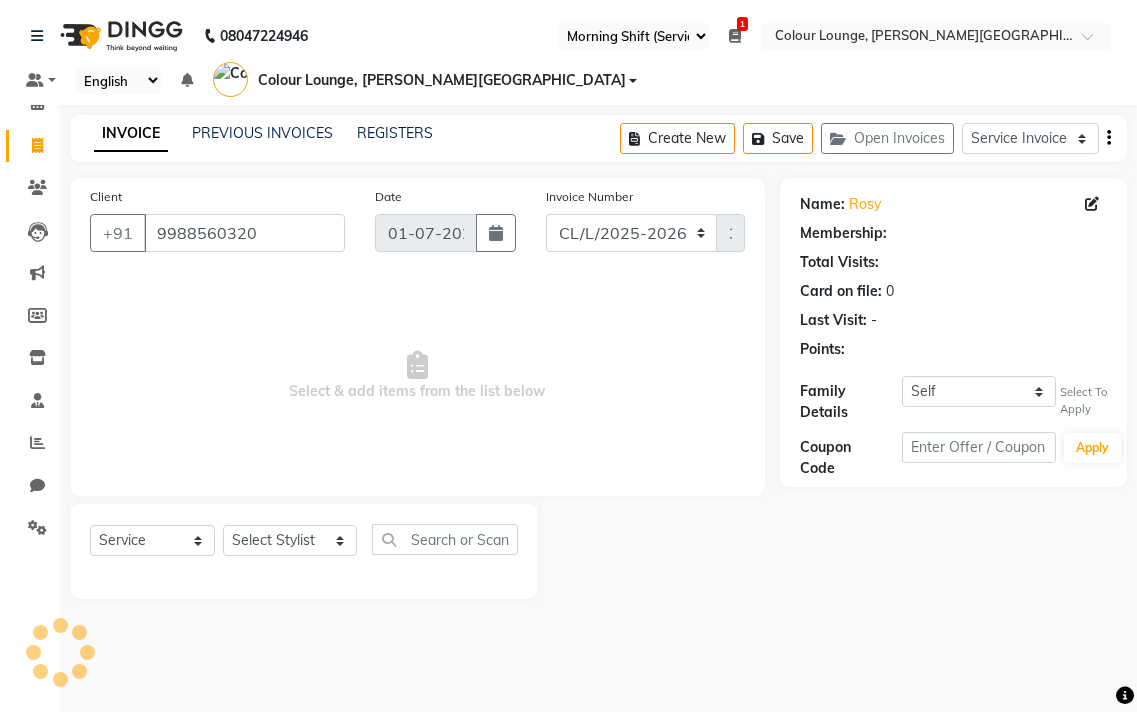 select on "67" 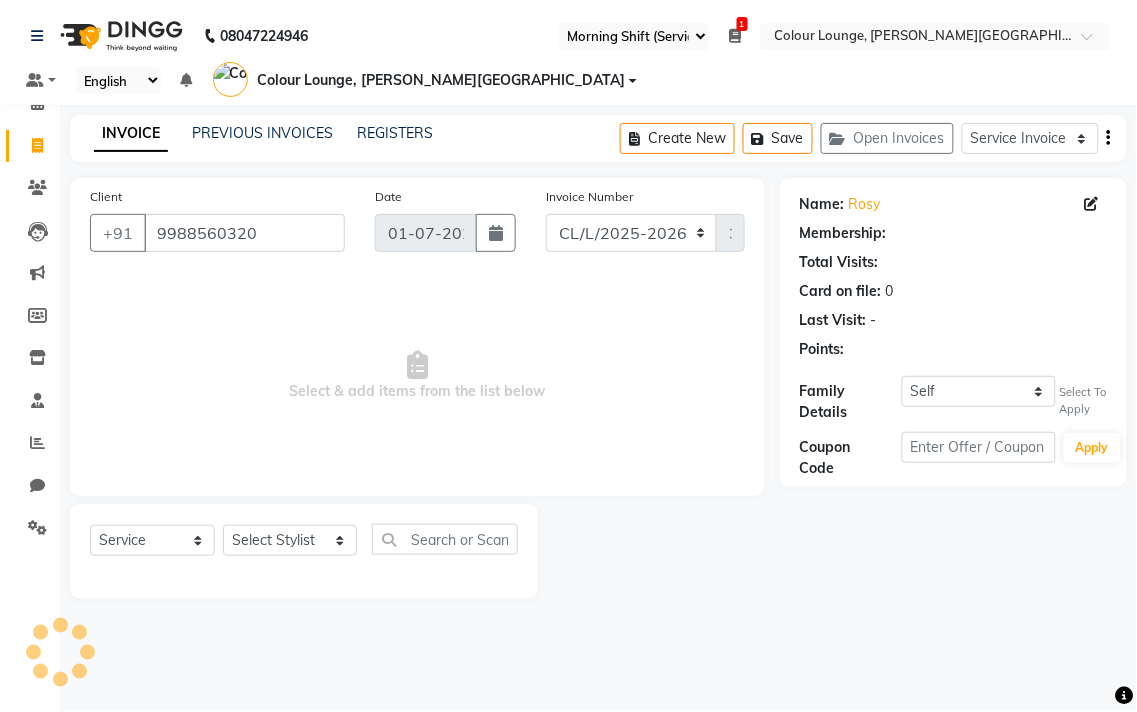 scroll, scrollTop: 0, scrollLeft: 0, axis: both 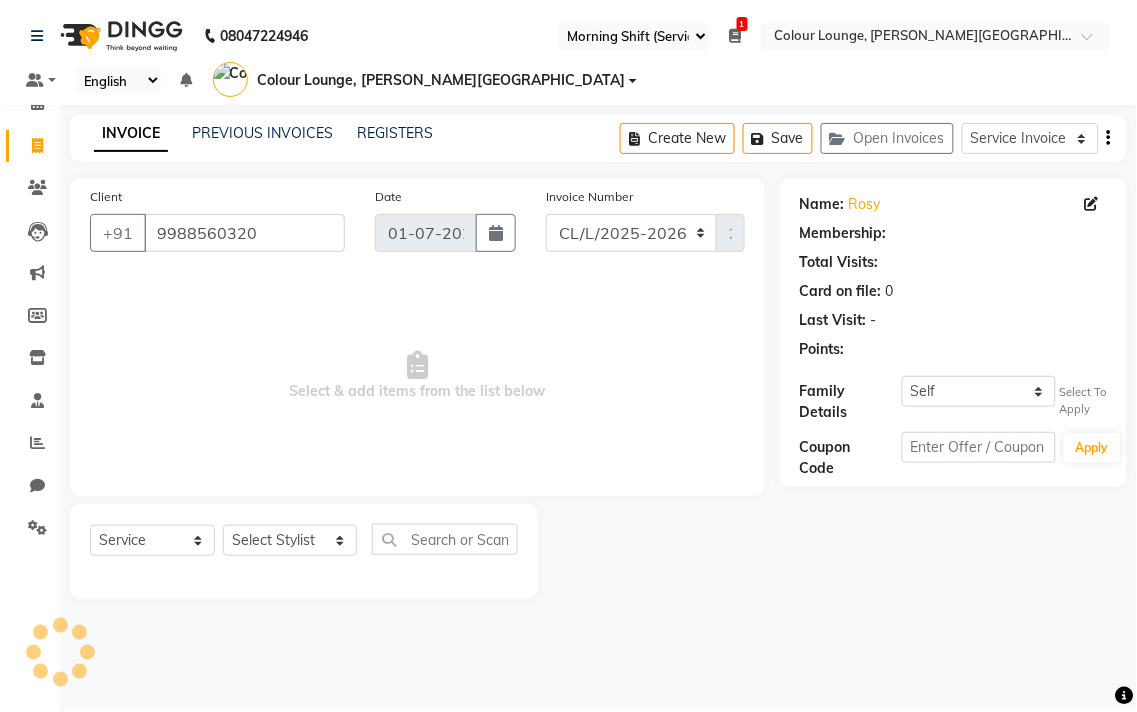 select on "1: Object" 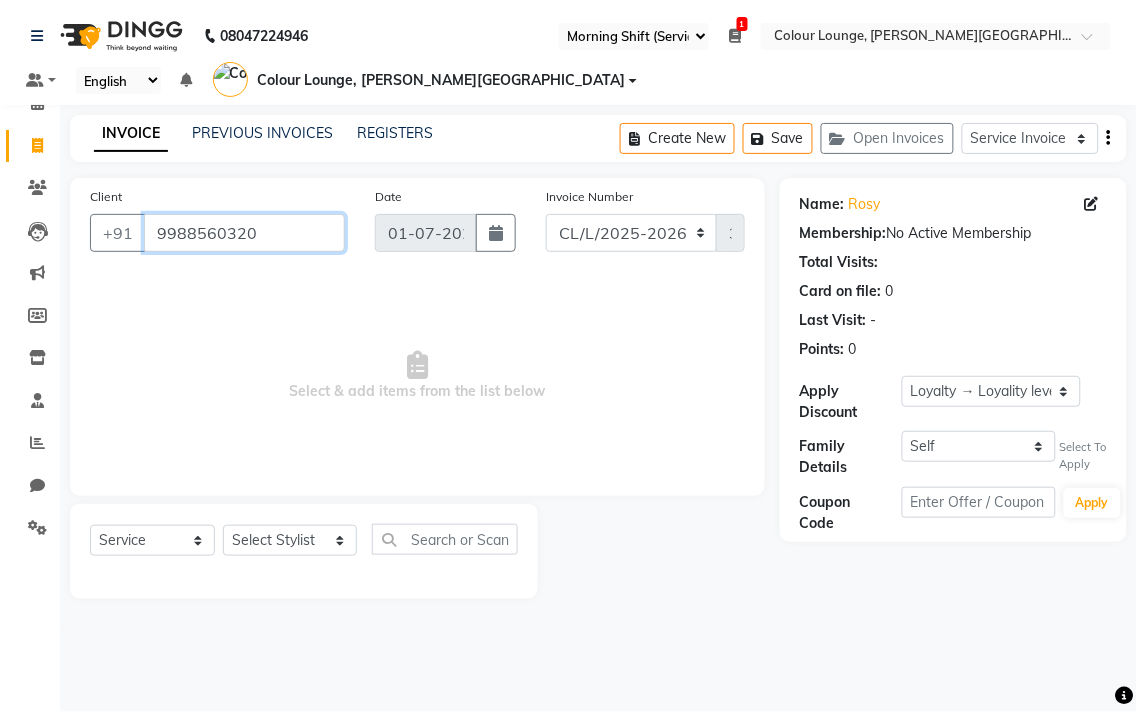 click on "9988560320" at bounding box center [244, 233] 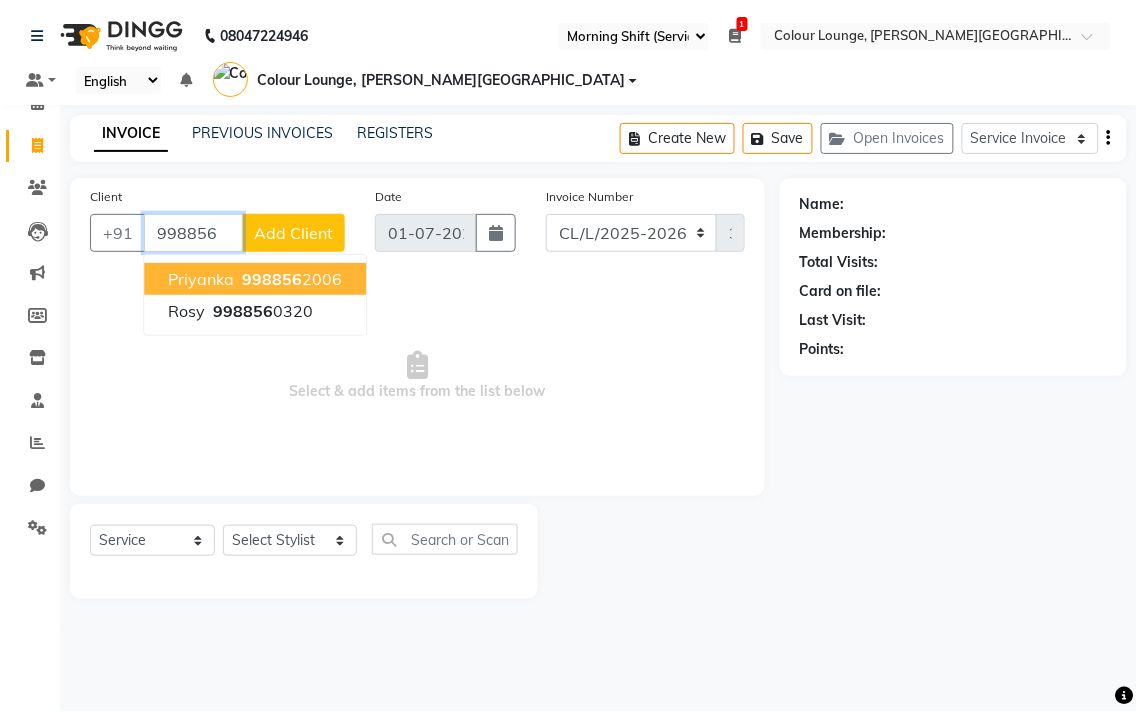 click on "priyanka   998856 2006" at bounding box center [255, 279] 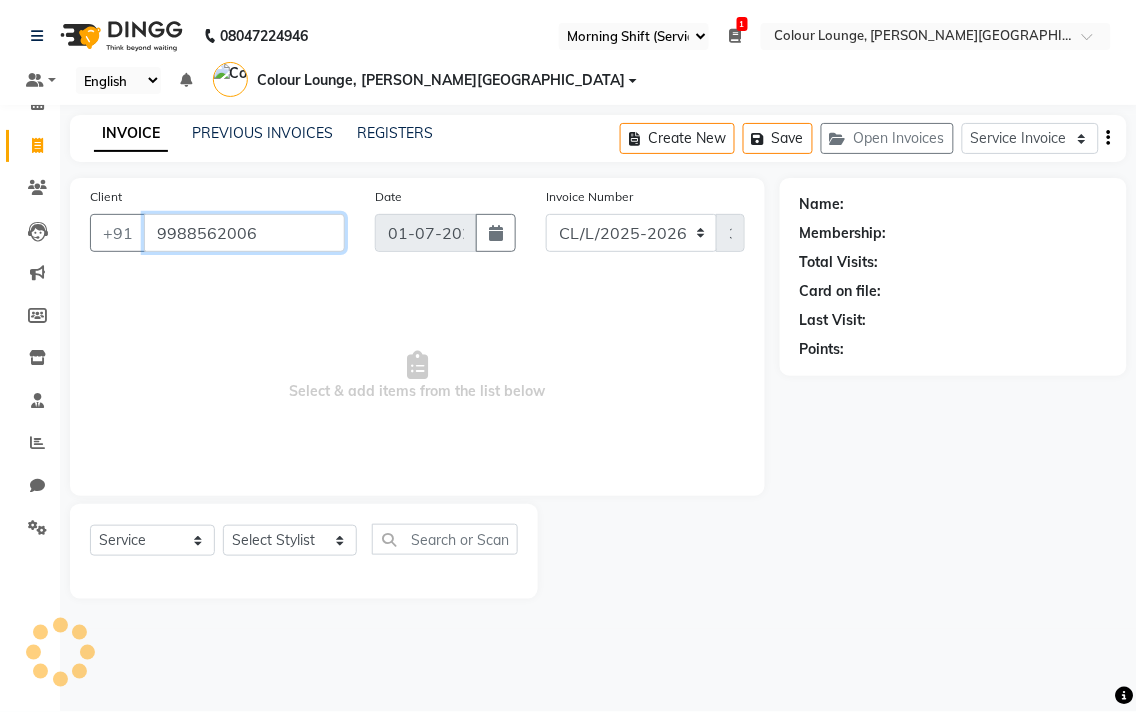 type on "9988562006" 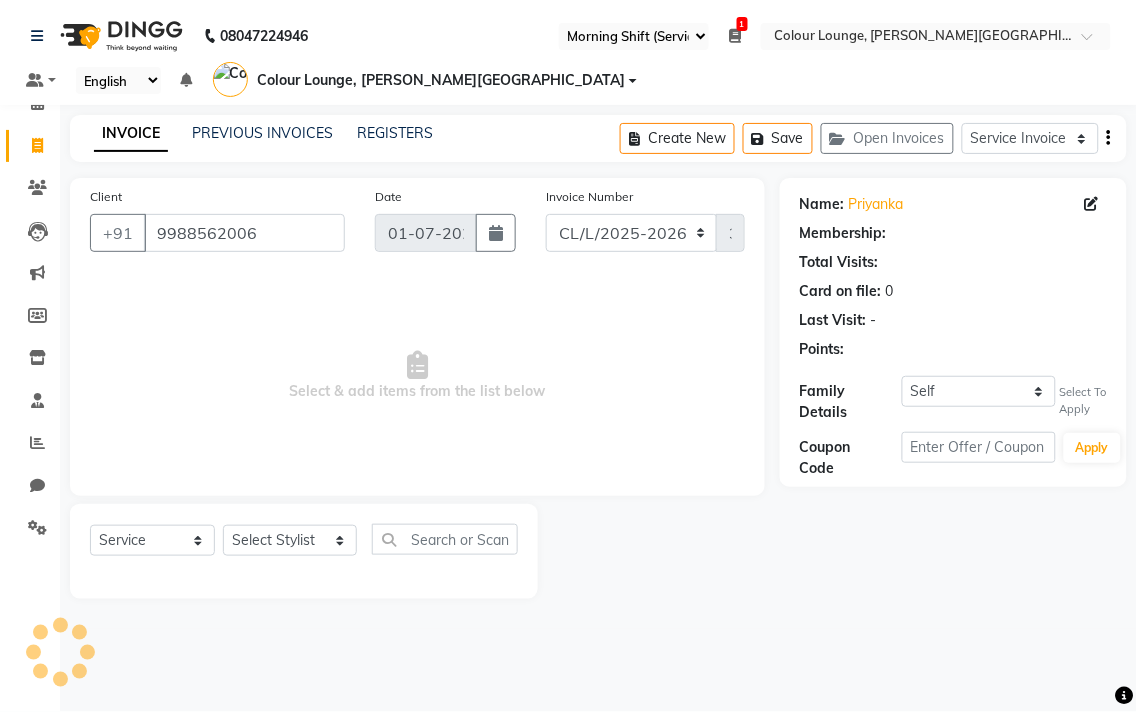select on "1: Object" 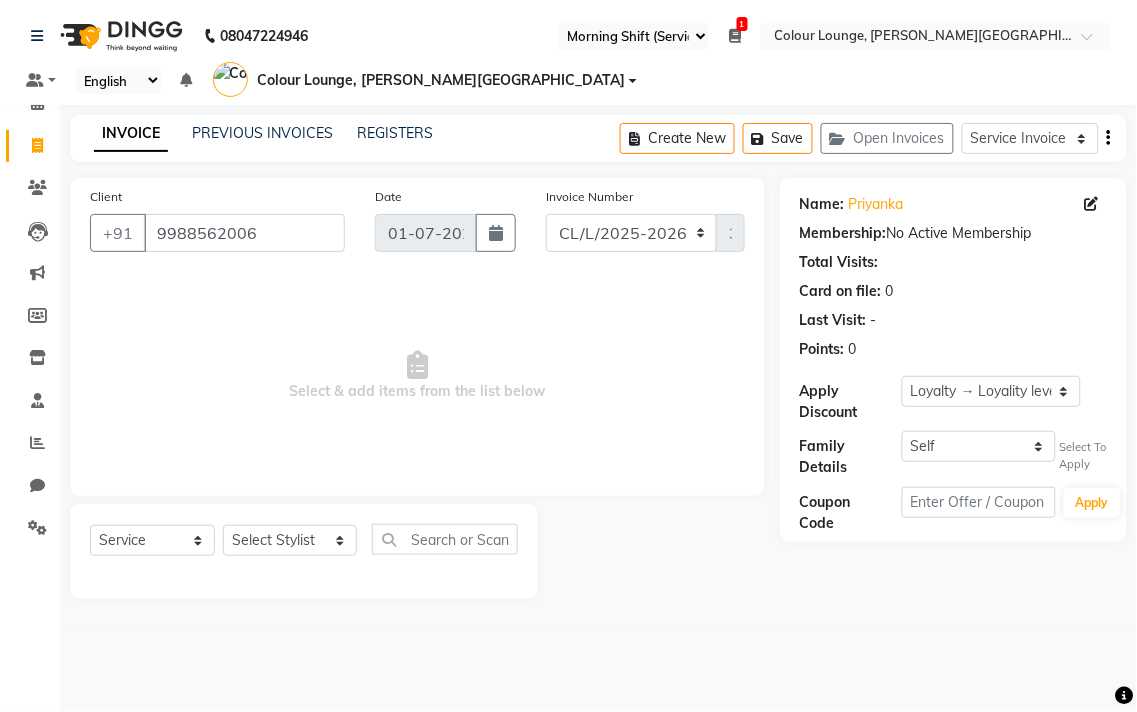 click 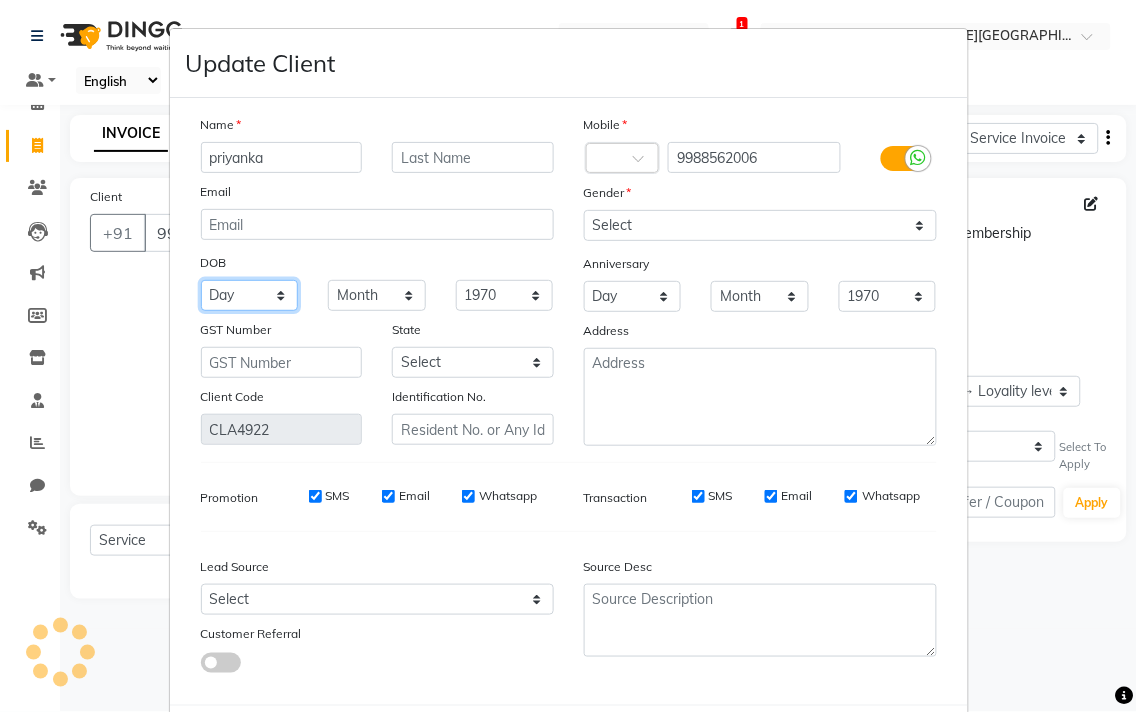 click on "Day 01 02 03 04 05 06 07 08 09 10 11 12 13 14 15 16 17 18 19 20 21 22 23 24 25 26 27 28 29 30 31" at bounding box center (250, 295) 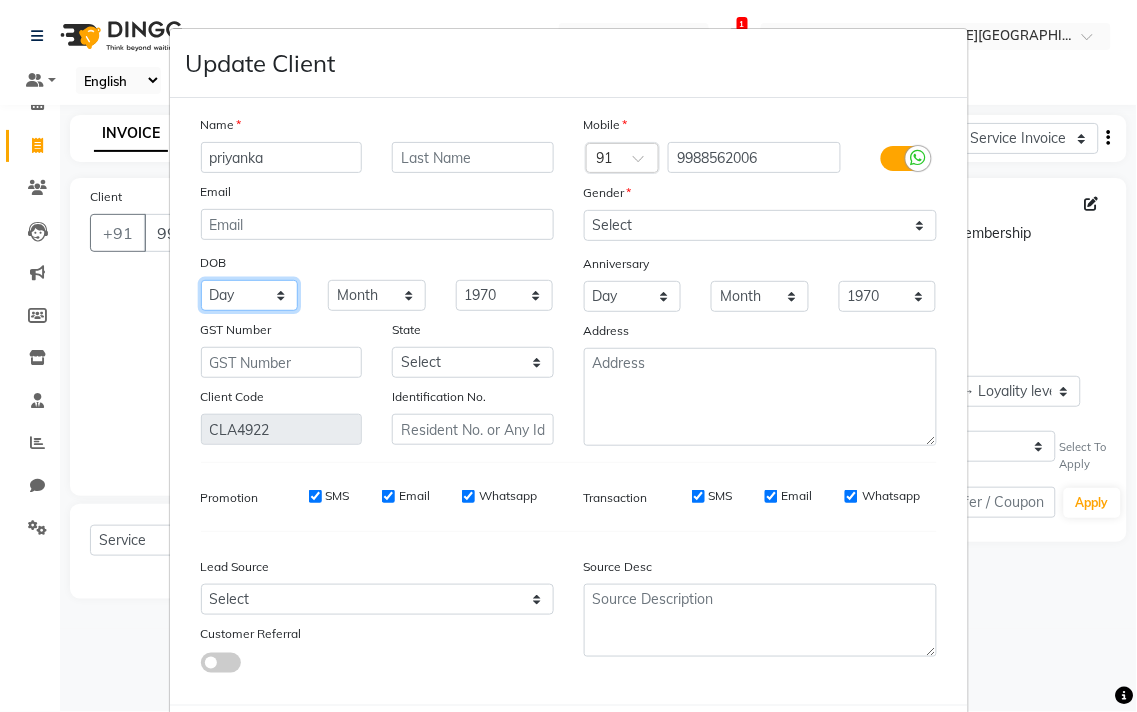 select on "31" 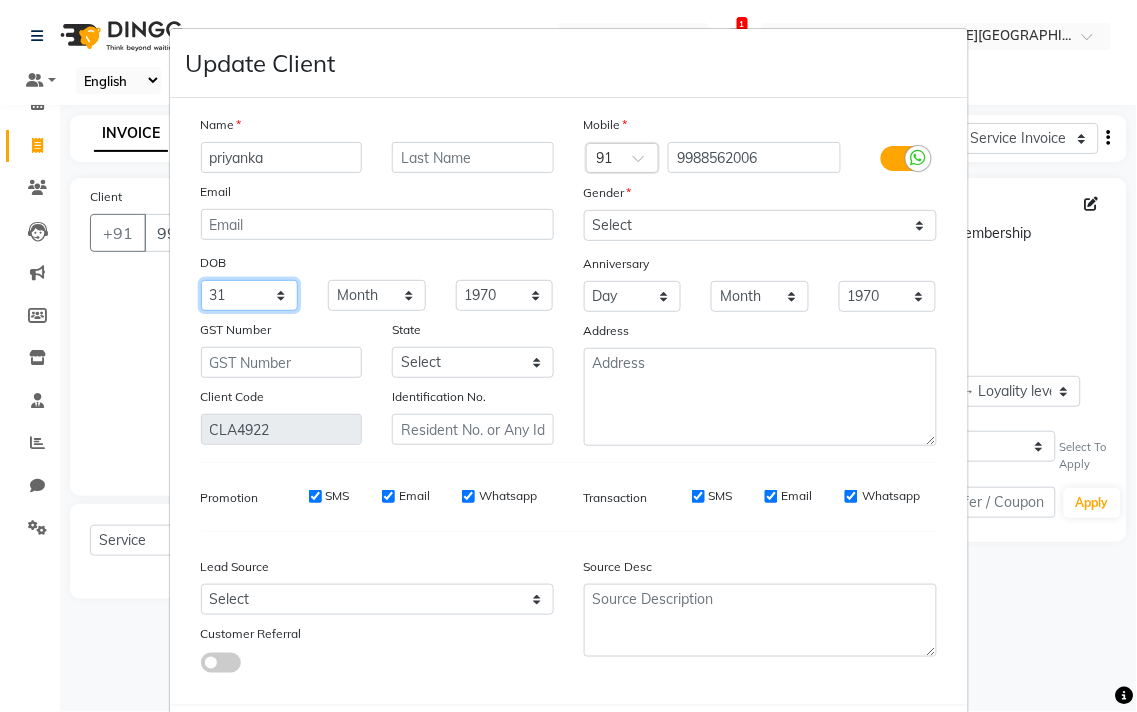 click on "Day 01 02 03 04 05 06 07 08 09 10 11 12 13 14 15 16 17 18 19 20 21 22 23 24 25 26 27 28 29 30 31" at bounding box center (250, 295) 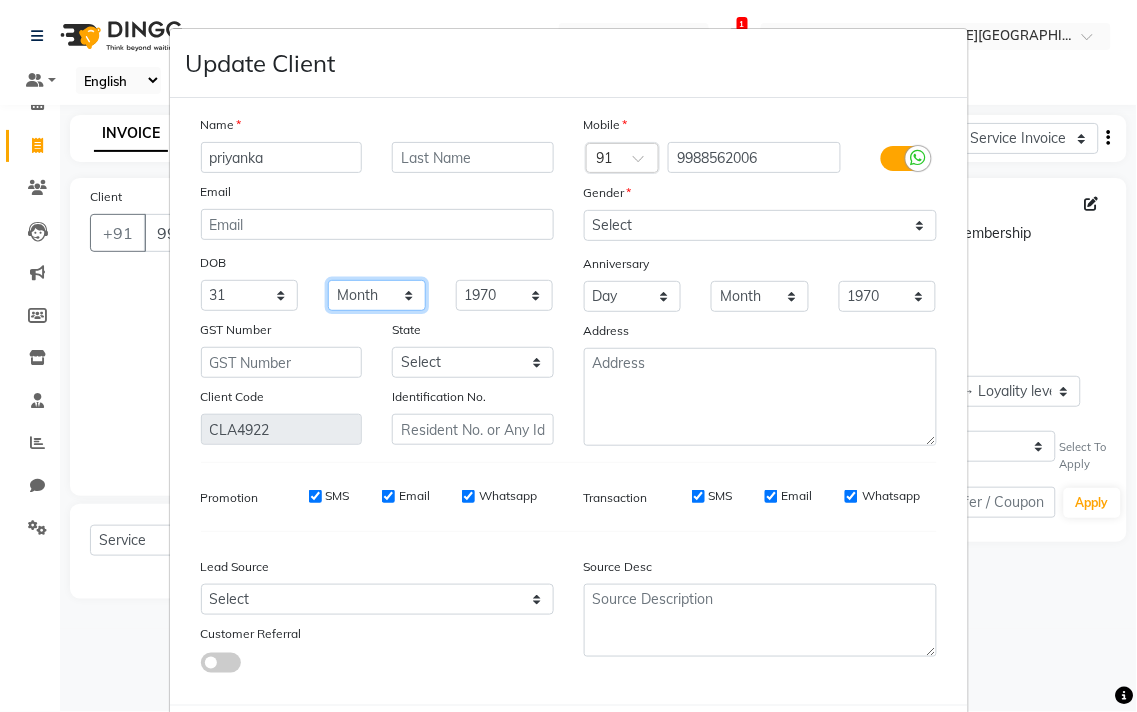 click on "Month January February March April May June July August September October November December" at bounding box center (377, 295) 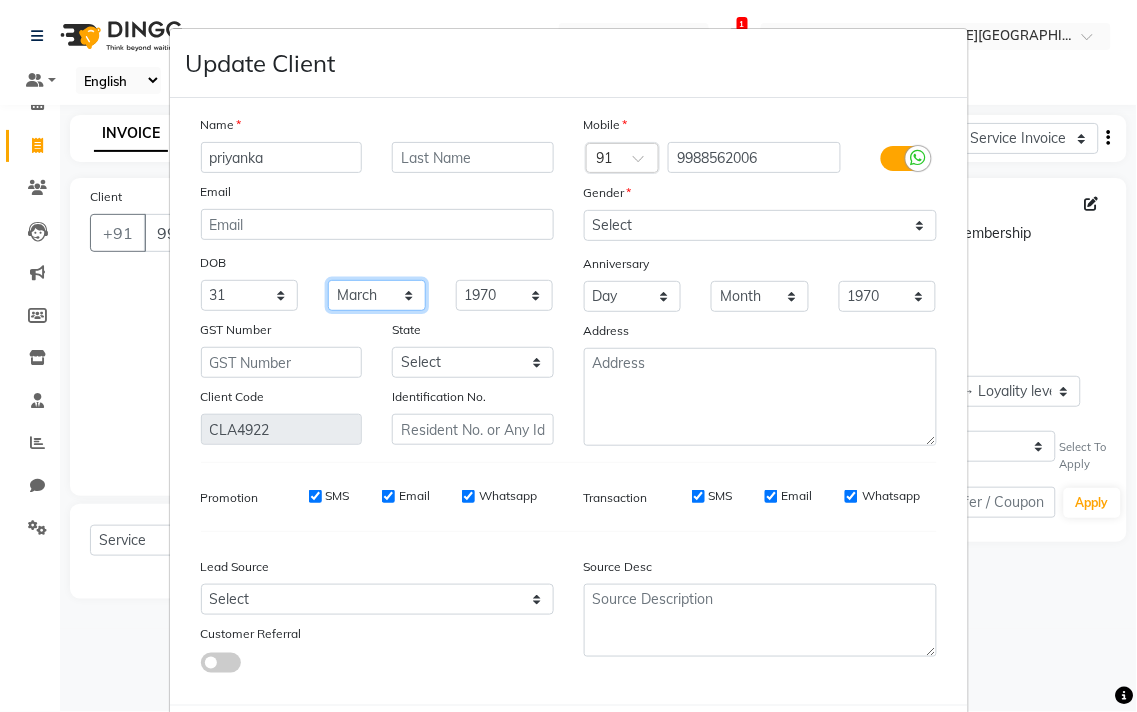 click on "Month January February March April May June July August September October November December" at bounding box center (377, 295) 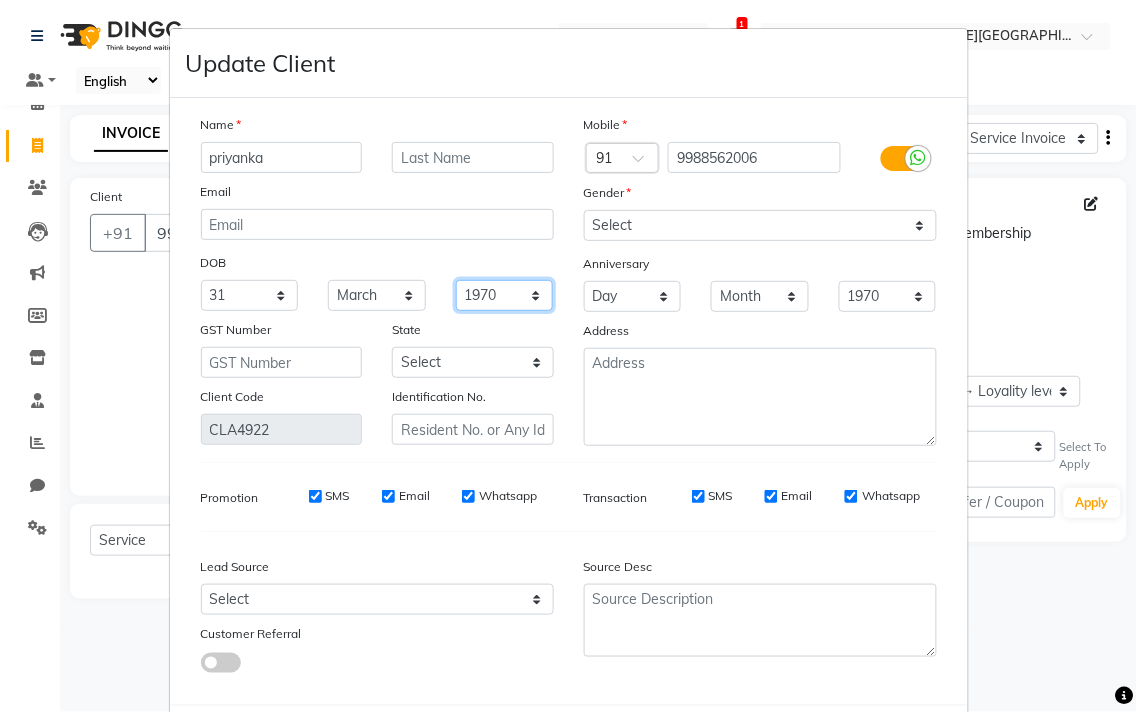 click on "1940 1941 1942 1943 1944 1945 1946 1947 1948 1949 1950 1951 1952 1953 1954 1955 1956 1957 1958 1959 1960 1961 1962 1963 1964 1965 1966 1967 1968 1969 1970 1971 1972 1973 1974 1975 1976 1977 1978 1979 1980 1981 1982 1983 1984 1985 1986 1987 1988 1989 1990 1991 1992 1993 1994 1995 1996 1997 1998 1999 2000 2001 2002 2003 2004 2005 2006 2007 2008 2009 2010 2011 2012 2013 2014 2015 2016 2017 2018 2019 2020 2021 2022 2023 2024" at bounding box center (505, 295) 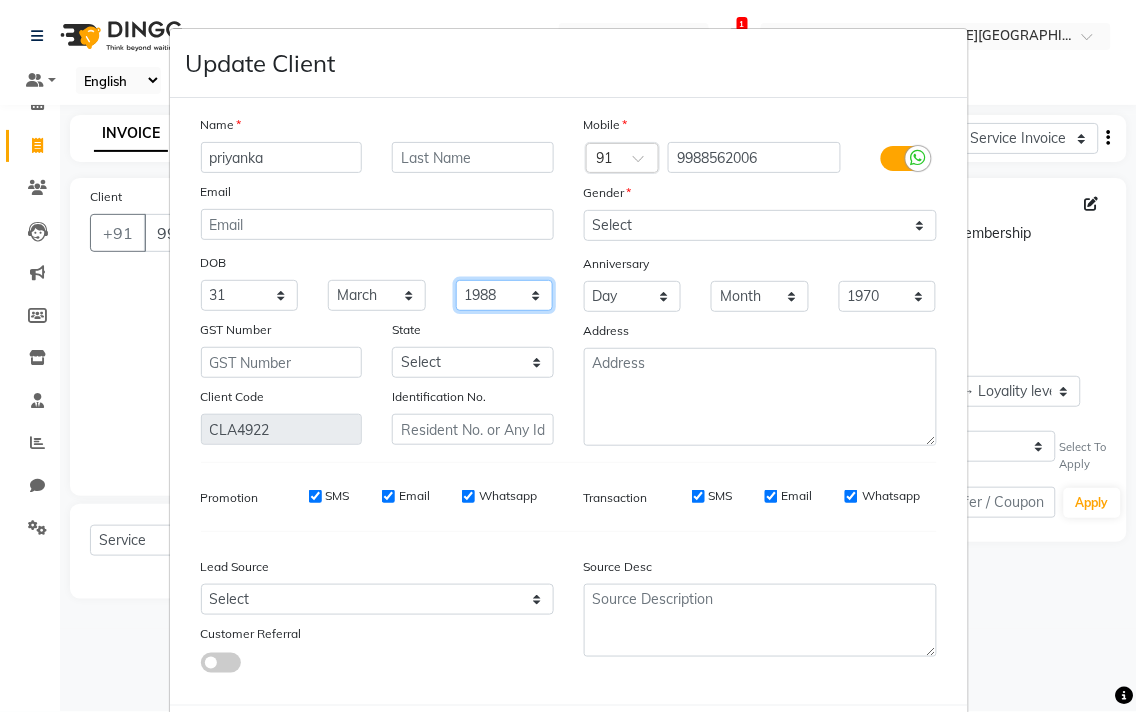 click on "1940 1941 1942 1943 1944 1945 1946 1947 1948 1949 1950 1951 1952 1953 1954 1955 1956 1957 1958 1959 1960 1961 1962 1963 1964 1965 1966 1967 1968 1969 1970 1971 1972 1973 1974 1975 1976 1977 1978 1979 1980 1981 1982 1983 1984 1985 1986 1987 1988 1989 1990 1991 1992 1993 1994 1995 1996 1997 1998 1999 2000 2001 2002 2003 2004 2005 2006 2007 2008 2009 2010 2011 2012 2013 2014 2015 2016 2017 2018 2019 2020 2021 2022 2023 2024" at bounding box center (505, 295) 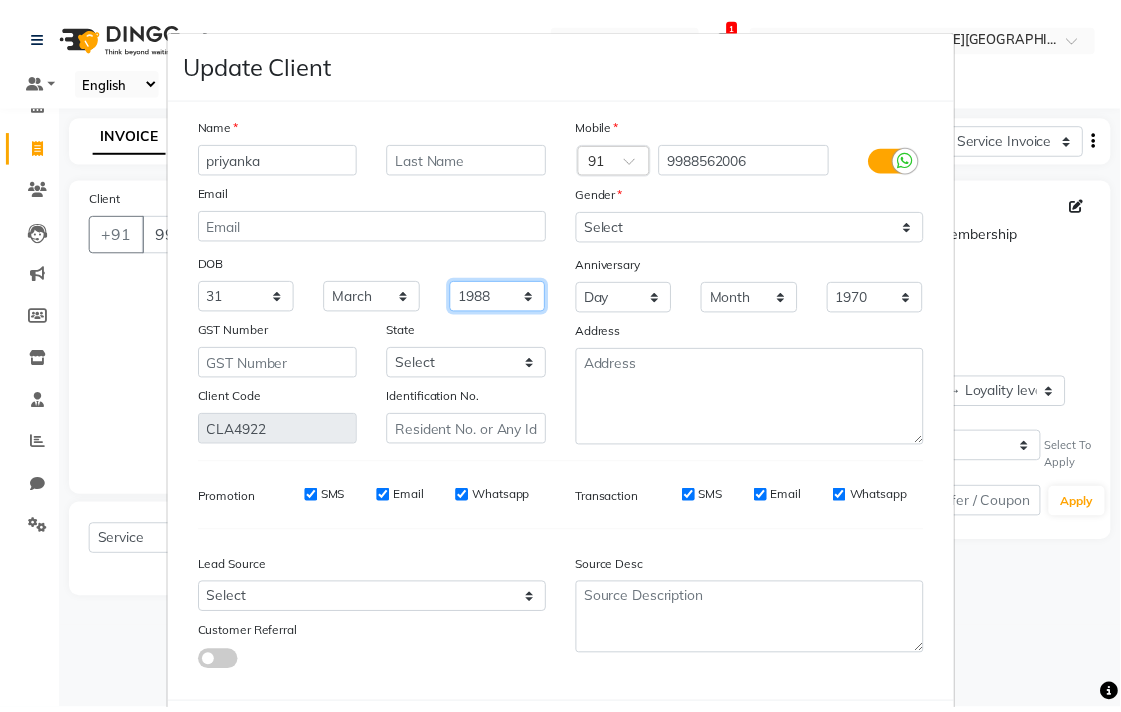 scroll, scrollTop: 103, scrollLeft: 0, axis: vertical 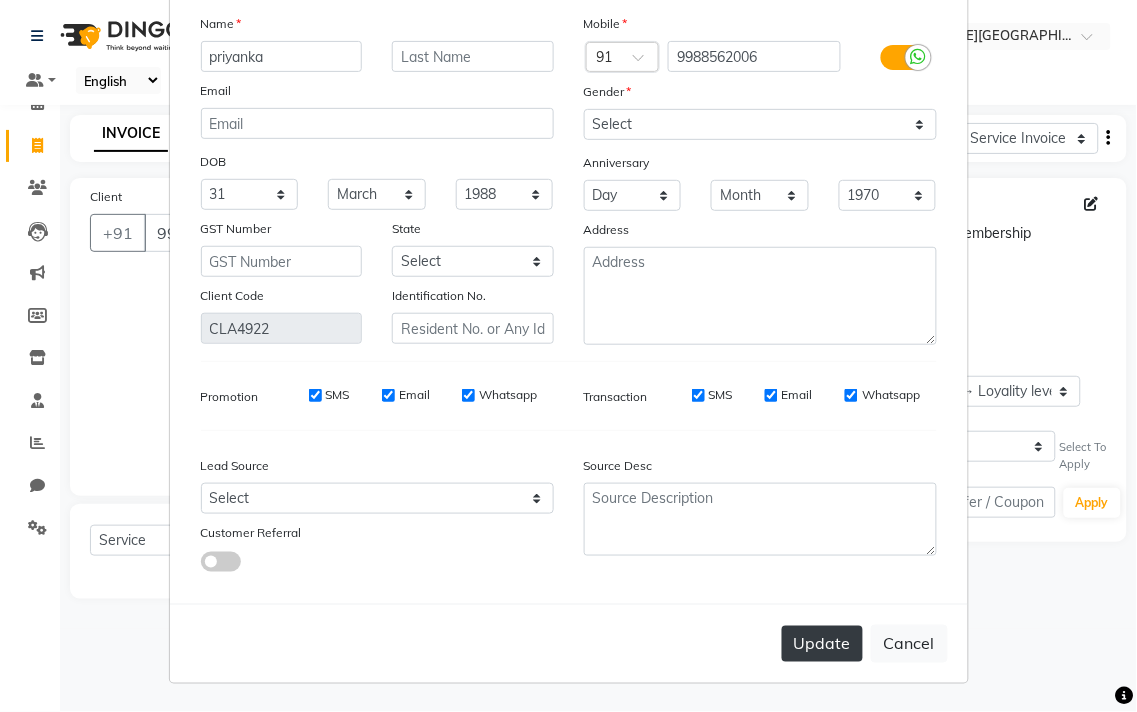 click on "Update" at bounding box center (822, 644) 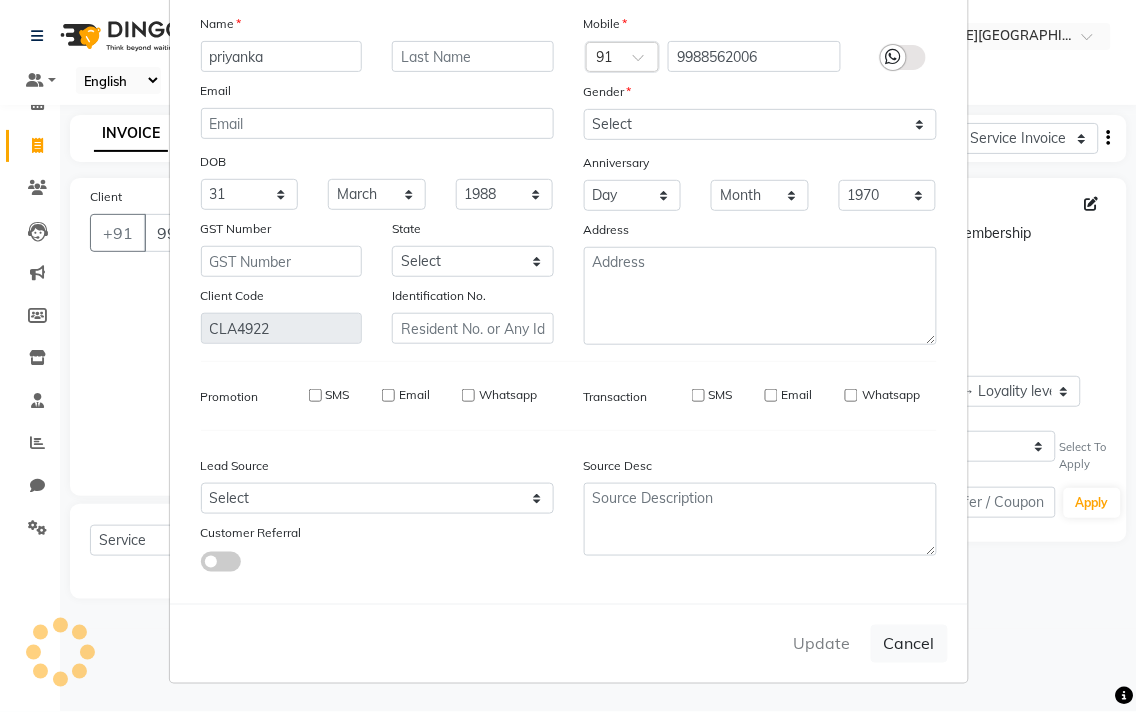 type 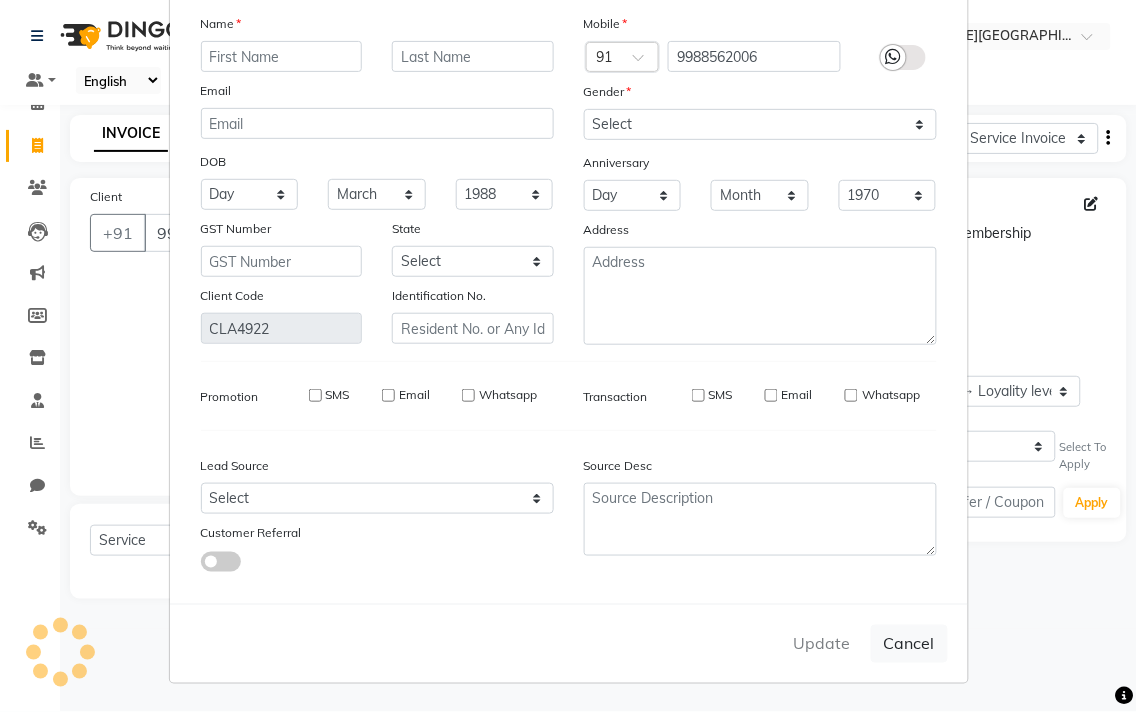 select 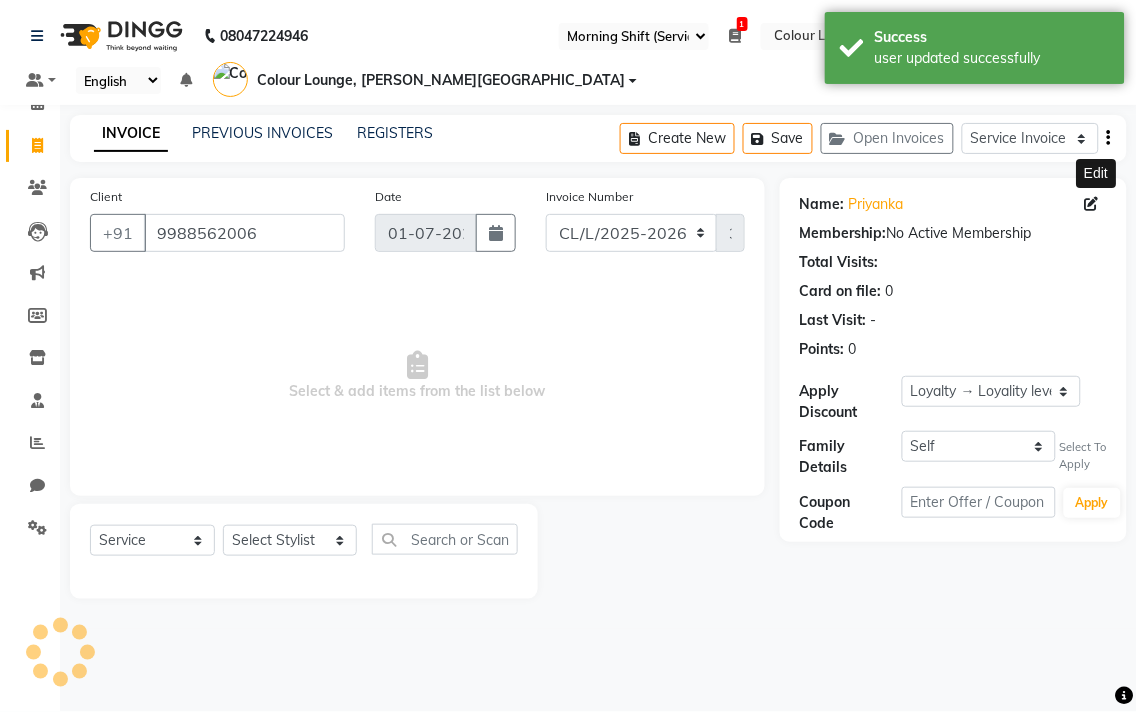 select on "1: Object" 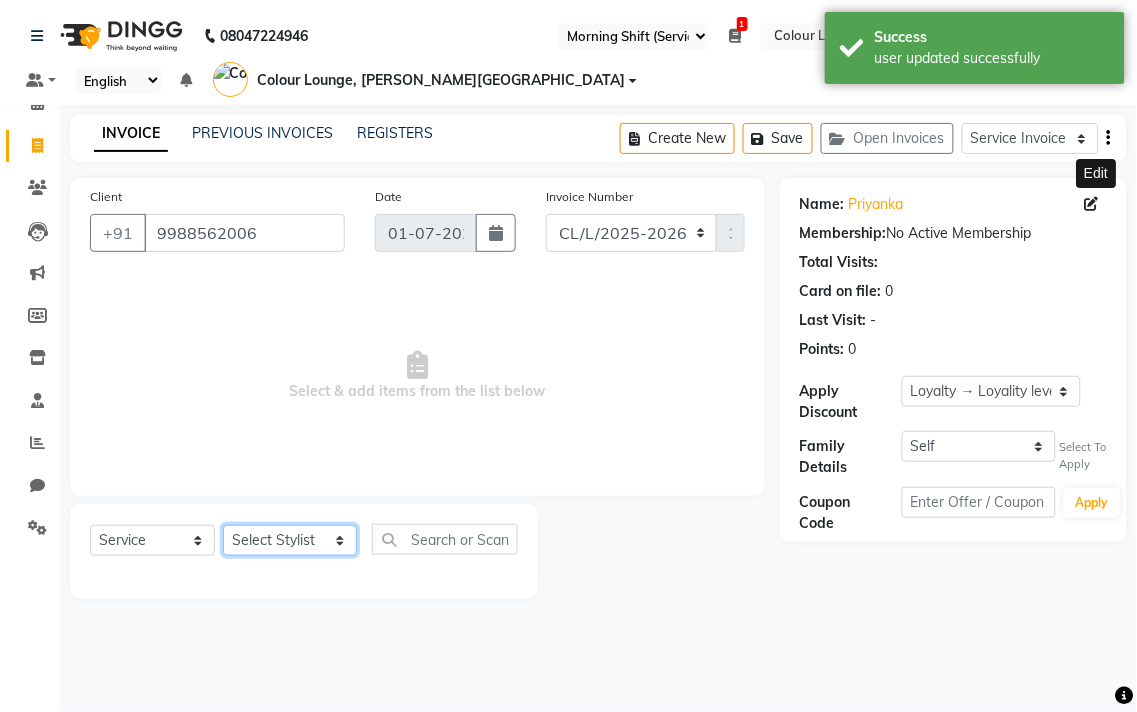 click on "Select Stylist Admin AMIT [PERSON_NAME] [PERSON_NAME] BALBHARTI SHARMA Colour Lounge, [PERSON_NAME][GEOGRAPHIC_DATA], [PERSON_NAME][GEOGRAPHIC_DATA] [PERSON_NAME] [PERSON_NAME] [PERSON_NAME] LOVE [PERSON_NAME] [PERSON_NAME] [PERSON_NAME] [PERSON_NAME] [PERSON_NAME] POOJA Pooja [PERSON_NAME] [PERSON_NAME] PRINCE [PERSON_NAME] [PERSON_NAME] [PERSON_NAME] [PERSON_NAME] [PERSON_NAME] [PERSON_NAME] [PERSON_NAME]  [PERSON_NAME] [PERSON_NAME] [PERSON_NAME] VISHAL" 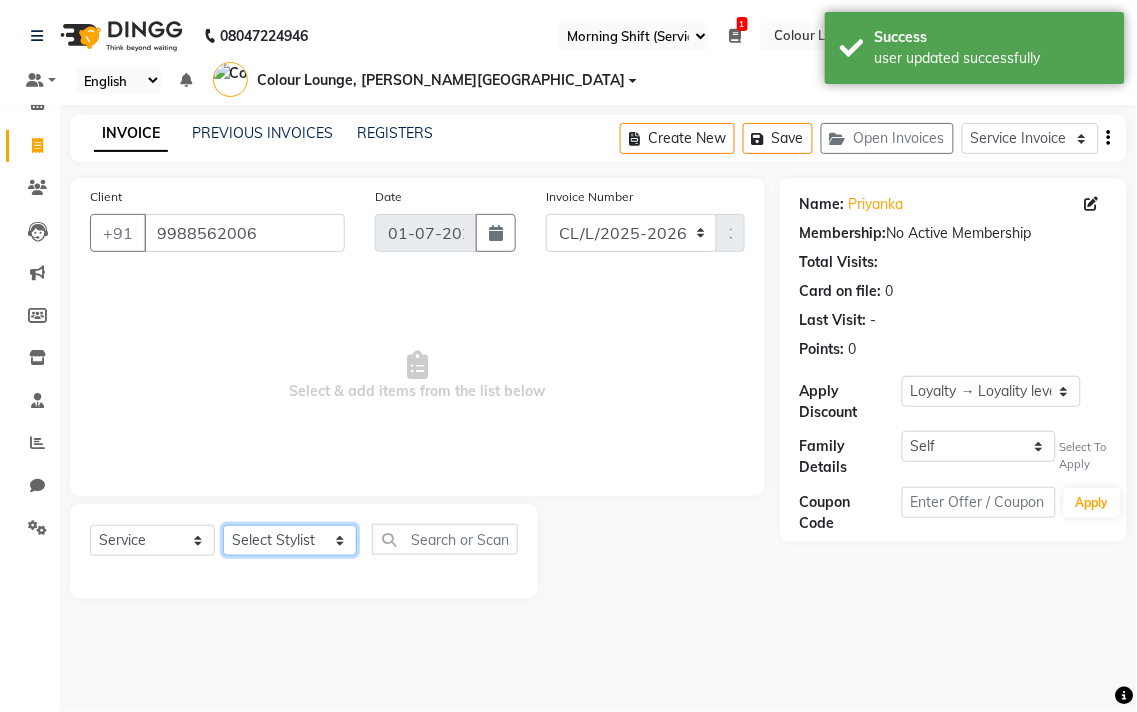 select on "84263" 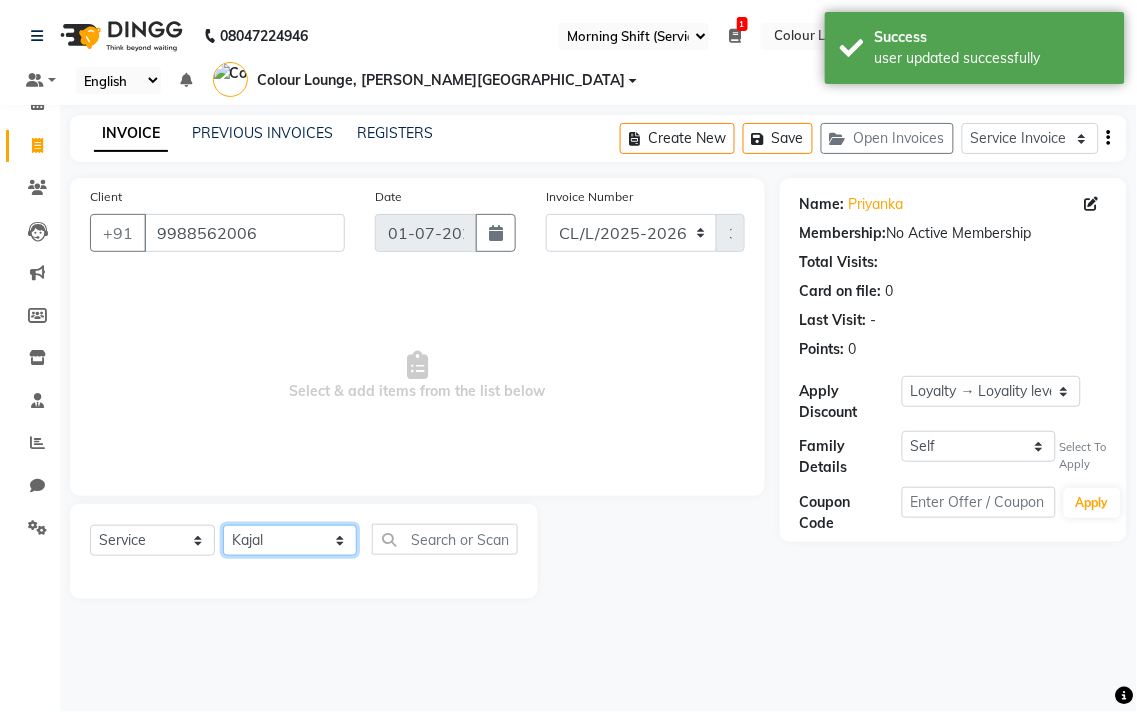click on "Select Stylist Admin AMIT [PERSON_NAME] [PERSON_NAME] BALBHARTI SHARMA Colour Lounge, [PERSON_NAME][GEOGRAPHIC_DATA], [PERSON_NAME][GEOGRAPHIC_DATA] [PERSON_NAME] [PERSON_NAME] [PERSON_NAME] LOVE [PERSON_NAME] [PERSON_NAME] [PERSON_NAME] [PERSON_NAME] [PERSON_NAME] POOJA Pooja [PERSON_NAME] [PERSON_NAME] PRINCE [PERSON_NAME] [PERSON_NAME] [PERSON_NAME] [PERSON_NAME] [PERSON_NAME] [PERSON_NAME] [PERSON_NAME]  [PERSON_NAME] [PERSON_NAME] [PERSON_NAME] VISHAL" 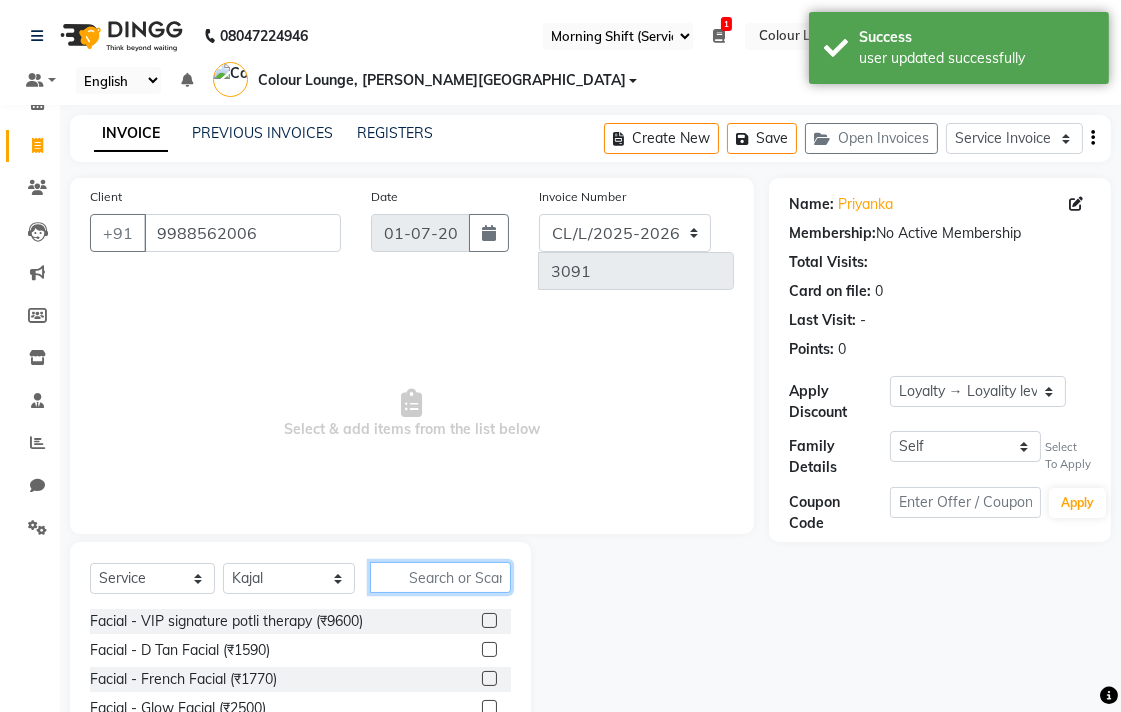 click 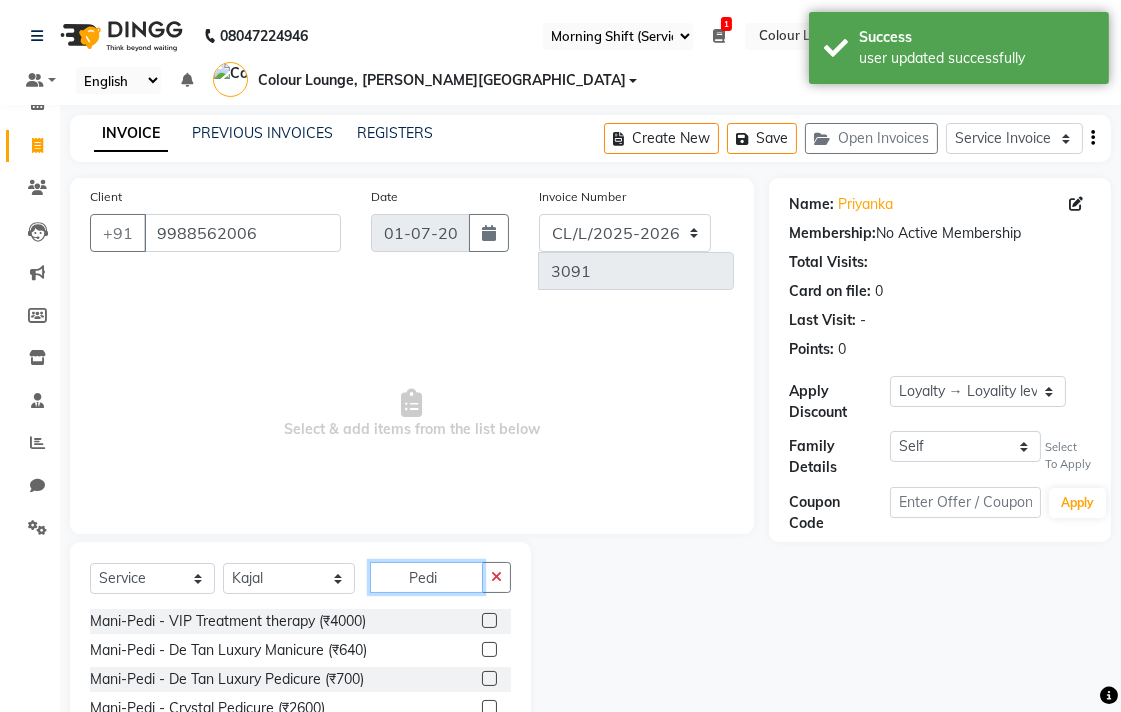 type on "Pedi" 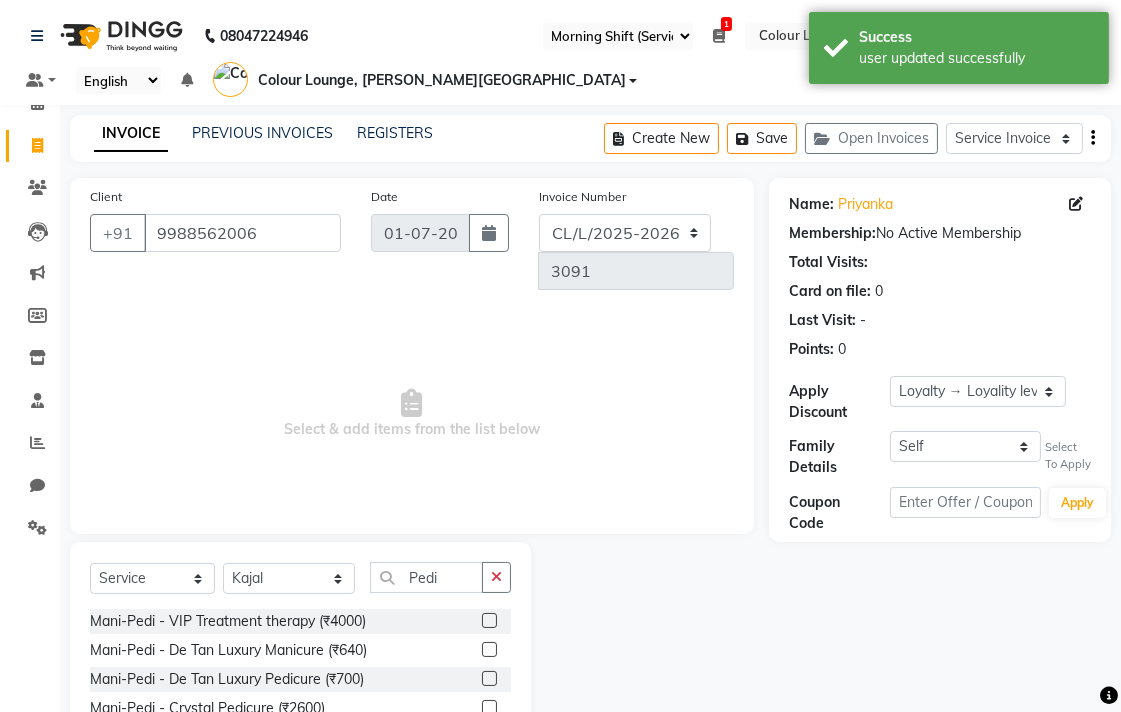 click 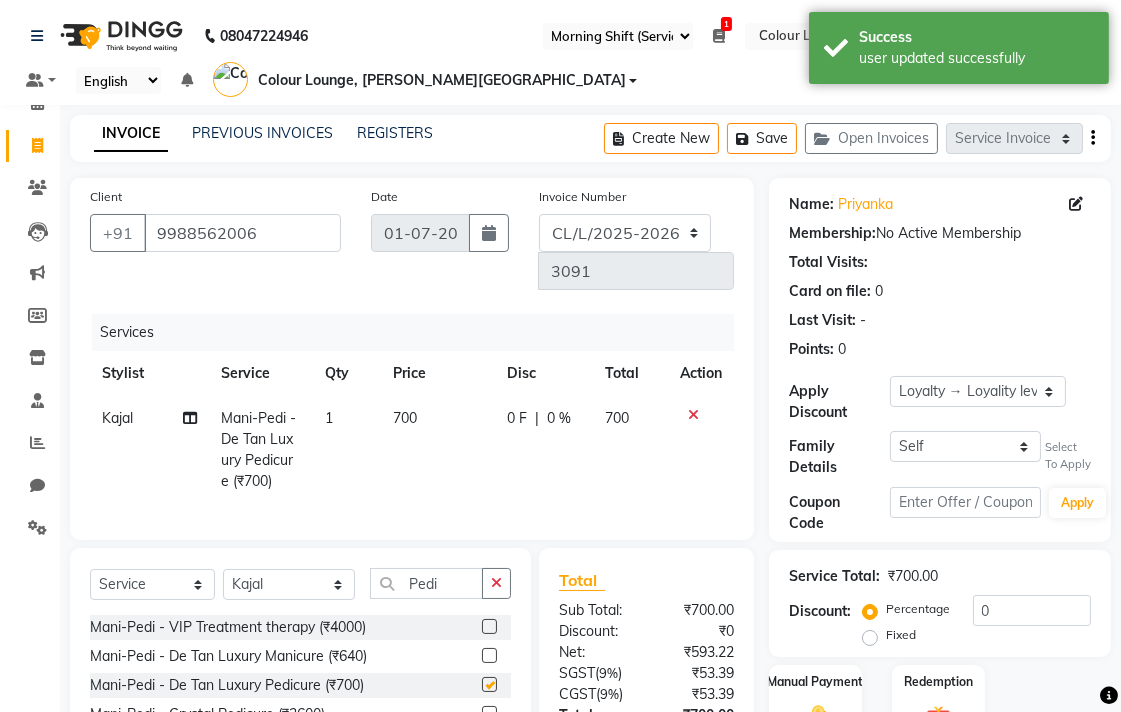 checkbox on "false" 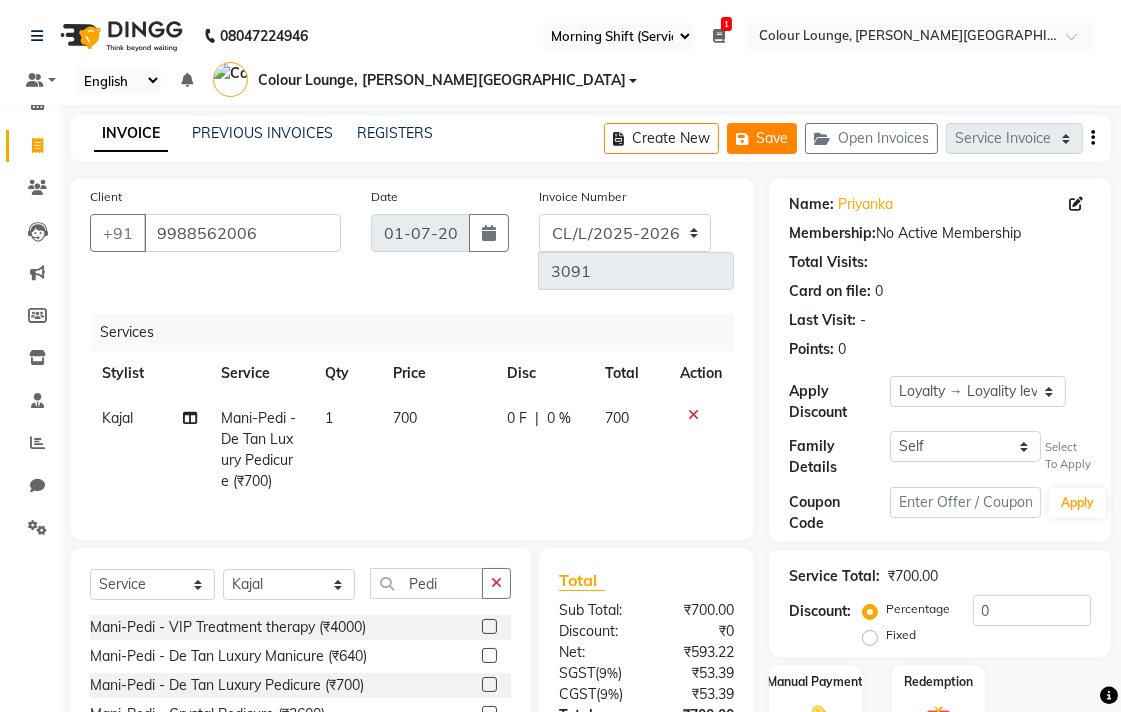 click on "Save" 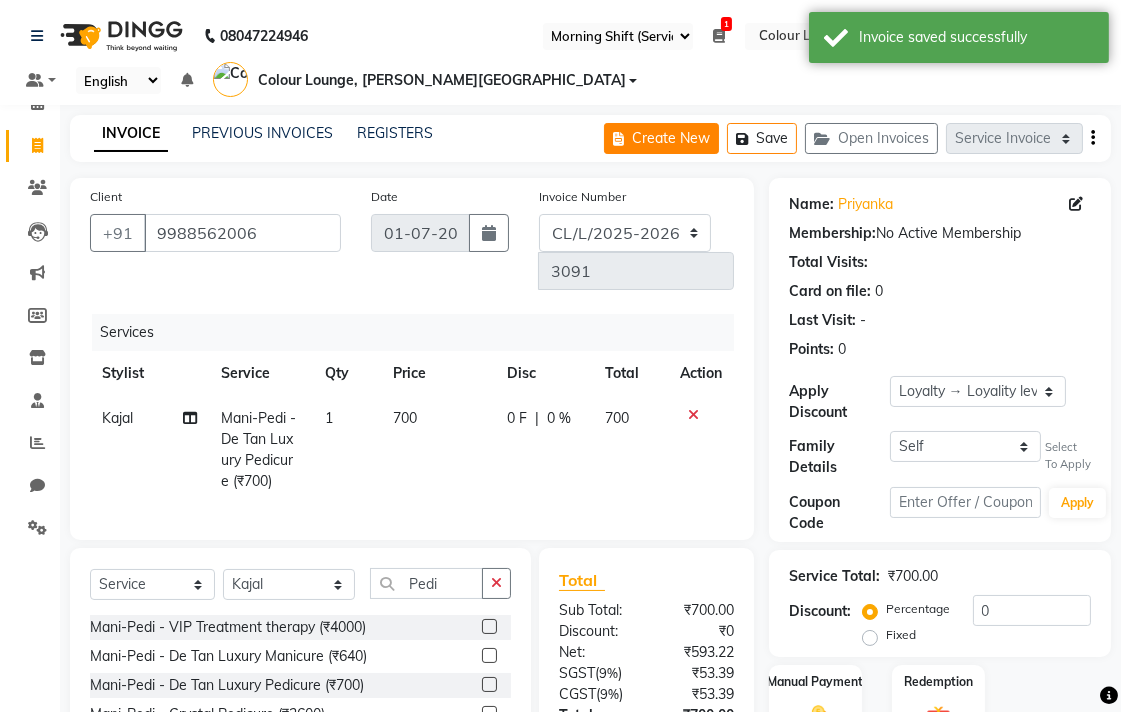 click on "Create New" 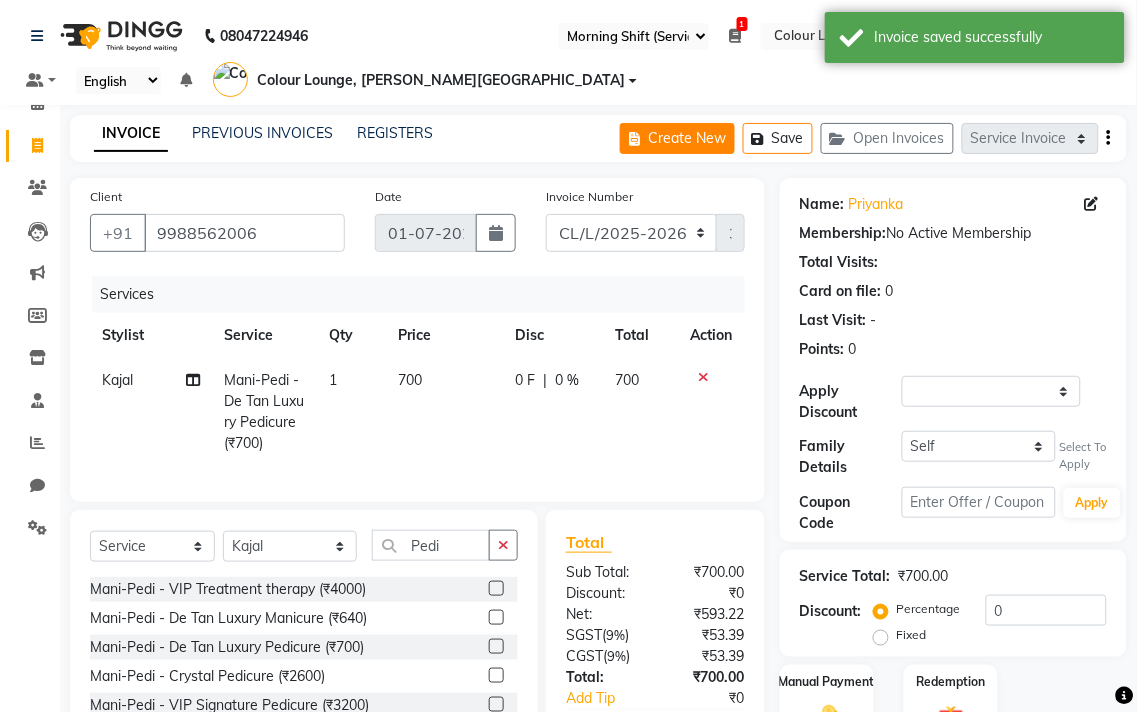 select on "service" 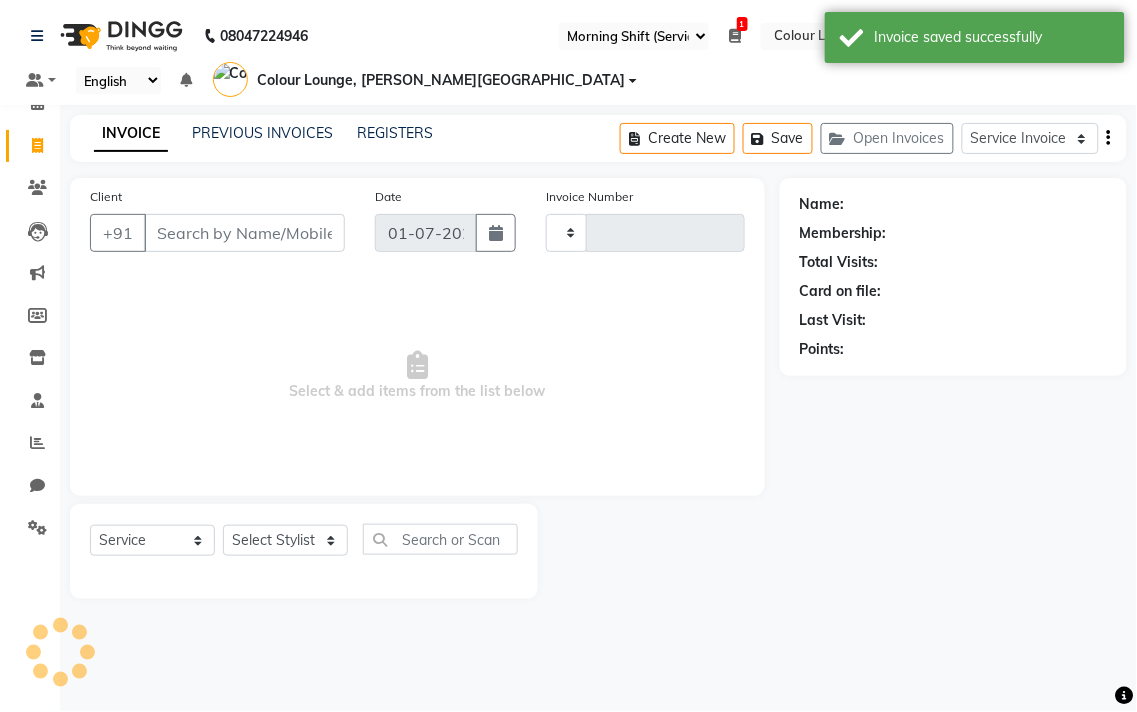 type on "3091" 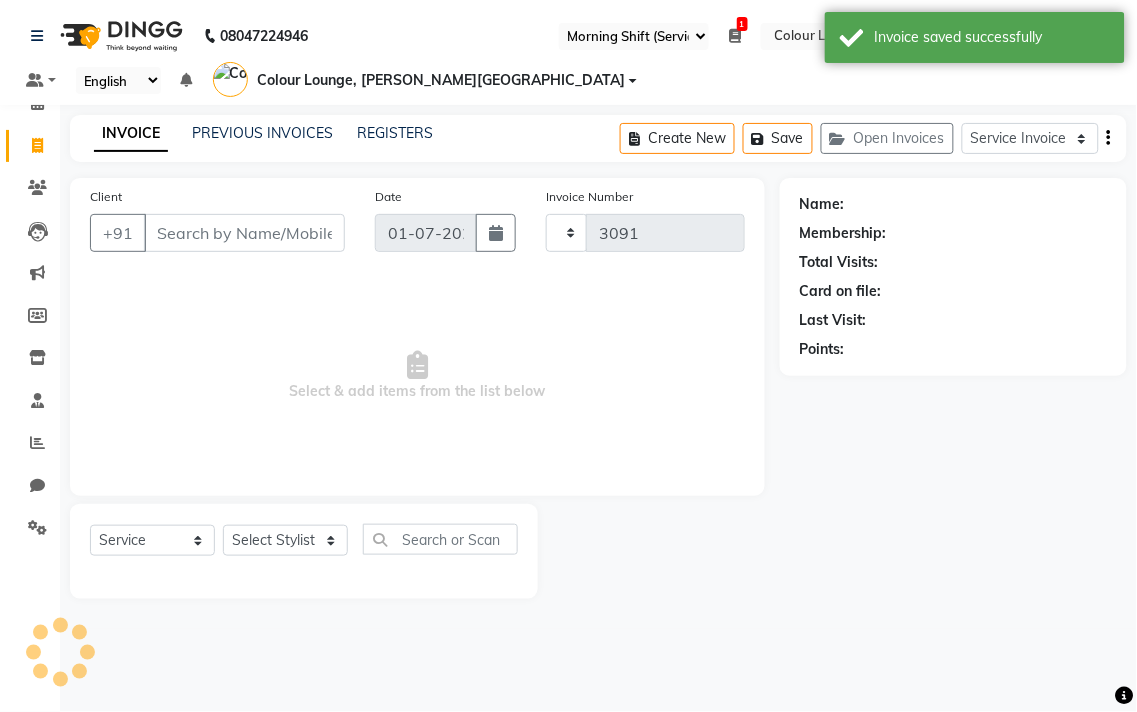 select on "8011" 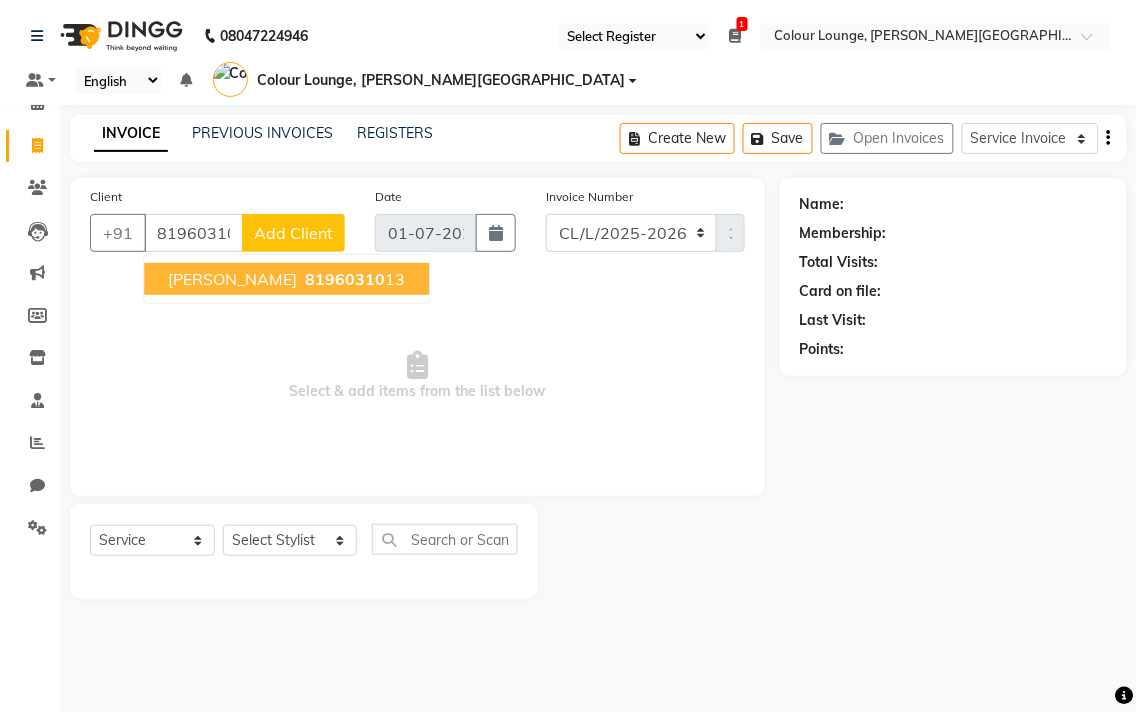 click on "81960310" at bounding box center (345, 279) 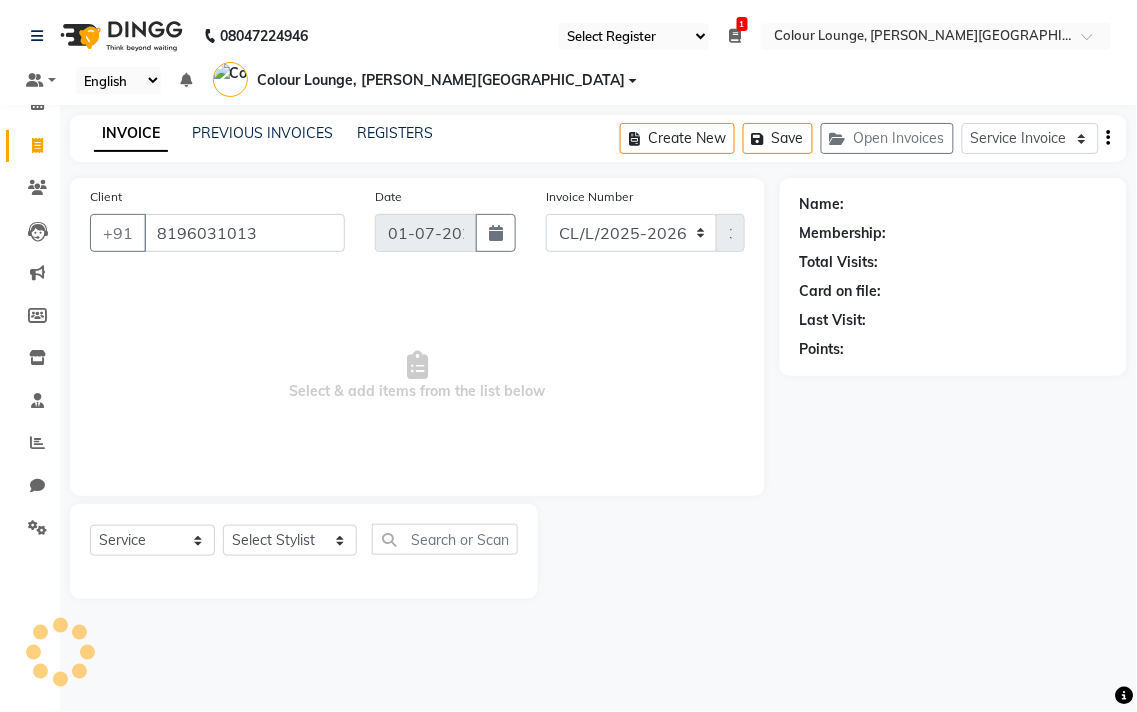 type on "8196031013" 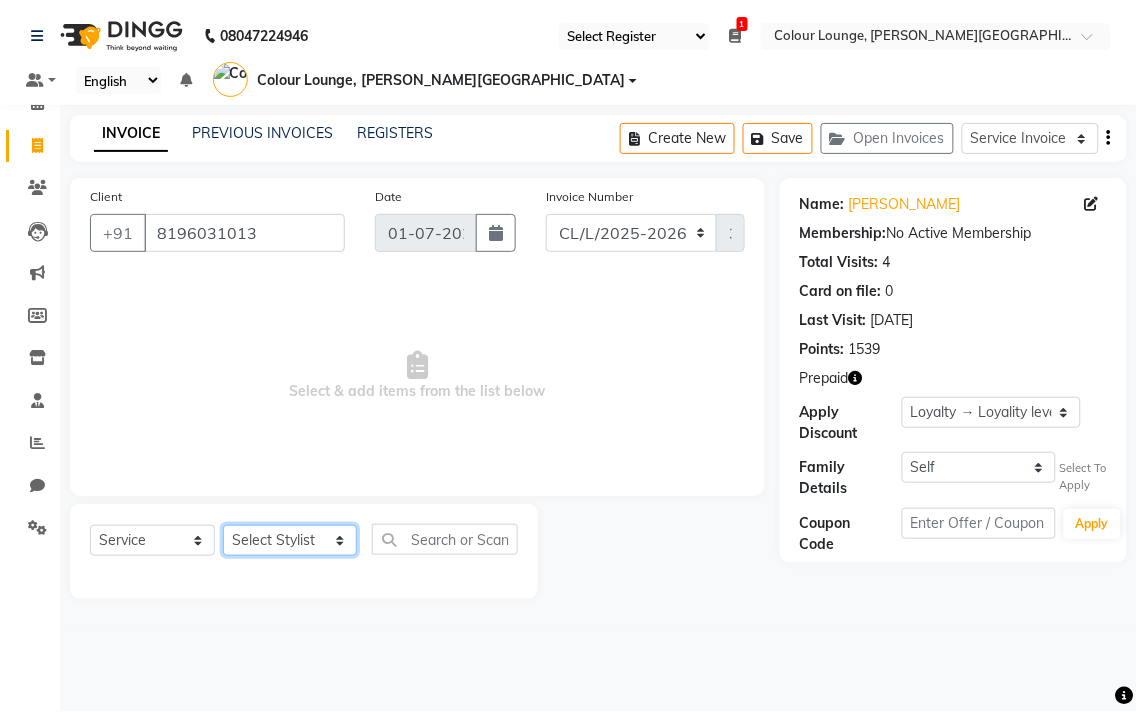 click on "Select Stylist Admin AMIT [PERSON_NAME] [PERSON_NAME] BALBHARTI SHARMA Colour Lounge, [PERSON_NAME][GEOGRAPHIC_DATA], [PERSON_NAME][GEOGRAPHIC_DATA] [PERSON_NAME] [PERSON_NAME] [PERSON_NAME] LOVE [PERSON_NAME] [PERSON_NAME] [PERSON_NAME] [PERSON_NAME] [PERSON_NAME] POOJA Pooja [PERSON_NAME] [PERSON_NAME] PRINCE [PERSON_NAME] [PERSON_NAME] [PERSON_NAME] [PERSON_NAME] [PERSON_NAME] [PERSON_NAME] [PERSON_NAME]  [PERSON_NAME] [PERSON_NAME] [PERSON_NAME] VISHAL" 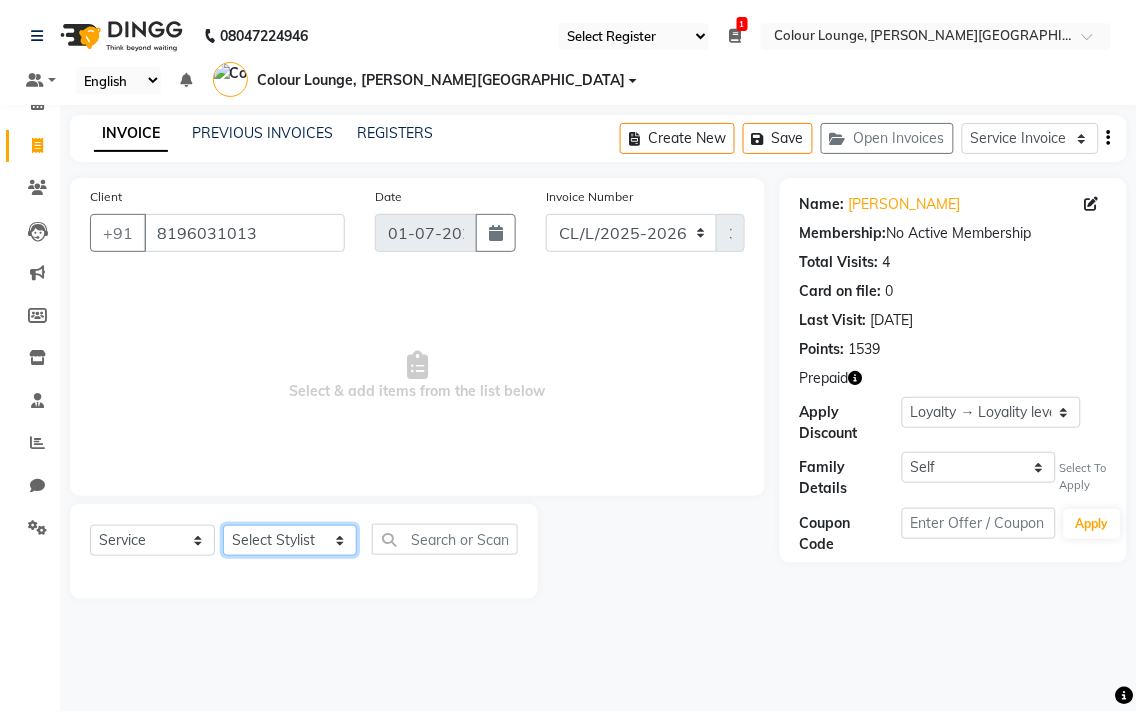 select on "70016" 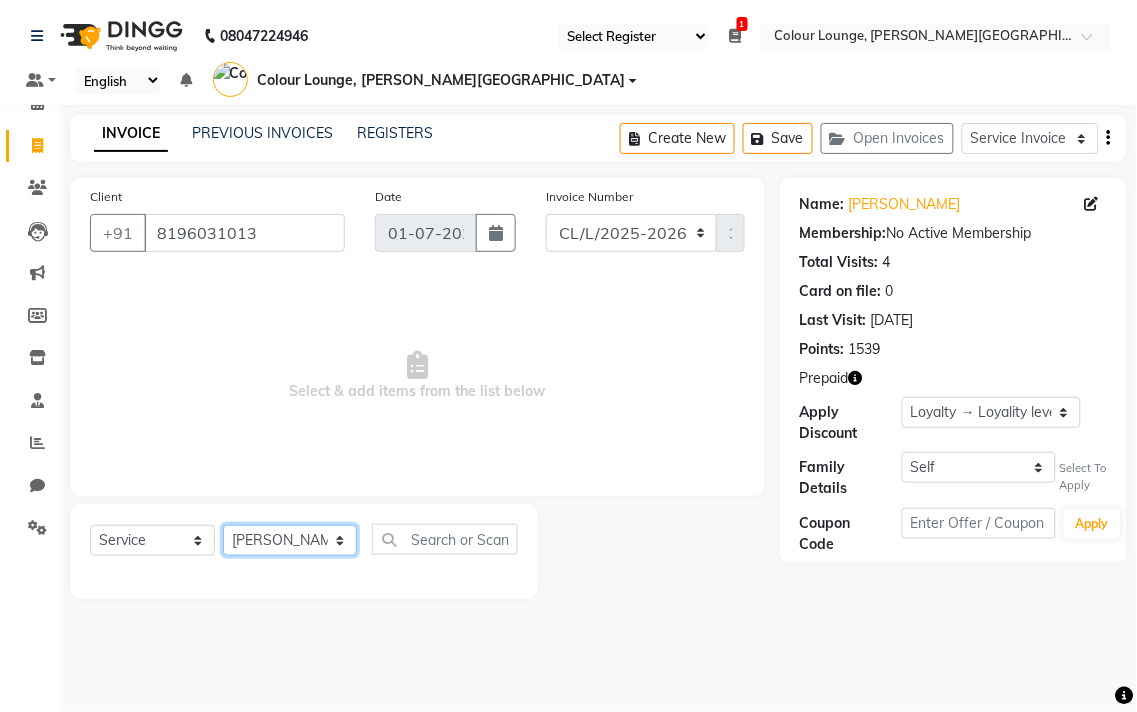 click on "Select Stylist Admin AMIT [PERSON_NAME] [PERSON_NAME] BALBHARTI SHARMA Colour Lounge, [PERSON_NAME][GEOGRAPHIC_DATA], [PERSON_NAME][GEOGRAPHIC_DATA] [PERSON_NAME] [PERSON_NAME] [PERSON_NAME] LOVE [PERSON_NAME] [PERSON_NAME] [PERSON_NAME] [PERSON_NAME] [PERSON_NAME] POOJA Pooja [PERSON_NAME] [PERSON_NAME] PRINCE [PERSON_NAME] [PERSON_NAME] [PERSON_NAME] [PERSON_NAME] [PERSON_NAME] [PERSON_NAME] [PERSON_NAME]  [PERSON_NAME] [PERSON_NAME] [PERSON_NAME] VISHAL" 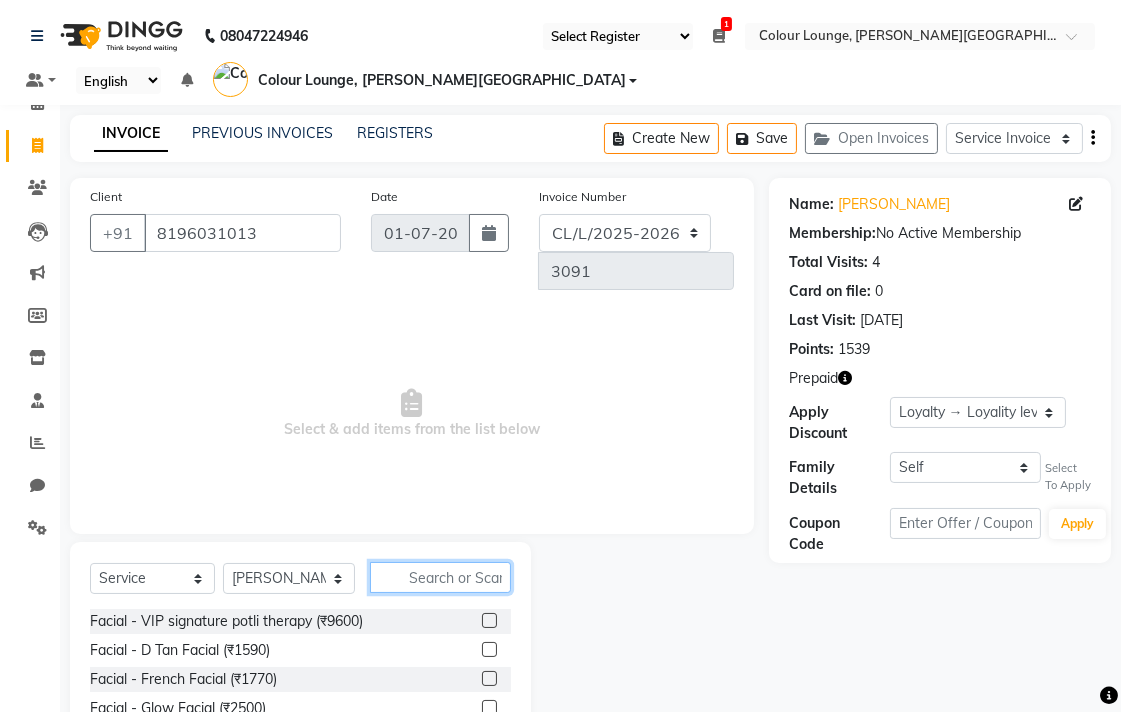 click 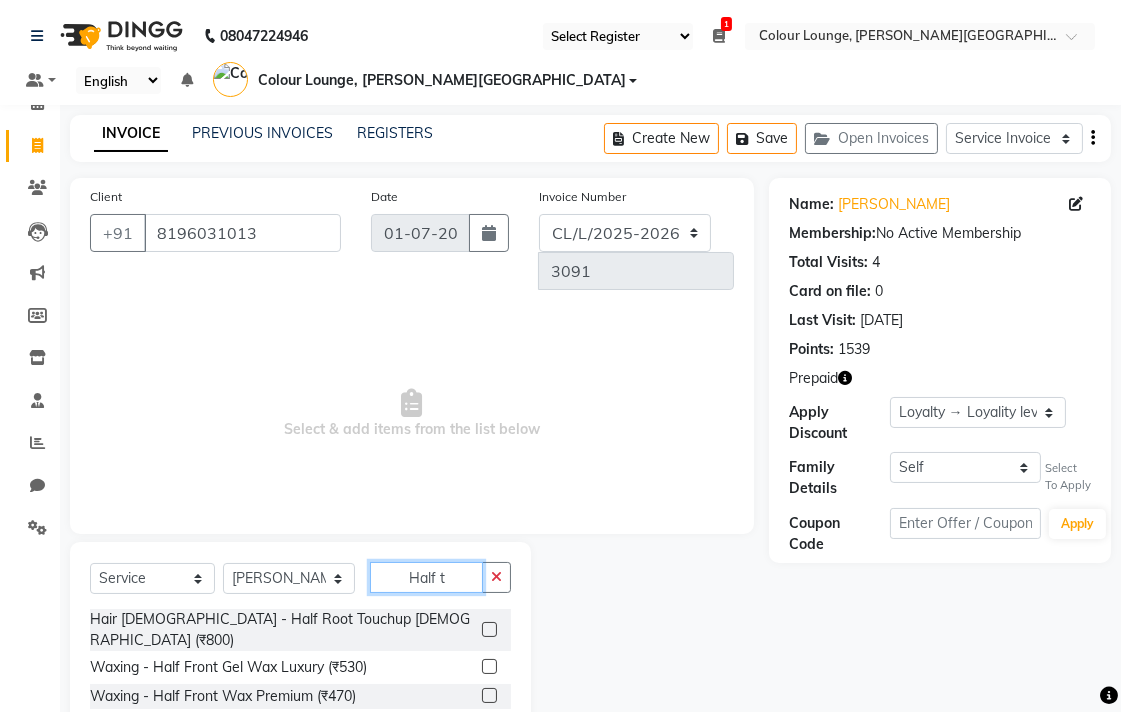 type on "Half t" 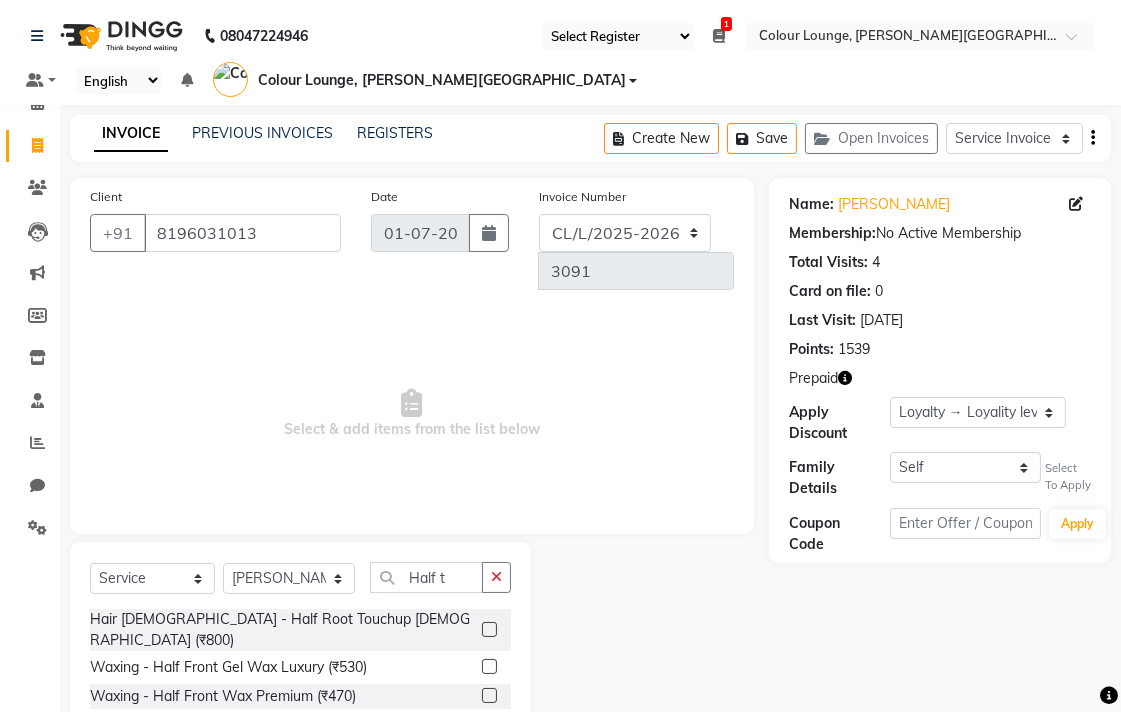 click 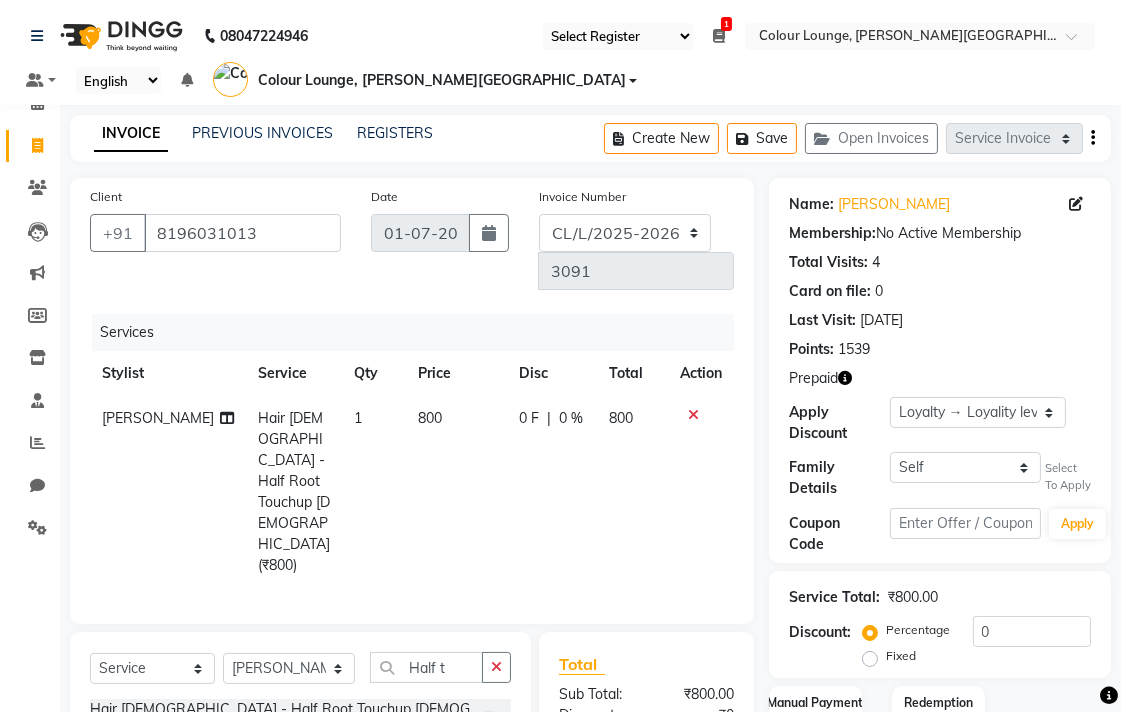 checkbox on "false" 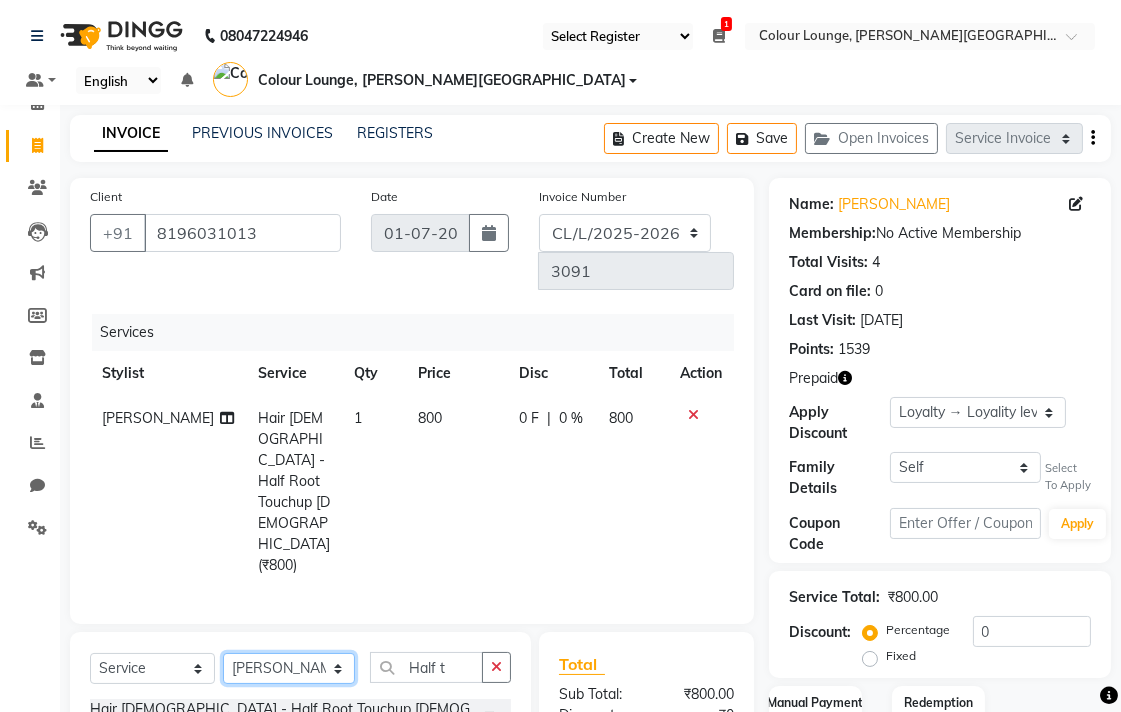 click on "Select Stylist Admin AMIT [PERSON_NAME] [PERSON_NAME] BALBHARTI SHARMA Colour Lounge, [PERSON_NAME][GEOGRAPHIC_DATA], [PERSON_NAME][GEOGRAPHIC_DATA] [PERSON_NAME] [PERSON_NAME] [PERSON_NAME] LOVE [PERSON_NAME] [PERSON_NAME] [PERSON_NAME] [PERSON_NAME] [PERSON_NAME] POOJA Pooja [PERSON_NAME] [PERSON_NAME] PRINCE [PERSON_NAME] [PERSON_NAME] [PERSON_NAME] [PERSON_NAME] [PERSON_NAME] [PERSON_NAME] [PERSON_NAME]  [PERSON_NAME] [PERSON_NAME] [PERSON_NAME] VISHAL" 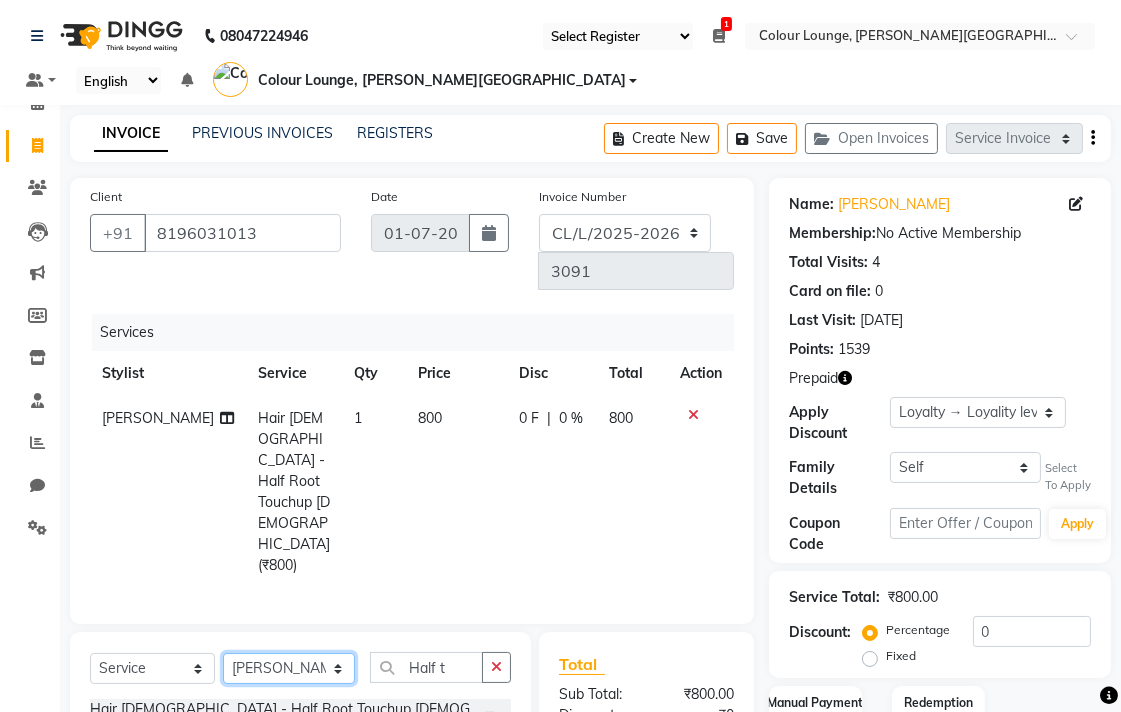 select on "75612" 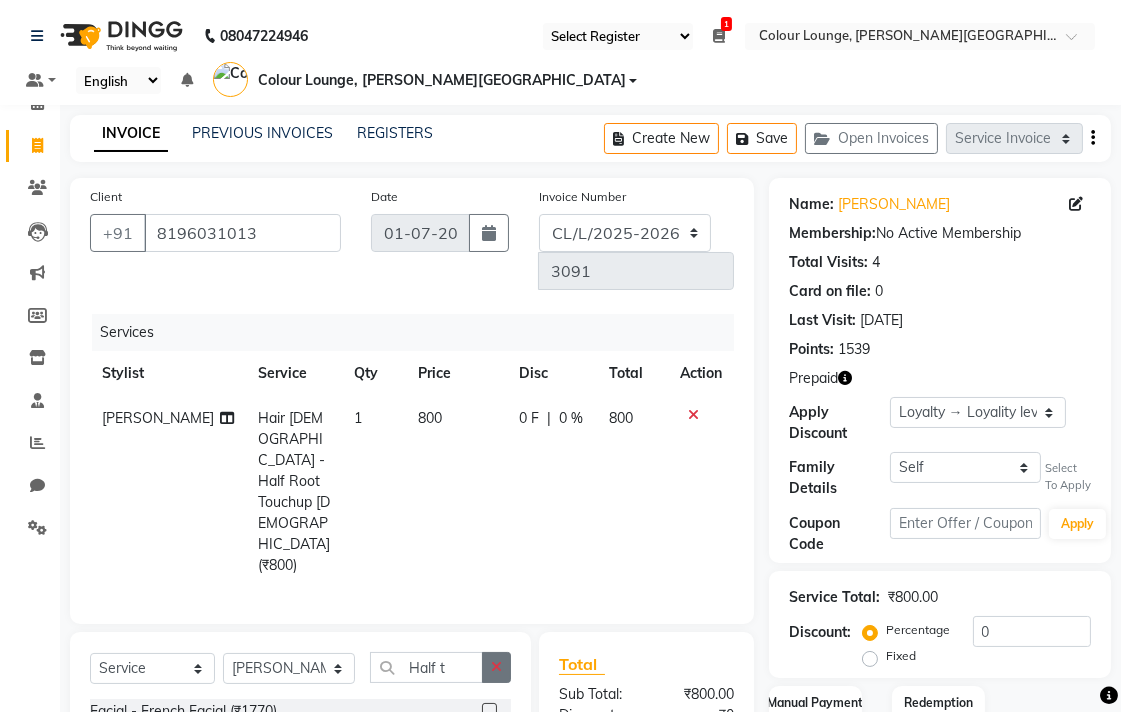 click 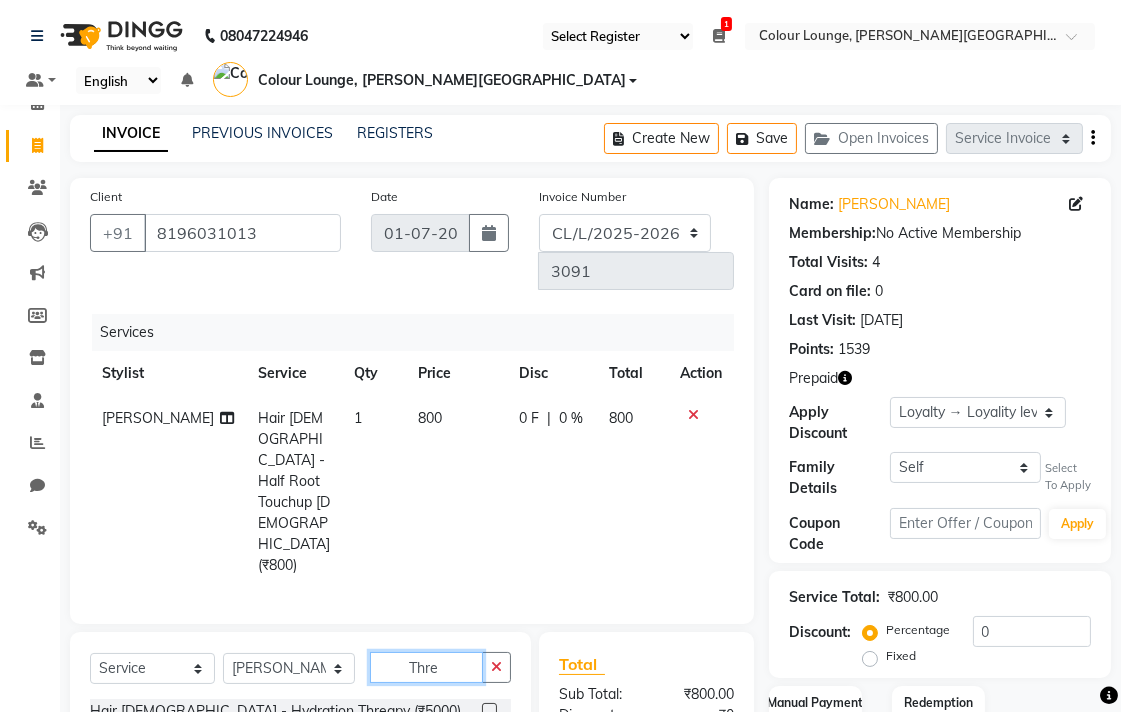 type on "Thre" 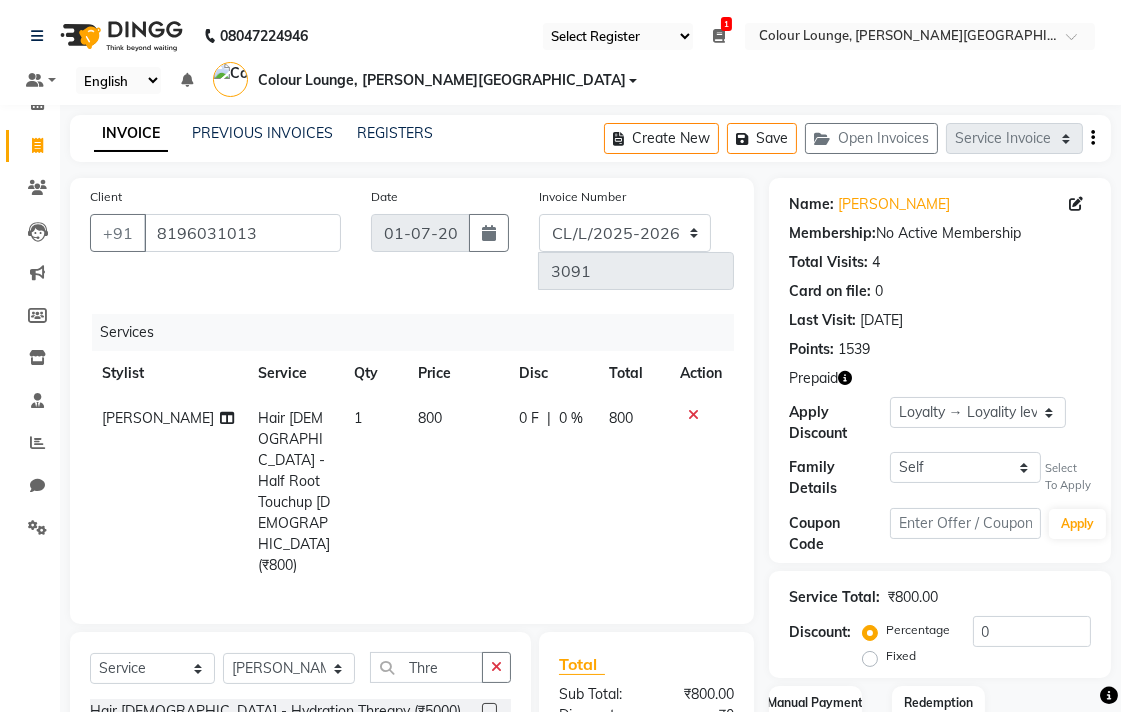 click 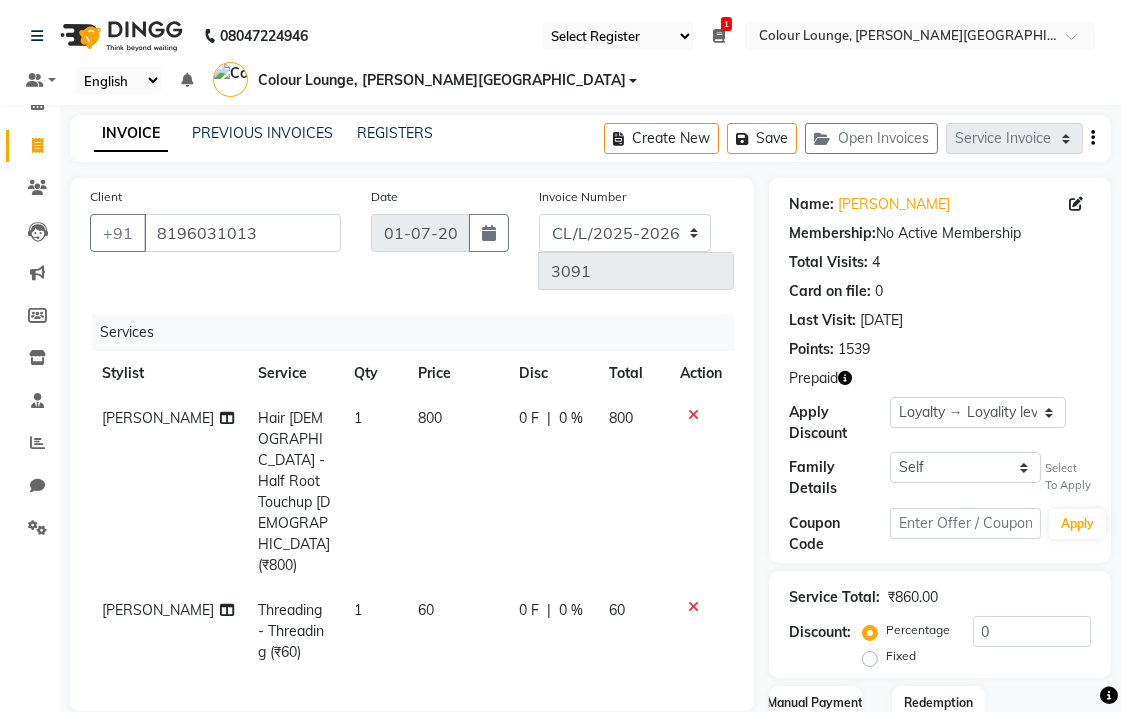 checkbox on "false" 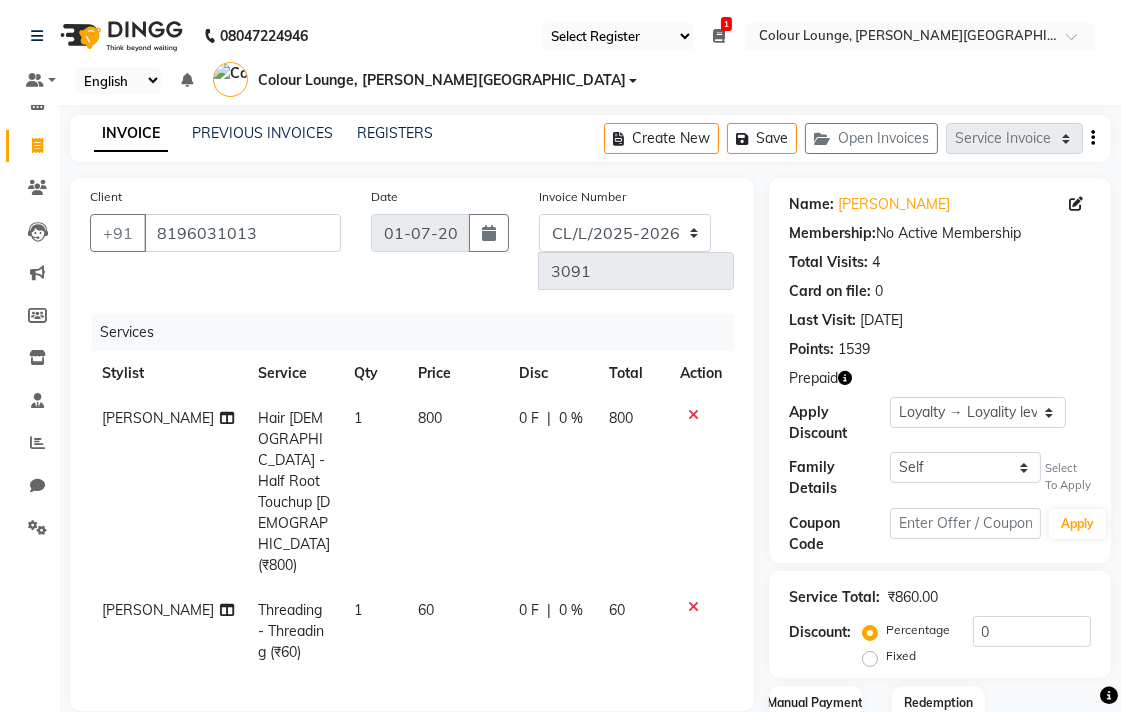 click on "60" 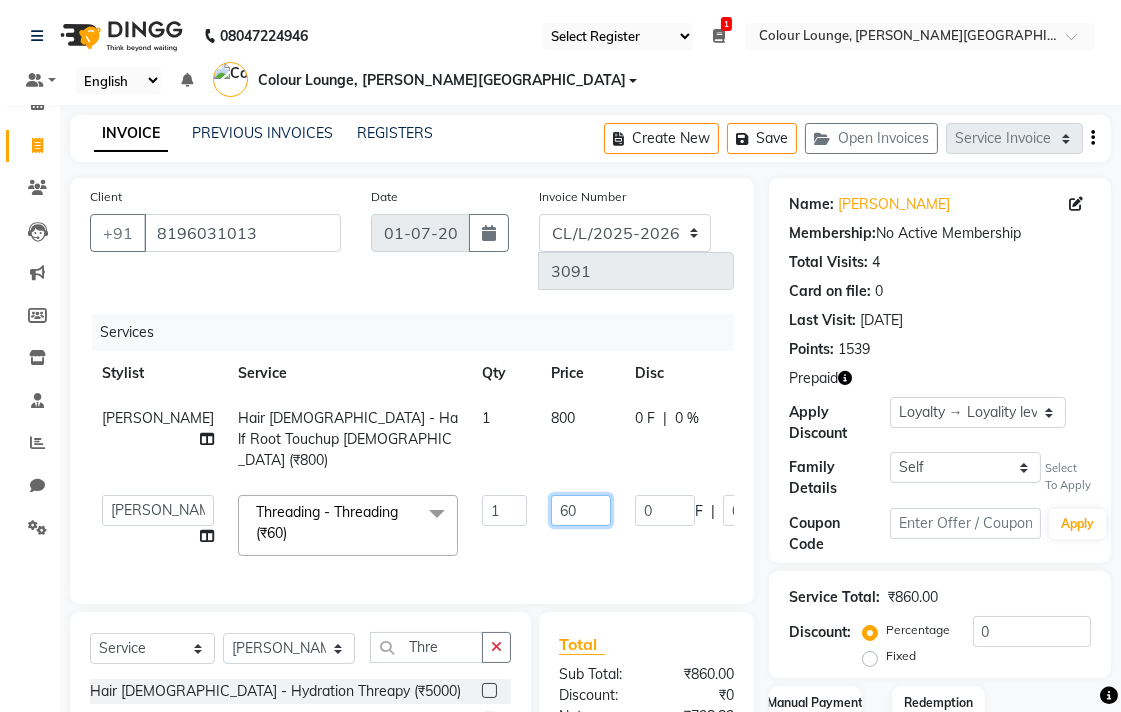 click on "60" 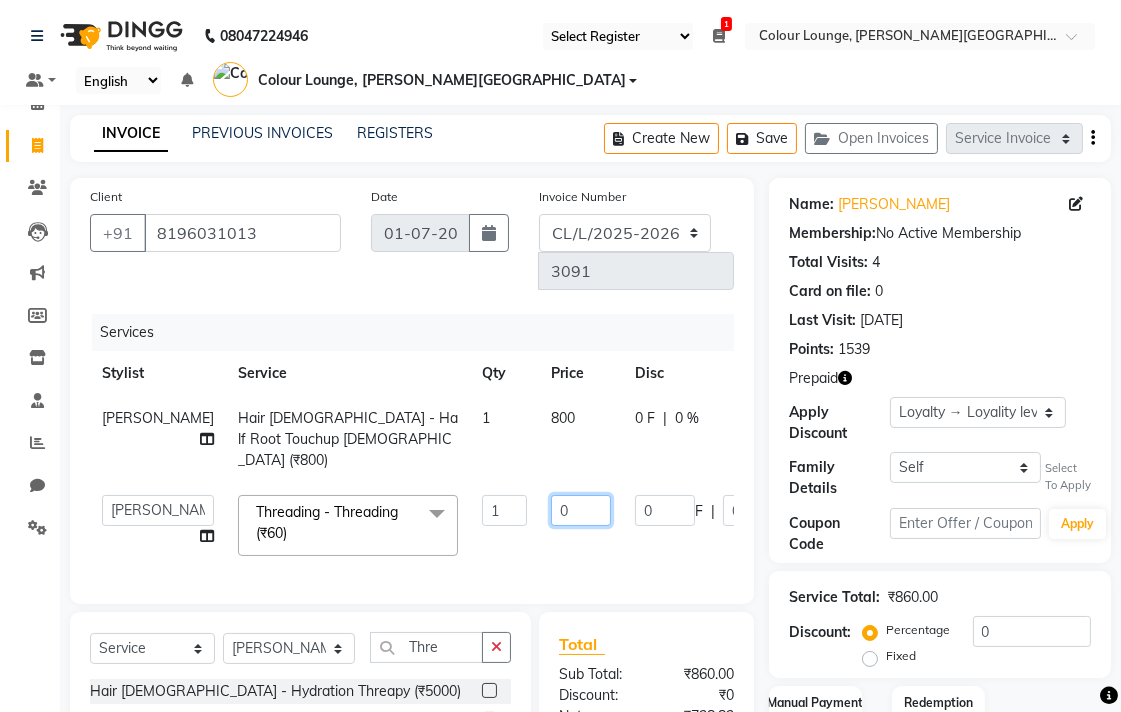 type on "40" 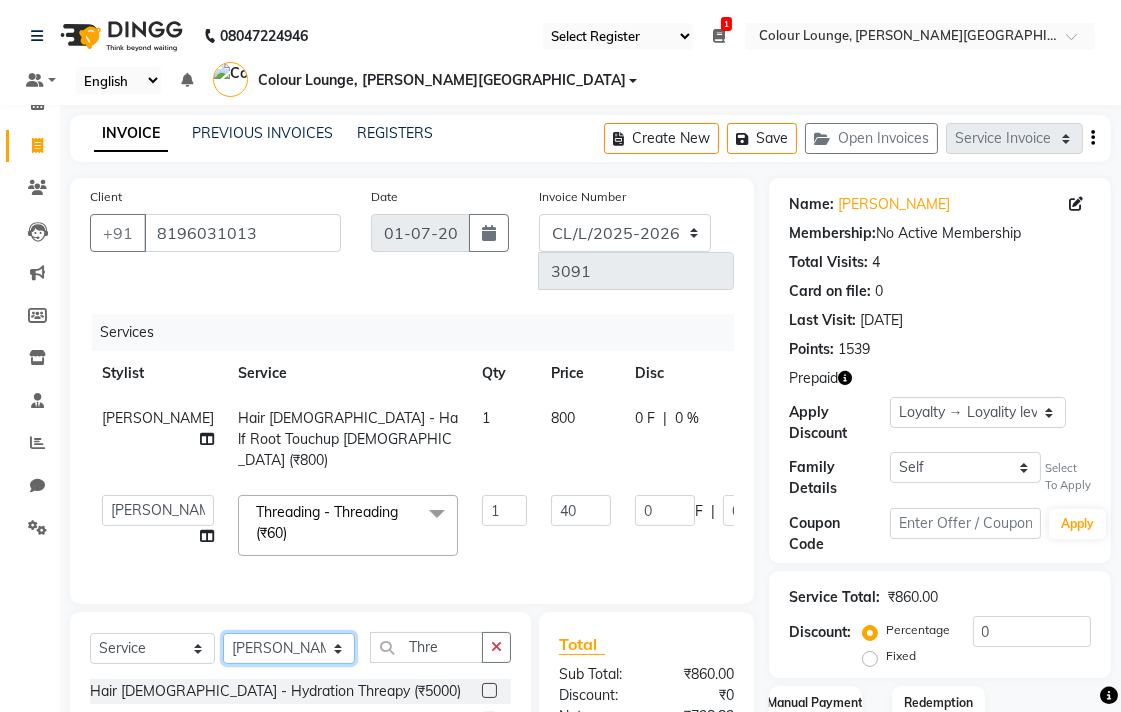 click on "Client +91 8196031013 Date 01-07-2025 Invoice Number  DC/L/2025-2026  CL/L/2025-2026 3091 Services Stylist Service Qty Price Disc Total Action NEENA Hair Female - Half Root Touchup Female (₹800) 1 800 0 F | 0 % 800  Admin   AMIT   Ankush   Ansh Nayyar   BALBHARTI SHARMA   Colour Lounge, Lawrence Road   Colour Lounge, Lawrence Road   DINGG   HARJEET RANDHAWA   HARPREET KAUR   Kajal   LALIMA   LOVE   Manish   MANPREET KAUR   Navneet   Neelam   NEENA   PALWINDER KAUR   POOJA   Pooja negi   PRABHDEEP SINGH   PRINCE KUMAR   PURAN CHAND   RAKESH KUMAR   Rambachan    Resham Kaur    Robin   Sapna   SATWANT KAUR   Simran    Sunny   TULOSH SUBBA   Urvashi   Varun kumar   VISHAL  Threading - Threading (₹60)  x Facial - French Facial (₹1770) Facial - Dermasage Luxury Skin Treatment (₹8000) Facial - Vitamin C Retinol Facial (₹6000) Facial - Vip Signature Facial B (₹7000) Facial - Vitamin C Whiteninig Brightening facial (₹5000) Facial - Nirvana Facial (₹2712) Hair extension (₹1000) Clinic - Prp (₹5000)" 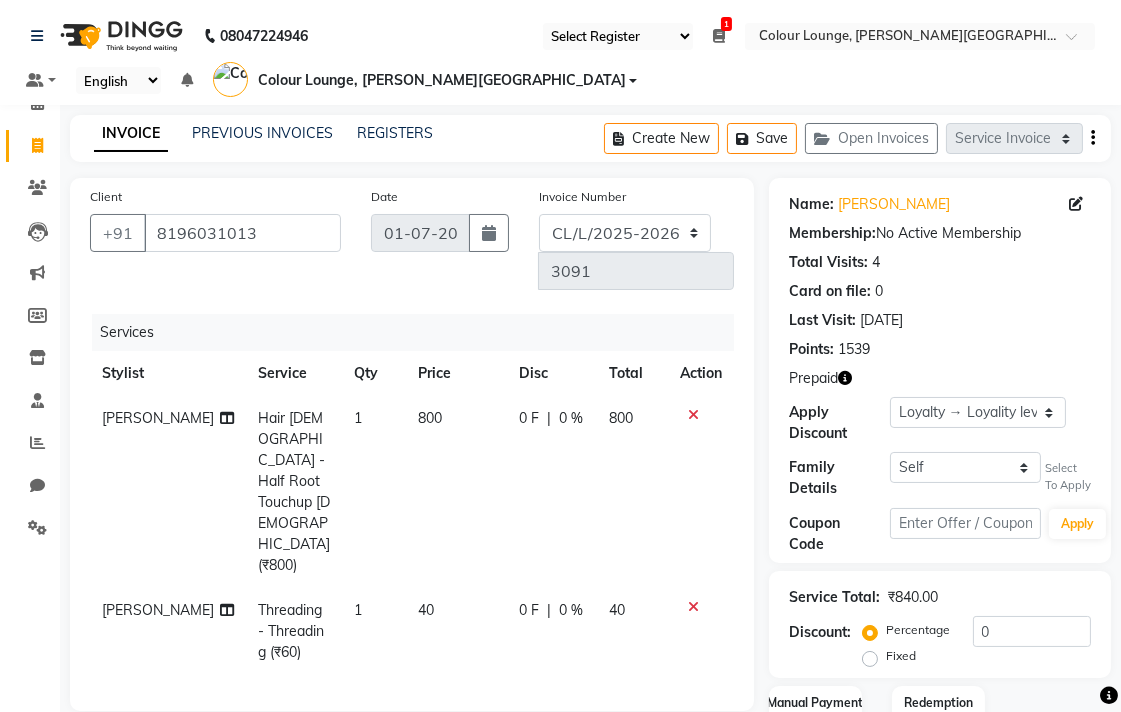 select on "70013" 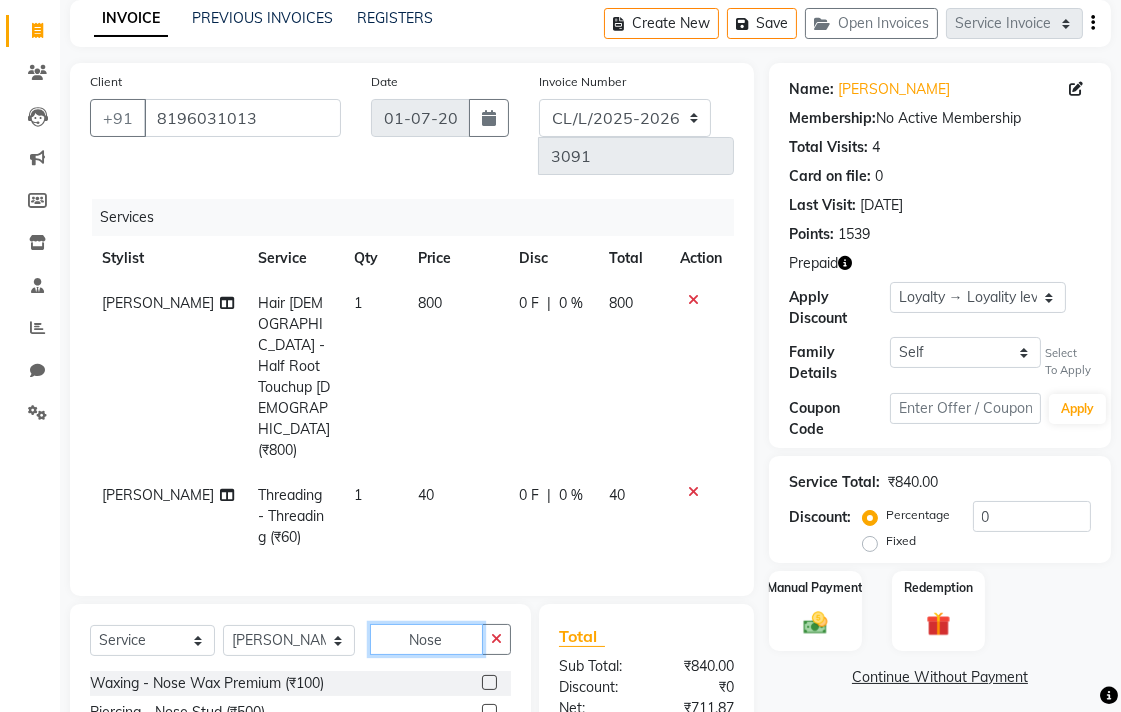 scroll, scrollTop: 128, scrollLeft: 0, axis: vertical 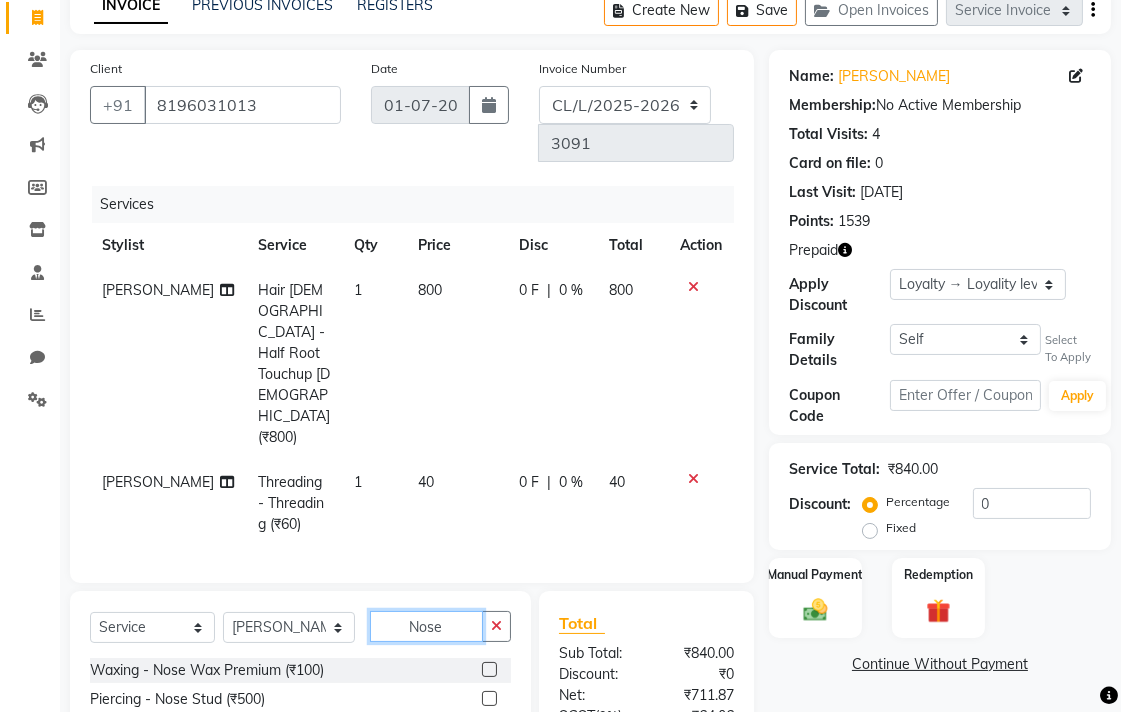type on "Nose" 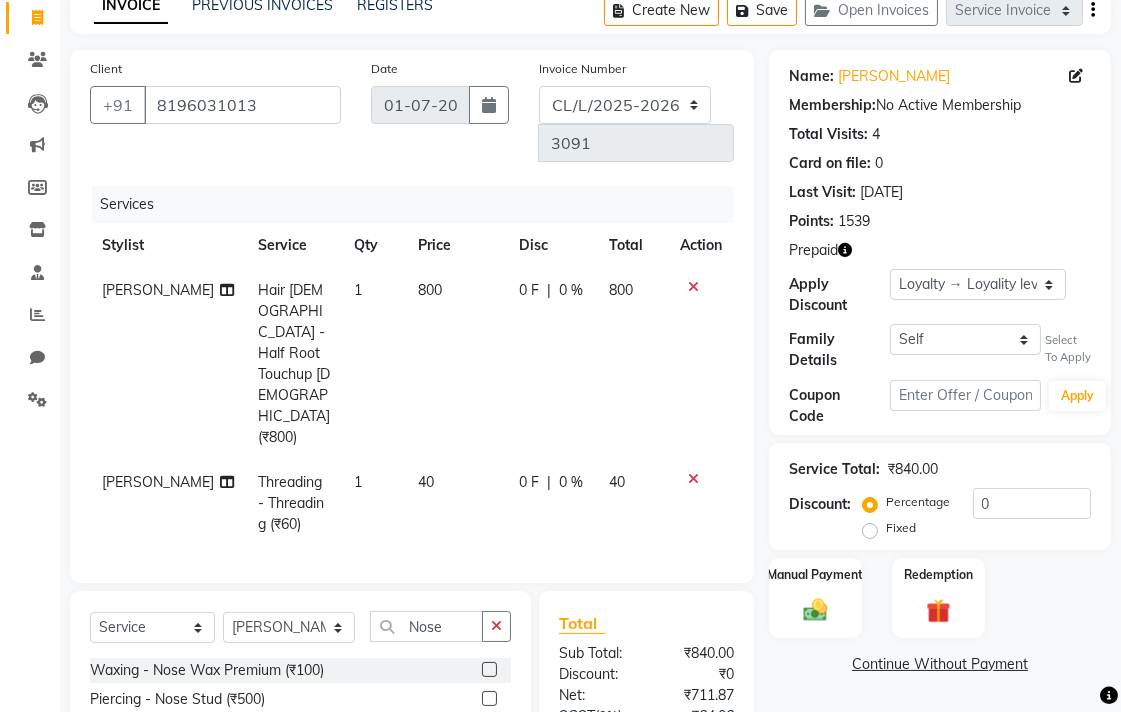 click 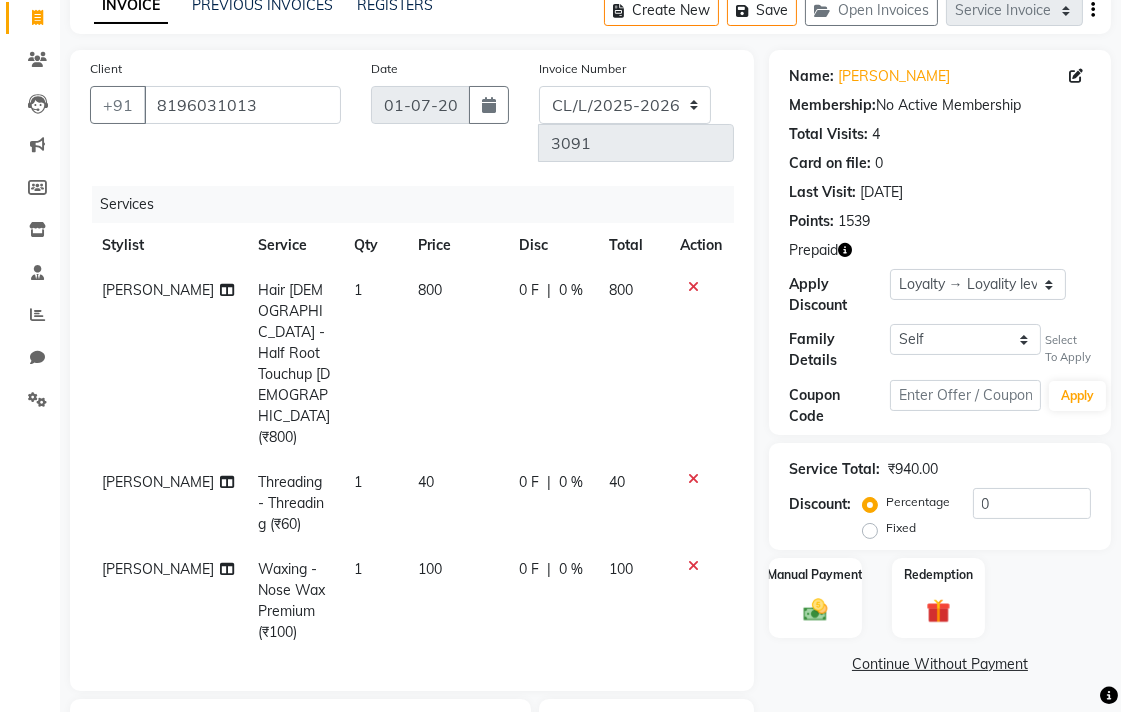 checkbox on "false" 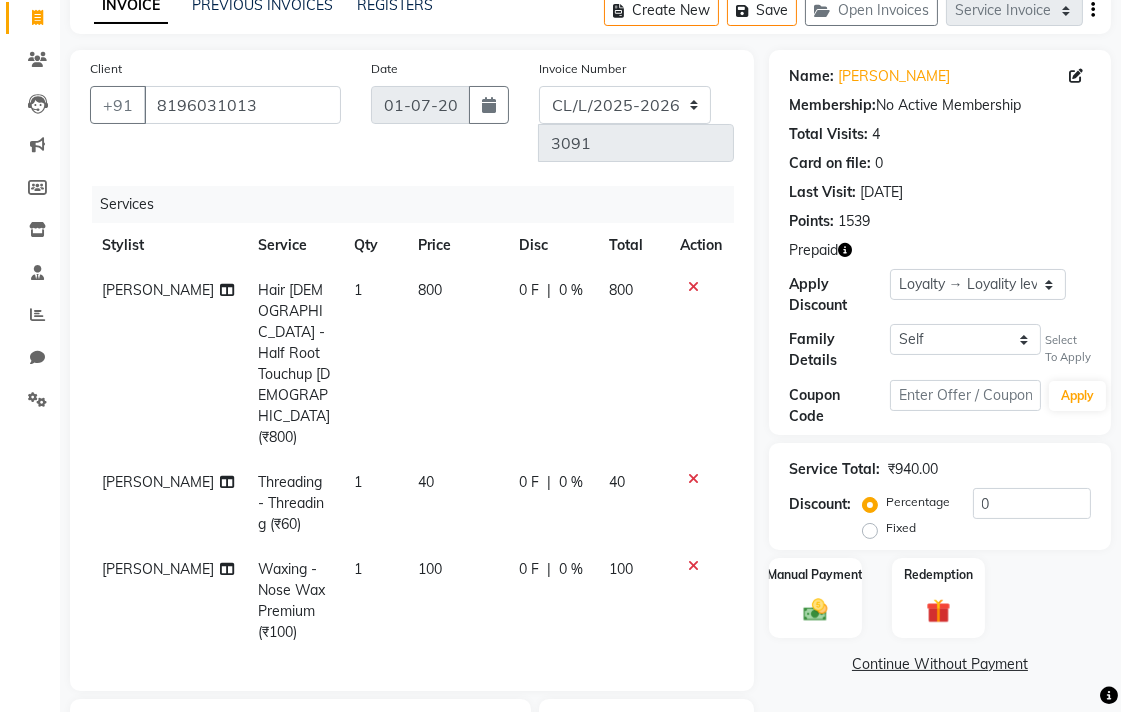 select on "70008" 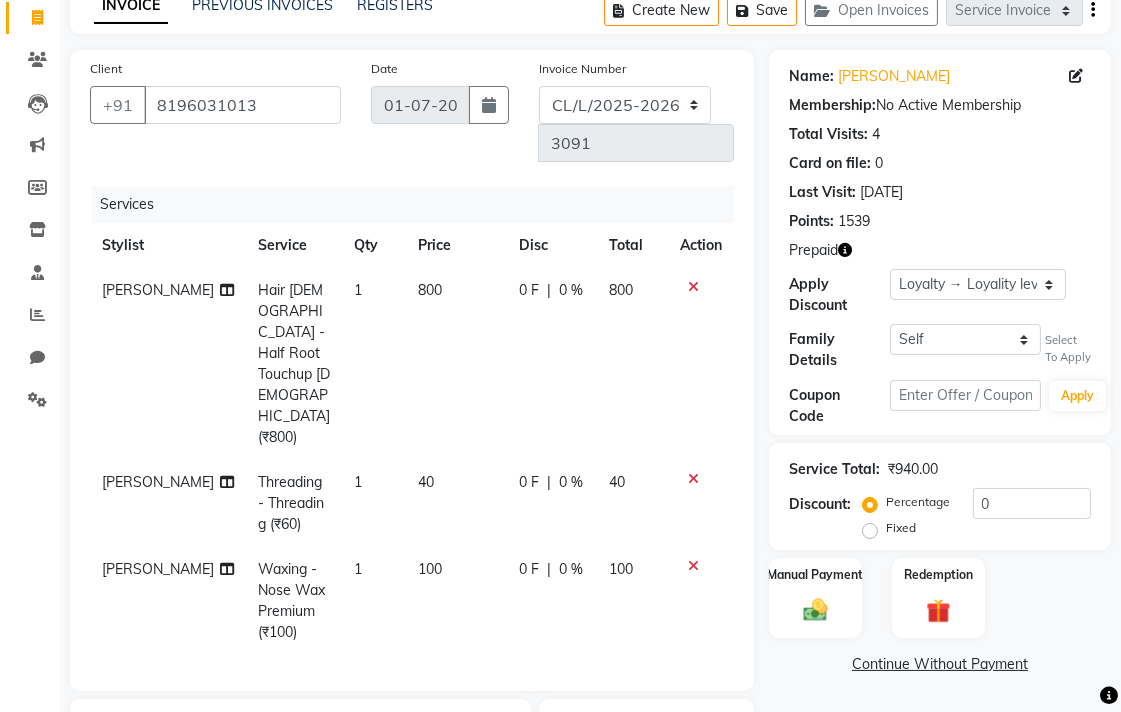 click on "Nose" 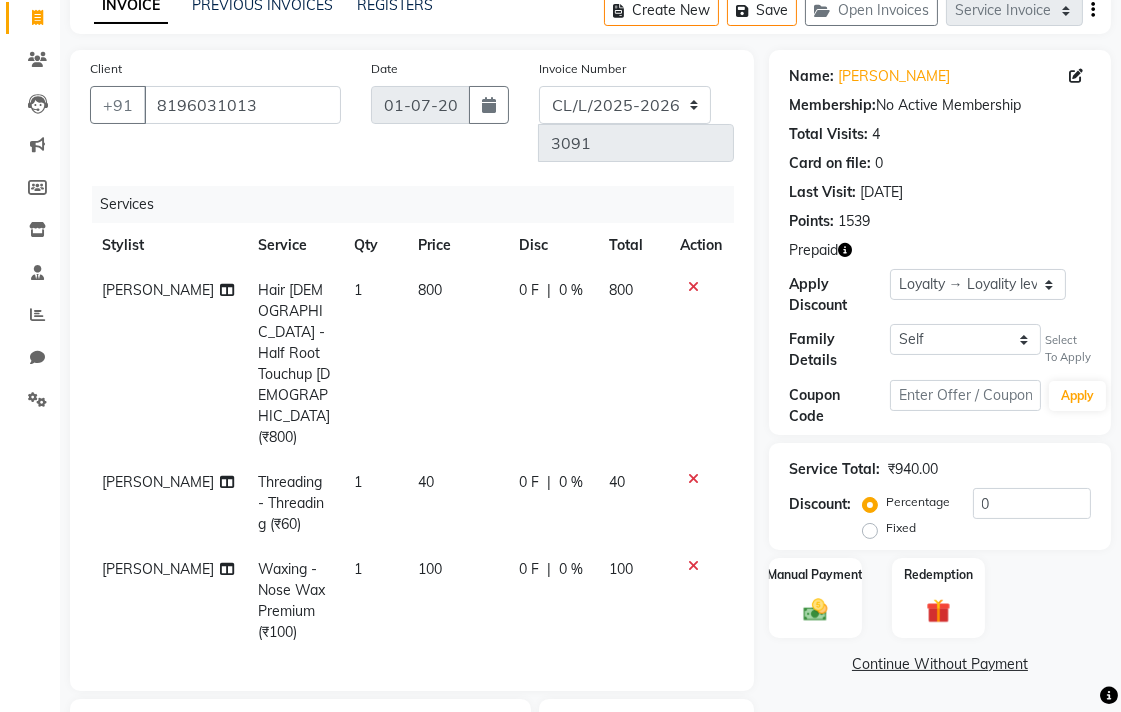 type on "Nos" 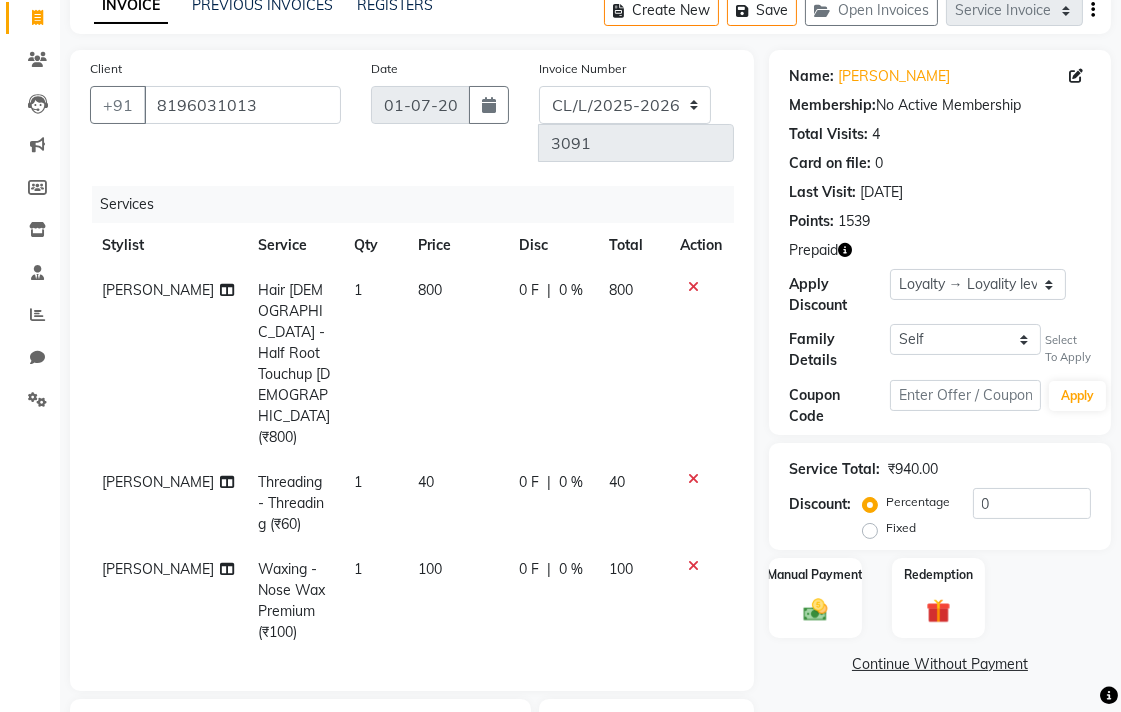 click 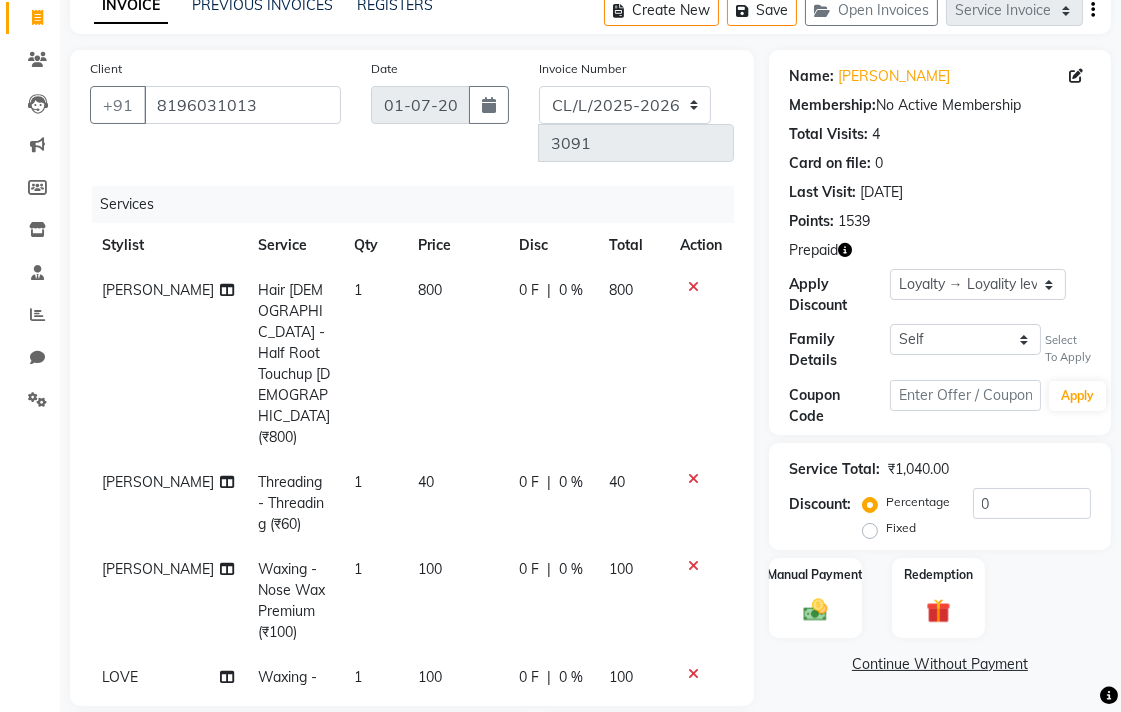checkbox on "false" 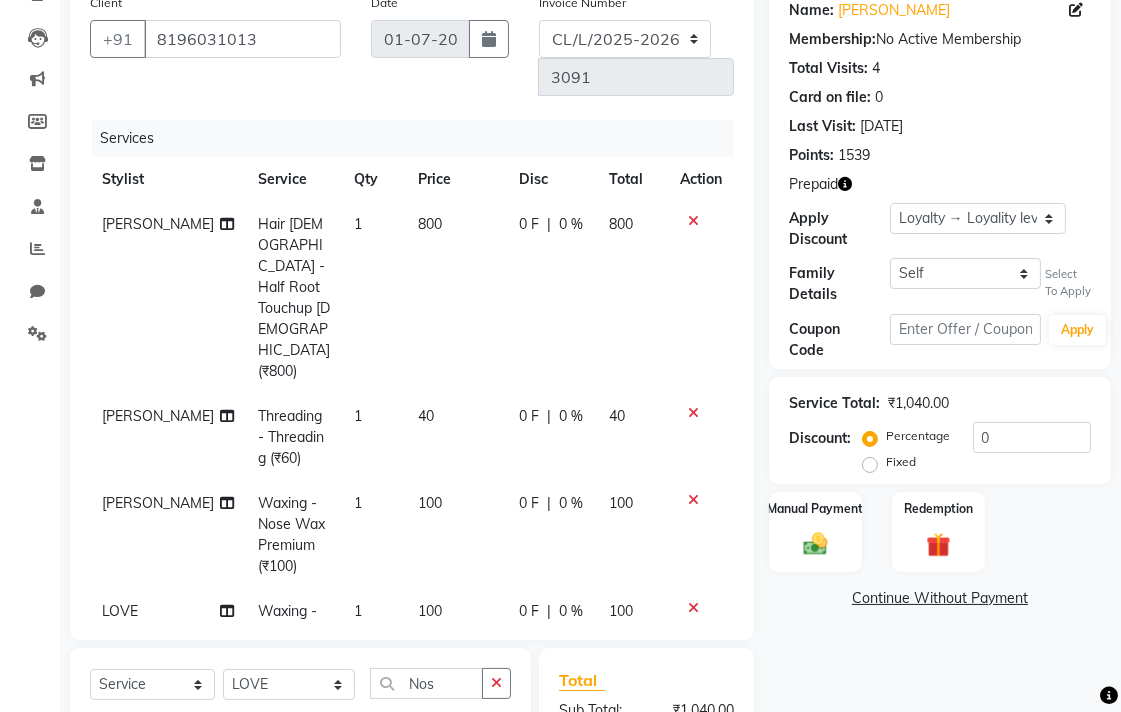 scroll, scrollTop: 416, scrollLeft: 0, axis: vertical 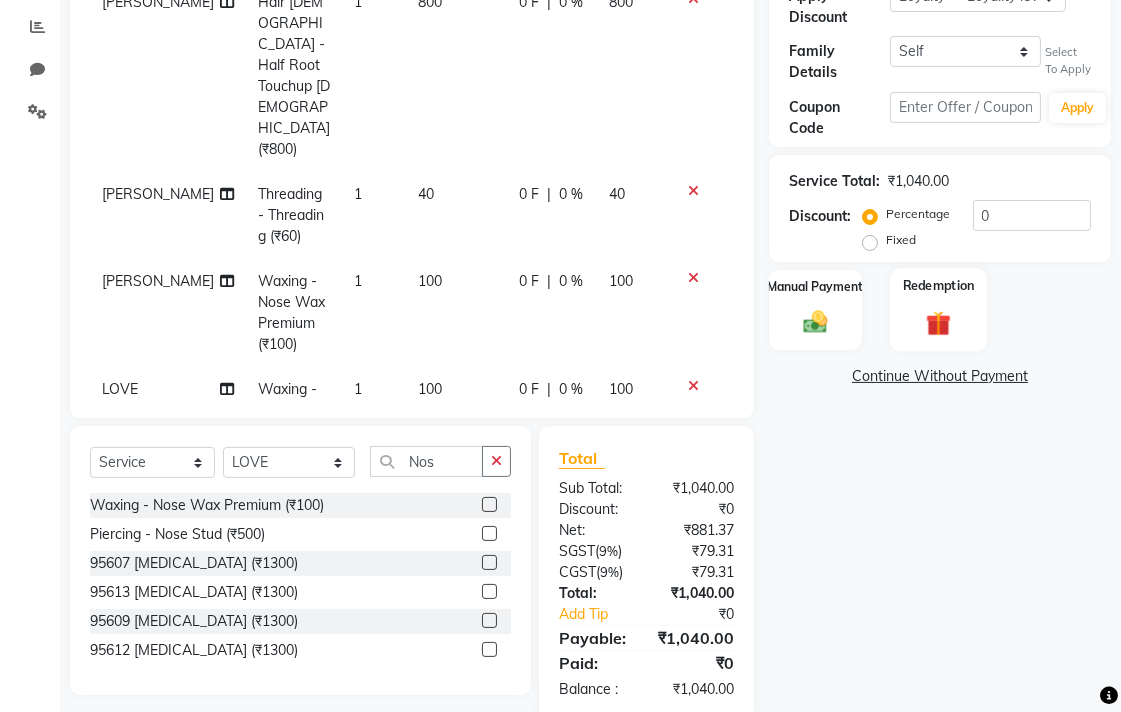click on "Redemption" 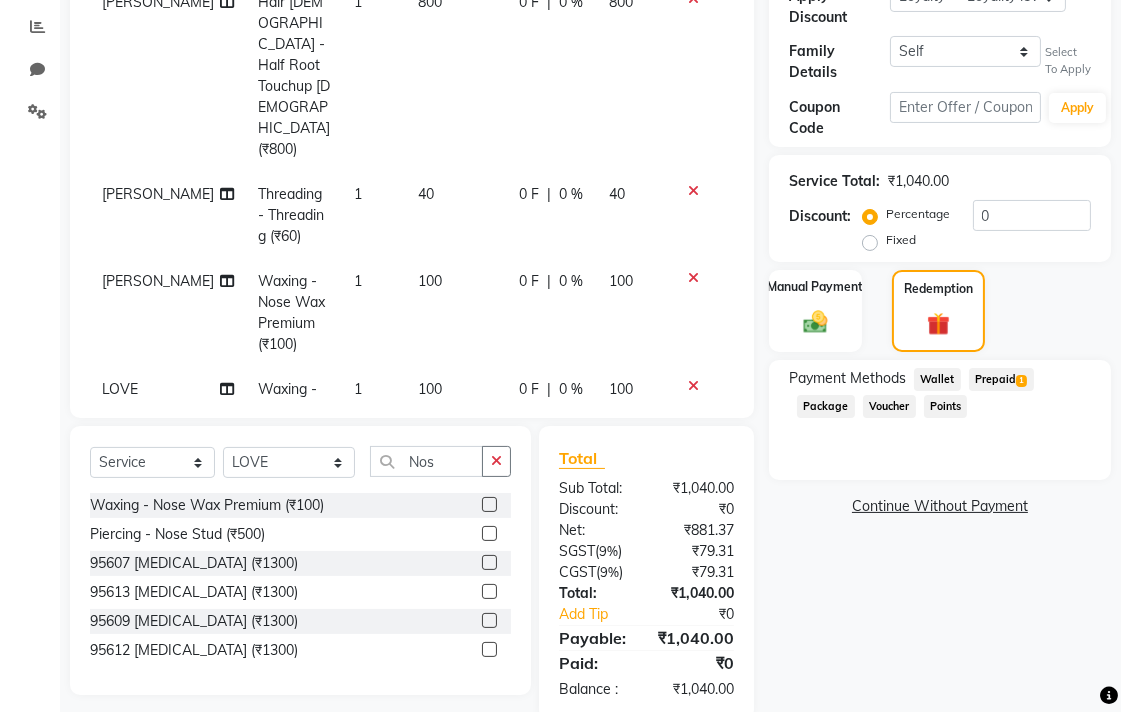 click on "Prepaid  1" 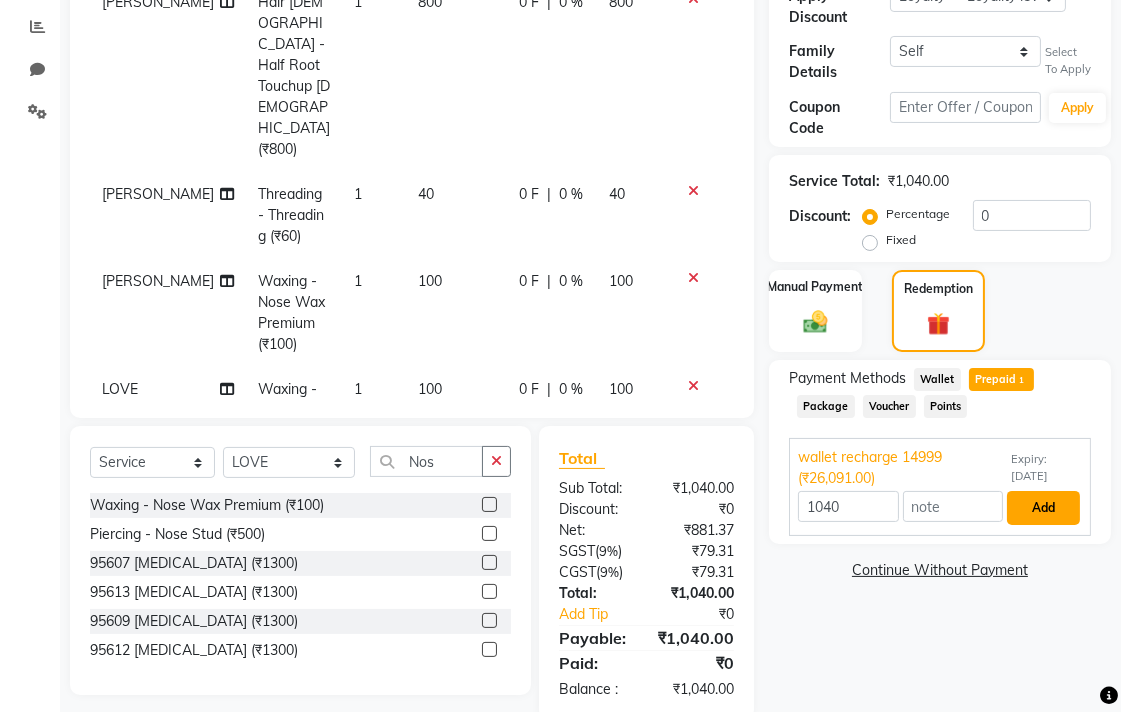 click on "Add" at bounding box center [1043, 508] 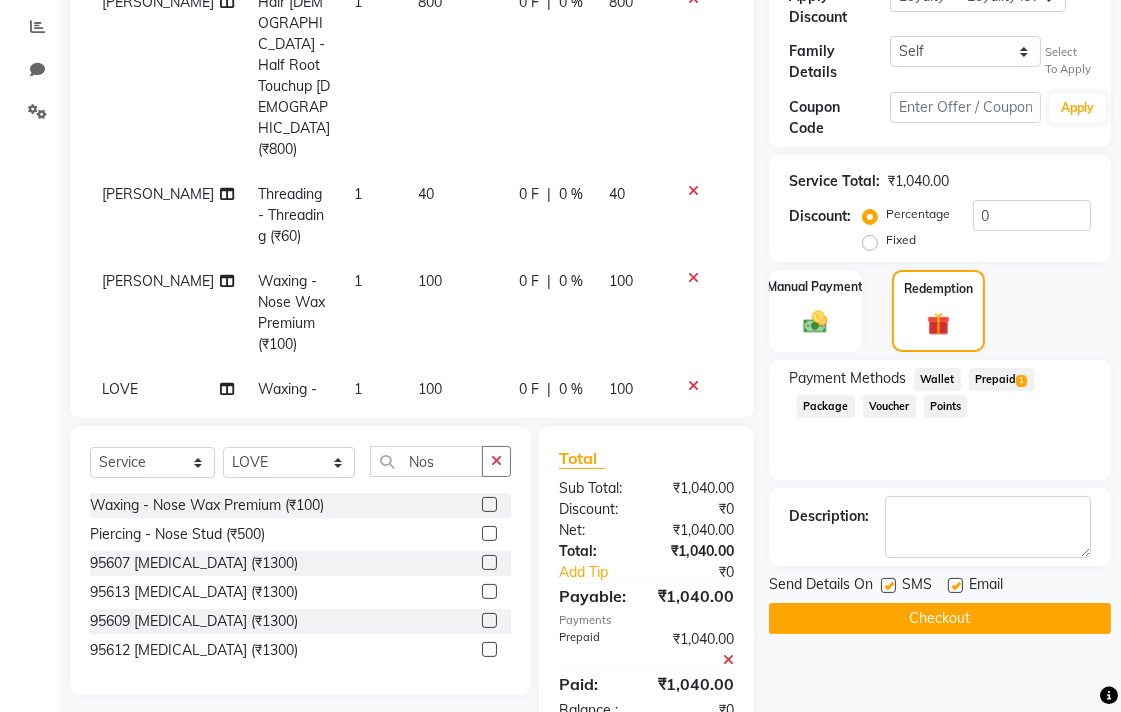 click on "Checkout" 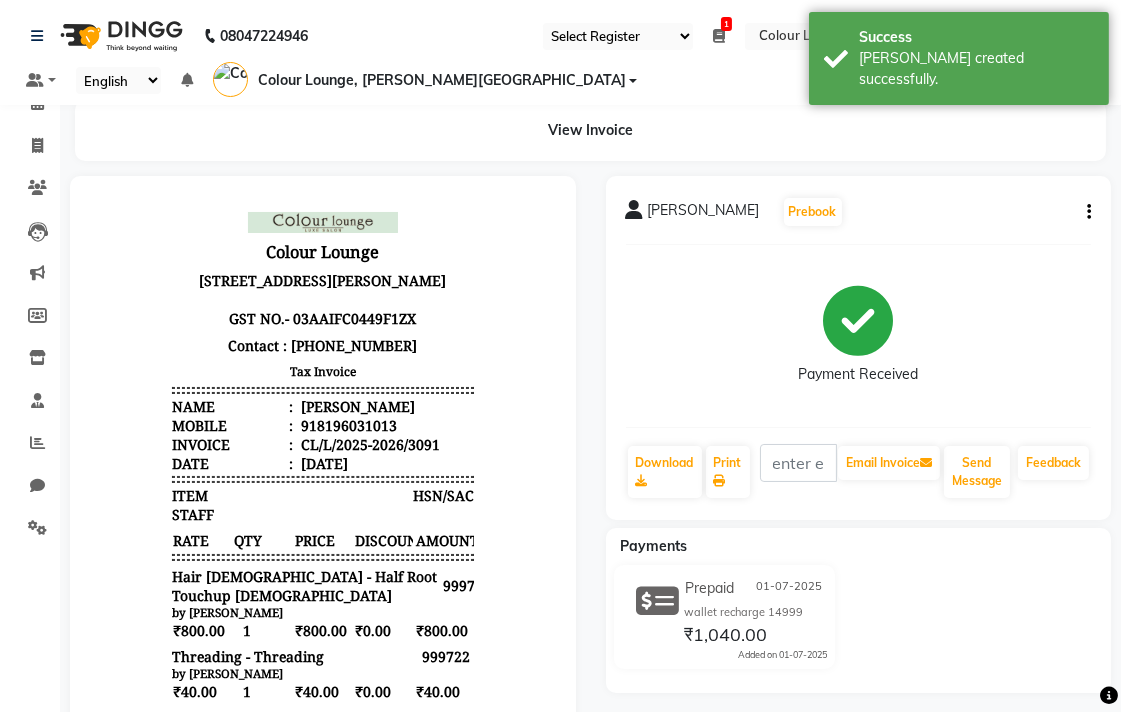 scroll, scrollTop: 0, scrollLeft: 0, axis: both 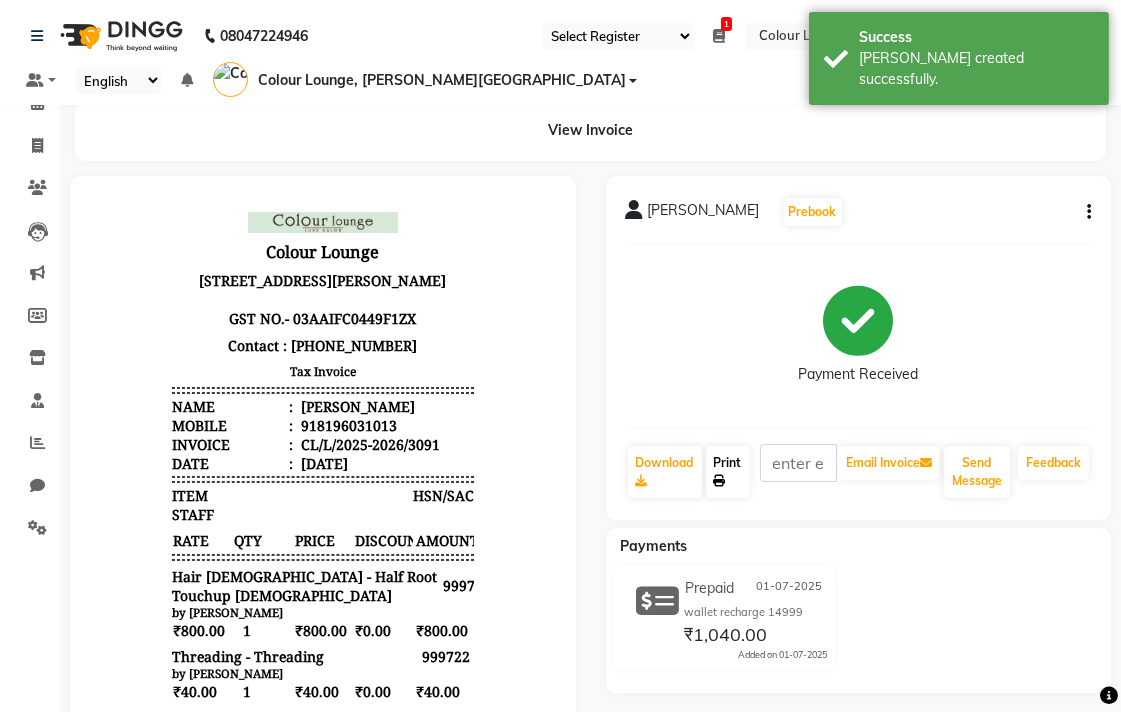 click on "Print" 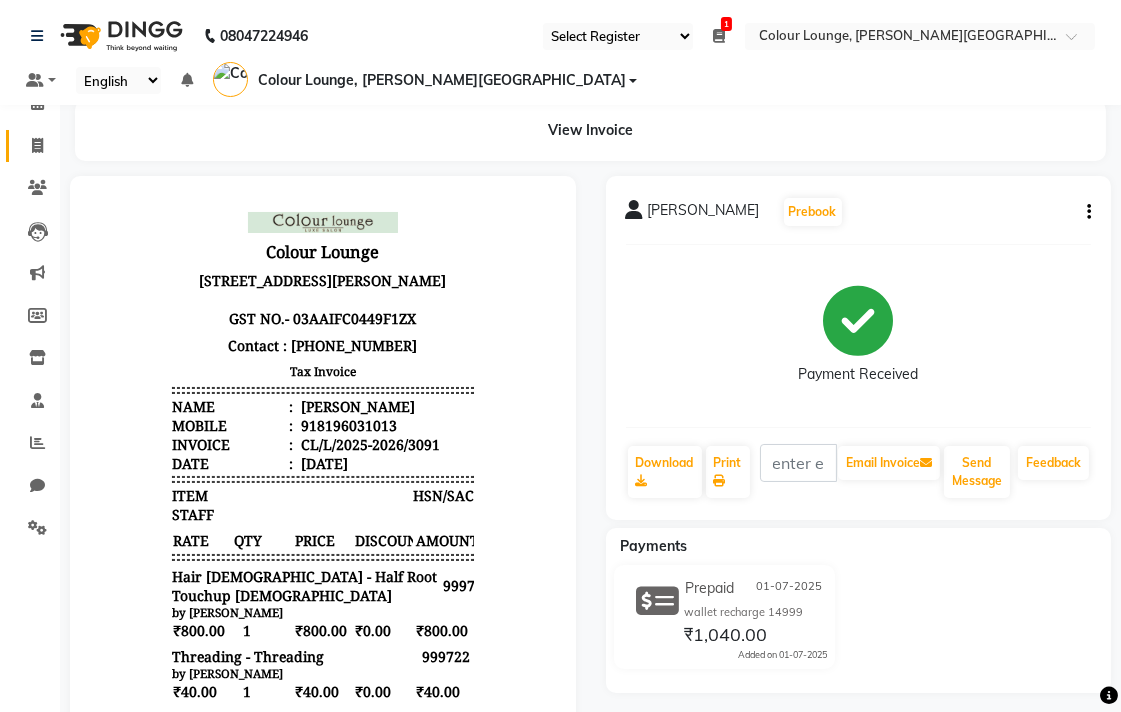 click 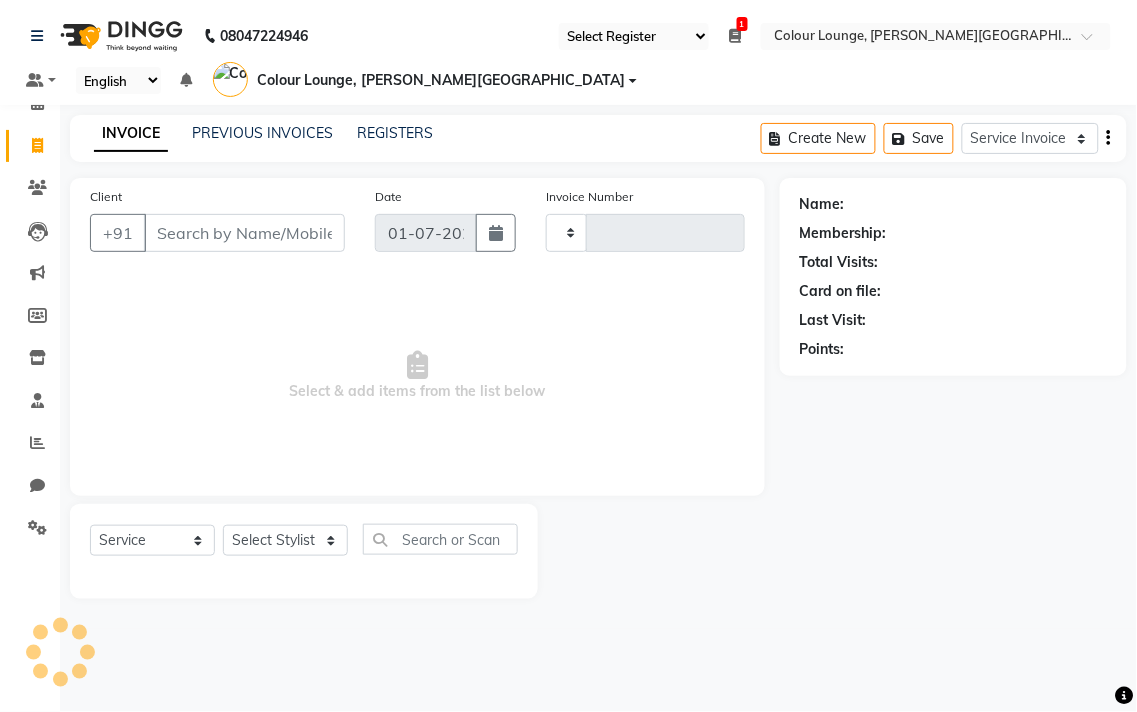 type on "3092" 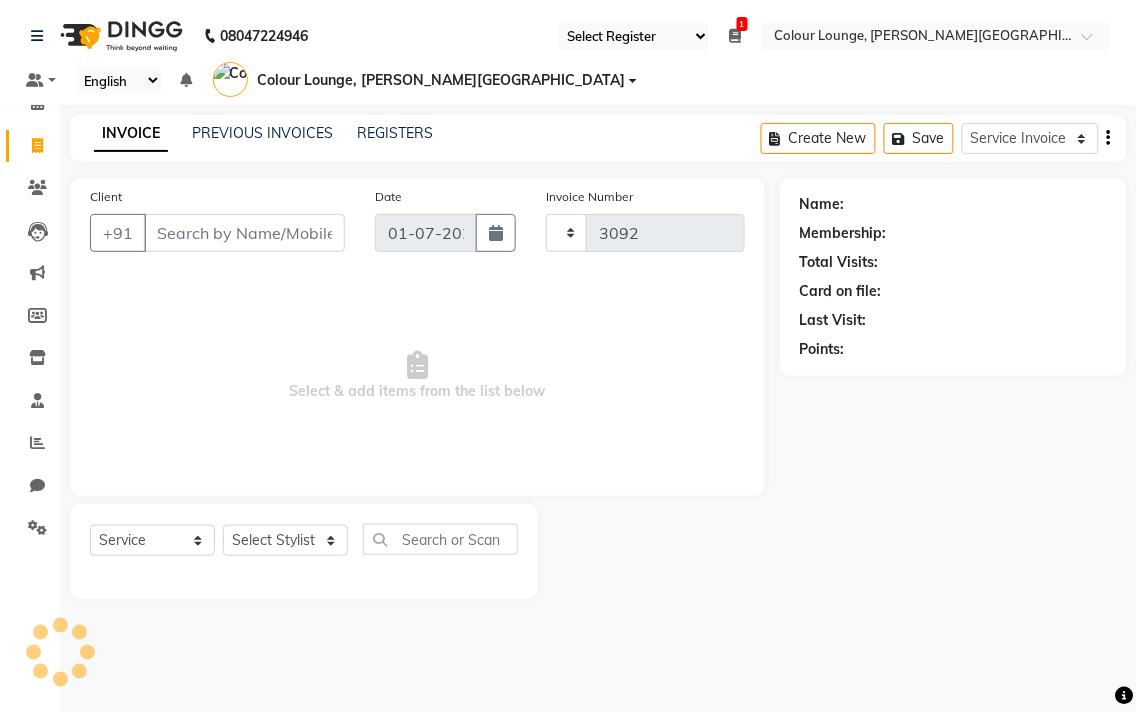 select on "8011" 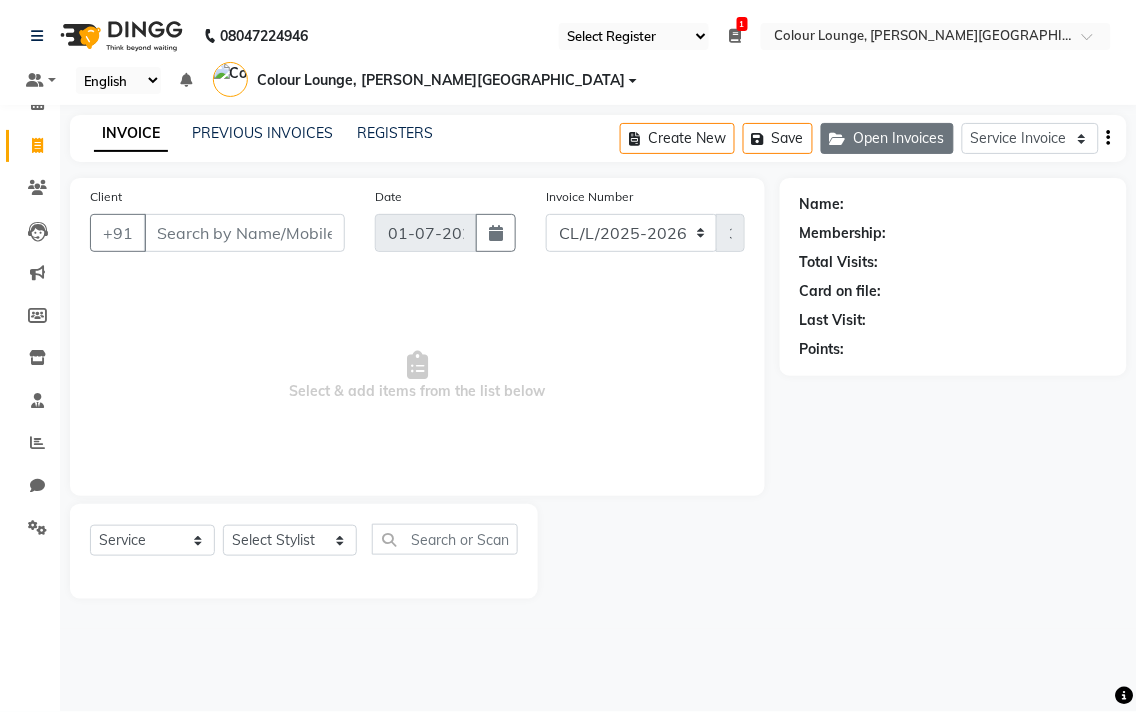 click on "Open Invoices" 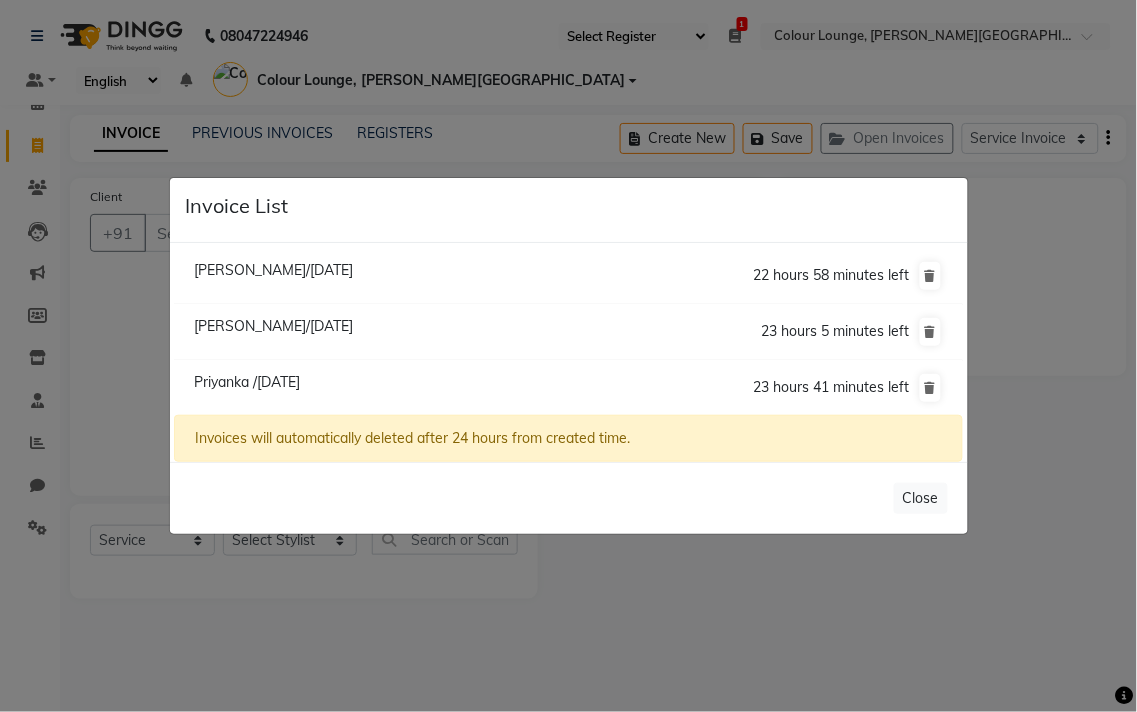 click on "[PERSON_NAME]/[DATE]" 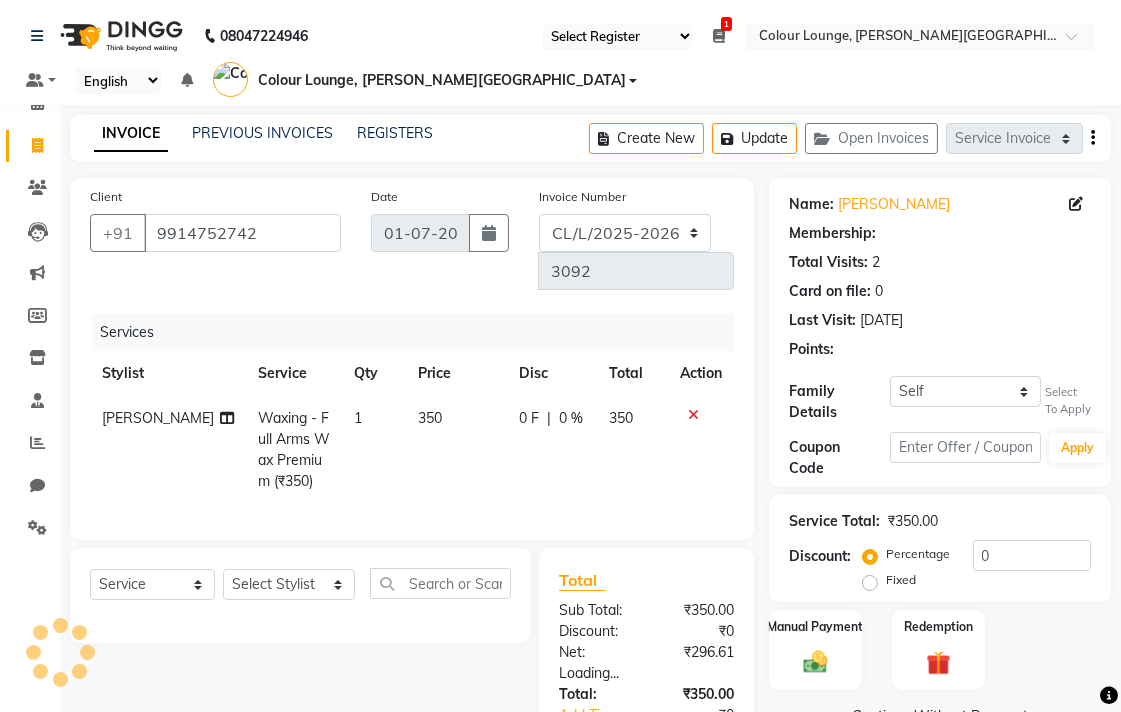 select on "1: Object" 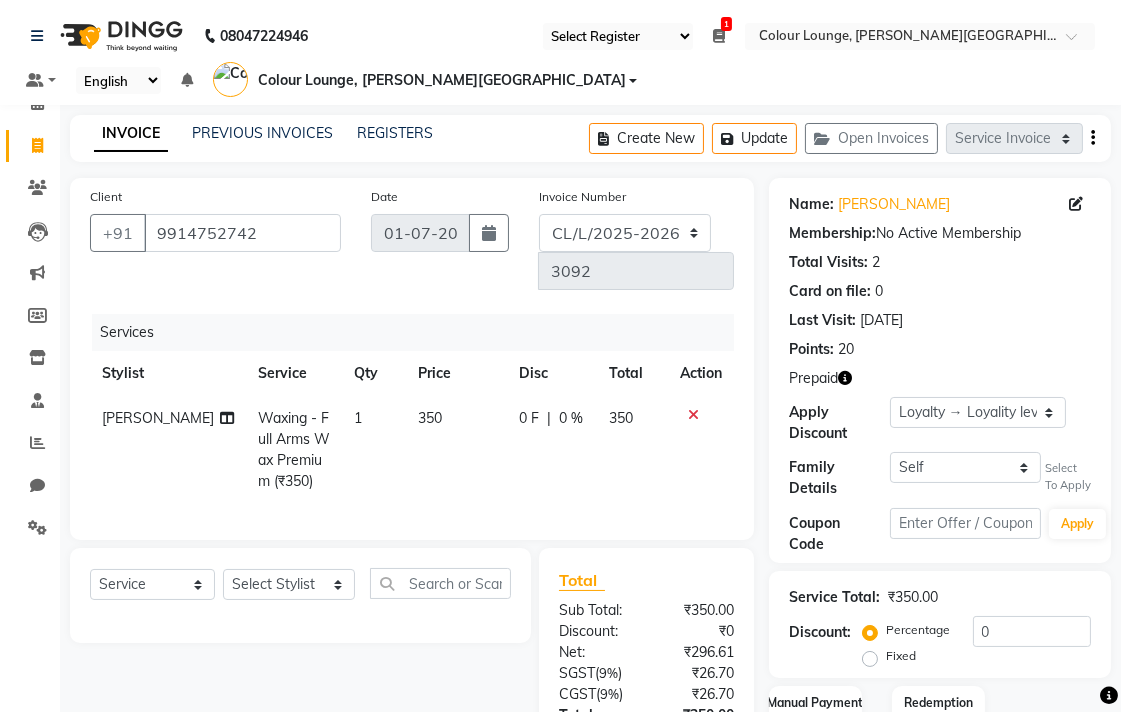 click on "350" 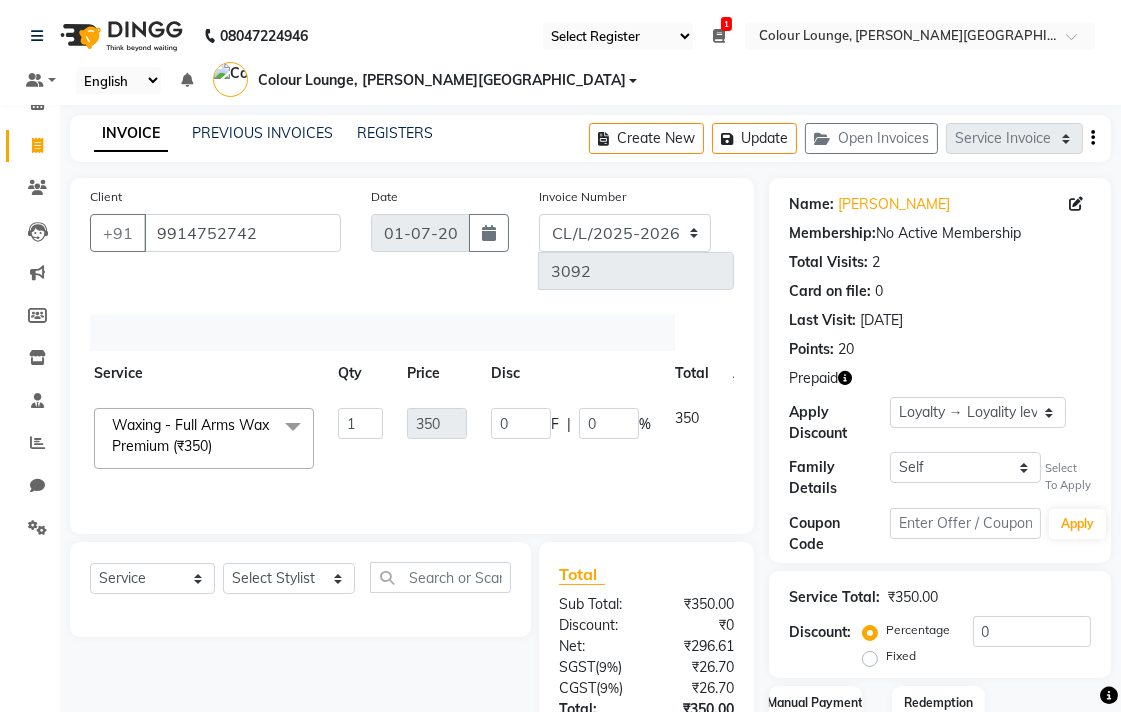 scroll, scrollTop: 0, scrollLeft: 70, axis: horizontal 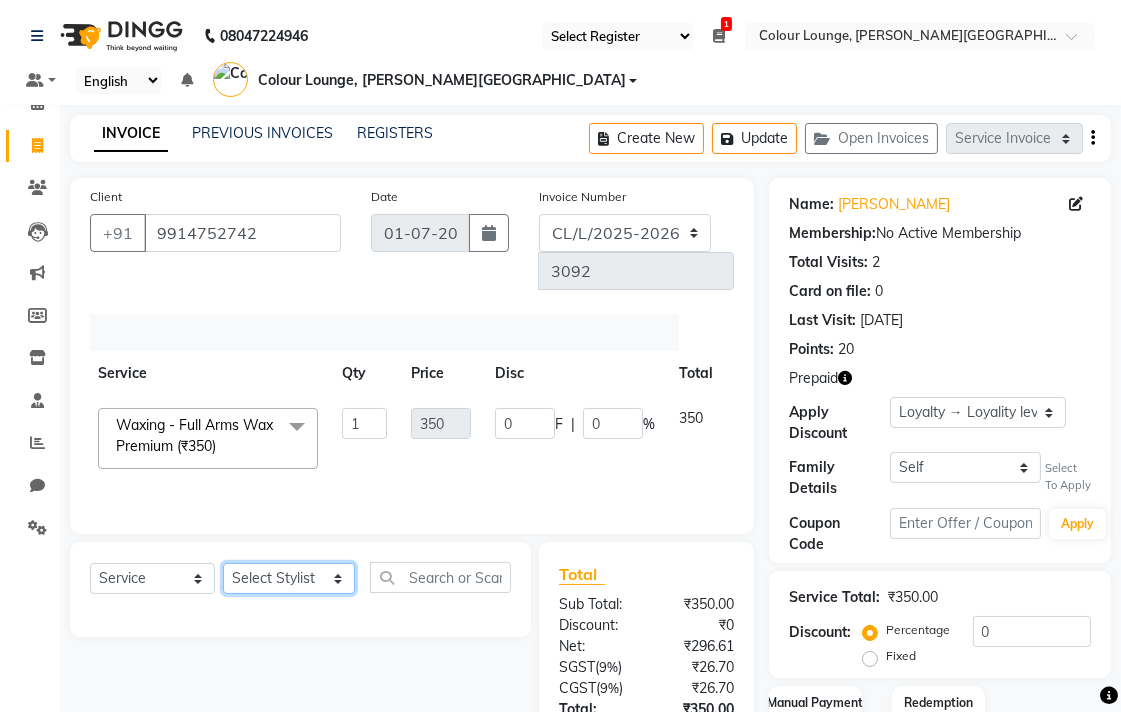 click on "Select Stylist Admin AMIT [PERSON_NAME] [PERSON_NAME] BALBHARTI SHARMA Colour Lounge, [PERSON_NAME][GEOGRAPHIC_DATA], [PERSON_NAME][GEOGRAPHIC_DATA] [PERSON_NAME] [PERSON_NAME] [PERSON_NAME] LOVE [PERSON_NAME] [PERSON_NAME] [PERSON_NAME] [PERSON_NAME] [PERSON_NAME] POOJA Pooja [PERSON_NAME] [PERSON_NAME] PRINCE [PERSON_NAME] [PERSON_NAME] [PERSON_NAME] [PERSON_NAME] [PERSON_NAME] [PERSON_NAME] [PERSON_NAME]  [PERSON_NAME] [PERSON_NAME] [PERSON_NAME] VISHAL" 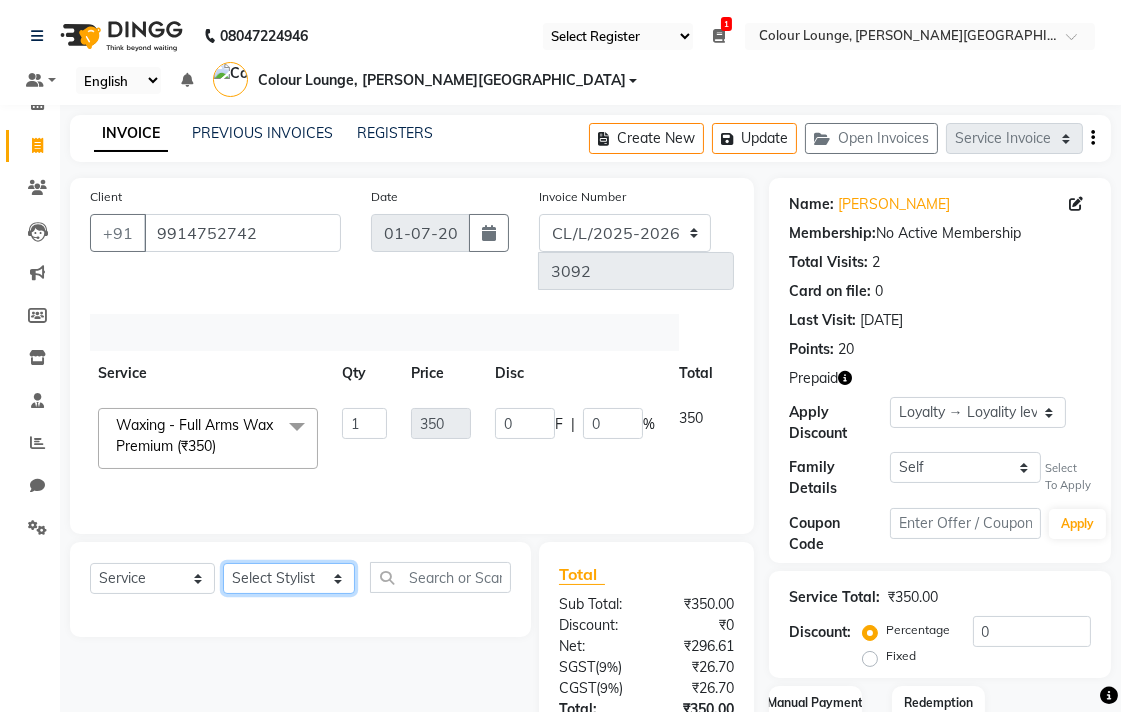 select on "70031" 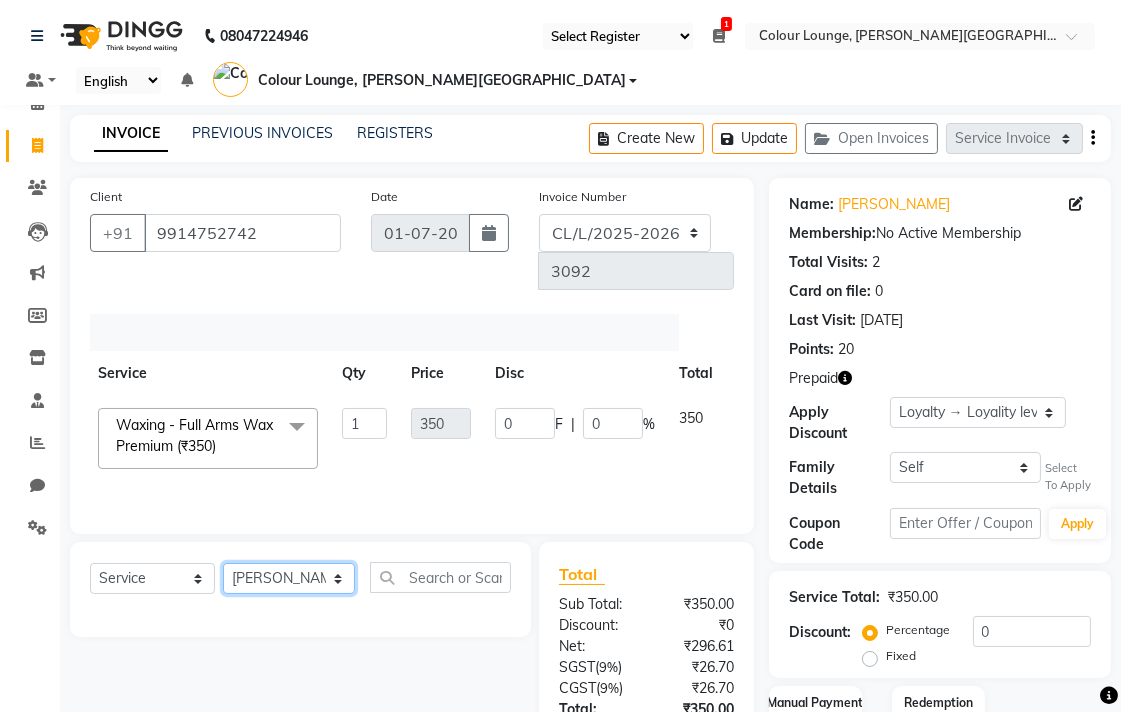 click on "Select Stylist Admin AMIT [PERSON_NAME] [PERSON_NAME] BALBHARTI SHARMA Colour Lounge, [PERSON_NAME][GEOGRAPHIC_DATA], [PERSON_NAME][GEOGRAPHIC_DATA] [PERSON_NAME] [PERSON_NAME] [PERSON_NAME] LOVE [PERSON_NAME] [PERSON_NAME] [PERSON_NAME] [PERSON_NAME] [PERSON_NAME] POOJA Pooja [PERSON_NAME] [PERSON_NAME] PRINCE [PERSON_NAME] [PERSON_NAME] [PERSON_NAME] [PERSON_NAME] [PERSON_NAME] [PERSON_NAME] [PERSON_NAME]  [PERSON_NAME] [PERSON_NAME] [PERSON_NAME] VISHAL" 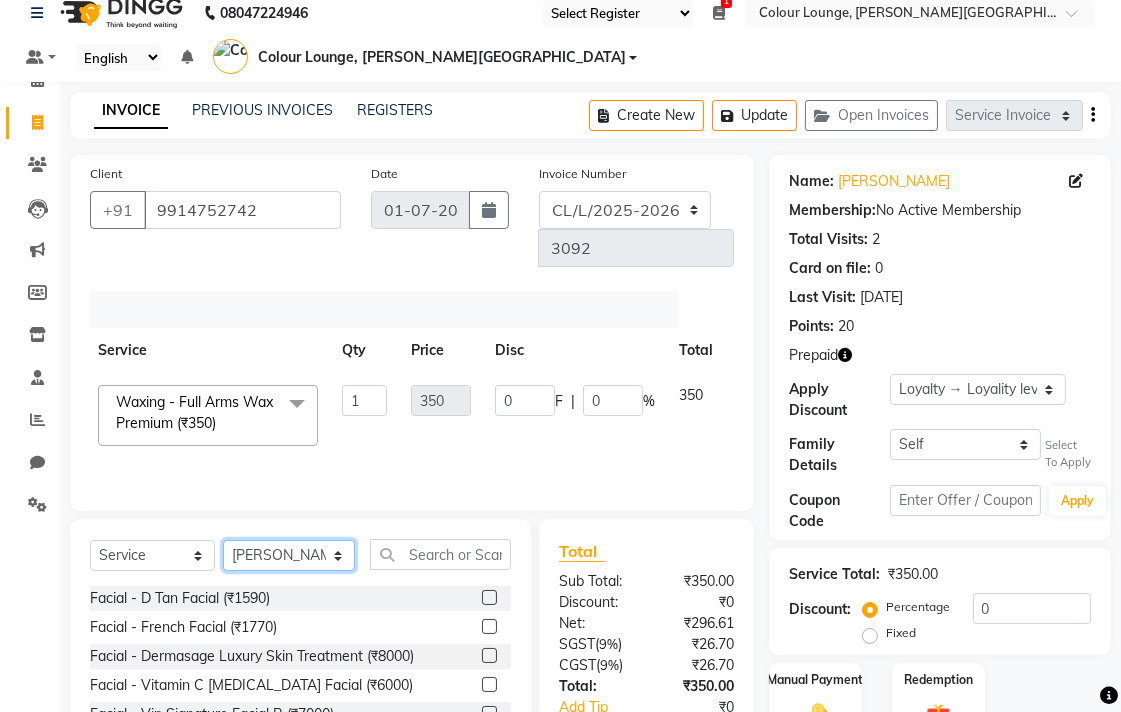 scroll, scrollTop: 106, scrollLeft: 0, axis: vertical 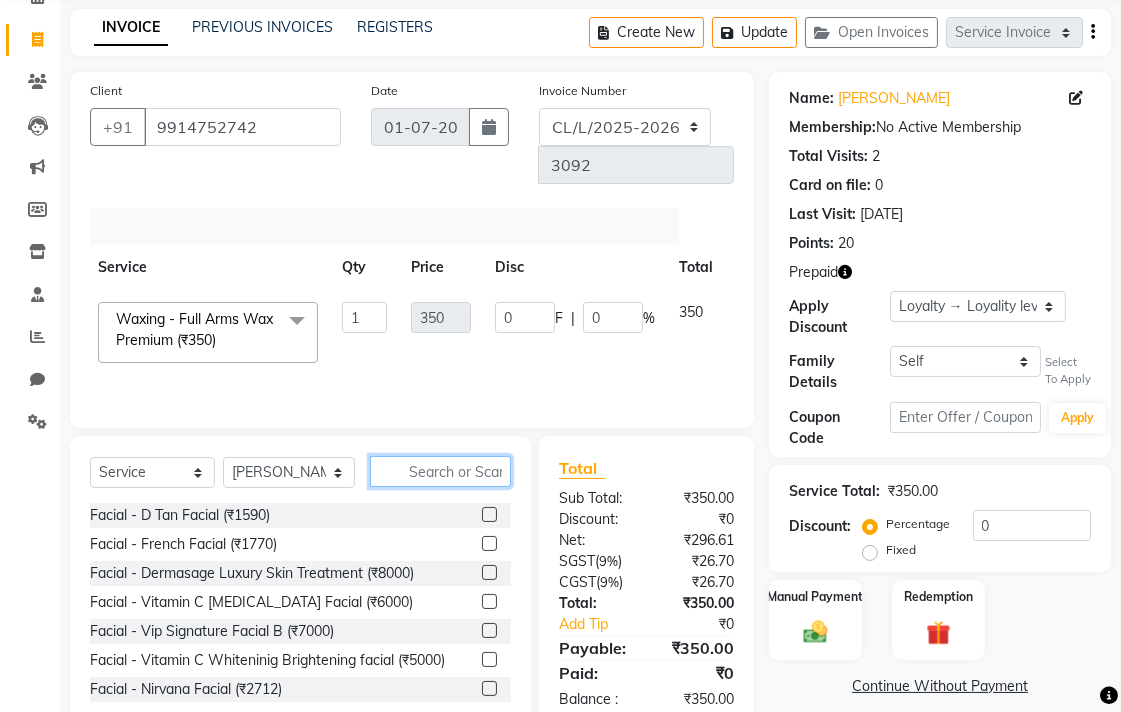 click 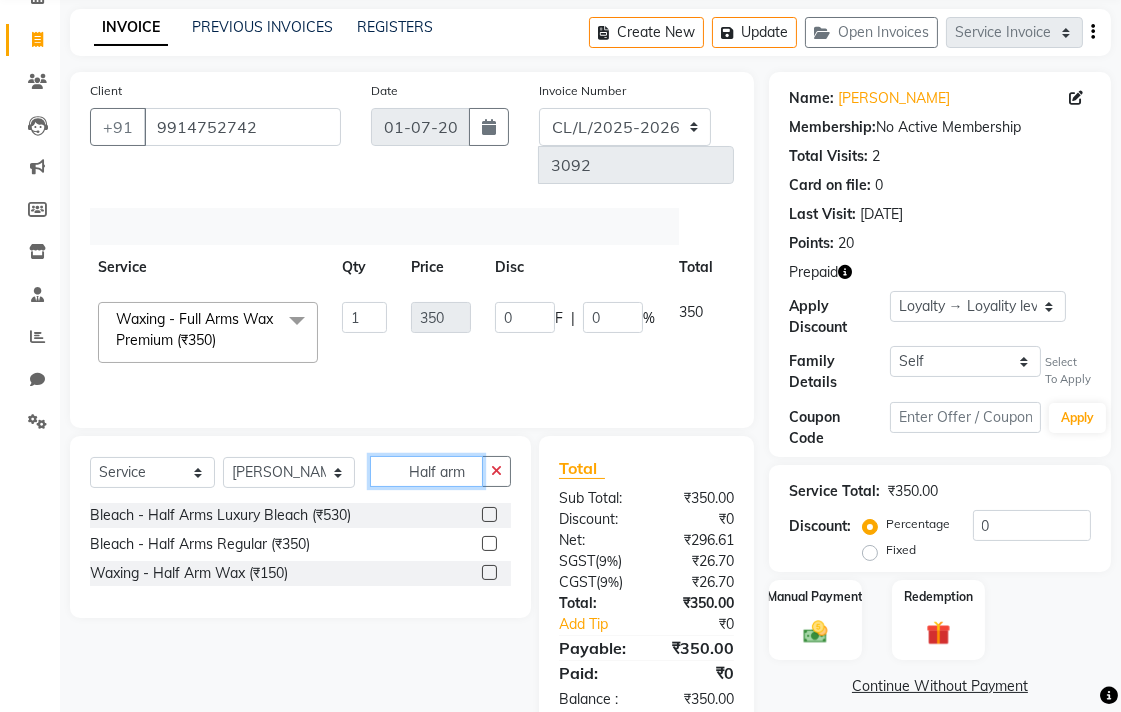 type on "Half arm" 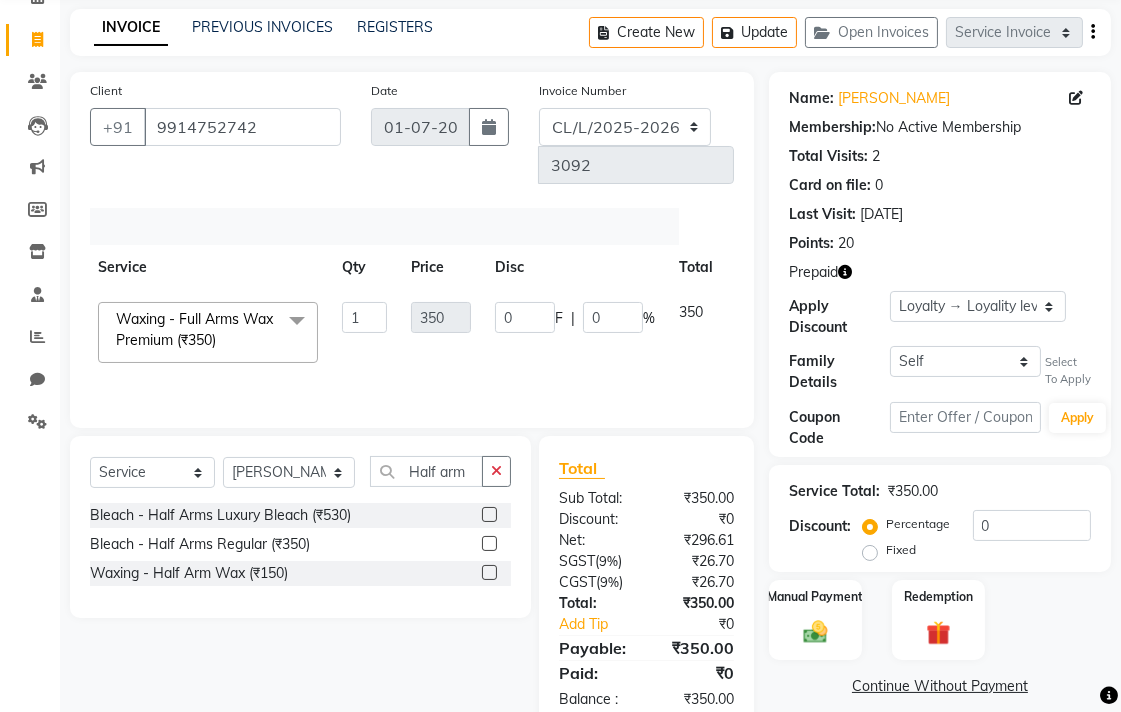 click 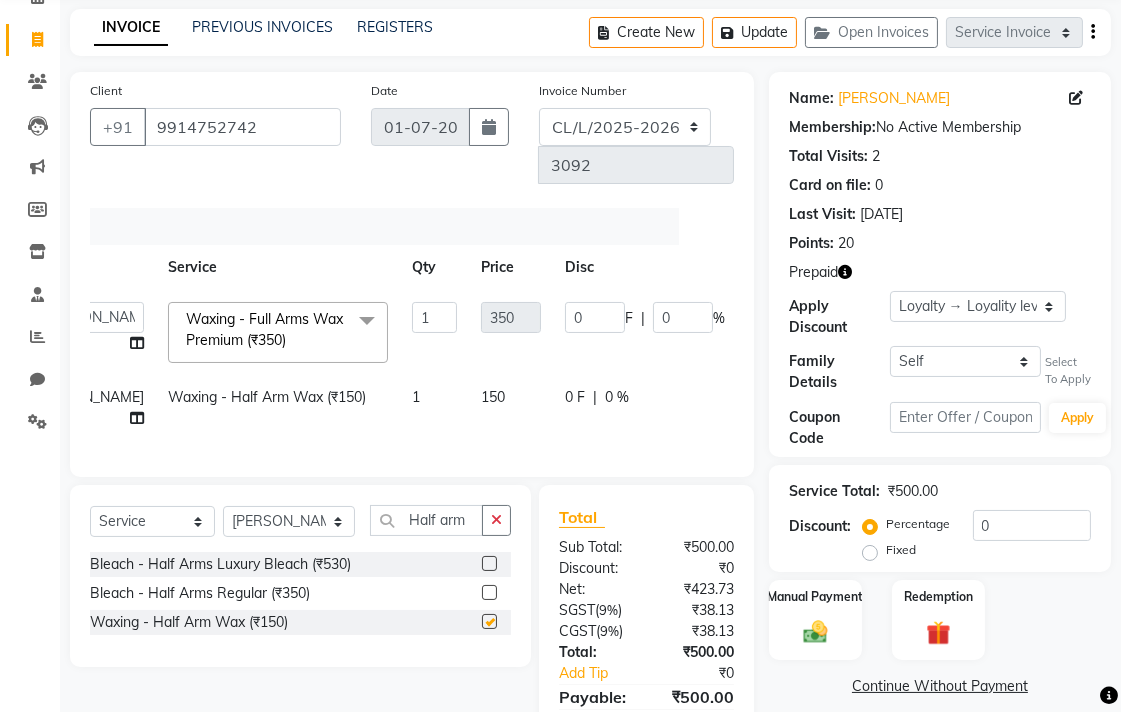 checkbox on "false" 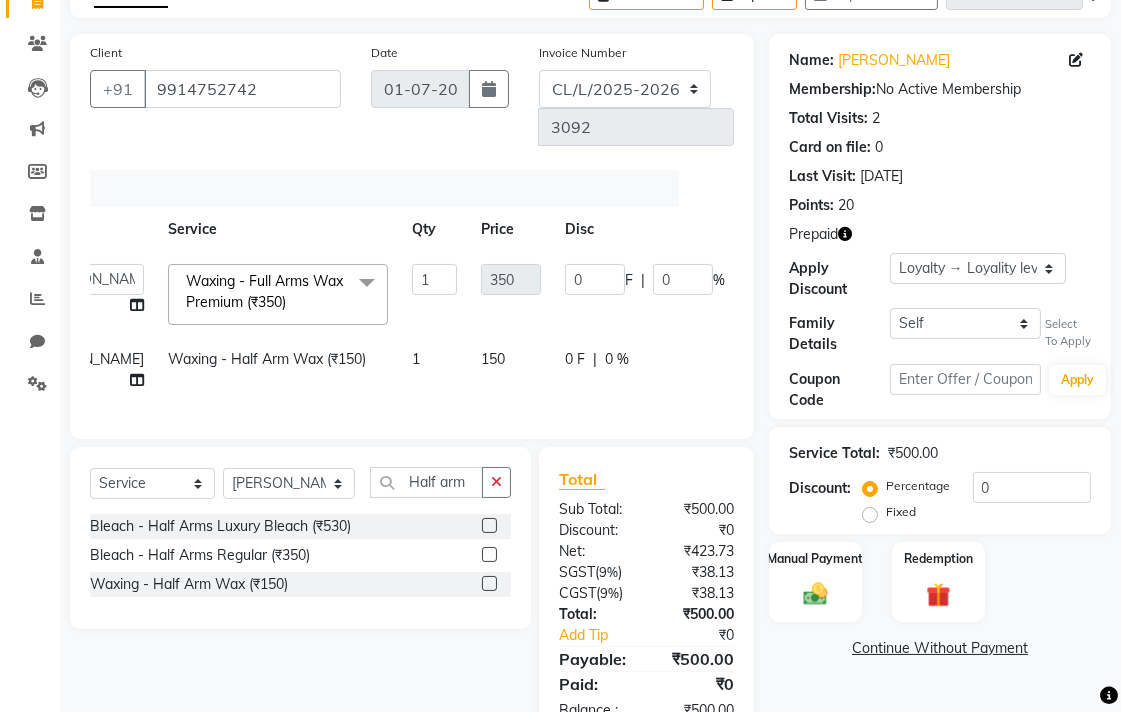scroll, scrollTop: 148, scrollLeft: 0, axis: vertical 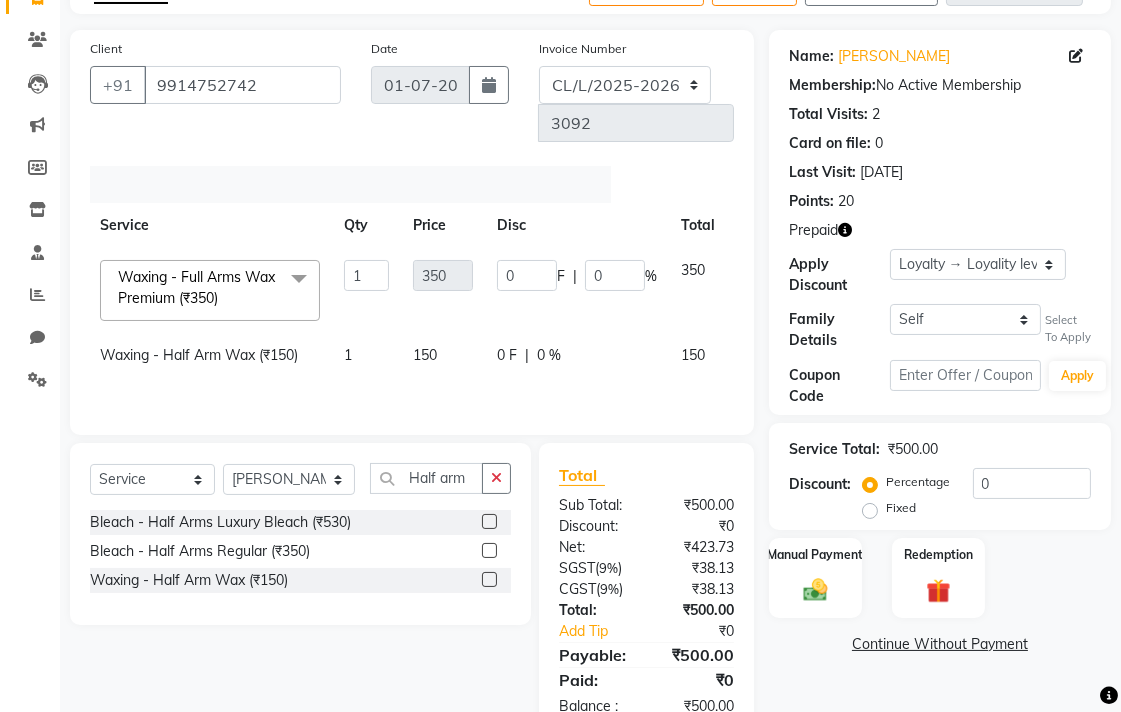 click 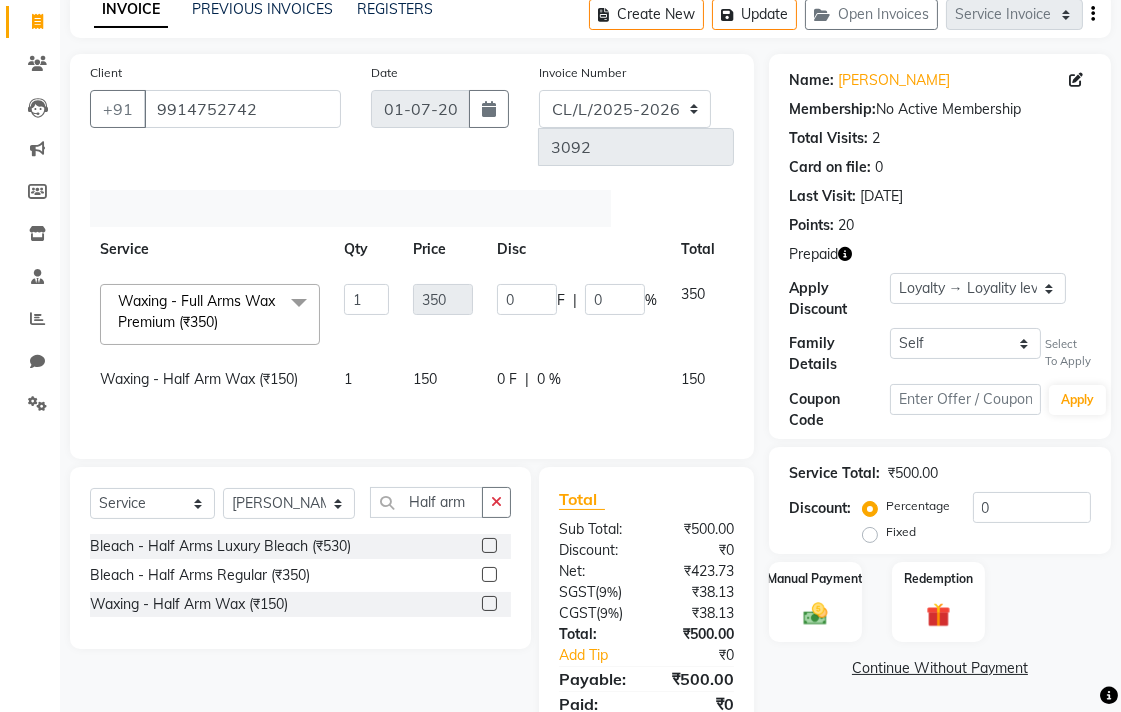 scroll, scrollTop: 0, scrollLeft: 14, axis: horizontal 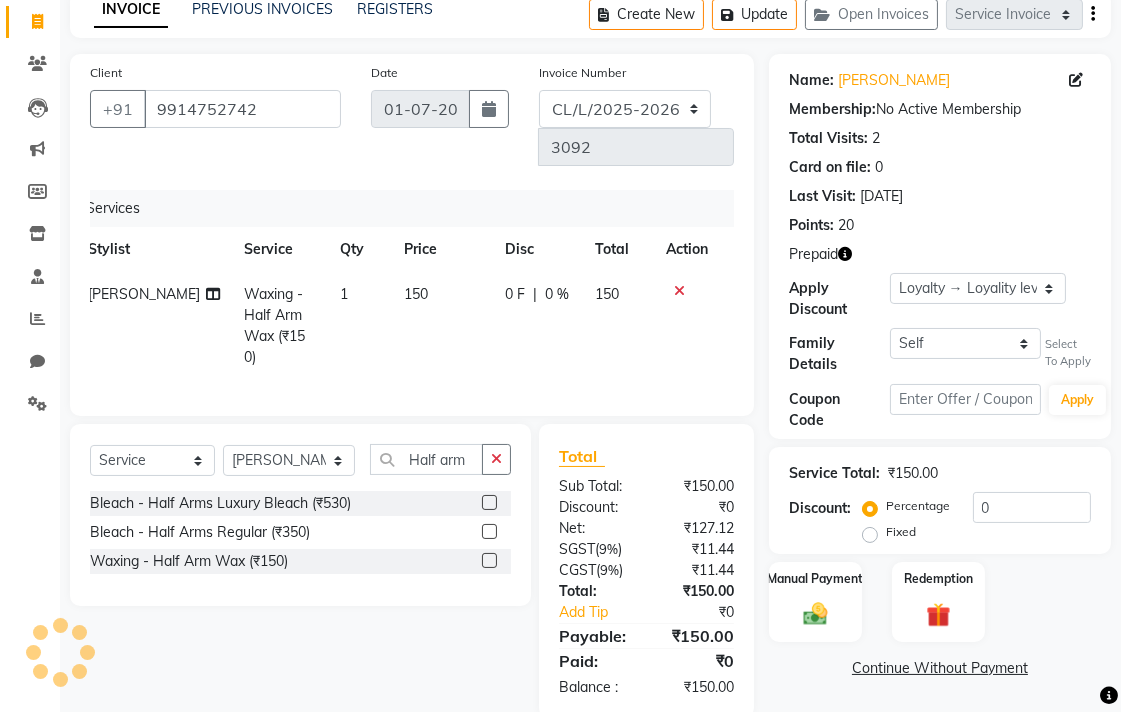 click on "150" 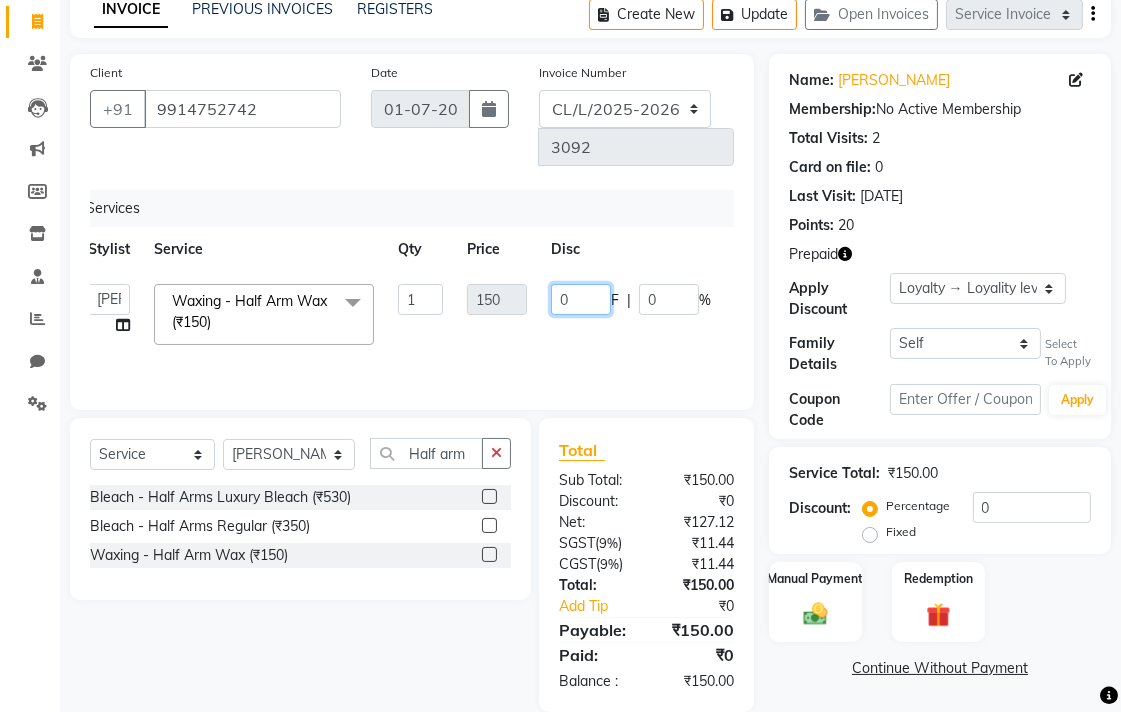 click on "0" 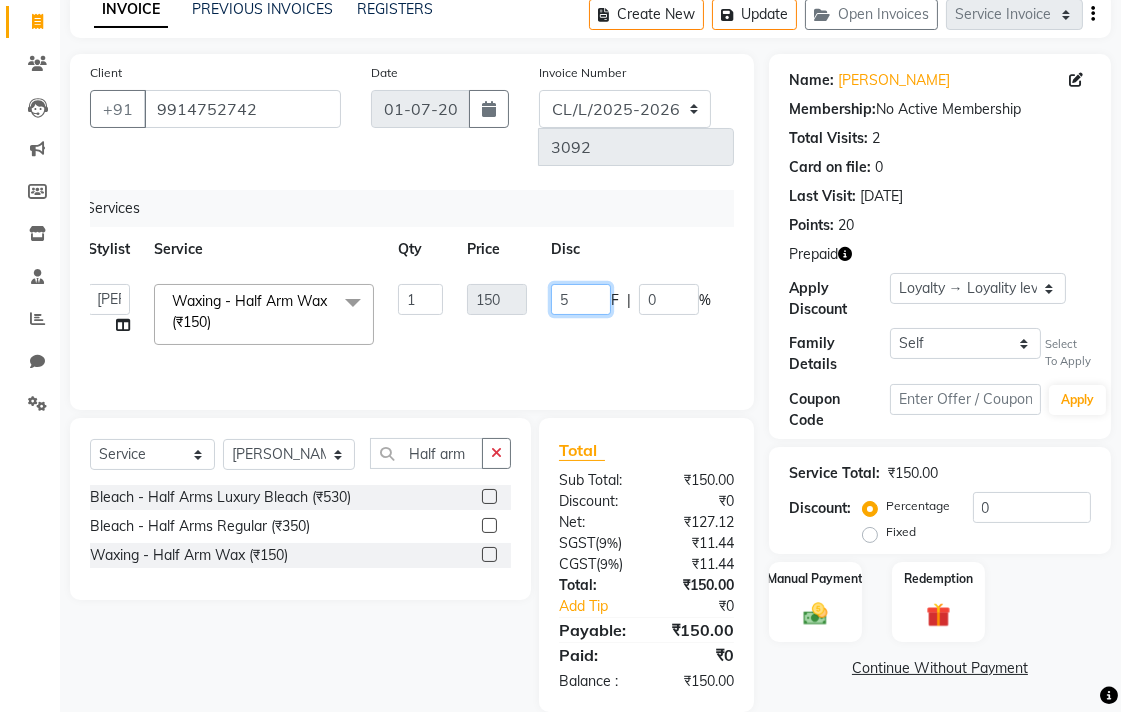 type on "50" 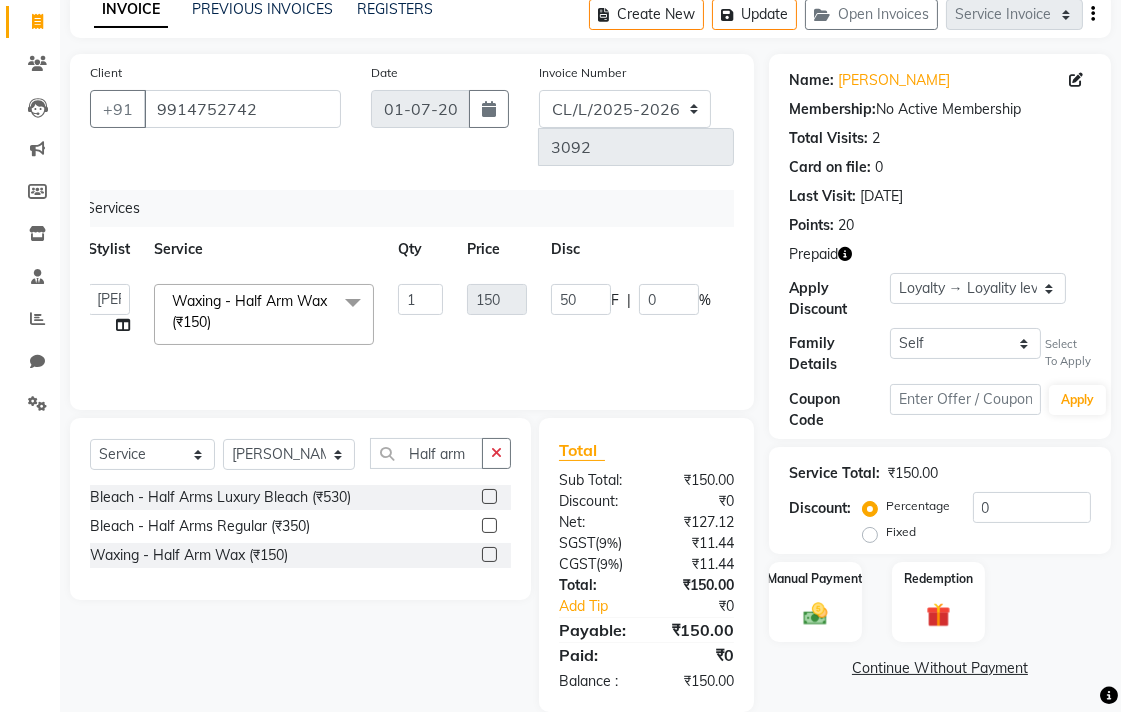 click on "Select  Service  Membership  Package Voucher Prepaid Gift Card  Select Stylist Admin AMIT Ankush Ansh Nayyar BALBHARTI SHARMA Colour Lounge, Lawrence Road Colour Lounge, Lawrence Road DINGG HARJEET RANDHAWA HARPREET KAUR Kajal LALIMA LOVE Manish MANPREET KAUR Navneet Neelam NEENA PALWINDER KAUR POOJA Pooja negi PRABHDEEP SINGH PRINCE KUMAR PURAN CHAND RAKESH KUMAR Rambachan  Resham Kaur  Robin Sapna SATWANT KAUR Simran  Sunny TULOSH SUBBA Urvashi Varun kumar VISHAL Half arm Bleach - Half Arms Luxury Bleach (₹530)  Bleach - Half Arms Regular (₹350)  Waxing - Half Arm Wax (₹150)" 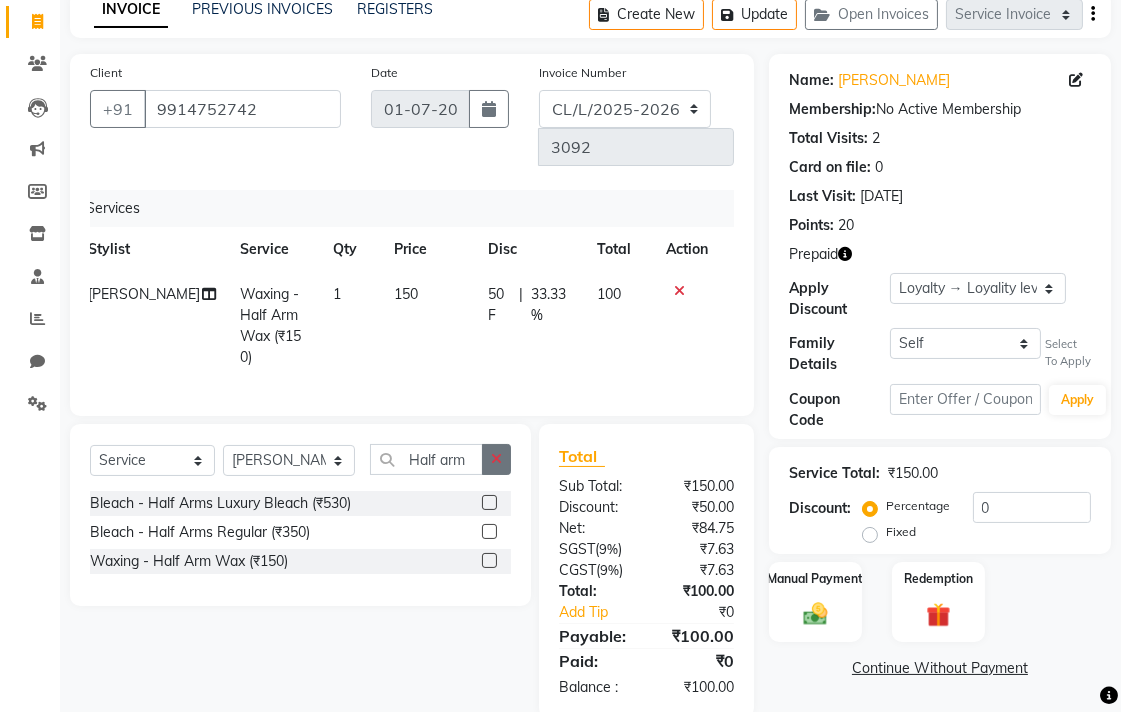 click 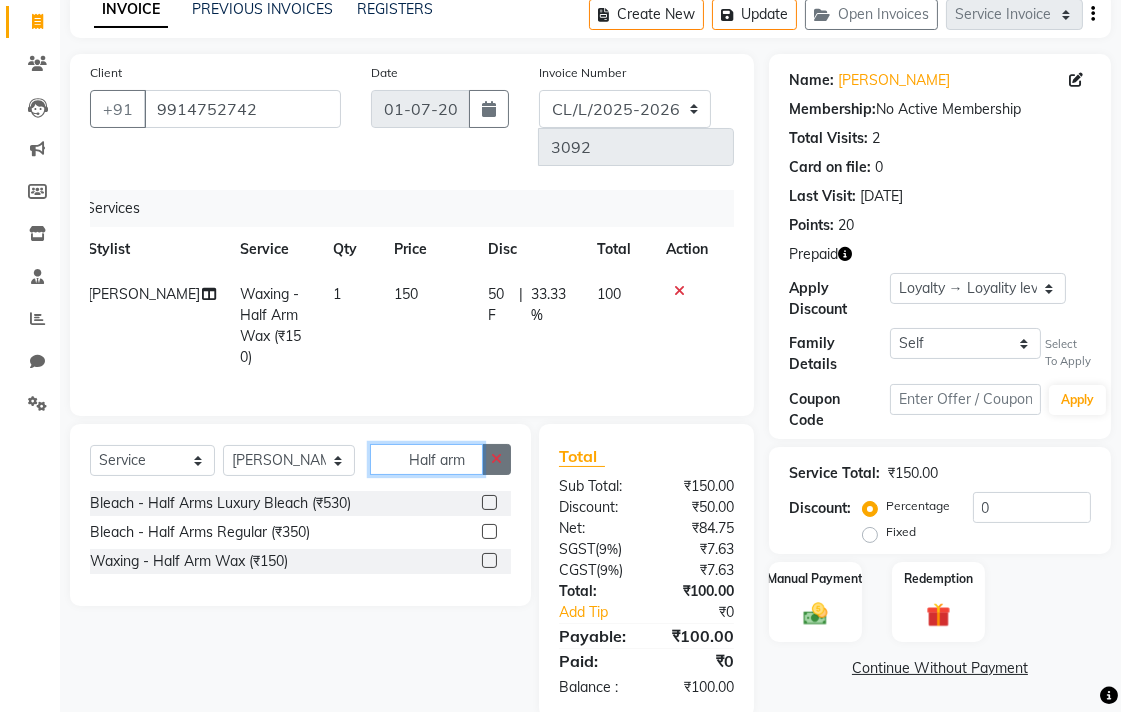 type 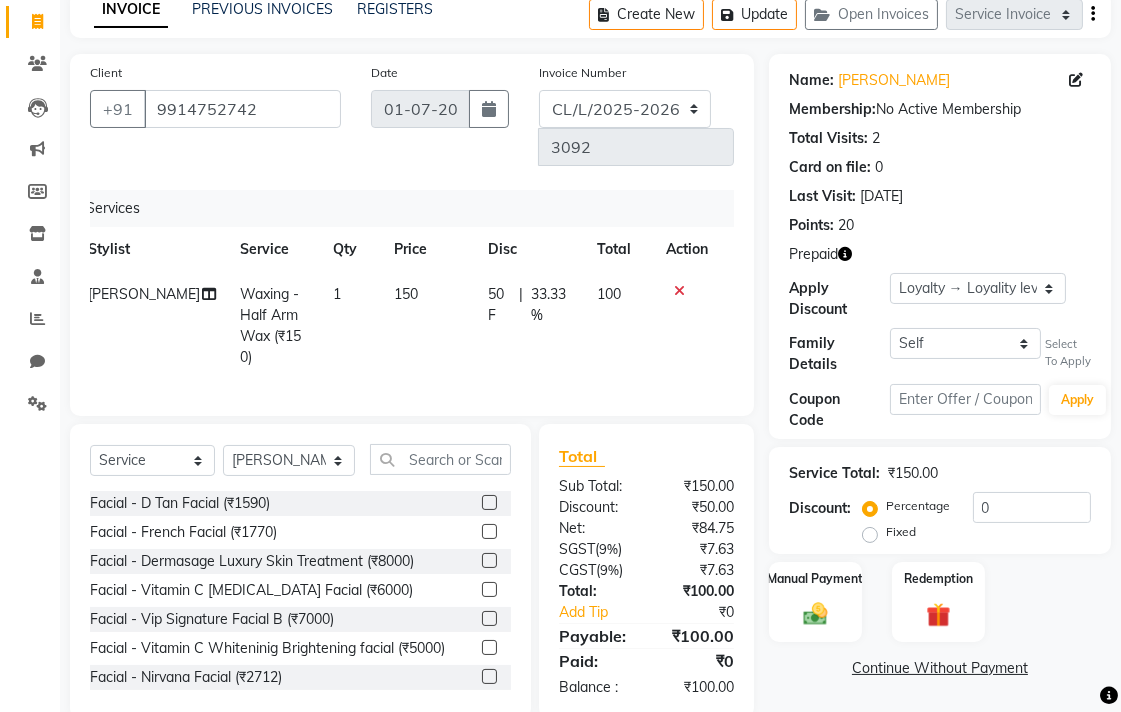 click on "Waxing - Half Arm Wax (₹150)" 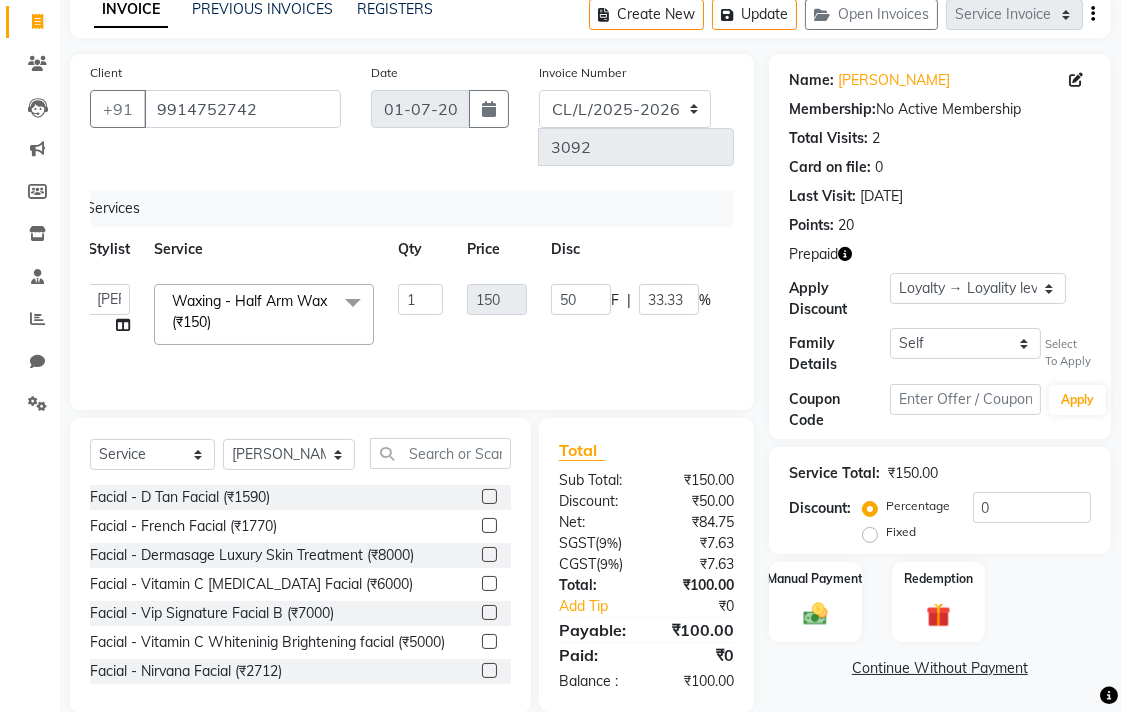click on "Waxing - Half Arm Wax (₹150)  x" 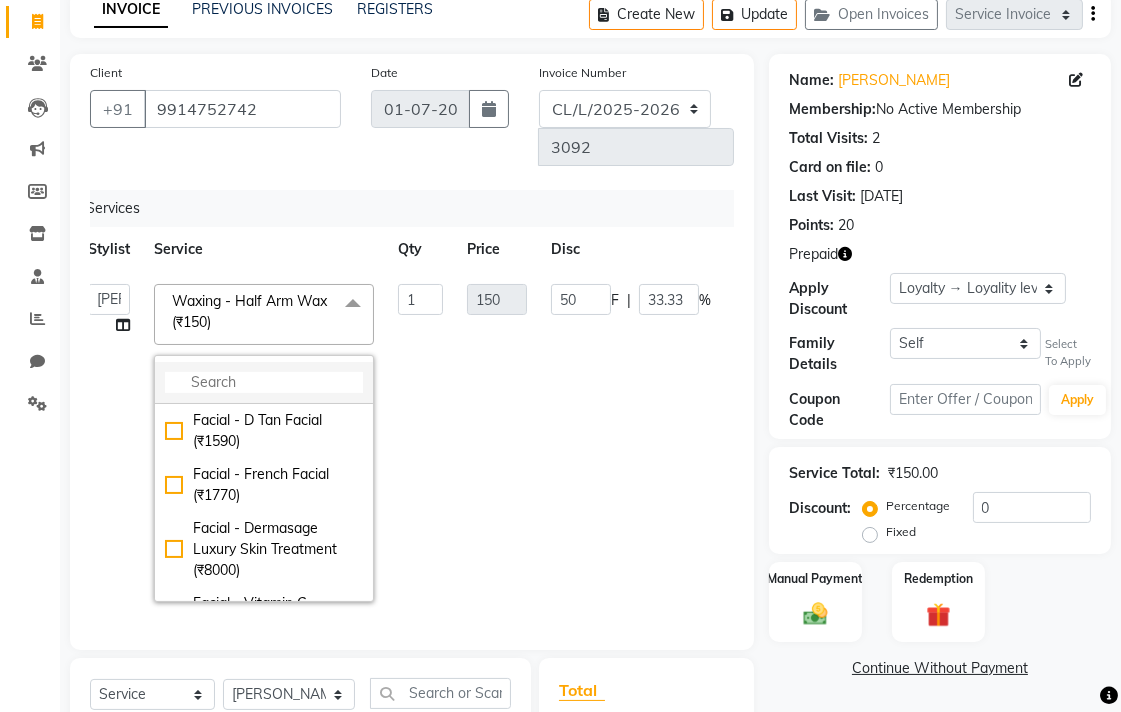 click 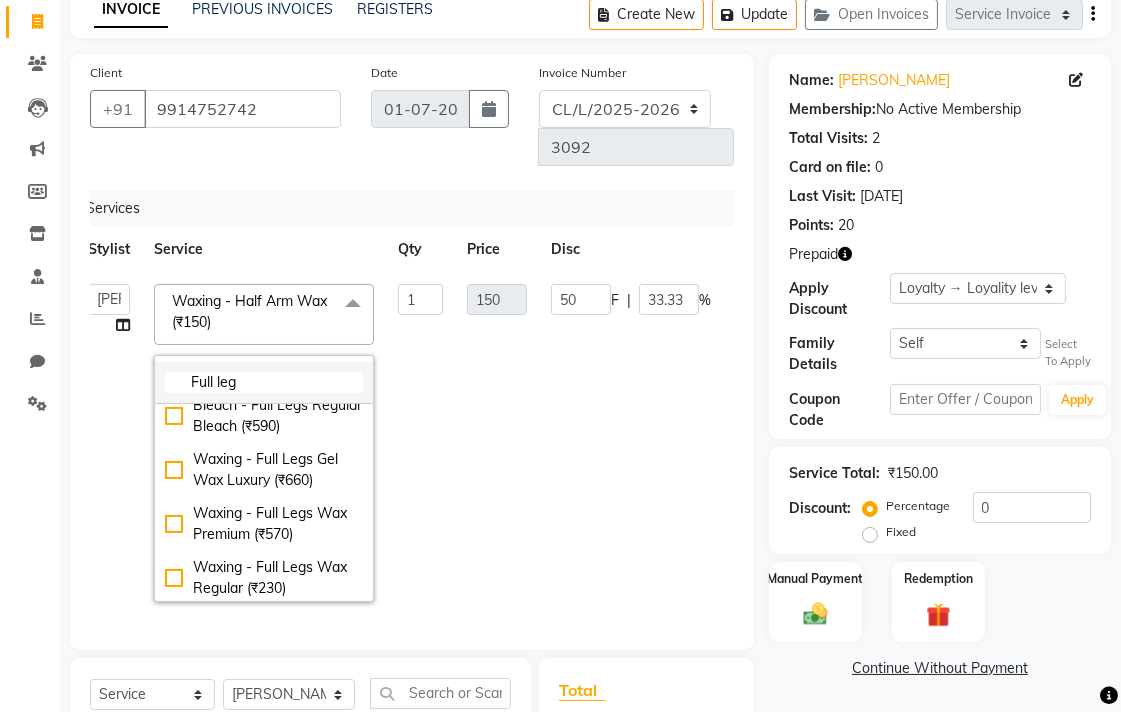 scroll, scrollTop: 126, scrollLeft: 0, axis: vertical 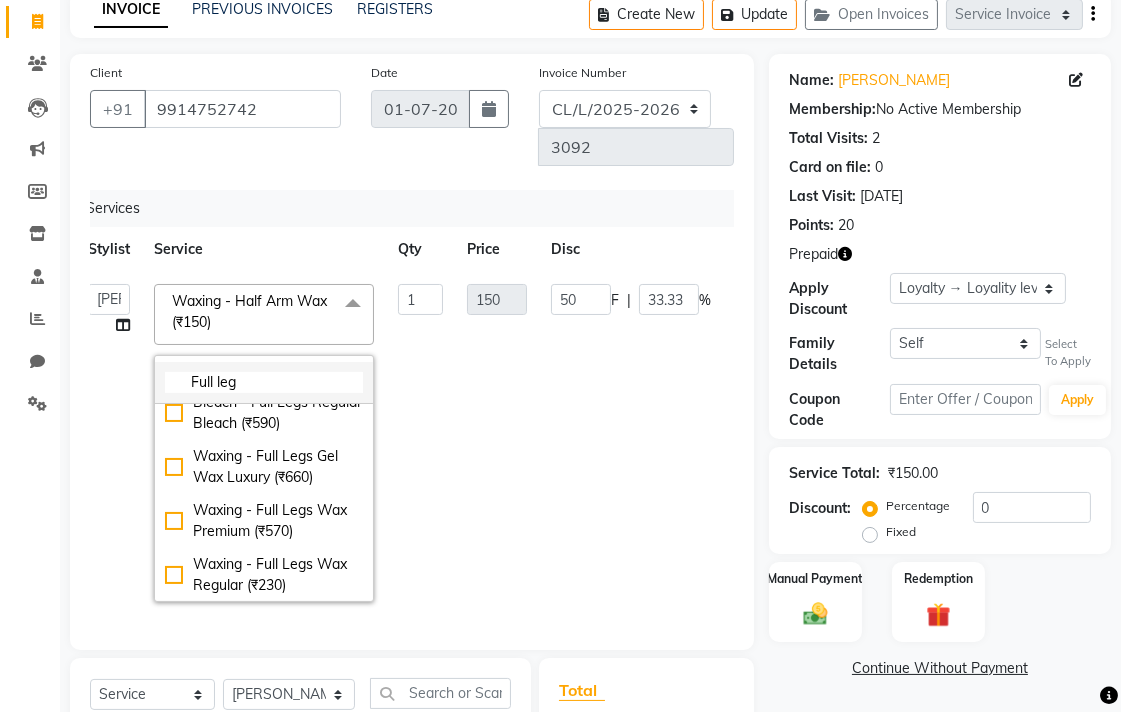 type on "Full leg" 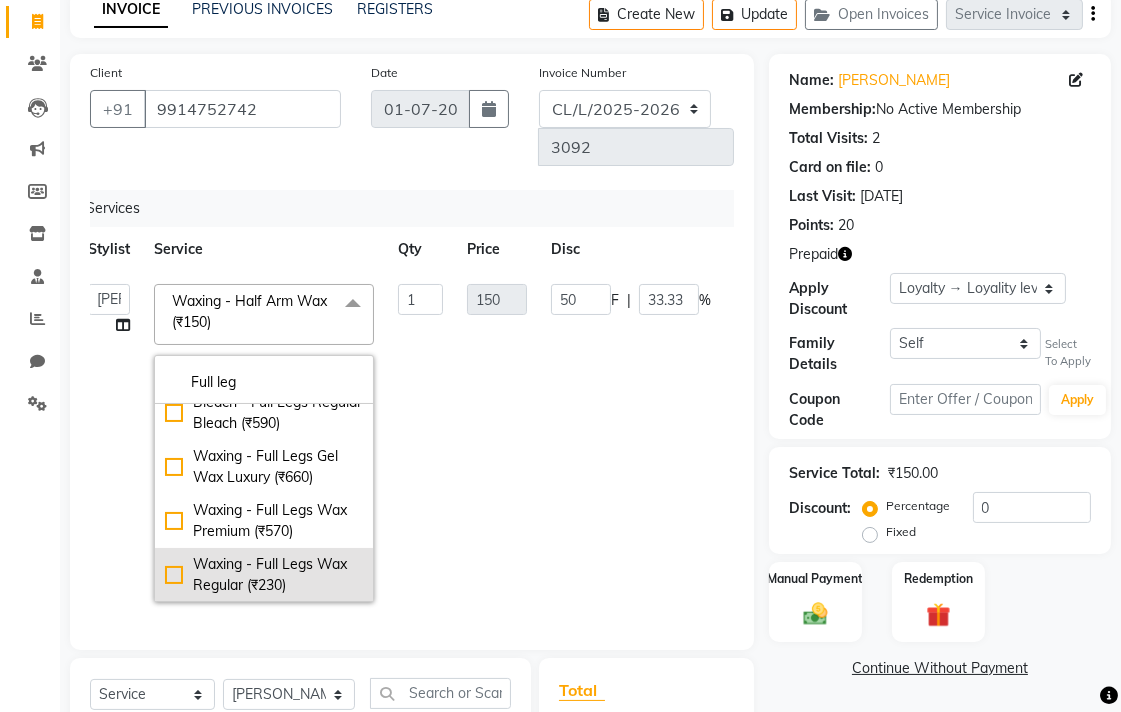 click on "Waxing - Full Legs Wax Regular (₹230)" 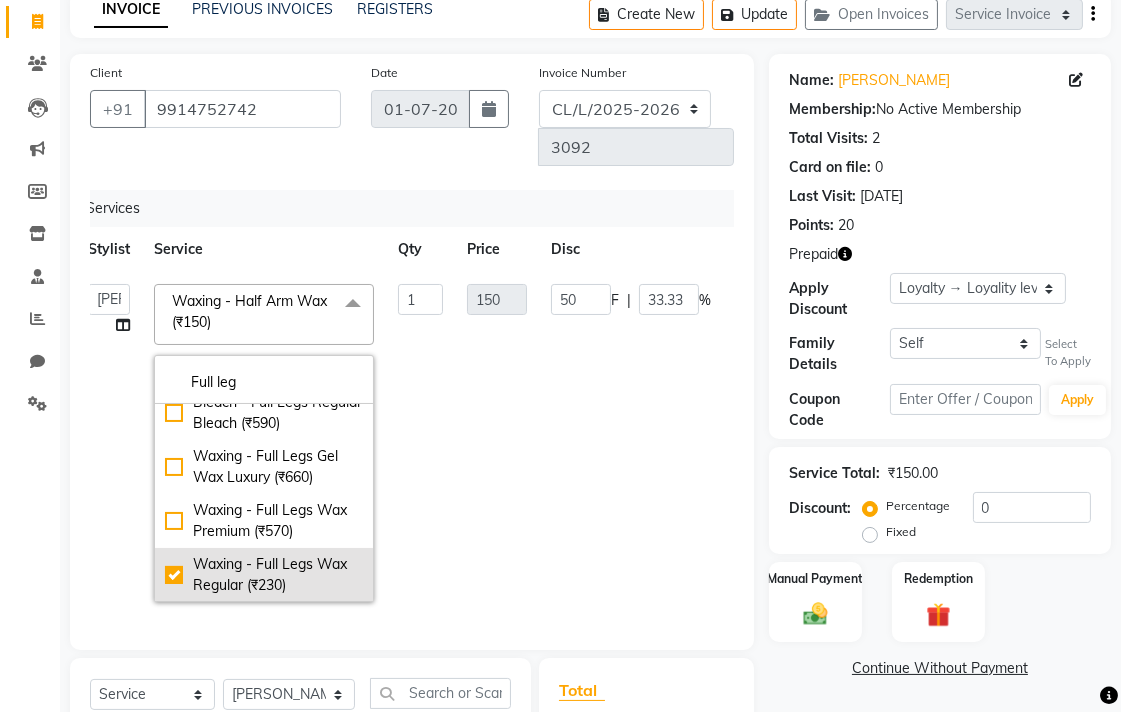 checkbox on "true" 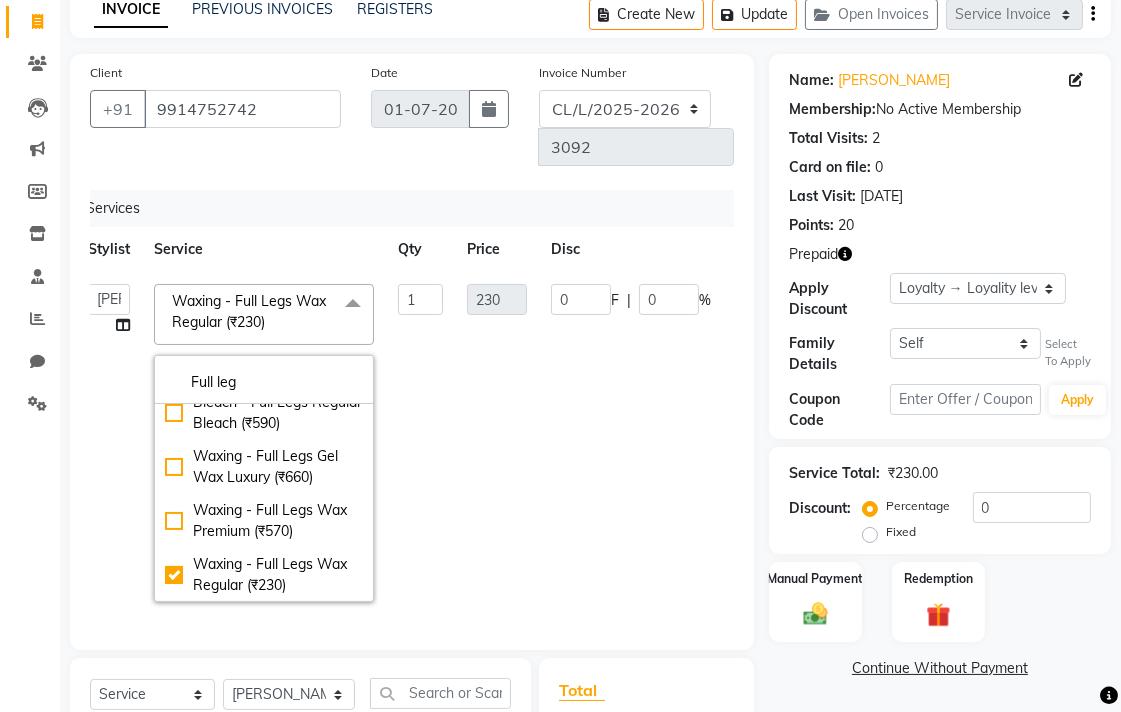 click on "0 F | 0 %" 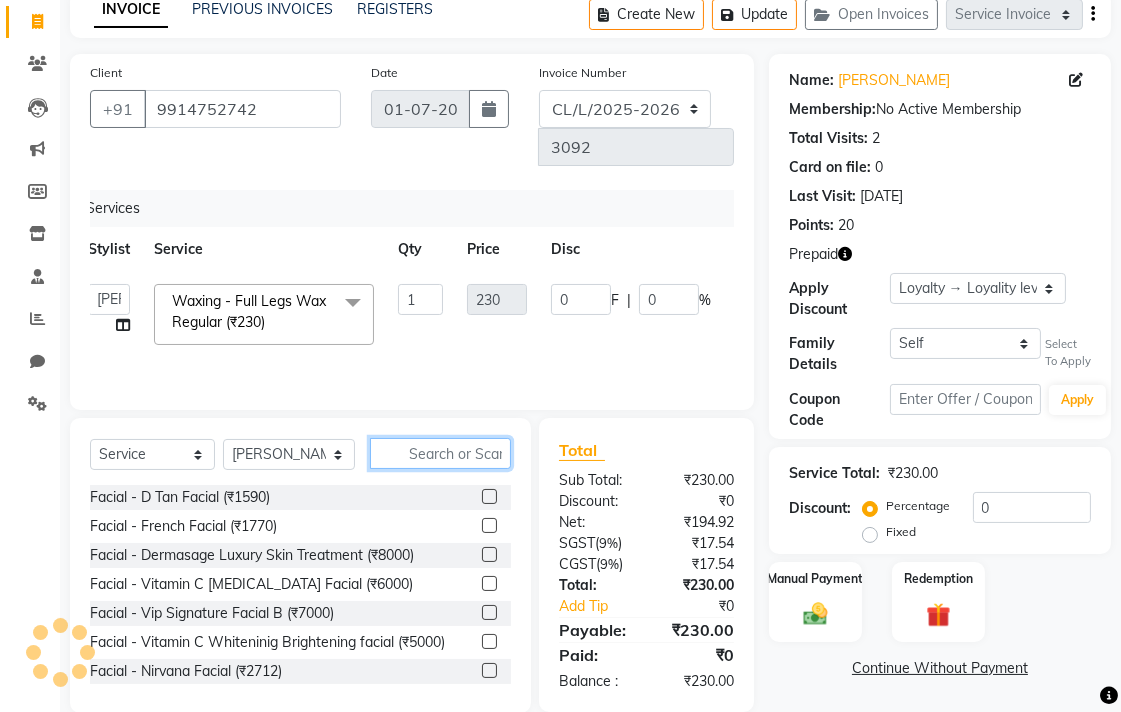 click 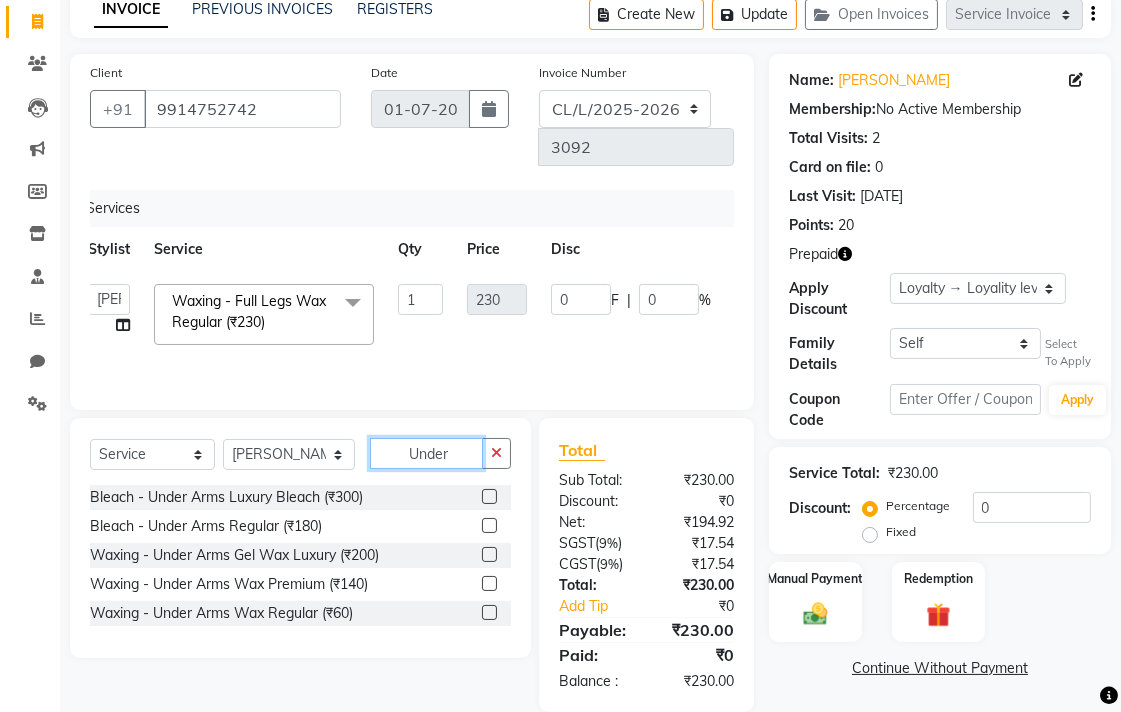 type on "Under" 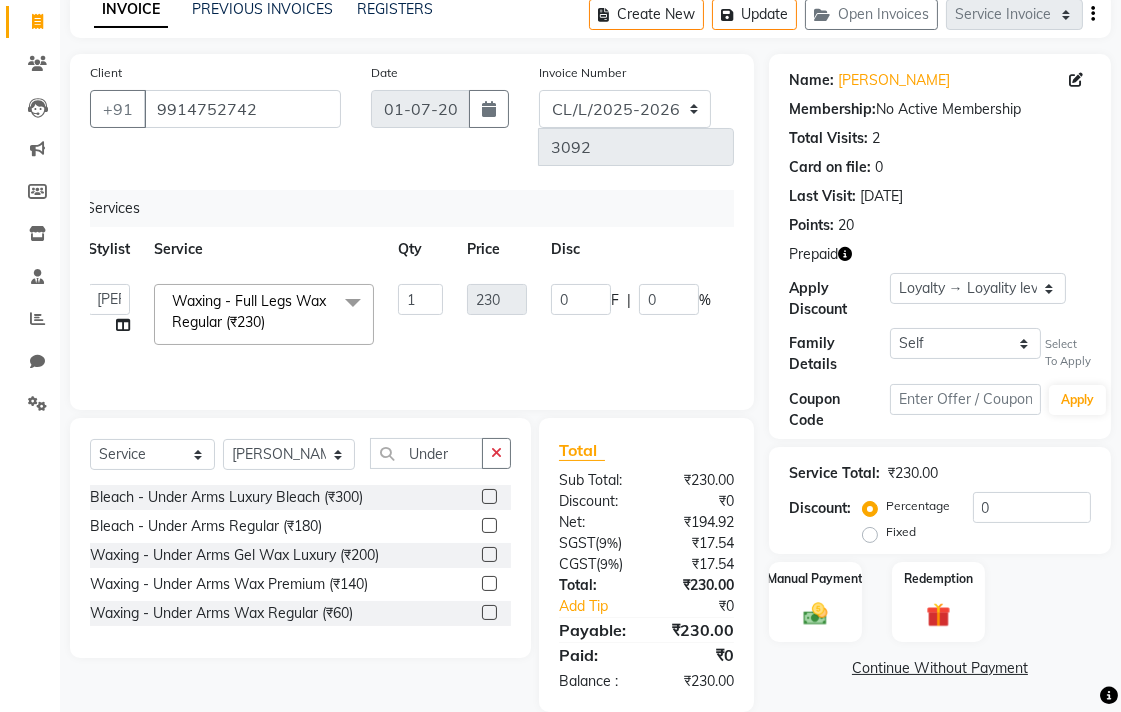 click 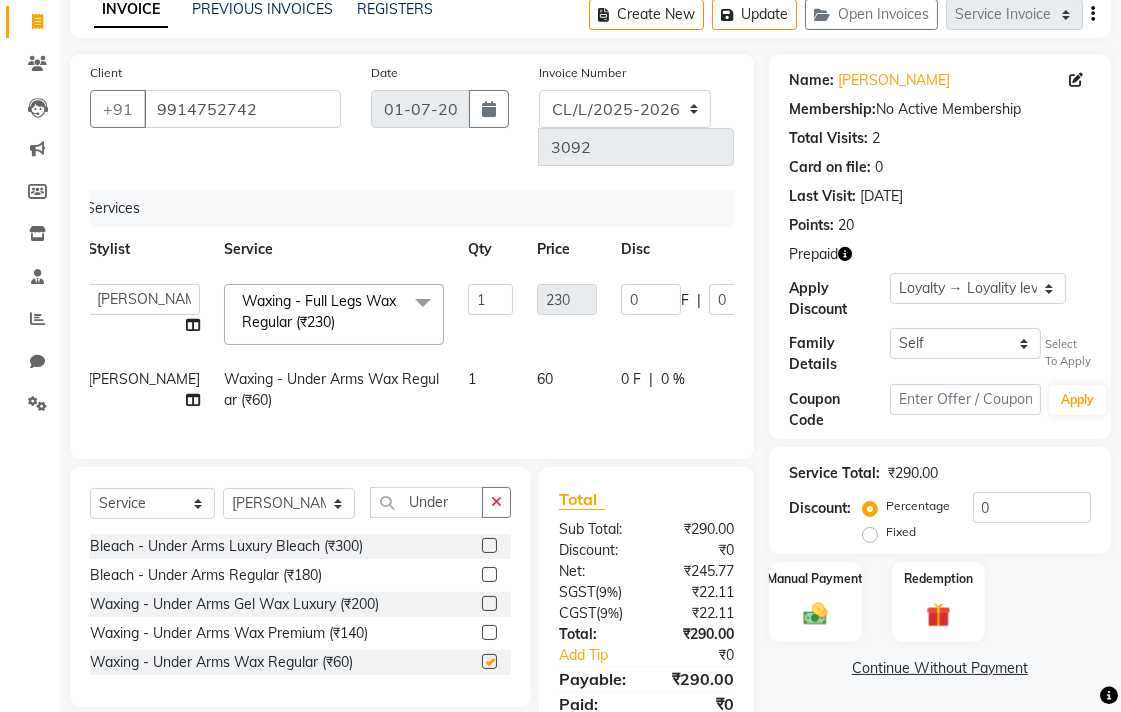 checkbox on "false" 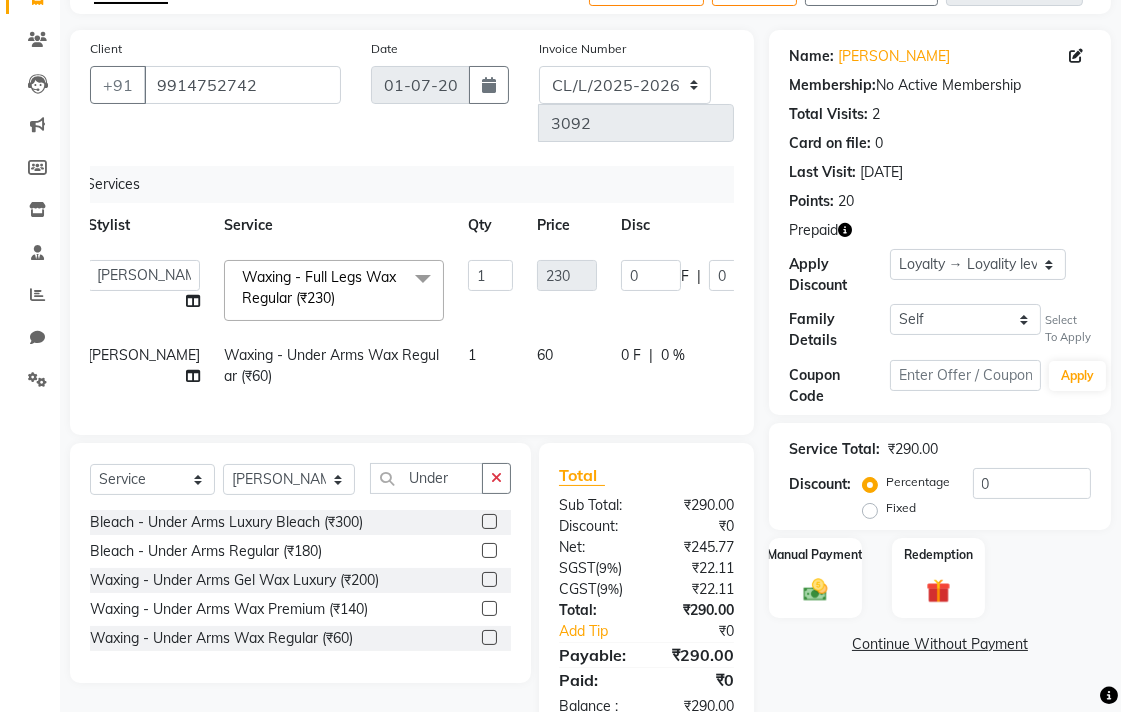 scroll, scrollTop: 182, scrollLeft: 0, axis: vertical 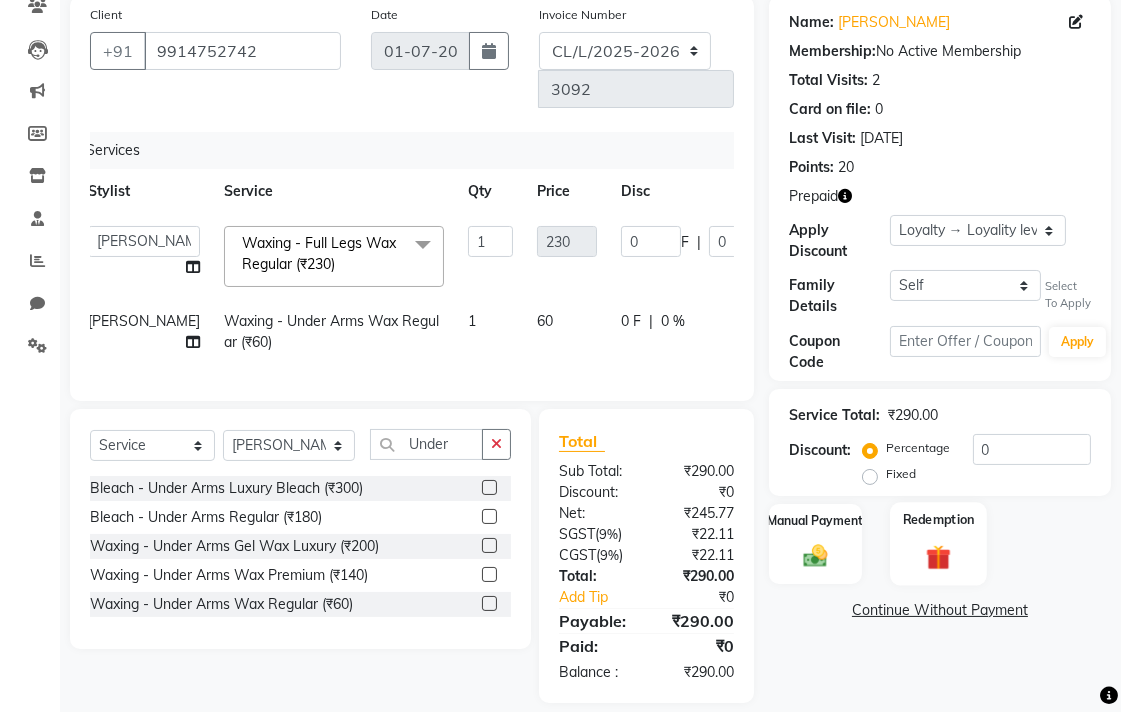 click 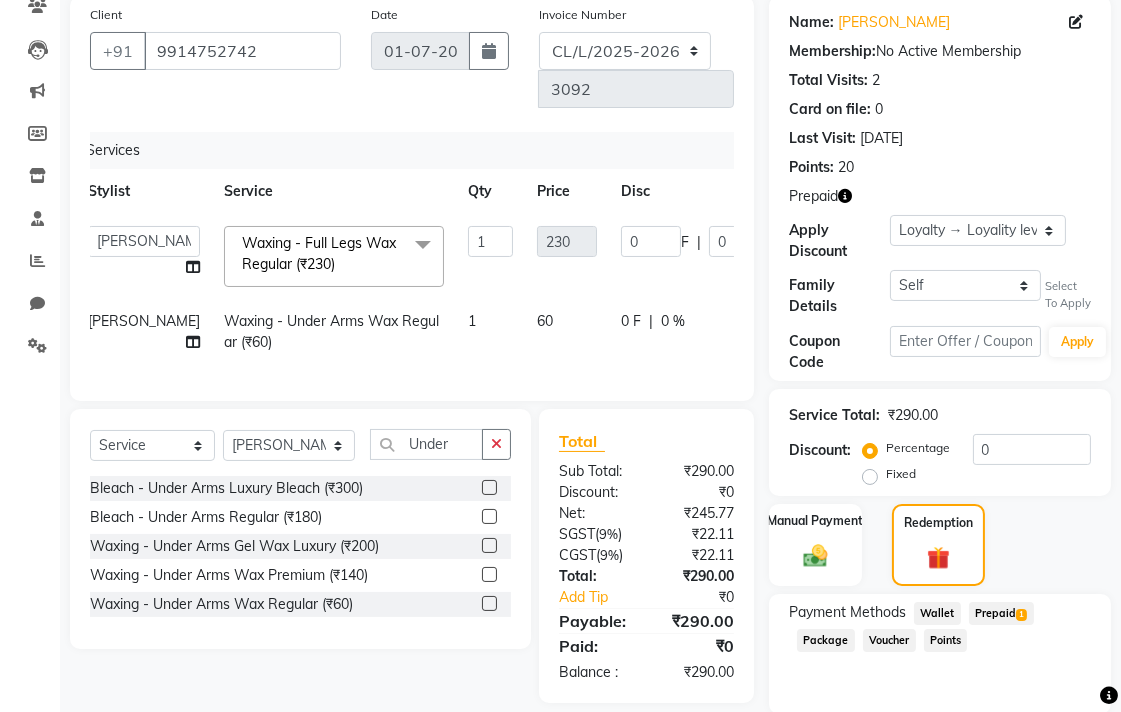 click on "1" 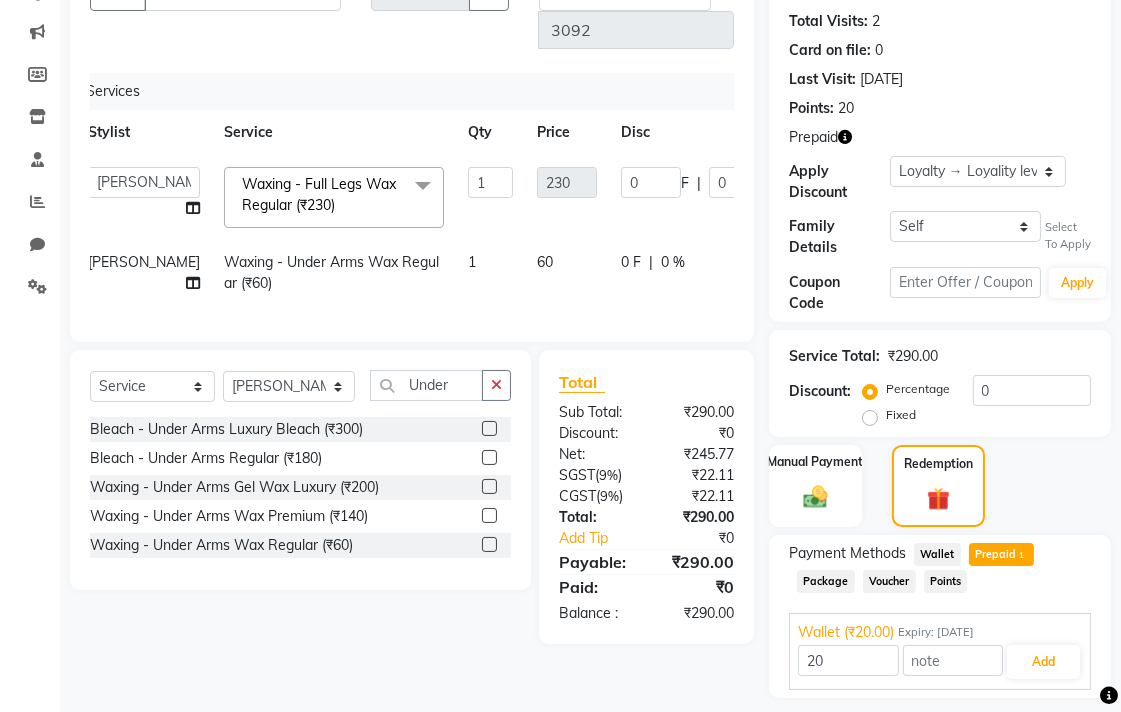 scroll, scrollTop: 297, scrollLeft: 0, axis: vertical 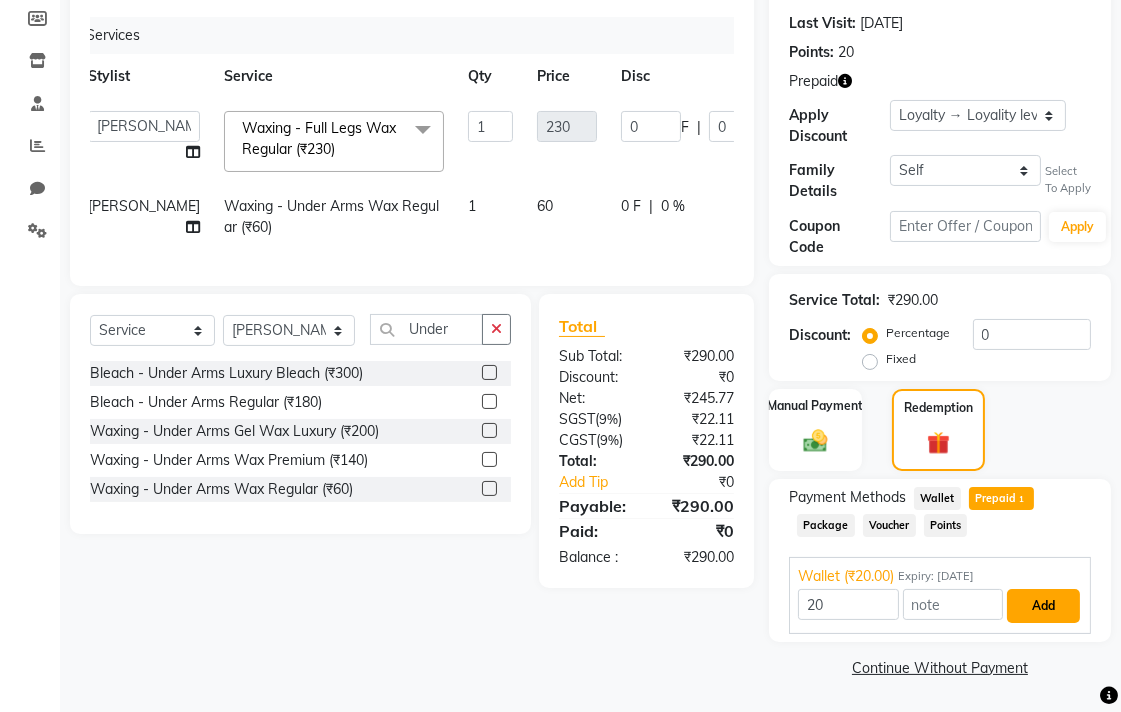 click on "Add" at bounding box center (1043, 606) 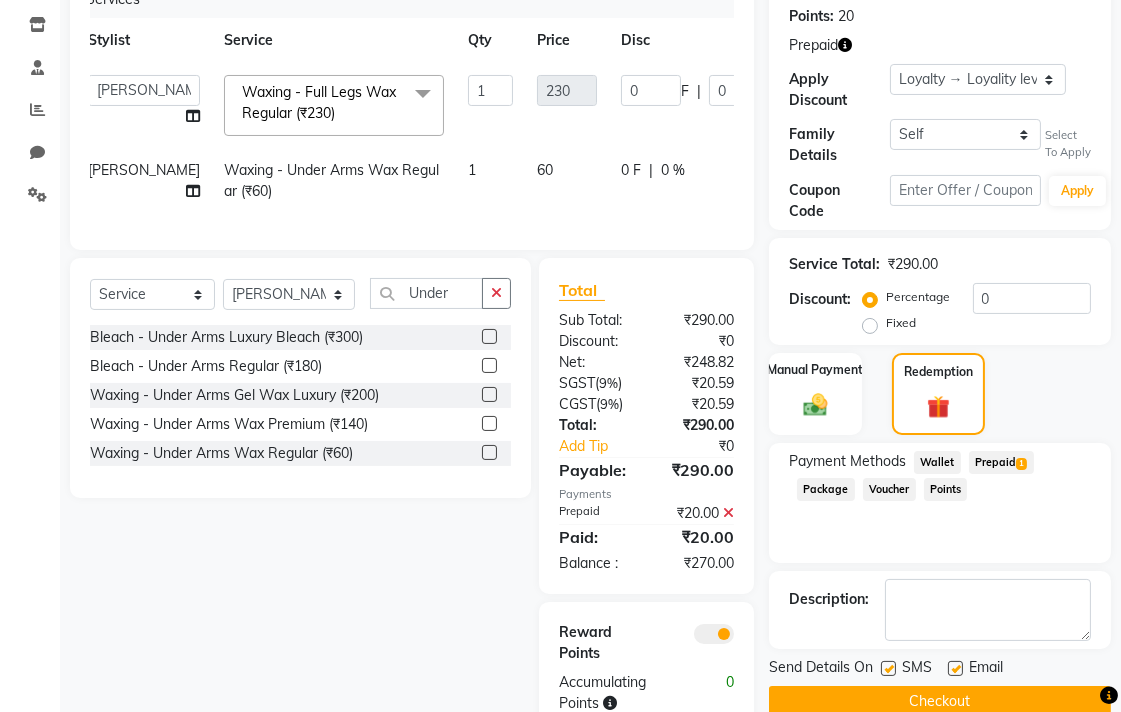 scroll, scrollTop: 366, scrollLeft: 0, axis: vertical 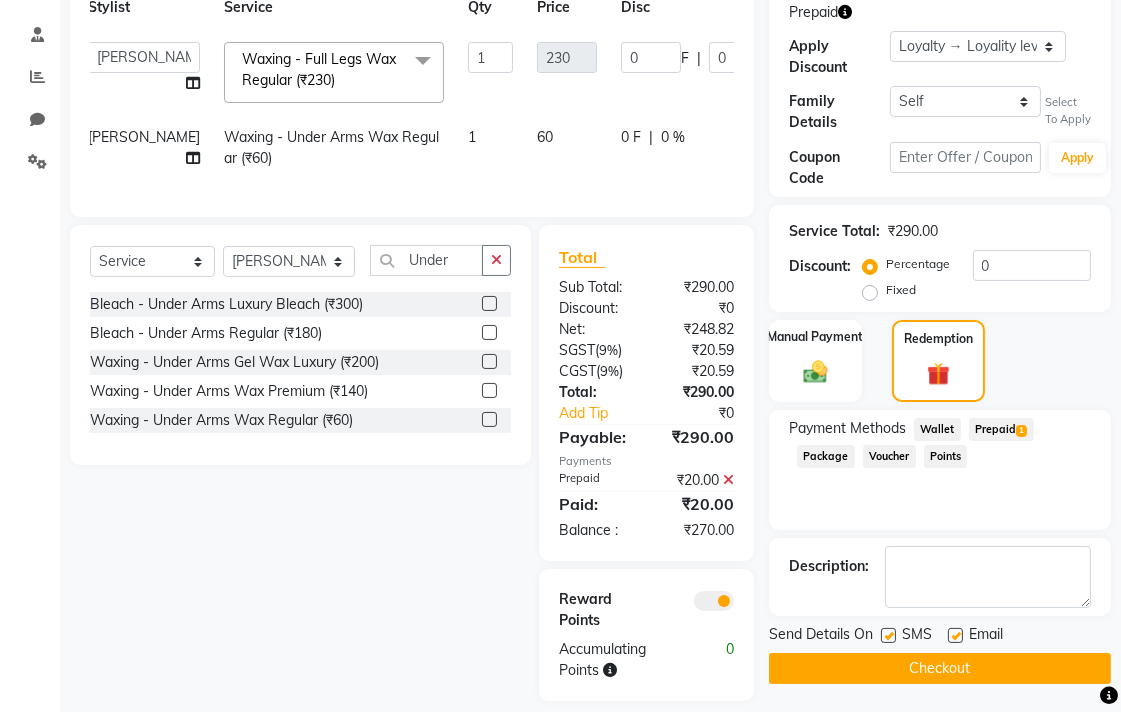 click on "Checkout" 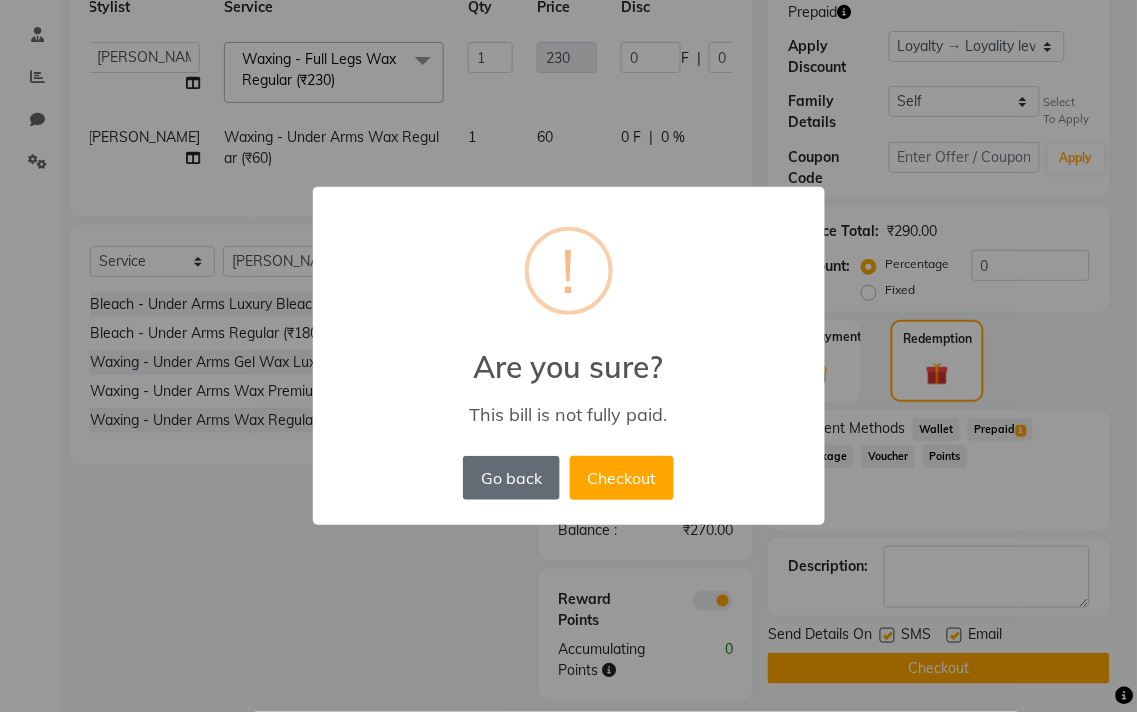 click on "Go back" at bounding box center [511, 478] 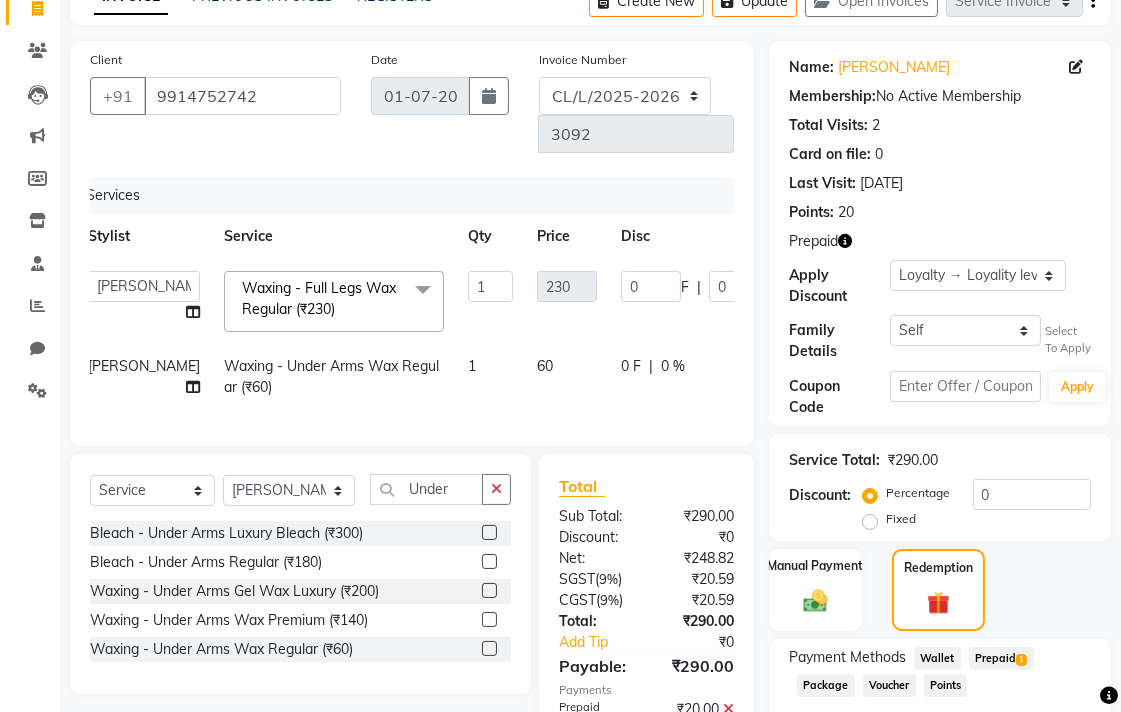 scroll, scrollTop: 116, scrollLeft: 0, axis: vertical 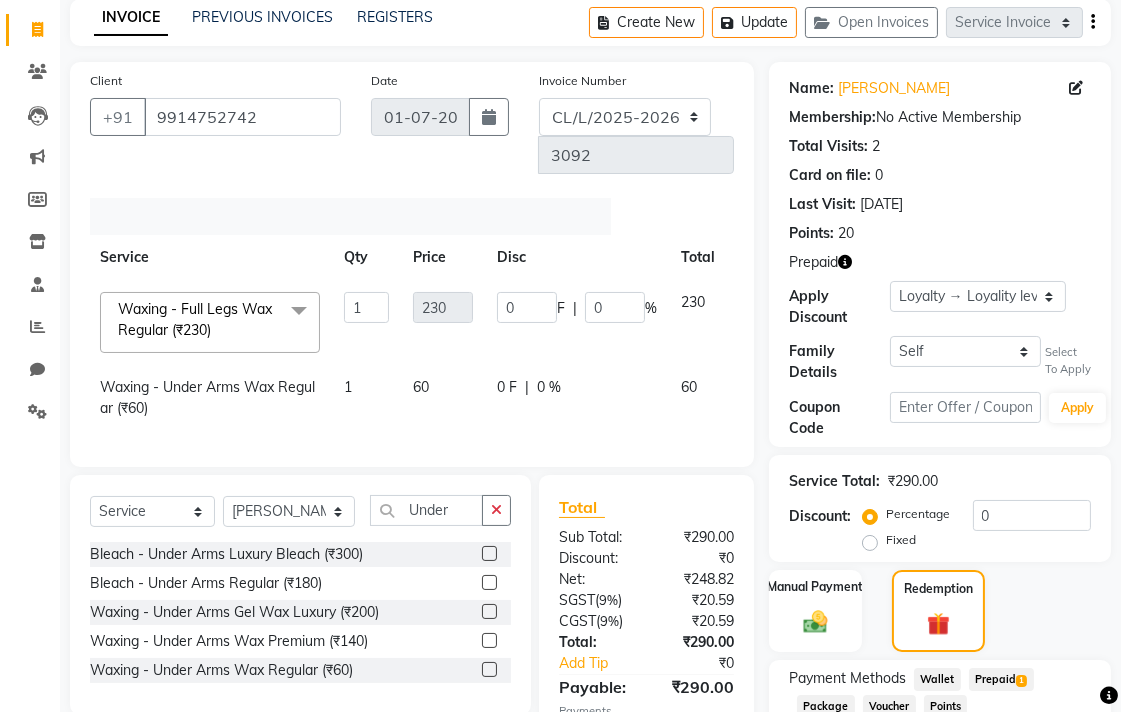 click 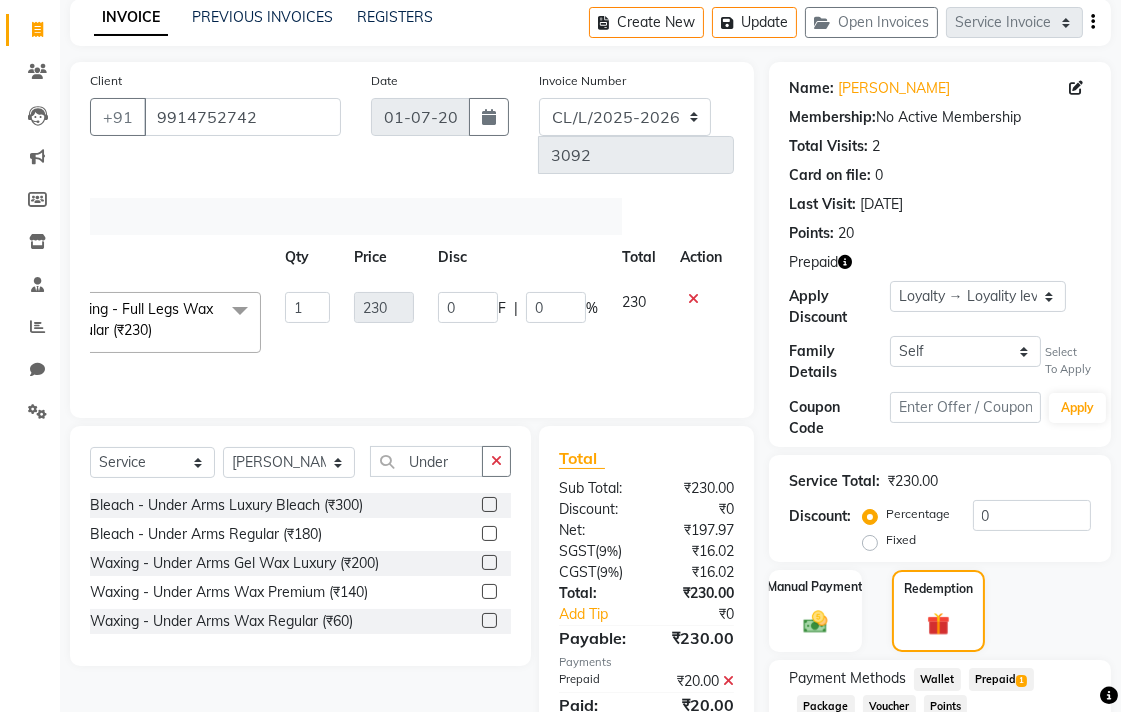 scroll, scrollTop: 0, scrollLeft: 125, axis: horizontal 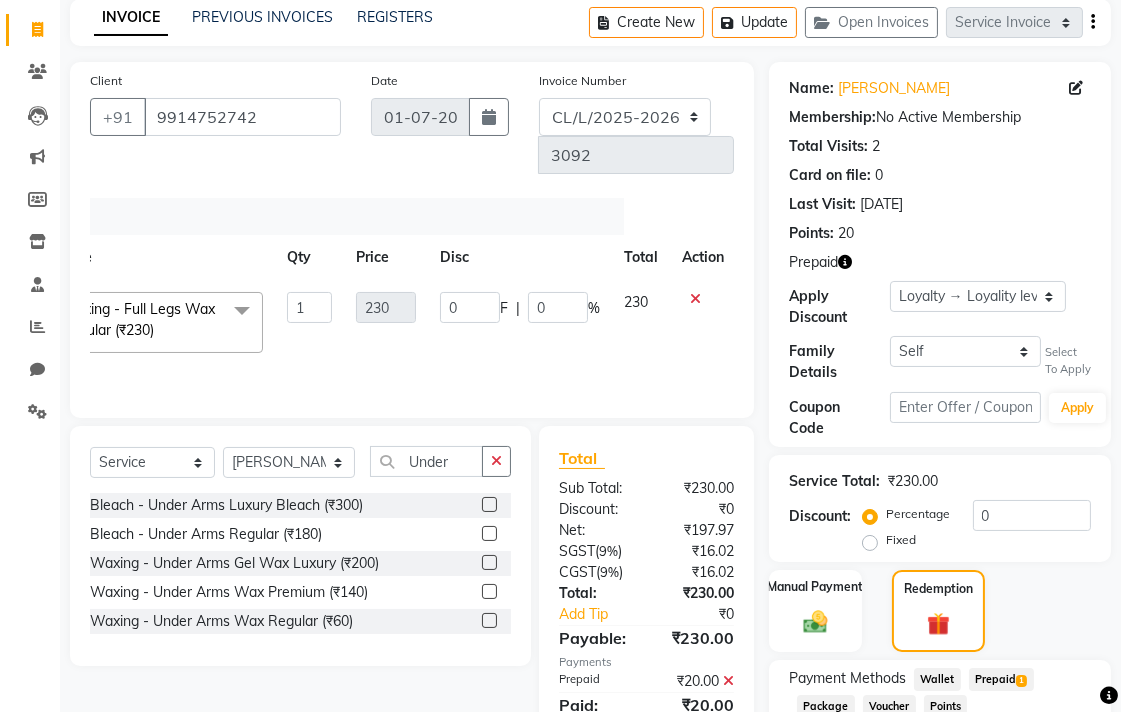 click 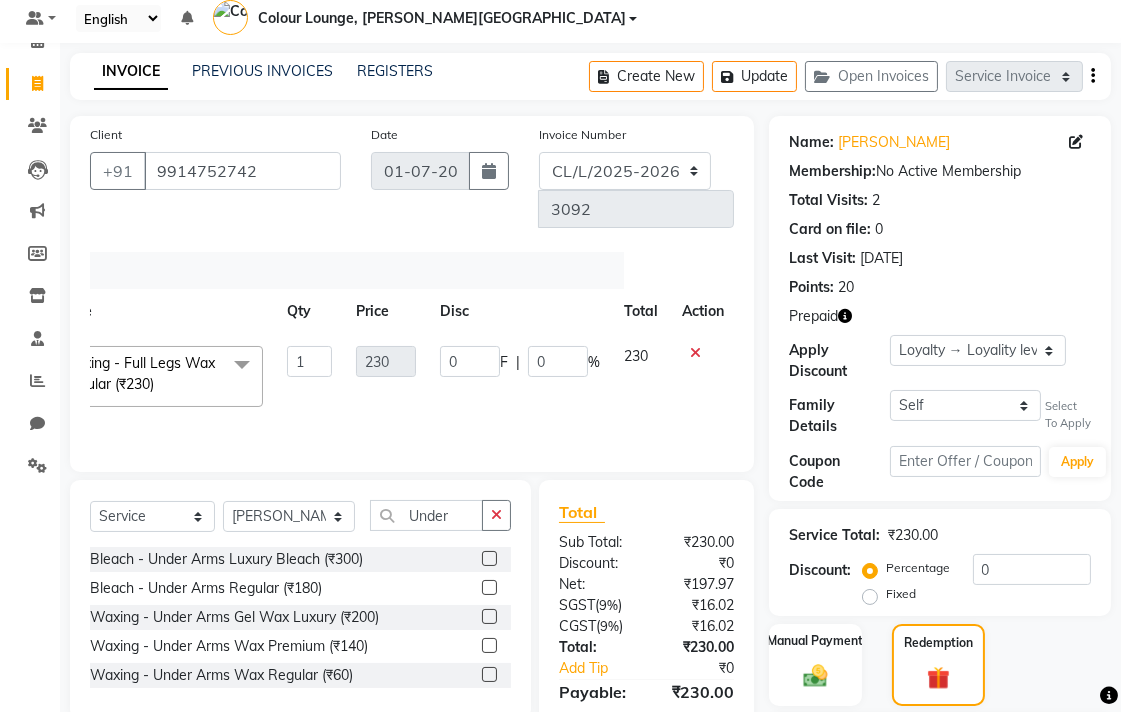 scroll, scrollTop: 0, scrollLeft: 0, axis: both 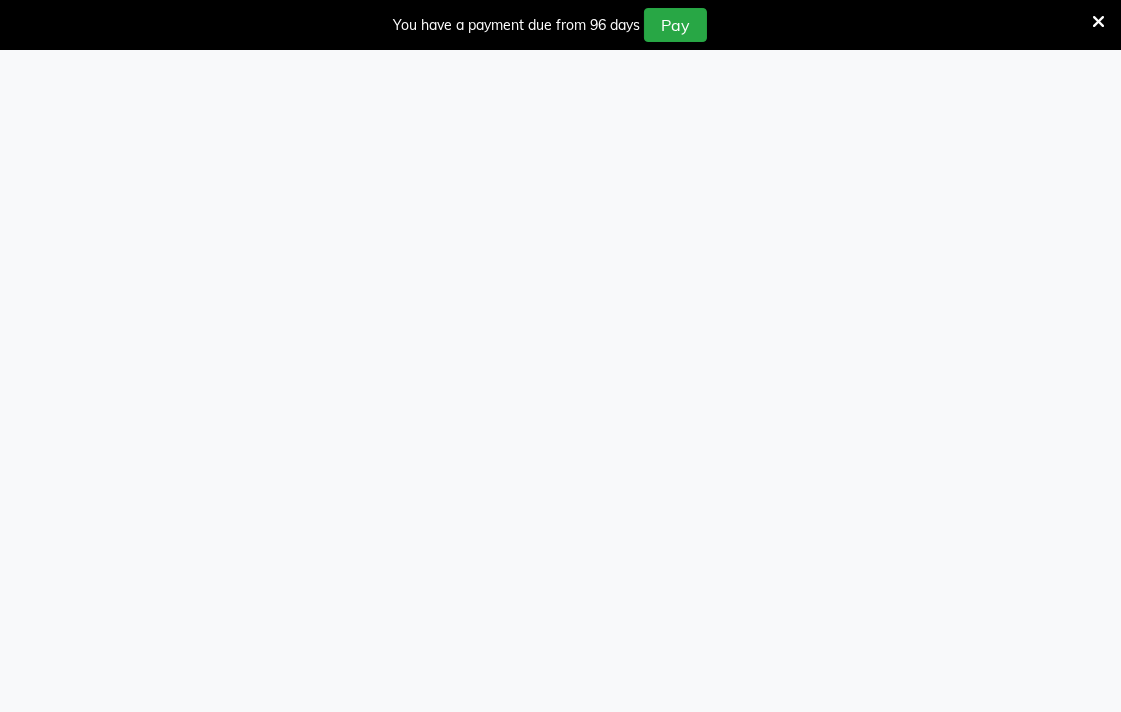 select on "67" 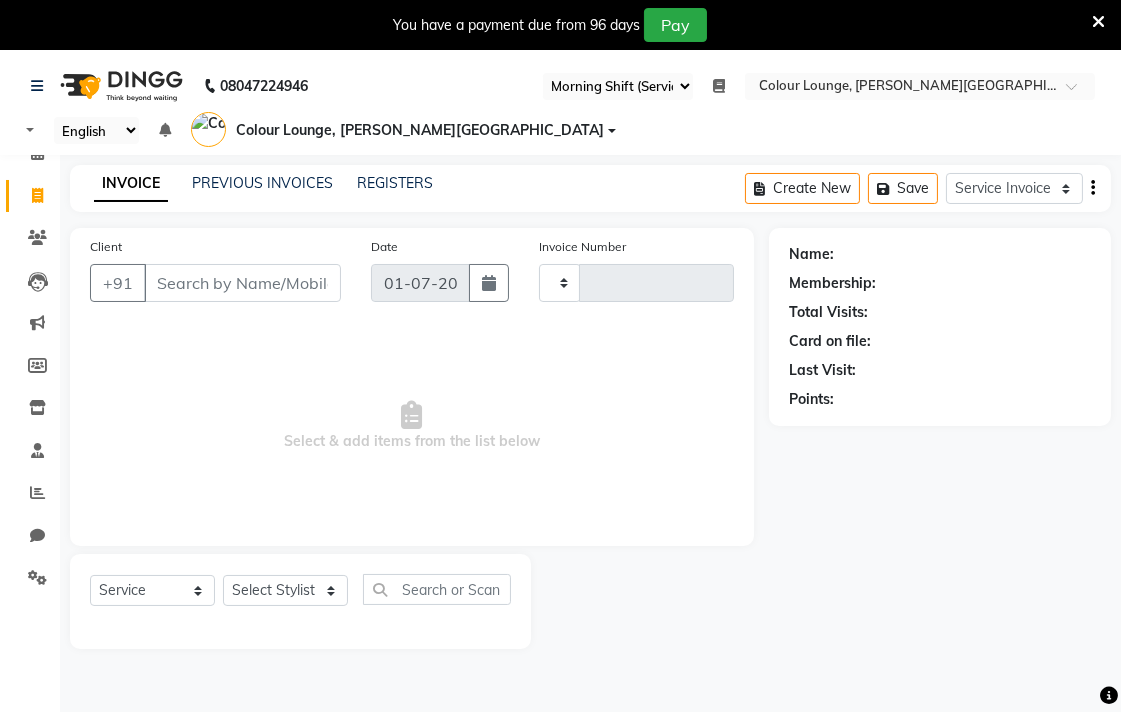 type on "3092" 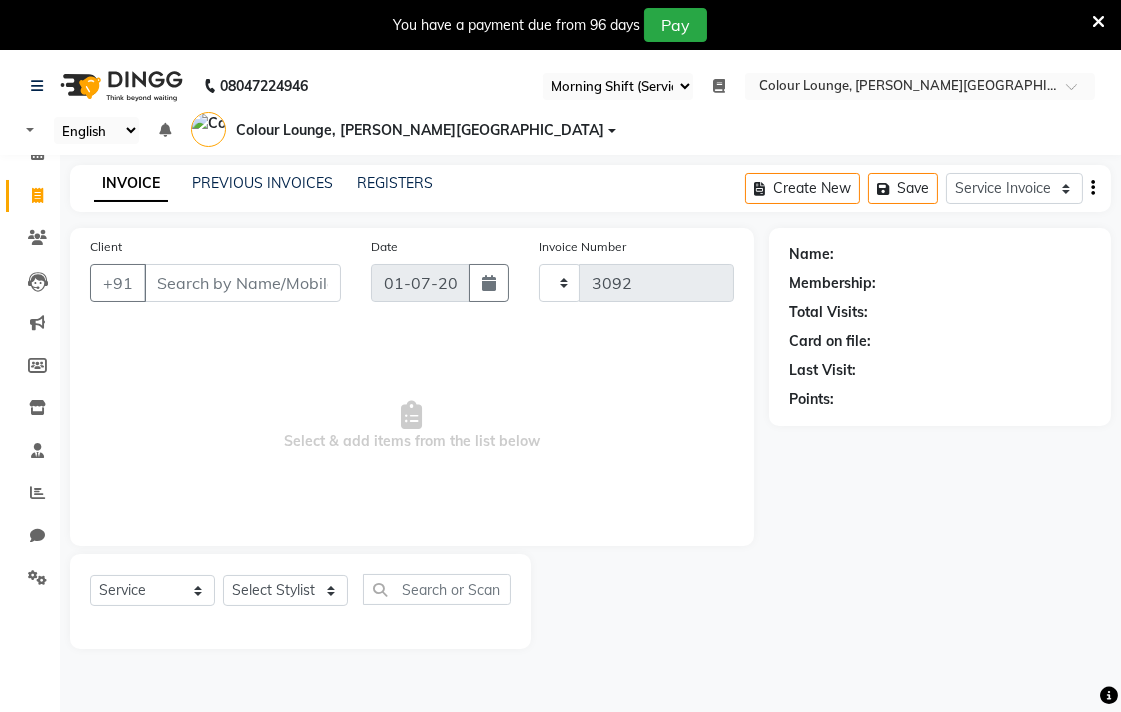 select on "8011" 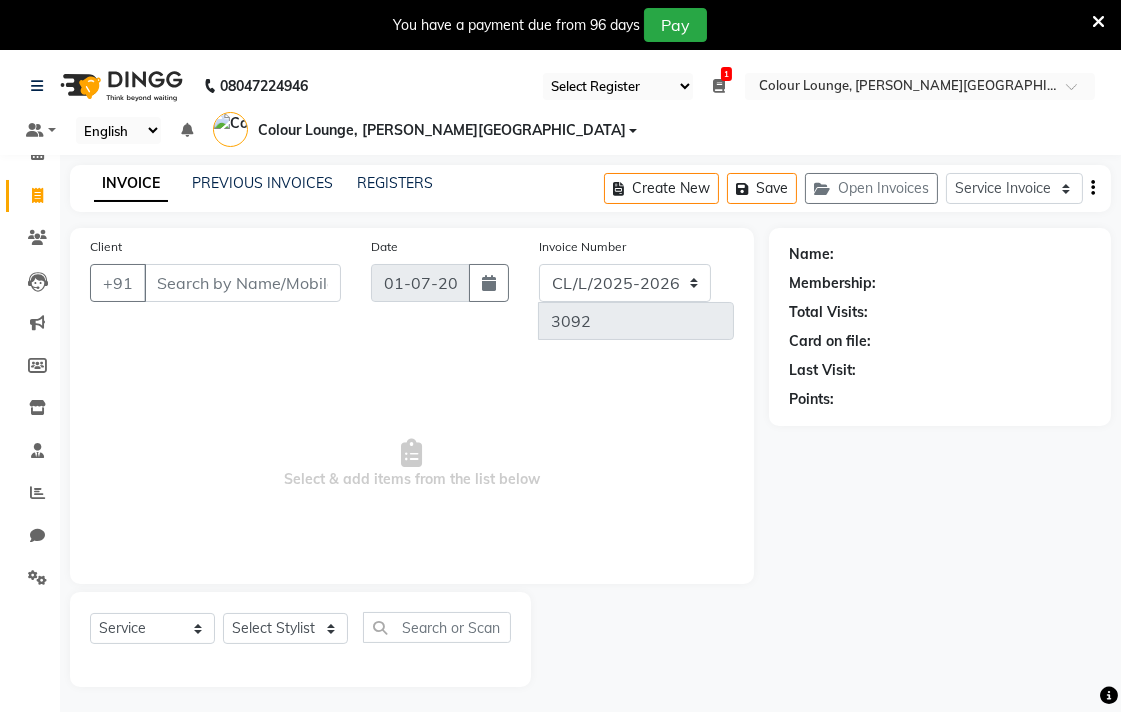 click at bounding box center [1098, 22] 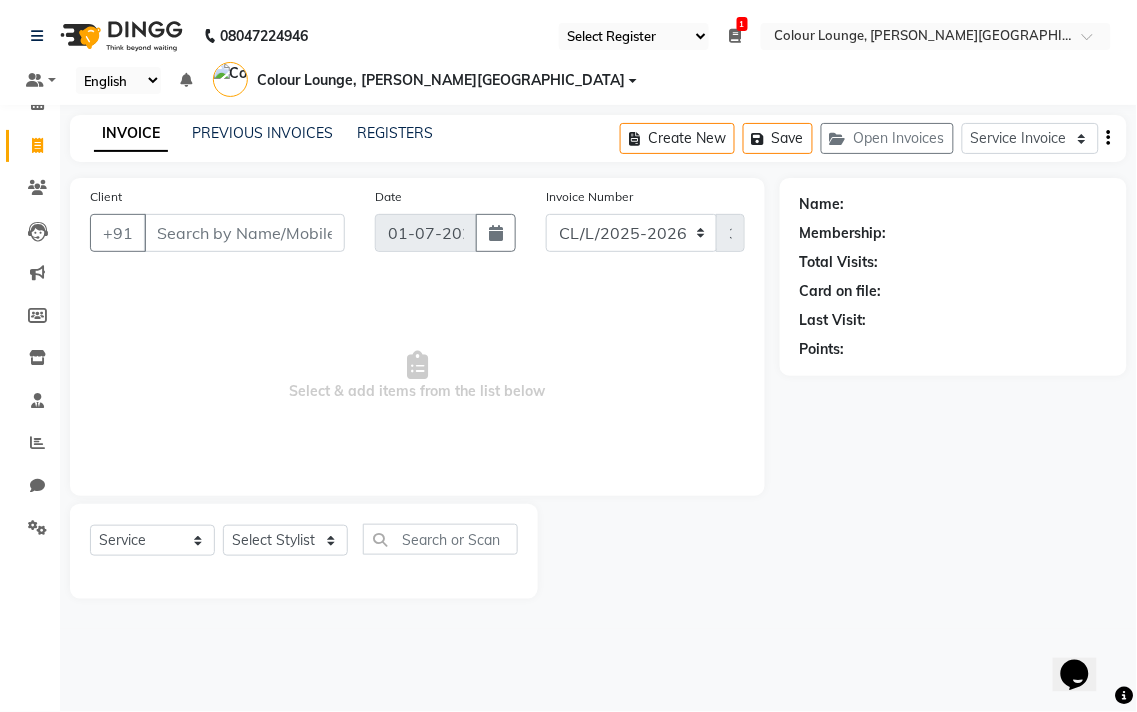 scroll, scrollTop: 0, scrollLeft: 0, axis: both 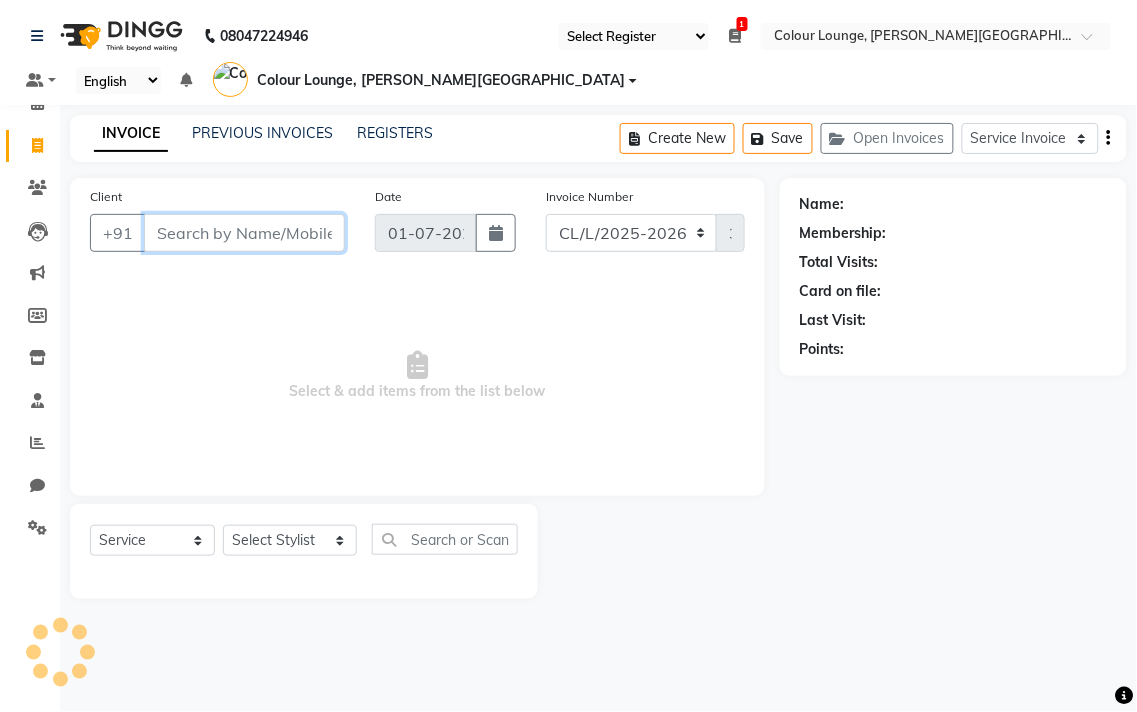 click on "Client" at bounding box center (244, 233) 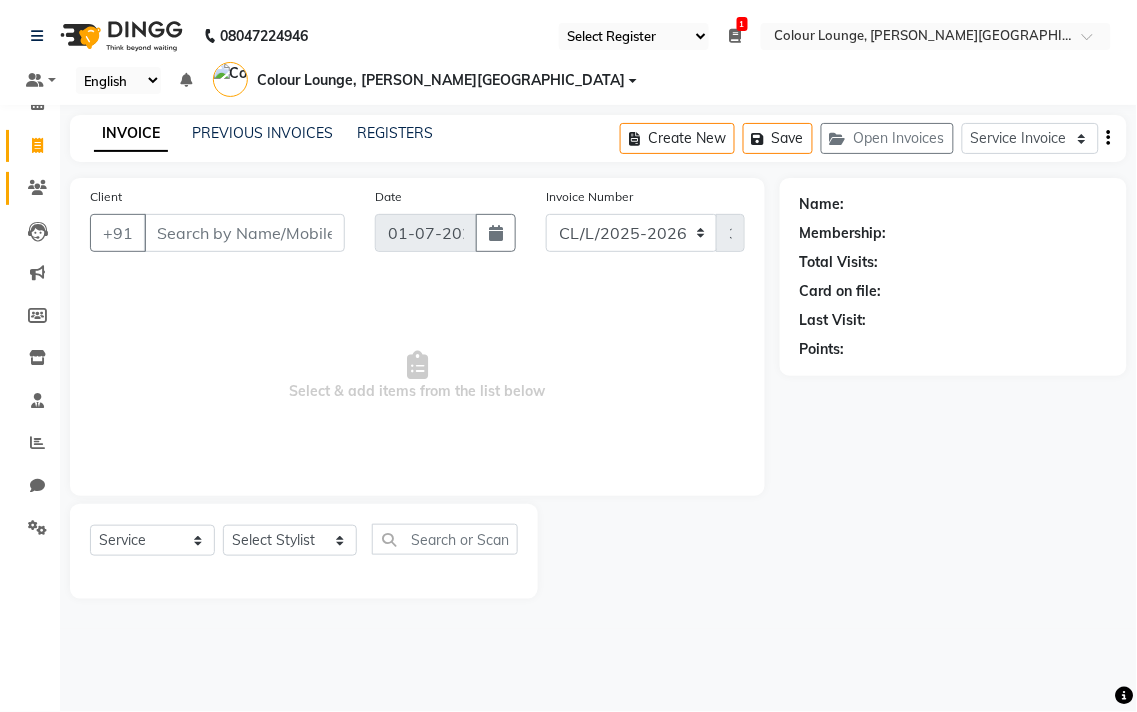 click 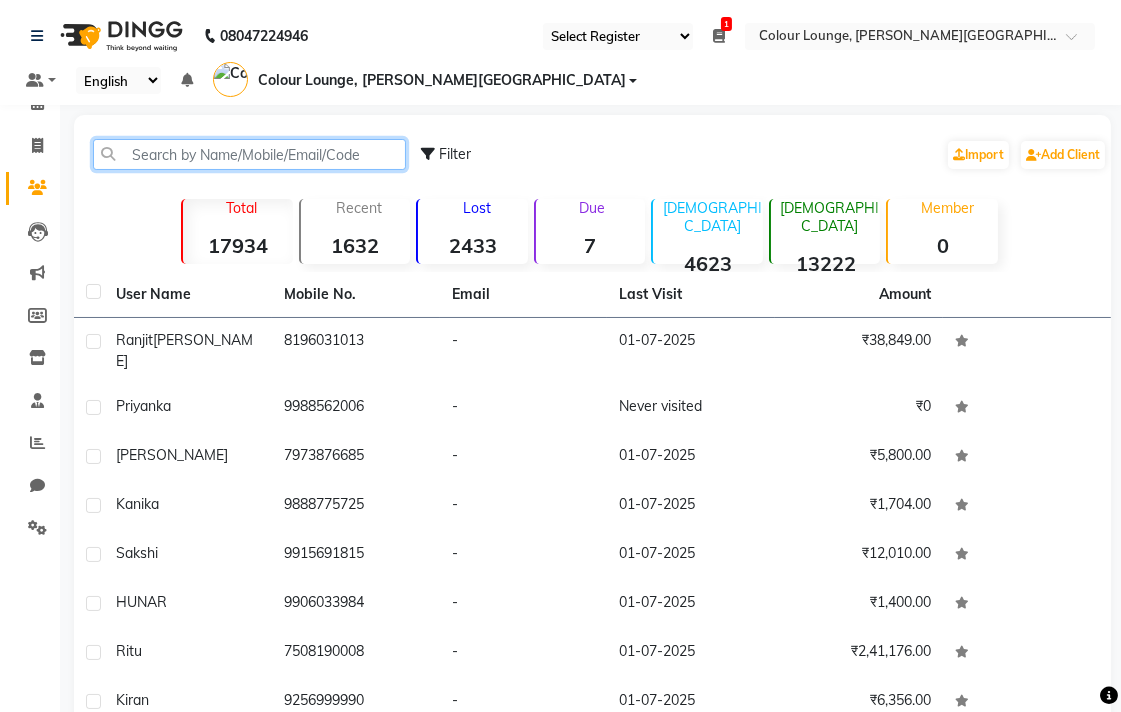 click 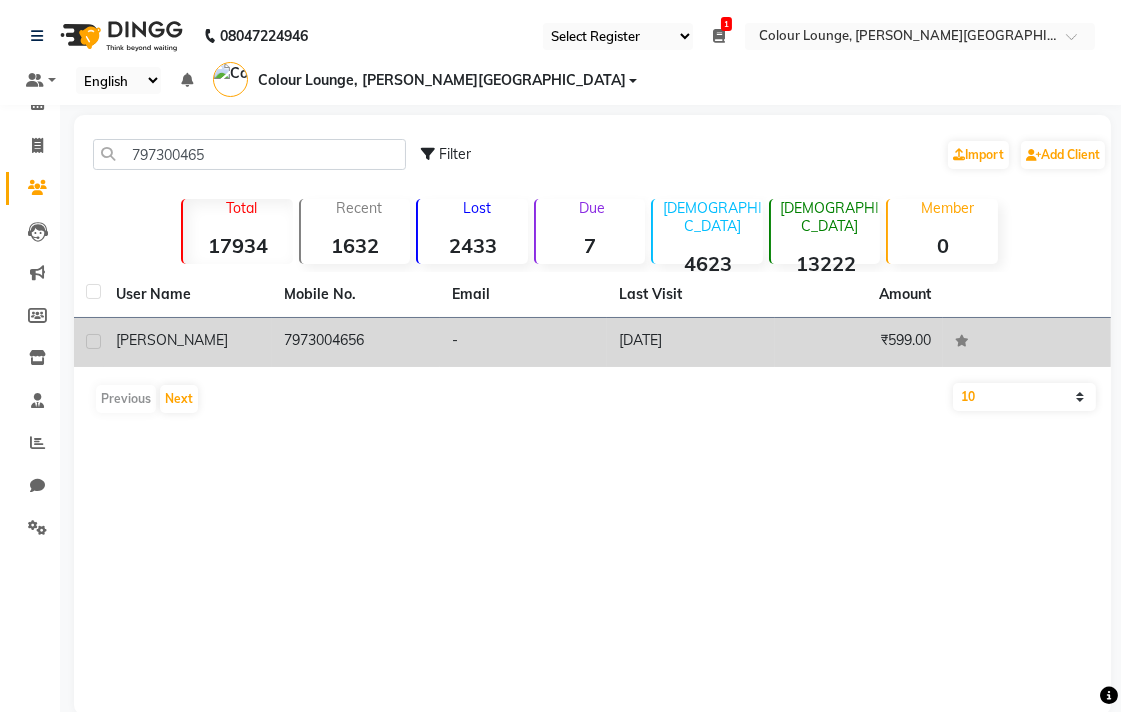 click on "7973004656" 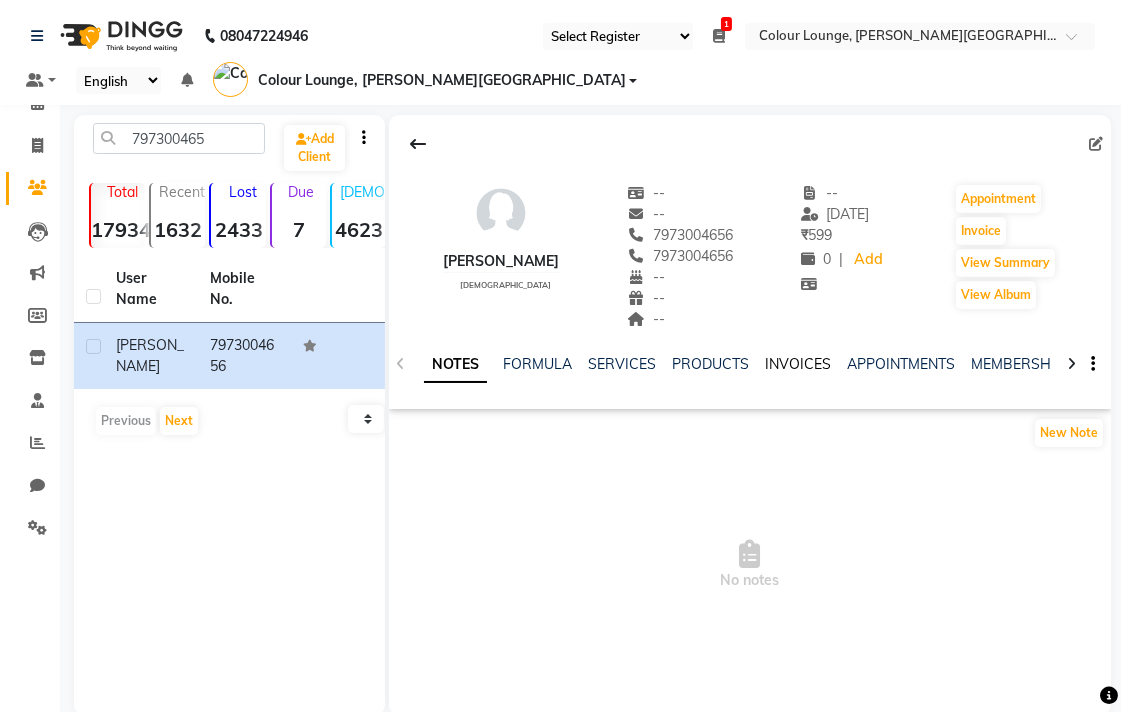 click on "INVOICES" 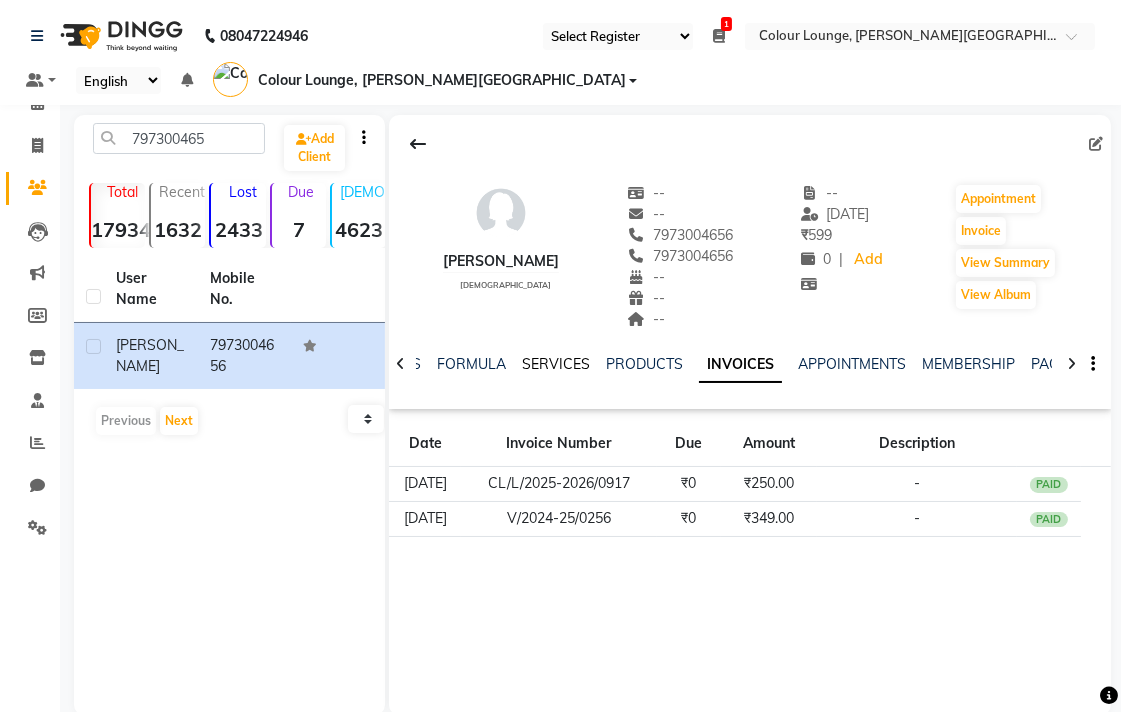 click on "SERVICES" 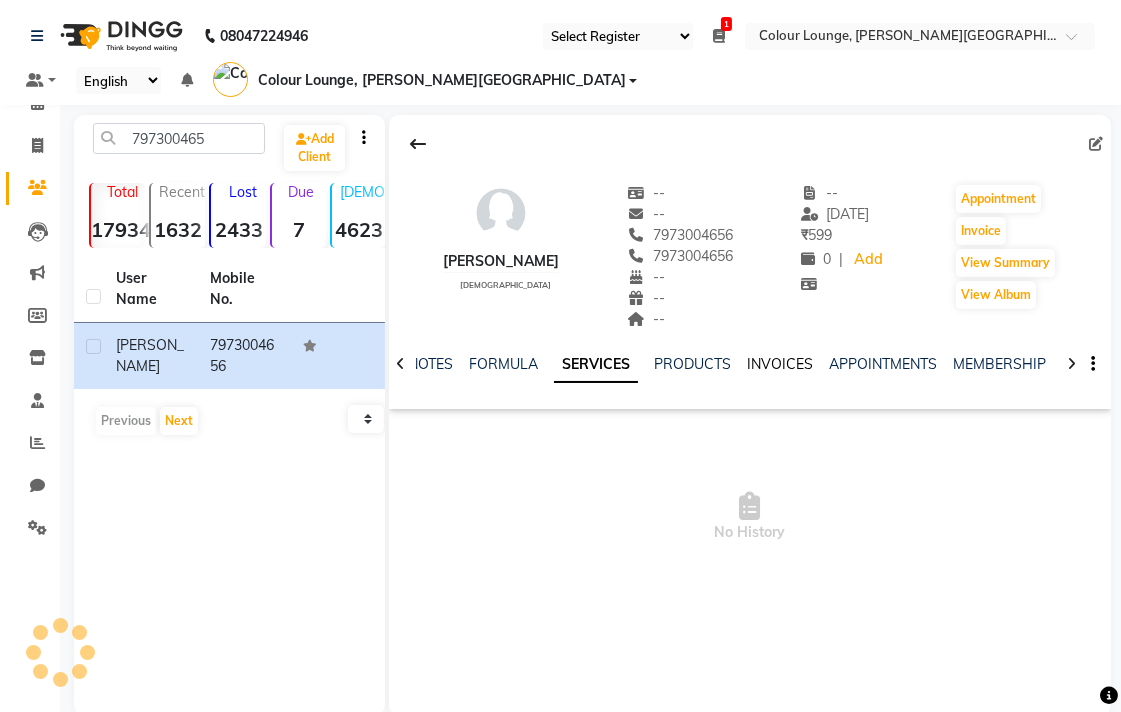 click on "INVOICES" 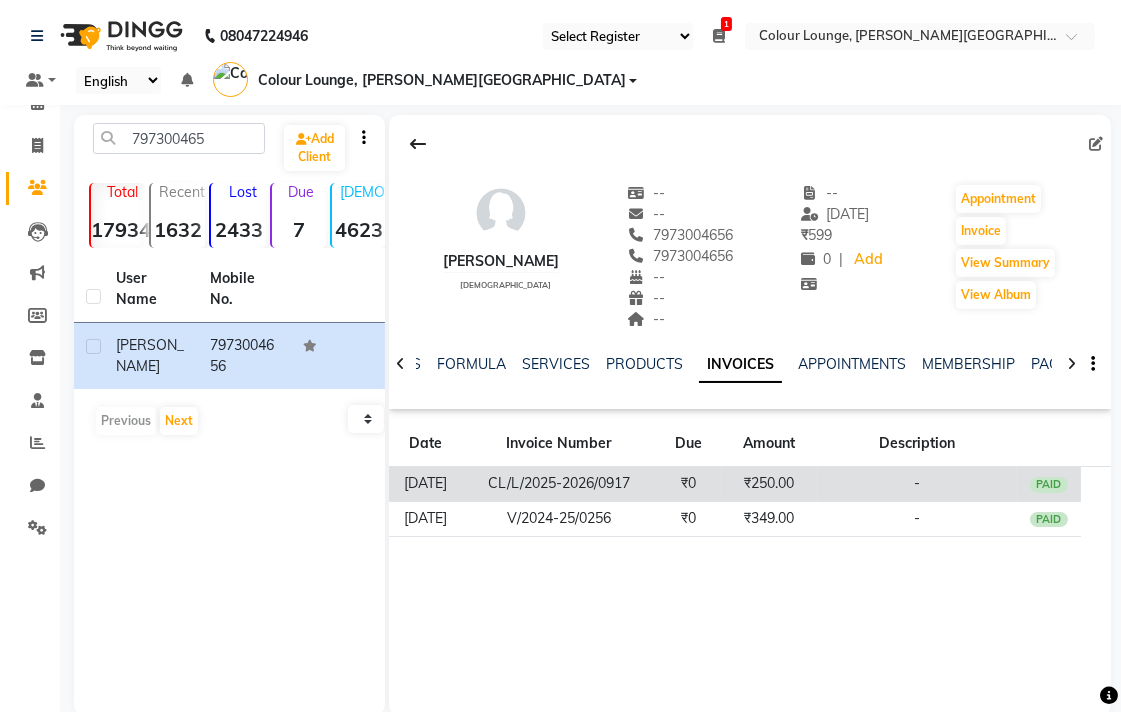 click on "PAID" 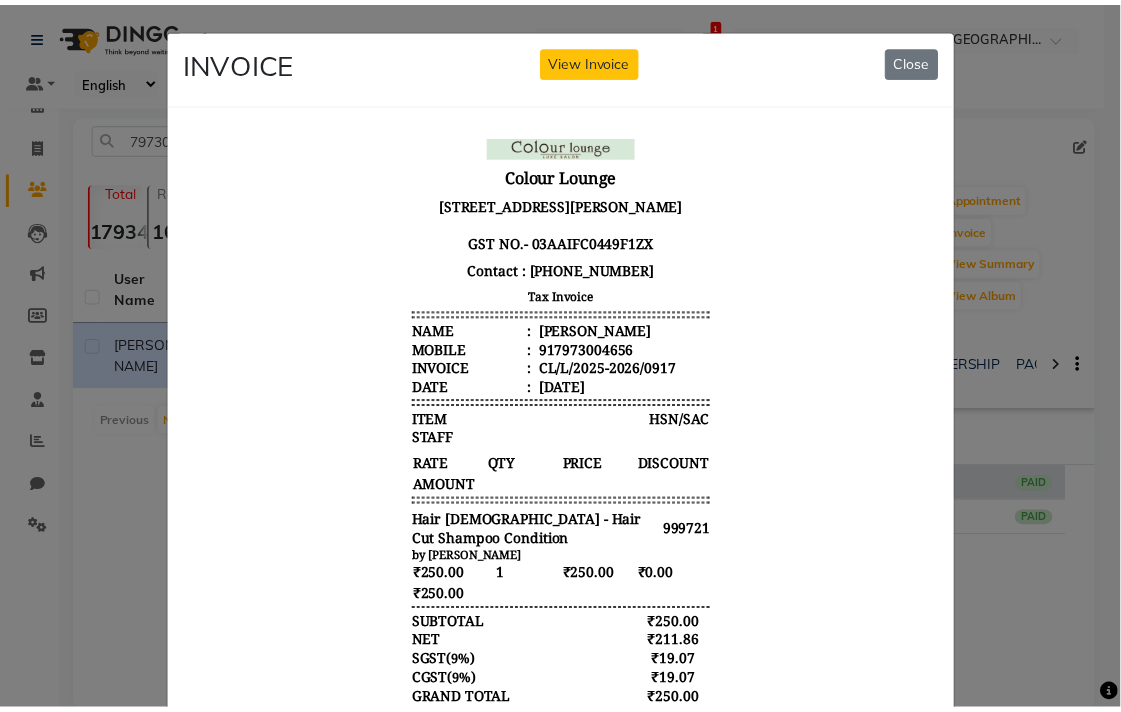 scroll, scrollTop: 0, scrollLeft: 0, axis: both 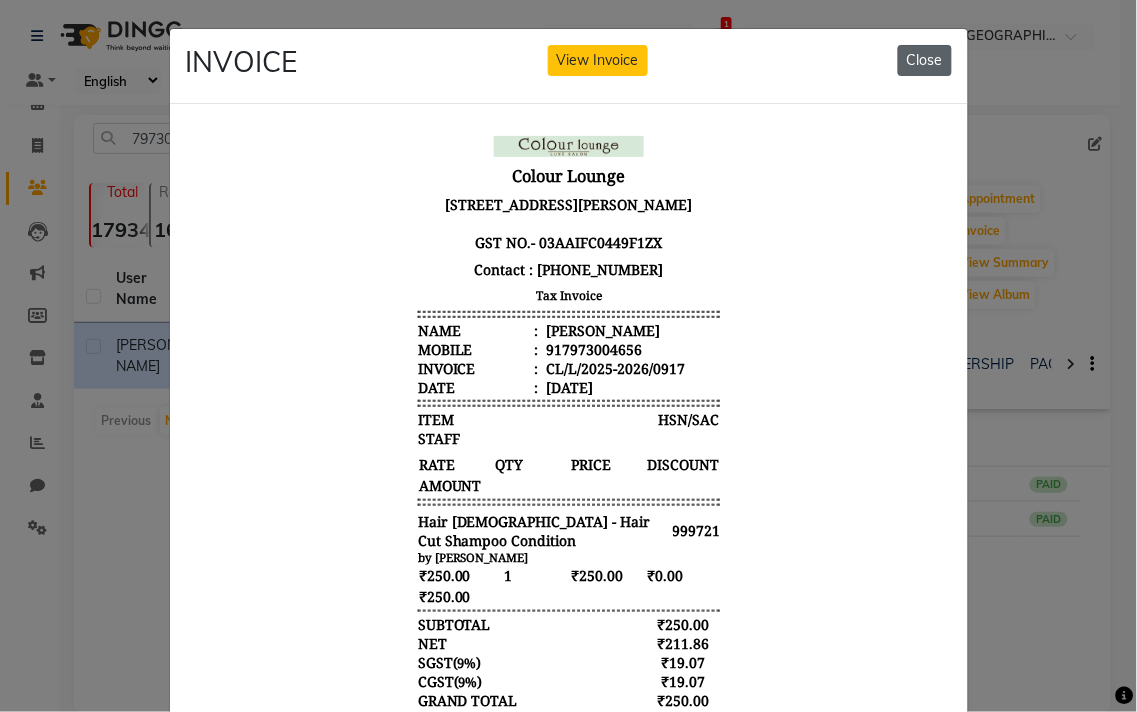 click on "Close" 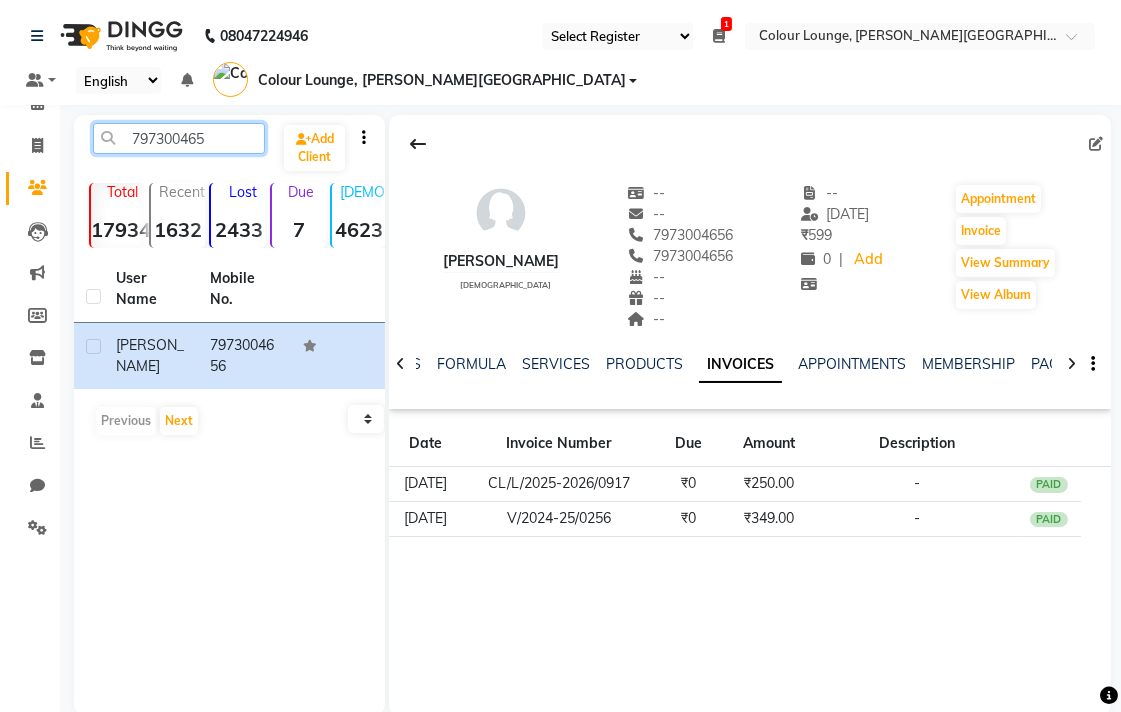 click on "797300465" 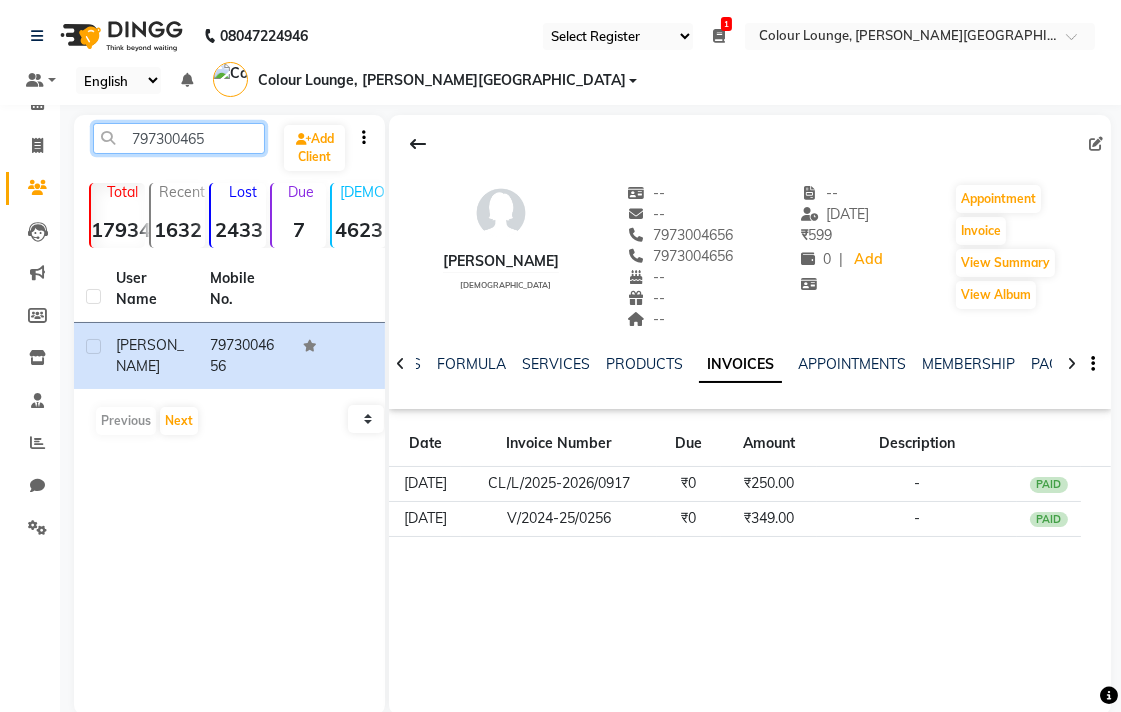 type on "7973004656" 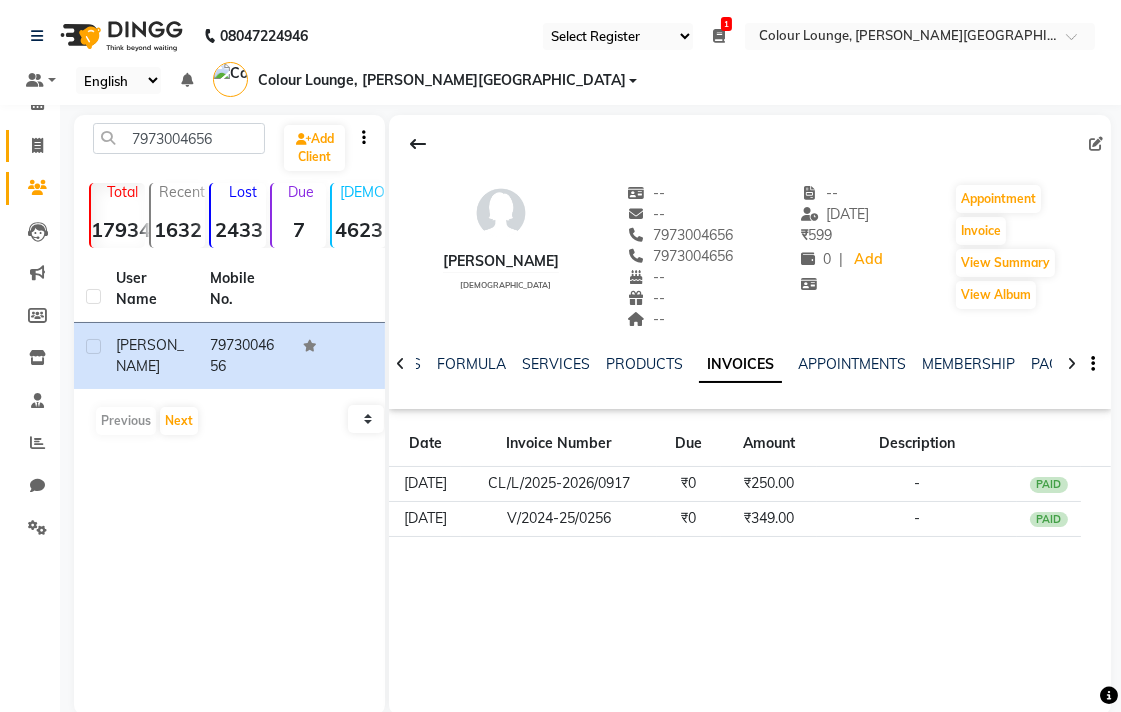 click 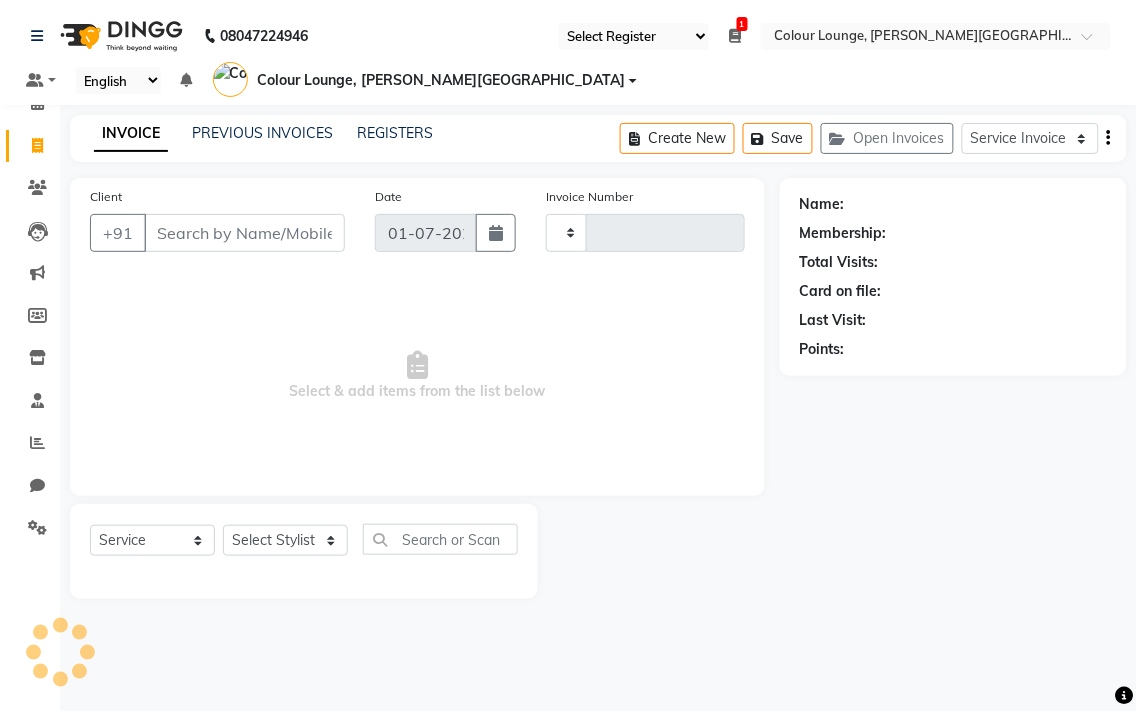 type on "3092" 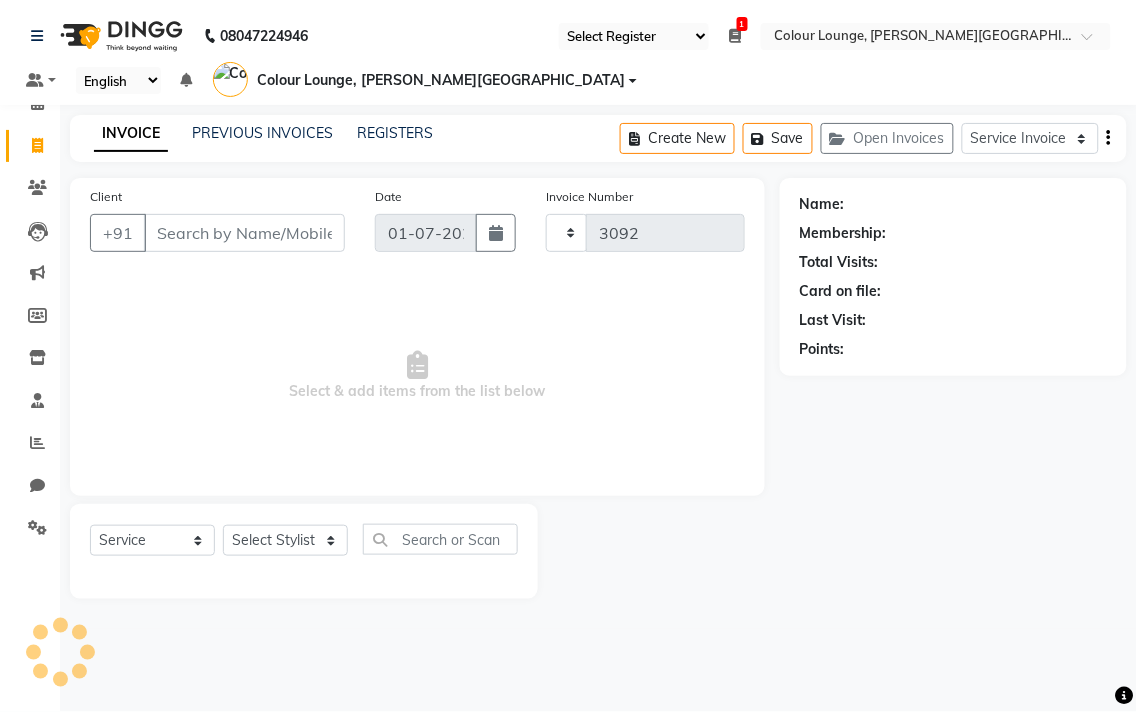 select on "8011" 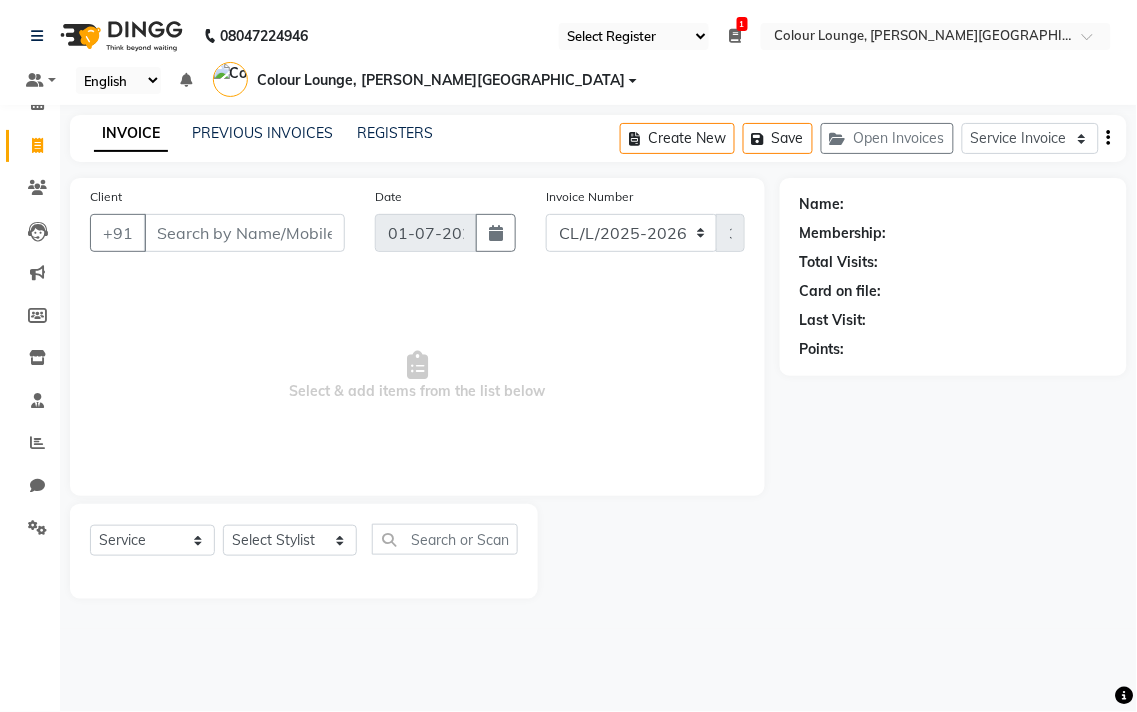click on "Select & add items from the list below" at bounding box center [417, 376] 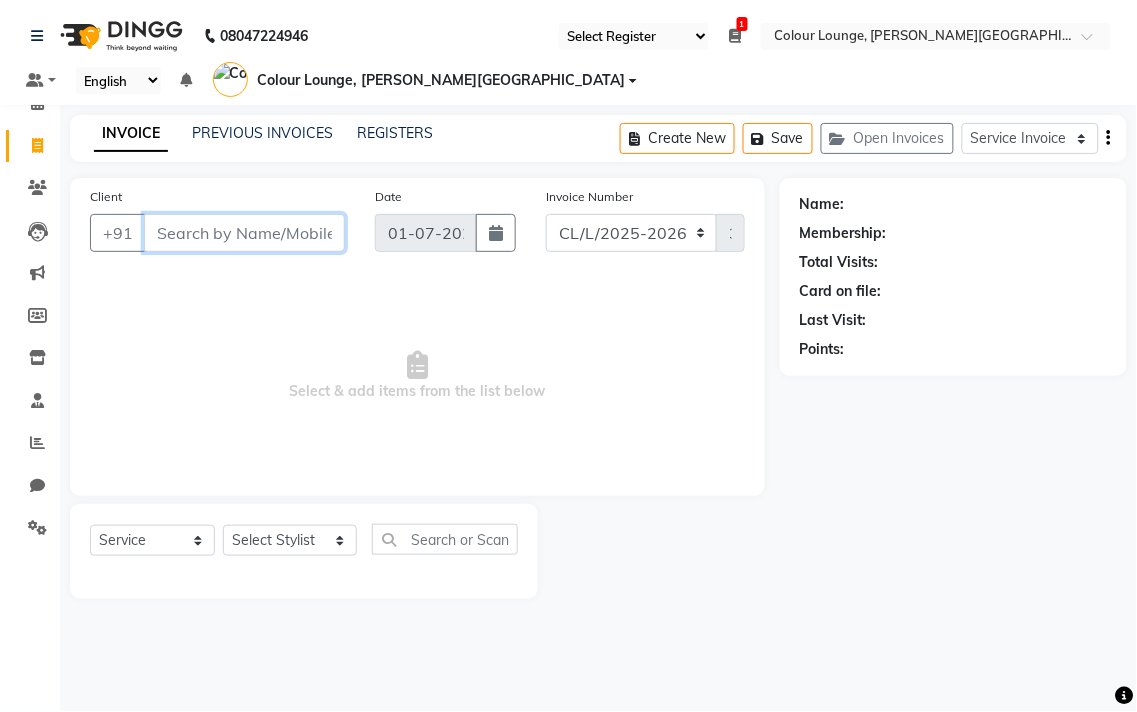 click on "Client" at bounding box center (244, 233) 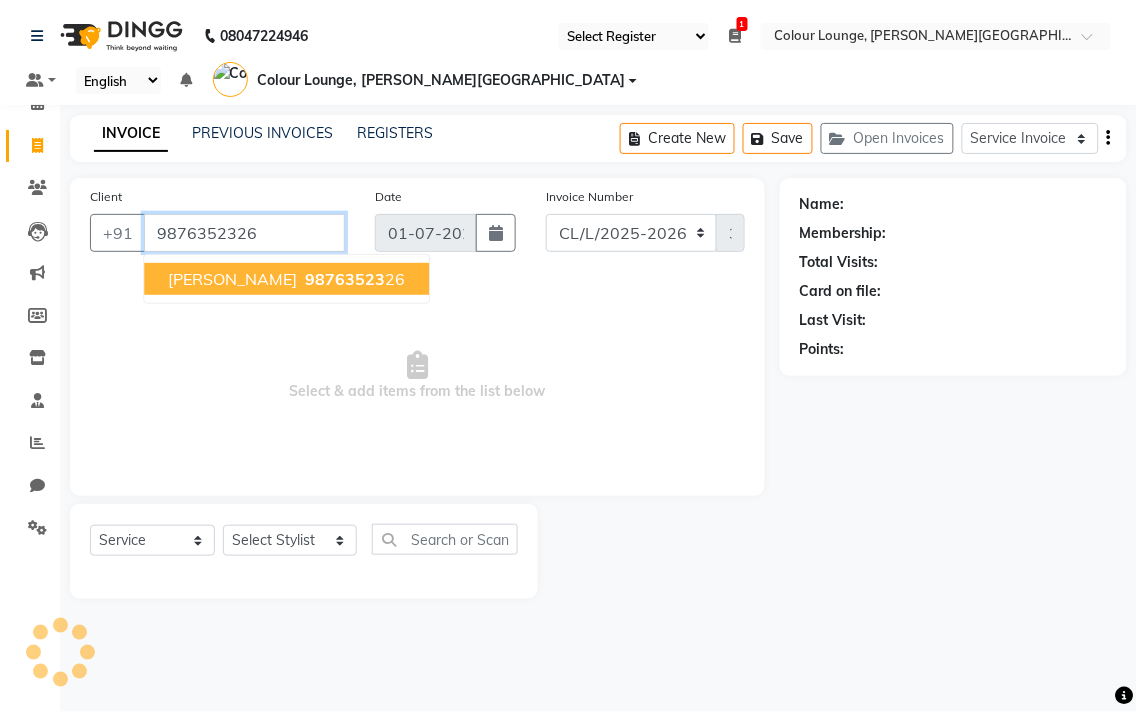 type on "9876352326" 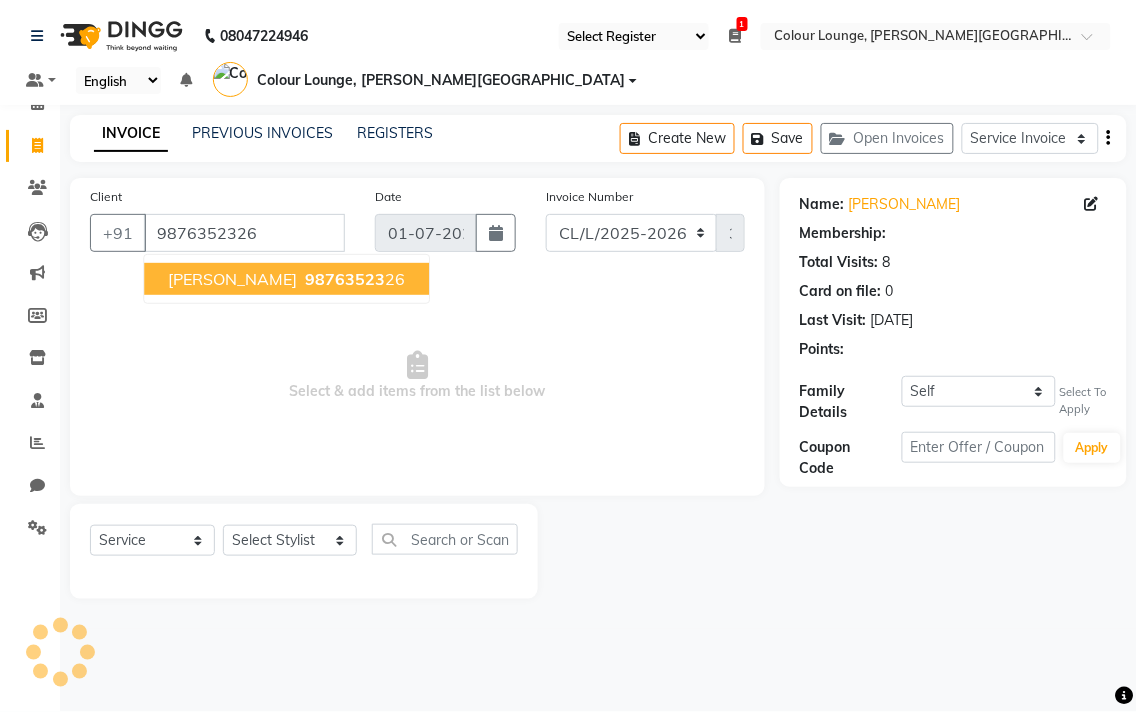 click on "98763523" at bounding box center [345, 279] 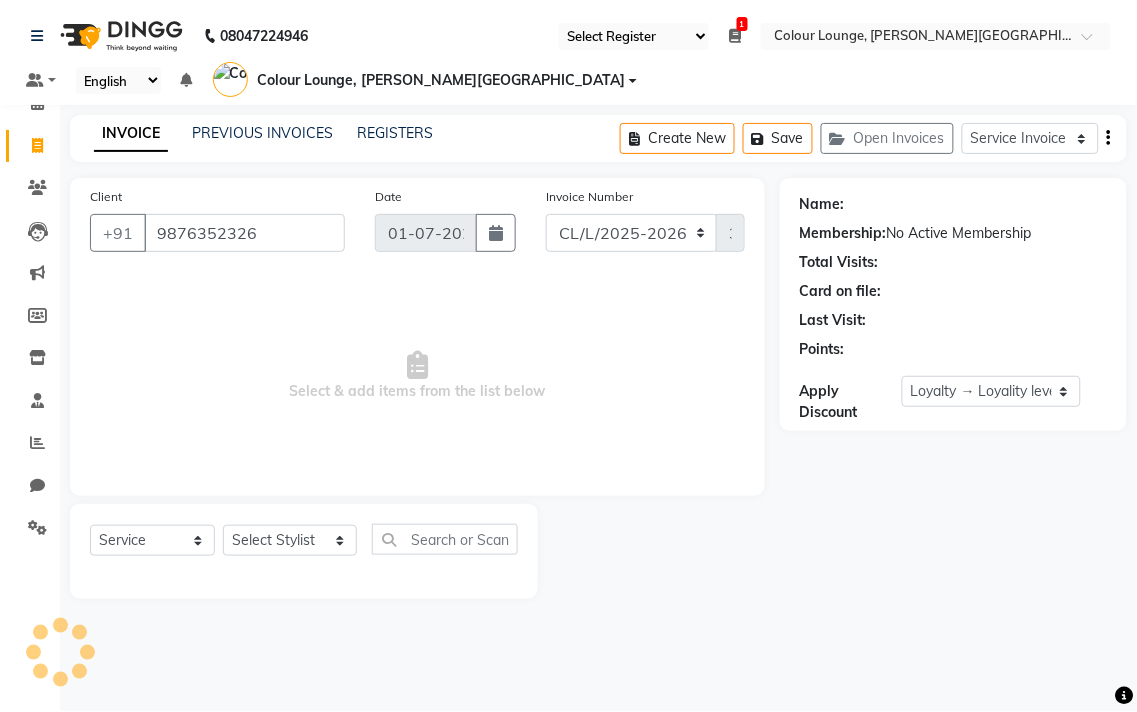 select on "1: Object" 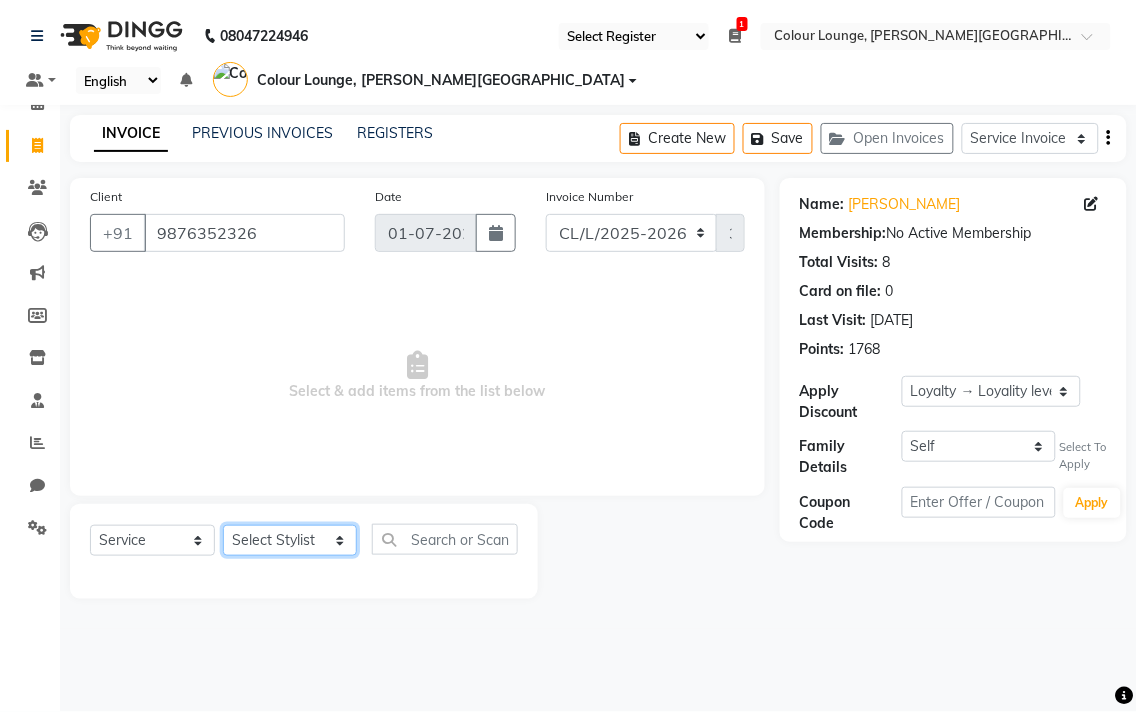 click on "Select Stylist Admin AMIT [PERSON_NAME] [PERSON_NAME] BALBHARTI SHARMA Colour Lounge, [PERSON_NAME][GEOGRAPHIC_DATA], [PERSON_NAME][GEOGRAPHIC_DATA] [PERSON_NAME] [PERSON_NAME] [PERSON_NAME] LOVE [PERSON_NAME] [PERSON_NAME] [PERSON_NAME] [PERSON_NAME] [PERSON_NAME] POOJA Pooja [PERSON_NAME] [PERSON_NAME] PRINCE [PERSON_NAME] [PERSON_NAME] [PERSON_NAME] [PERSON_NAME] [PERSON_NAME] [PERSON_NAME] [PERSON_NAME]  [PERSON_NAME] [PERSON_NAME] [PERSON_NAME] VISHAL" 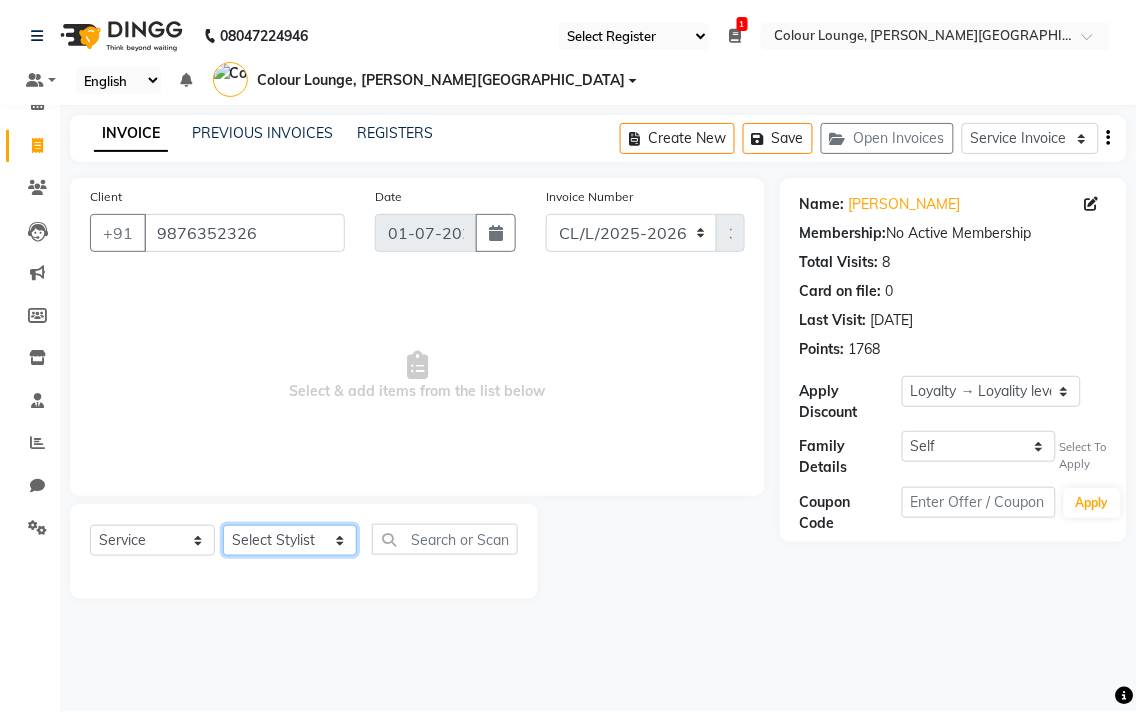 select on "70034" 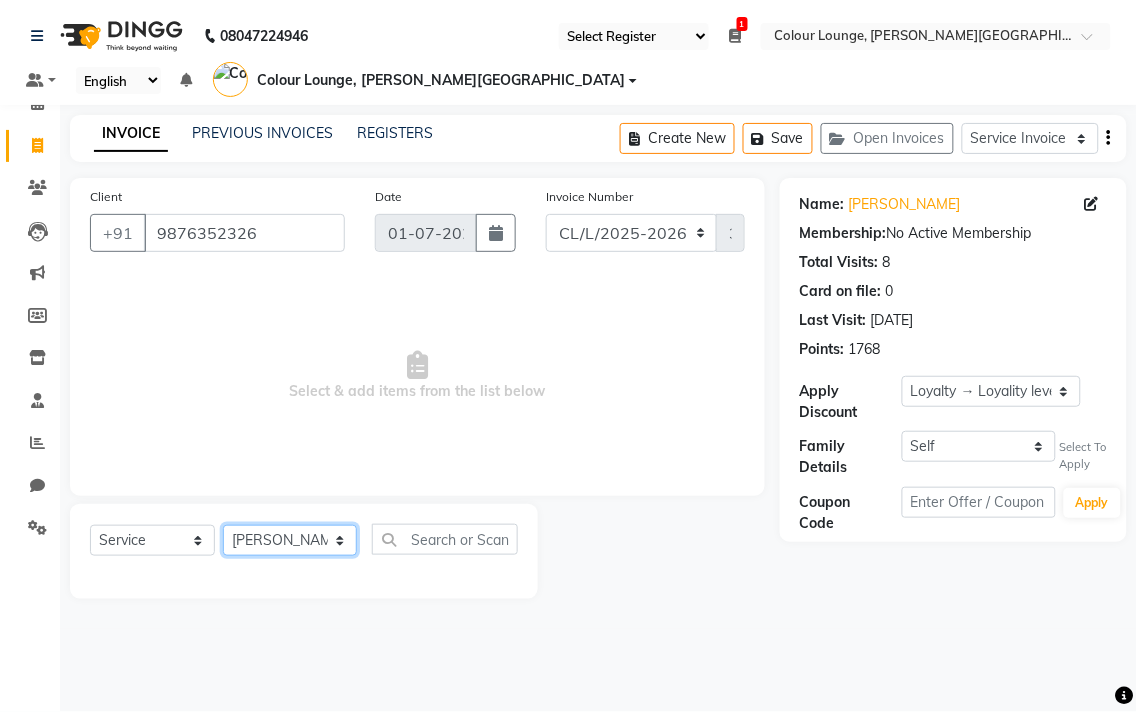 click on "Select Stylist Admin AMIT [PERSON_NAME] [PERSON_NAME] BALBHARTI SHARMA Colour Lounge, [PERSON_NAME][GEOGRAPHIC_DATA], [PERSON_NAME][GEOGRAPHIC_DATA] [PERSON_NAME] [PERSON_NAME] [PERSON_NAME] LOVE [PERSON_NAME] [PERSON_NAME] [PERSON_NAME] [PERSON_NAME] [PERSON_NAME] POOJA Pooja [PERSON_NAME] [PERSON_NAME] PRINCE [PERSON_NAME] [PERSON_NAME] [PERSON_NAME] [PERSON_NAME] [PERSON_NAME] [PERSON_NAME] [PERSON_NAME]  [PERSON_NAME] [PERSON_NAME] [PERSON_NAME] VISHAL" 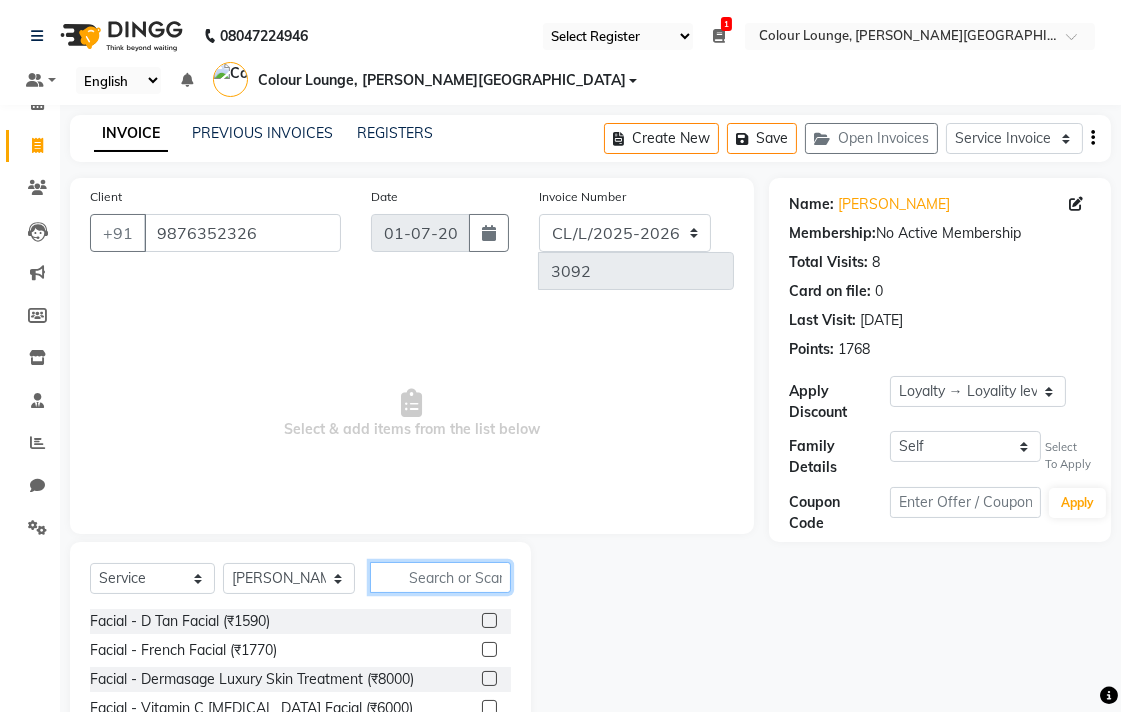 click 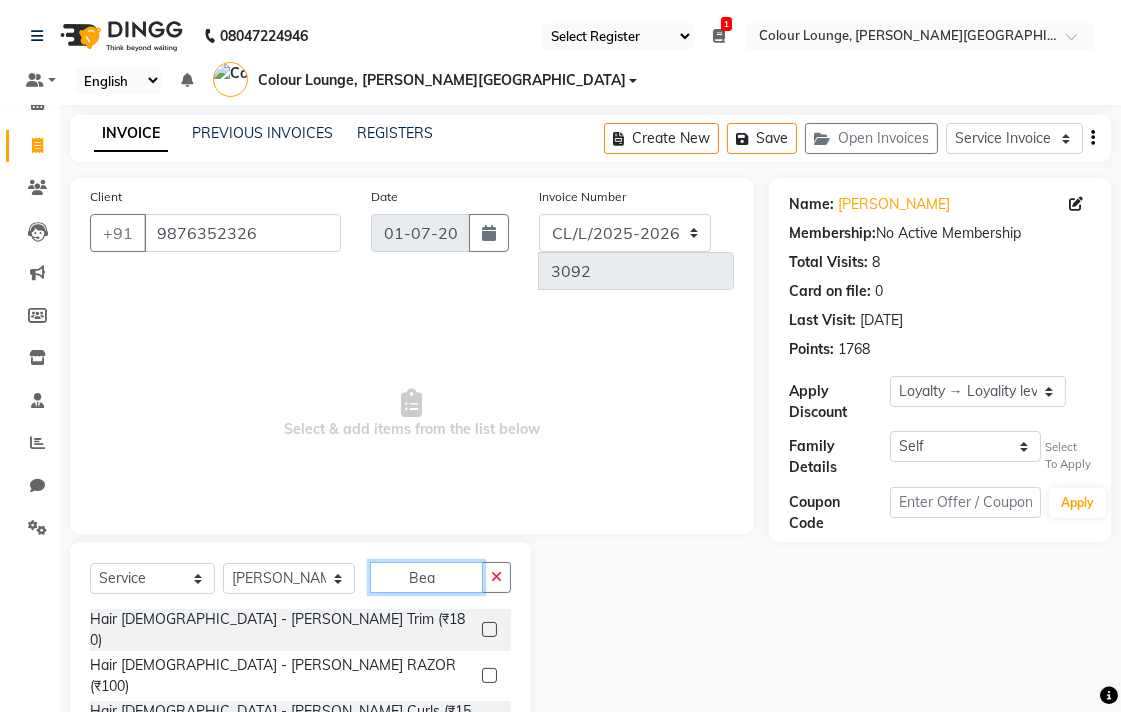 type on "Bea" 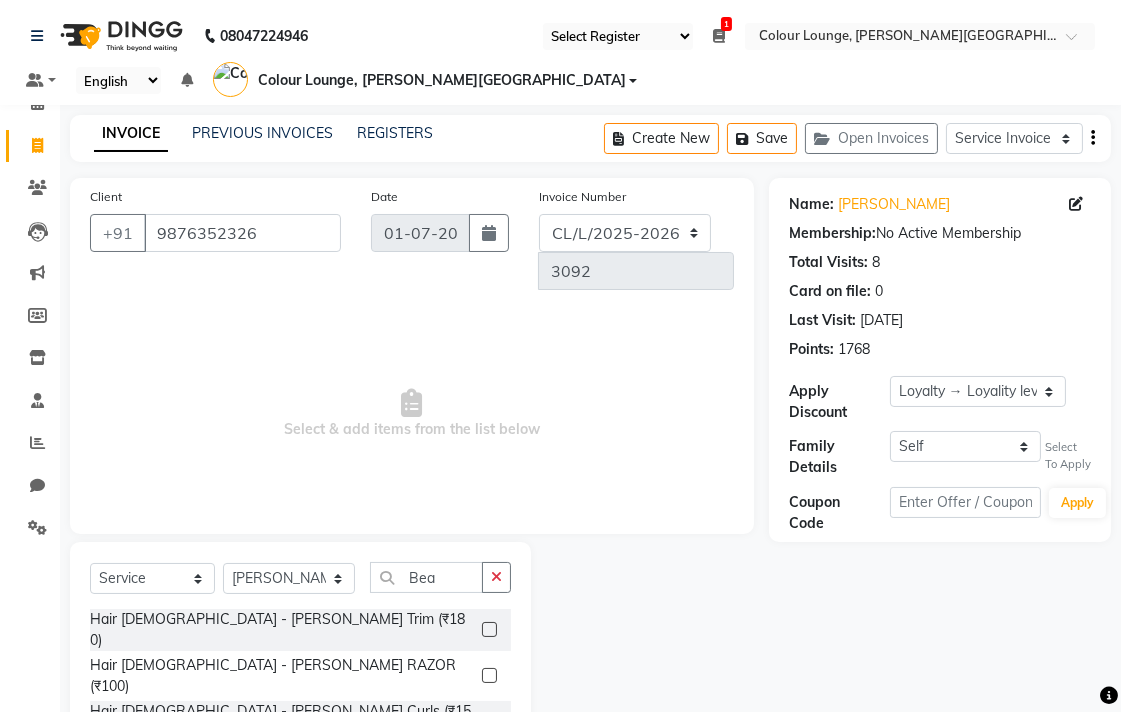 click 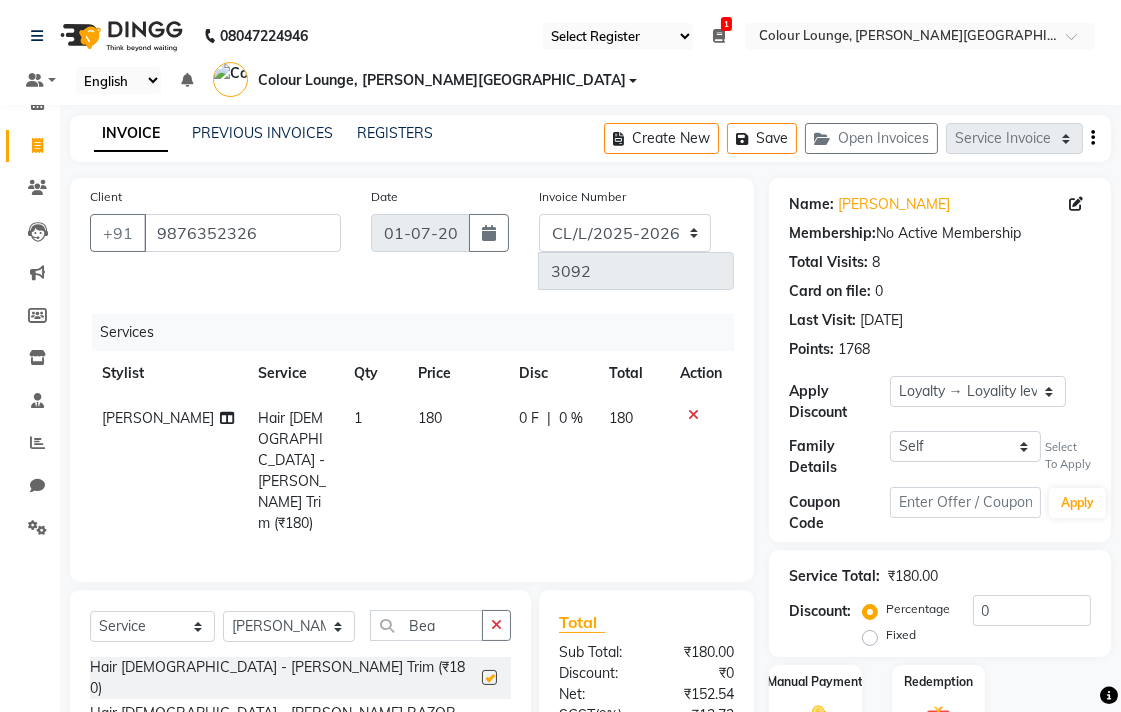 checkbox on "false" 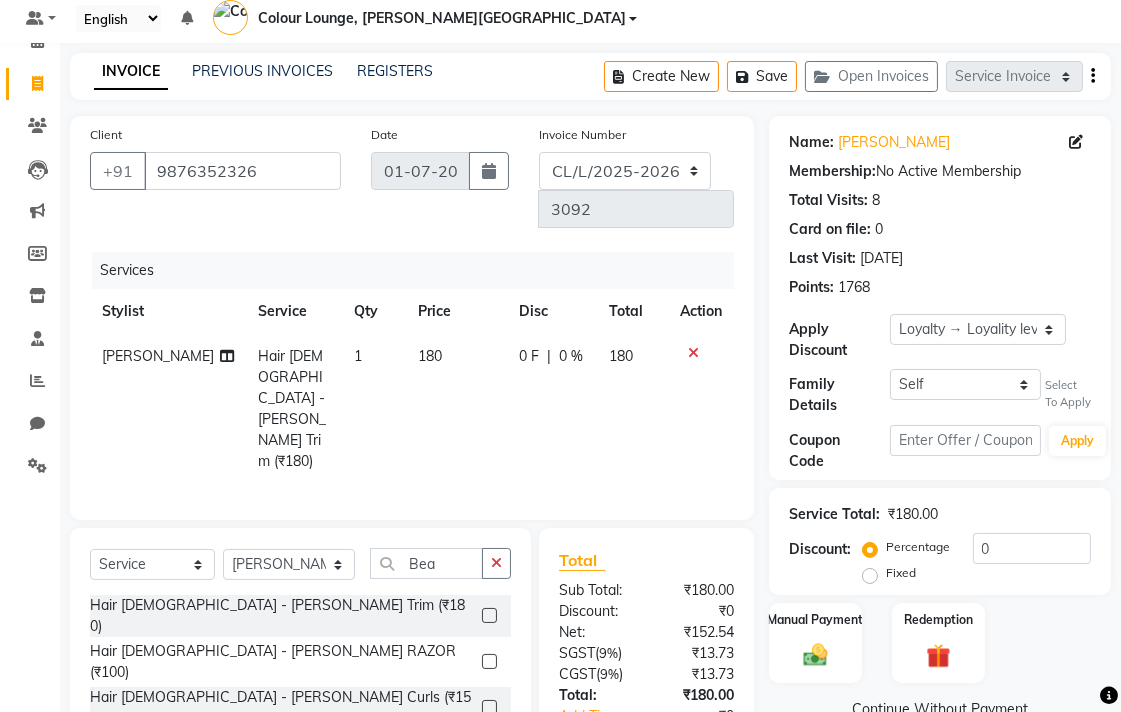 scroll, scrollTop: 0, scrollLeft: 0, axis: both 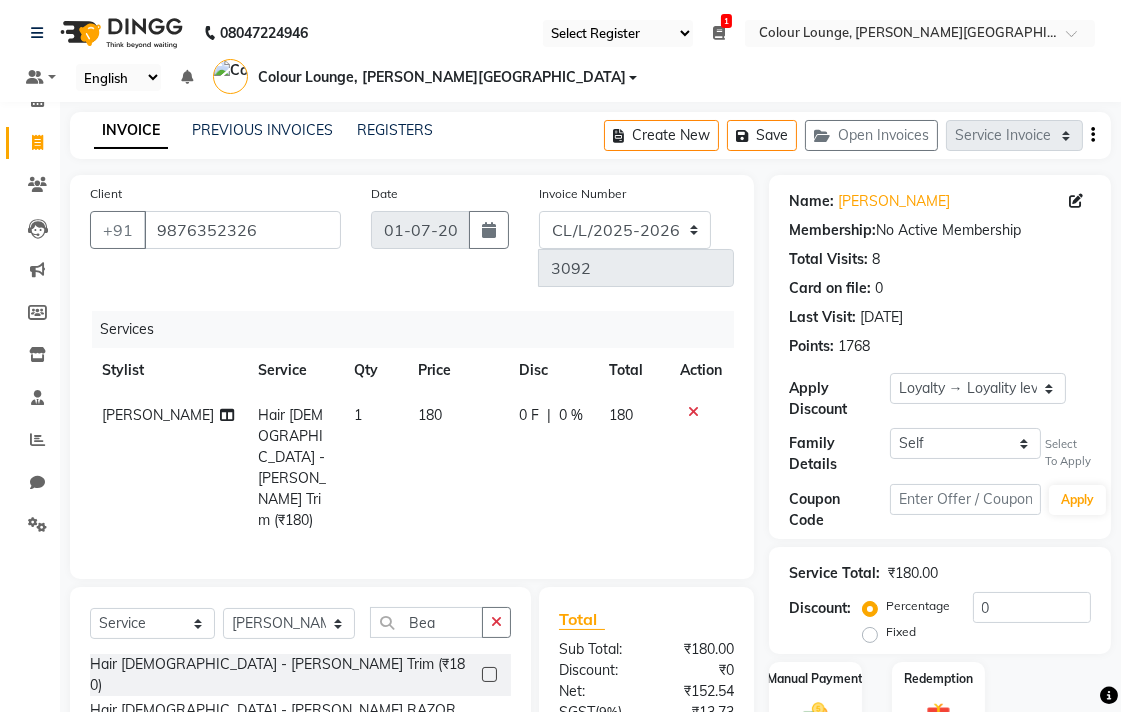 click on "Hair [DEMOGRAPHIC_DATA] - [PERSON_NAME] Trim (₹180)" 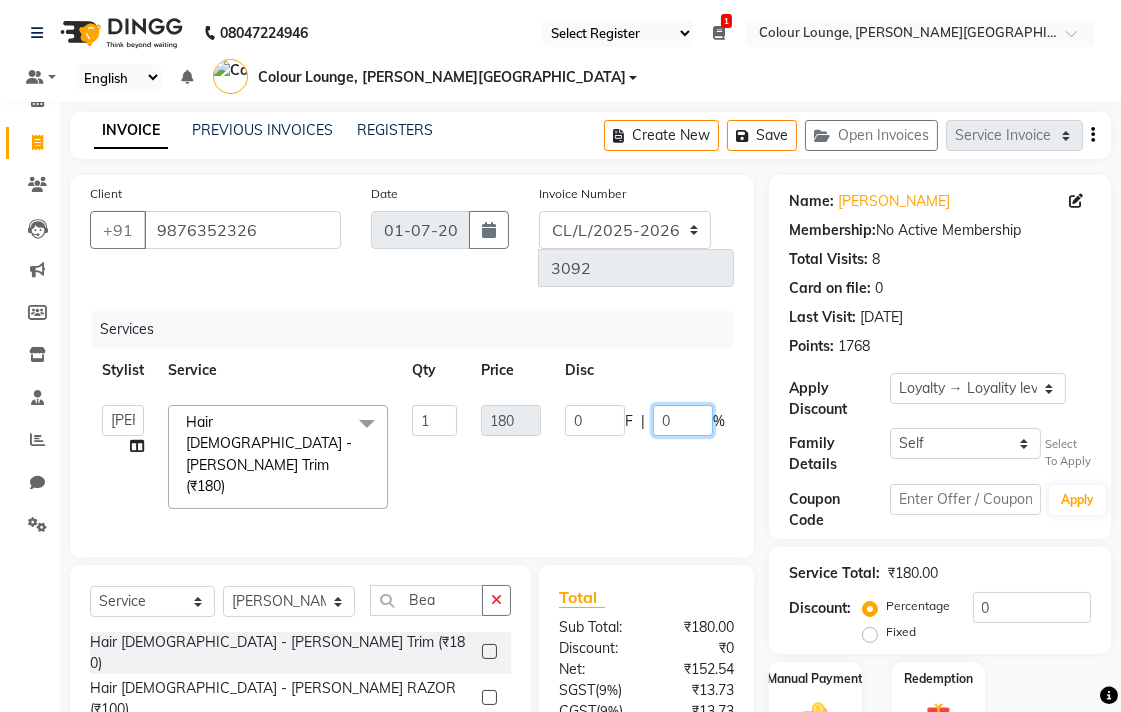 click on "0" 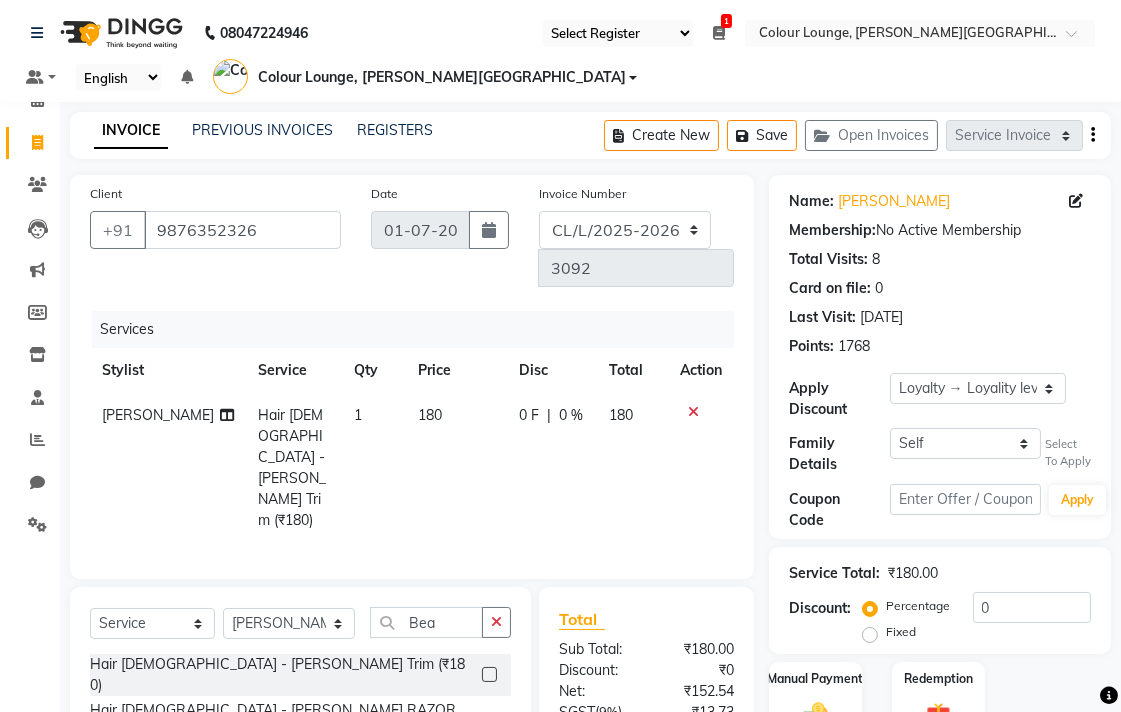 click on "0 F" 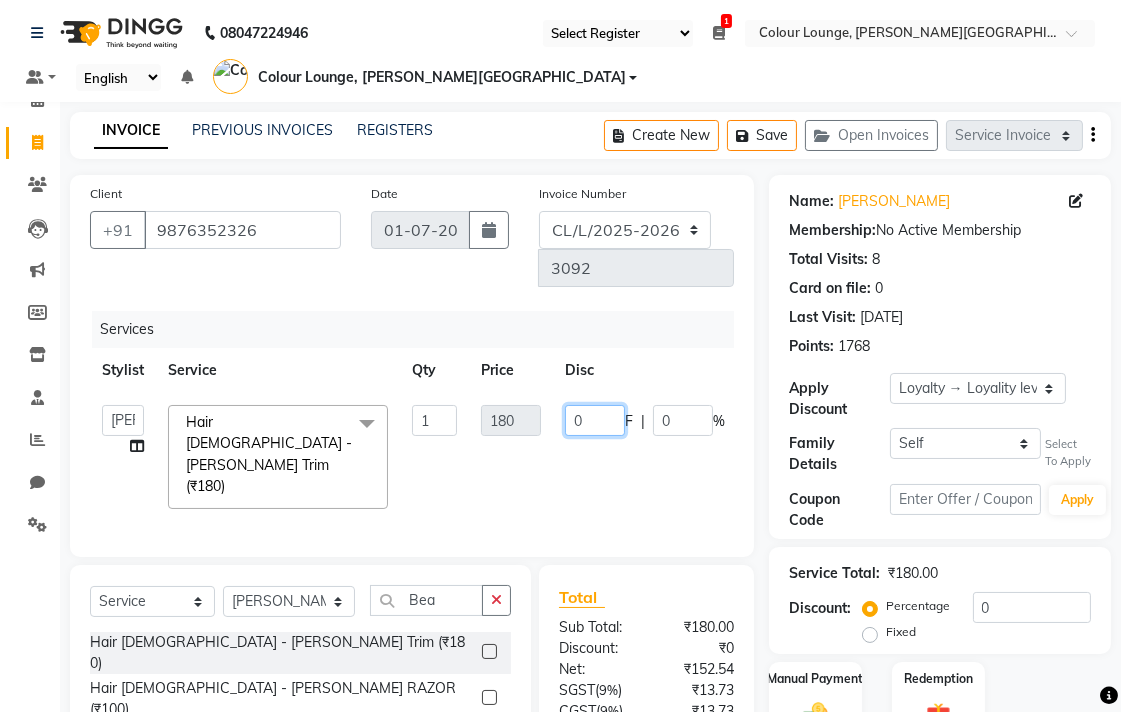 click on "0" 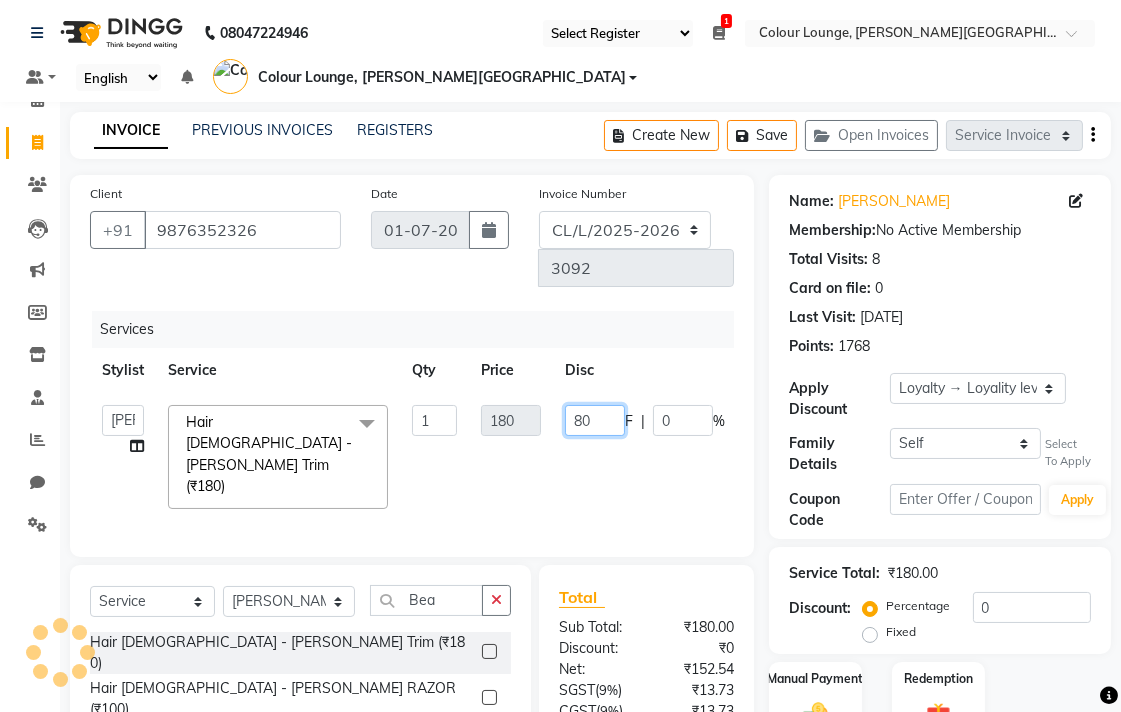 scroll, scrollTop: 116, scrollLeft: 0, axis: vertical 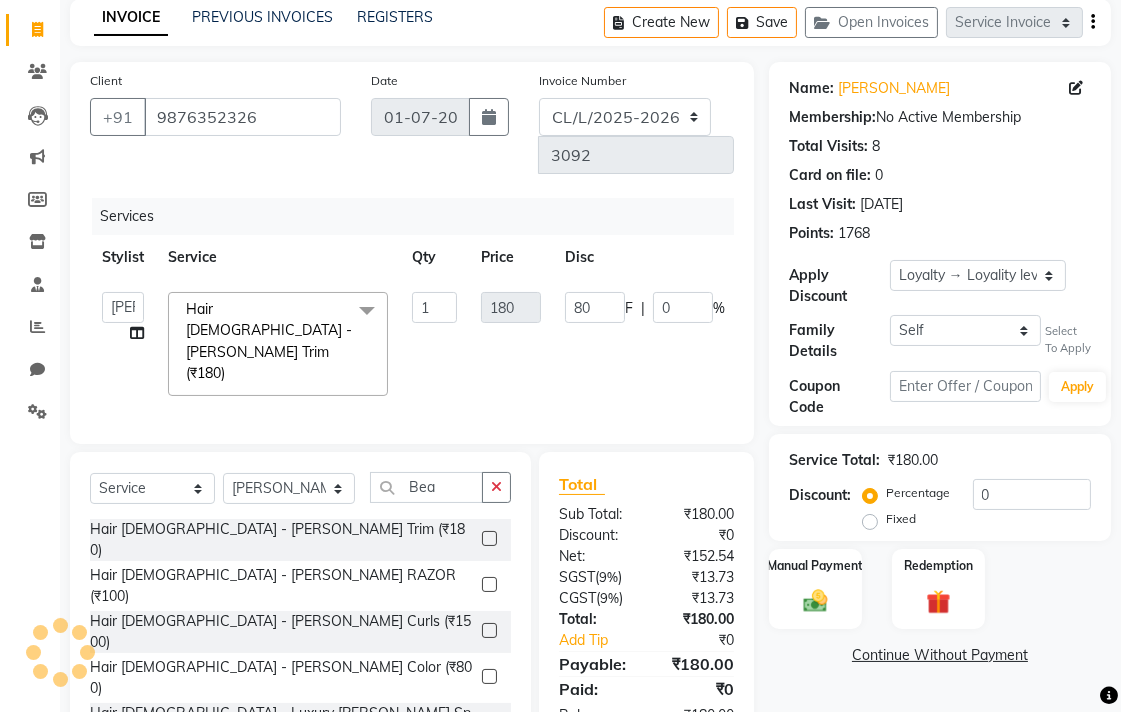click on "INVOICE PREVIOUS INVOICES REGISTERS Create New   Save   Open Invoices  Service Invoice Product Invoice Client [PHONE_NUMBER] Date [DATE] Invoice Number  DC/L/2025-2026  CL/L/2025-2026 3092 Services Stylist Service Qty Price Disc Total Action  Admin   AMIT   [PERSON_NAME]   [PERSON_NAME]   BALBHARTI SHARMA   Colour Lounge, [PERSON_NAME][GEOGRAPHIC_DATA], [PERSON_NAME][GEOGRAPHIC_DATA]   DINGG   [PERSON_NAME]   [PERSON_NAME]   [PERSON_NAME]   LOVE   Manish   [PERSON_NAME]   [PERSON_NAME]   [PERSON_NAME]   [PERSON_NAME]   POOJA   Pooja [PERSON_NAME] [PERSON_NAME]   PRINCE KUMAR   [PERSON_NAME]   [PERSON_NAME]   [PERSON_NAME] [PERSON_NAME]   [PERSON_NAME]   [PERSON_NAME]   [PERSON_NAME]    [PERSON_NAME] [PERSON_NAME]   [PERSON_NAME]   VISHAL  Hair [DEMOGRAPHIC_DATA] - [PERSON_NAME] Trim (₹180)  x Facial - D [PERSON_NAME] (₹1590) Facial - French Facial (₹1770) Facial - Dermasage Luxury Skin Treatment (₹8000) Facial - Vitamin C [MEDICAL_DATA] Facial (₹6000) Facial - Vip Signature Facial B (₹7000) Facial - Vitamin C Whiteninig Brightening facial (₹5000) 1 180 80 F | 0 % )" 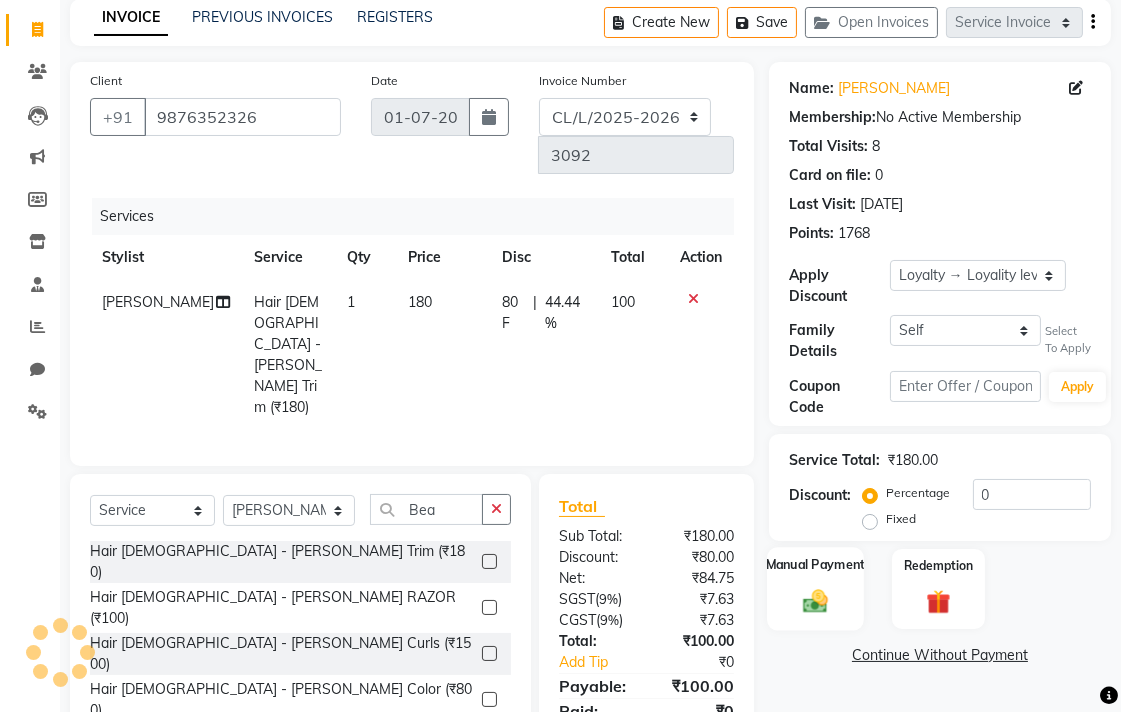 click 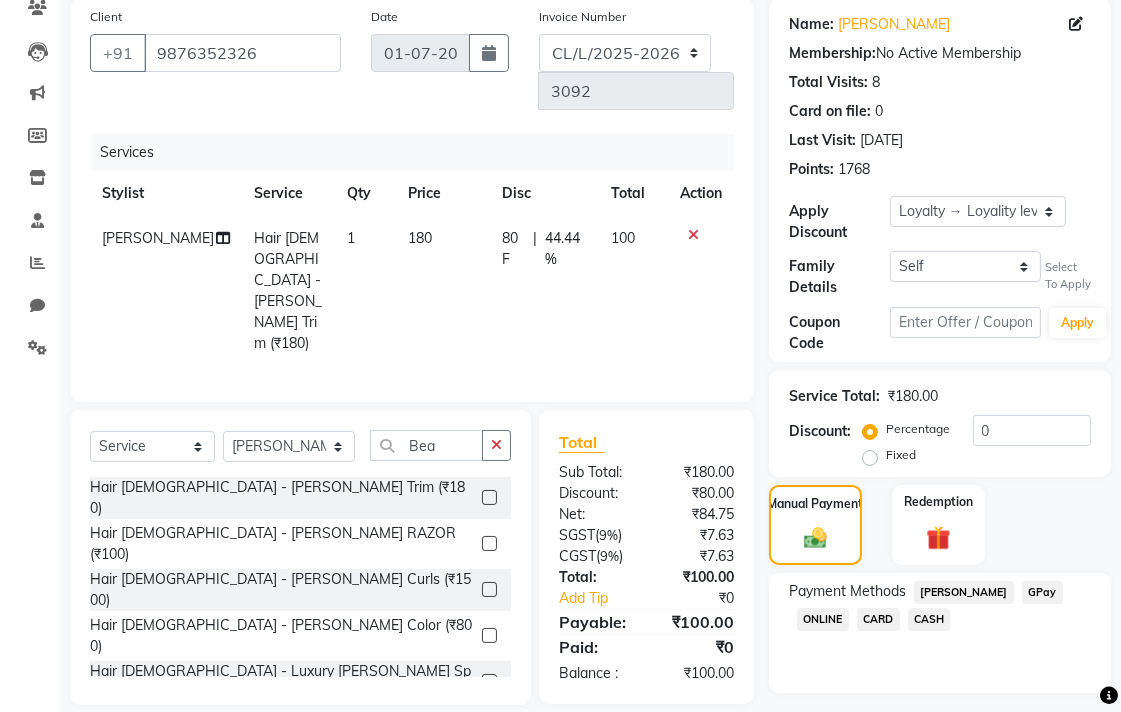 click 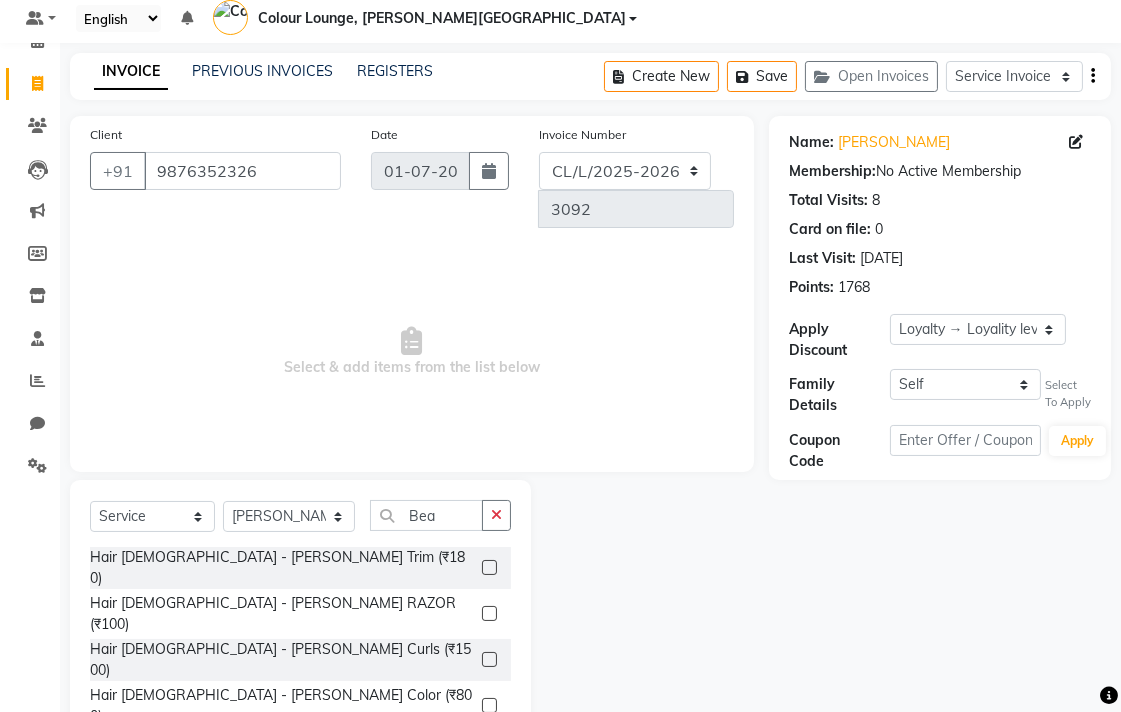 click 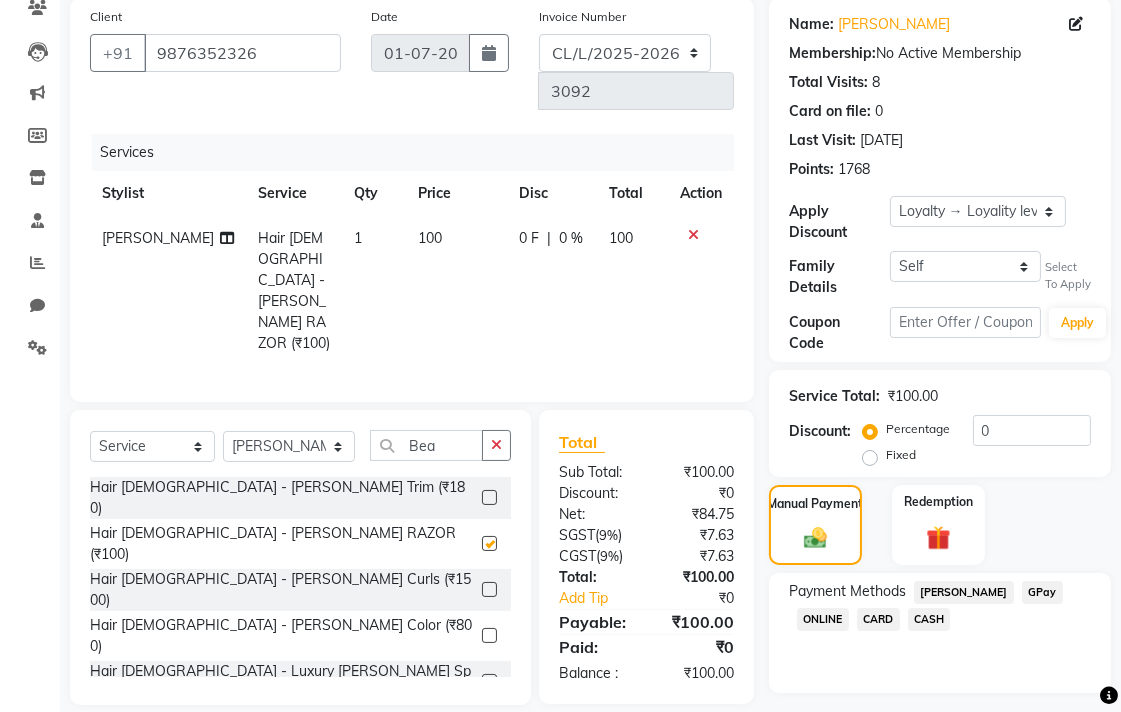 checkbox on "false" 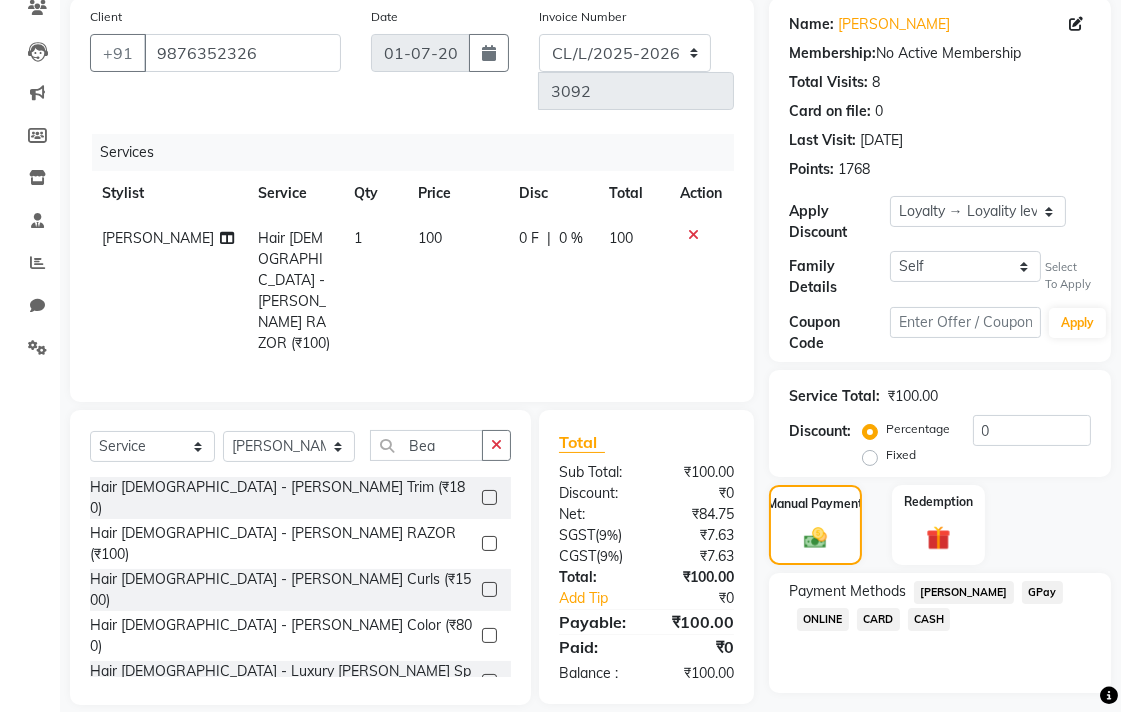 scroll, scrollTop: 232, scrollLeft: 0, axis: vertical 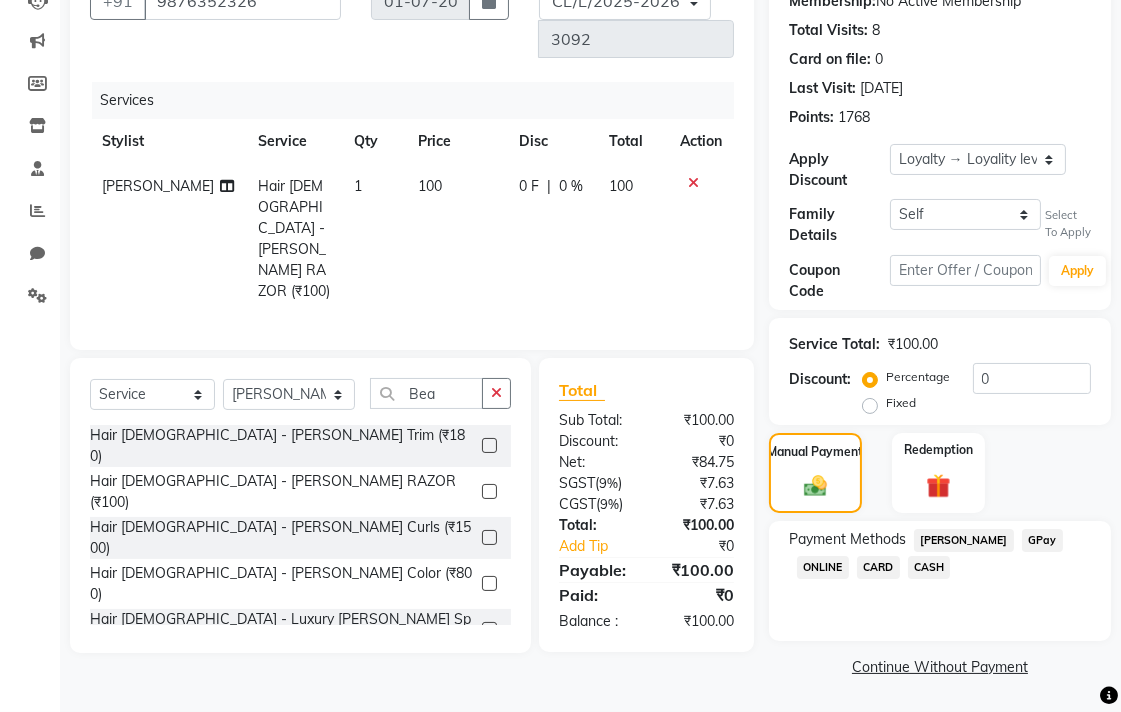 click on "CASH" 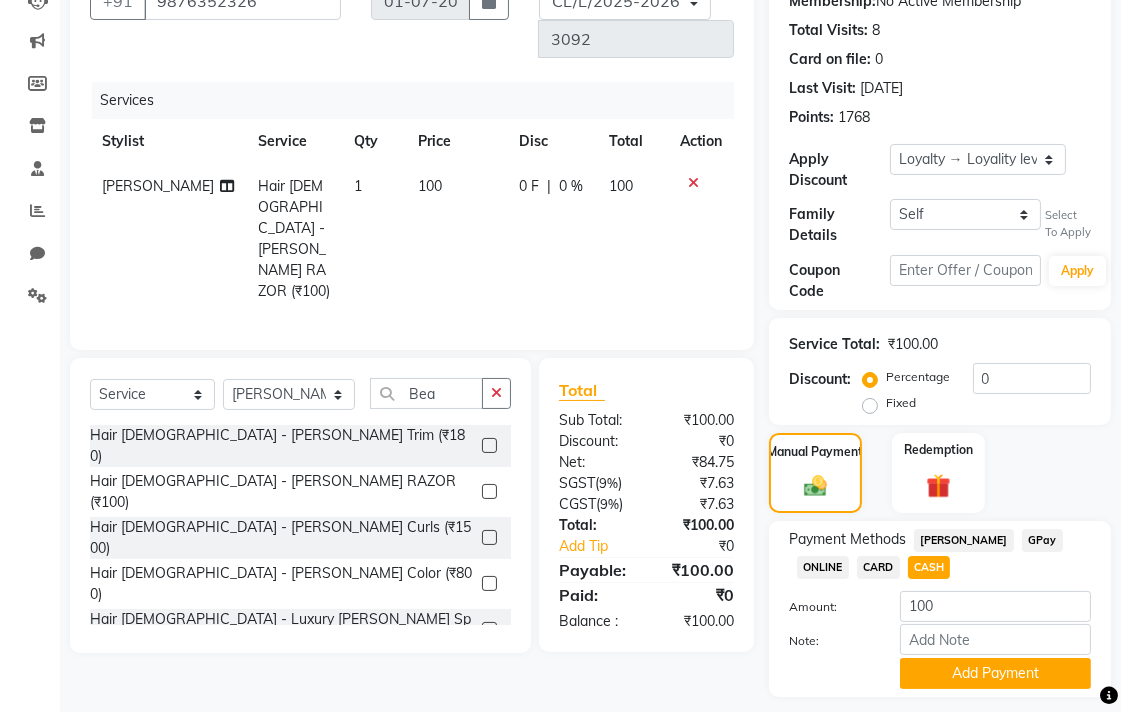 scroll, scrollTop: 288, scrollLeft: 0, axis: vertical 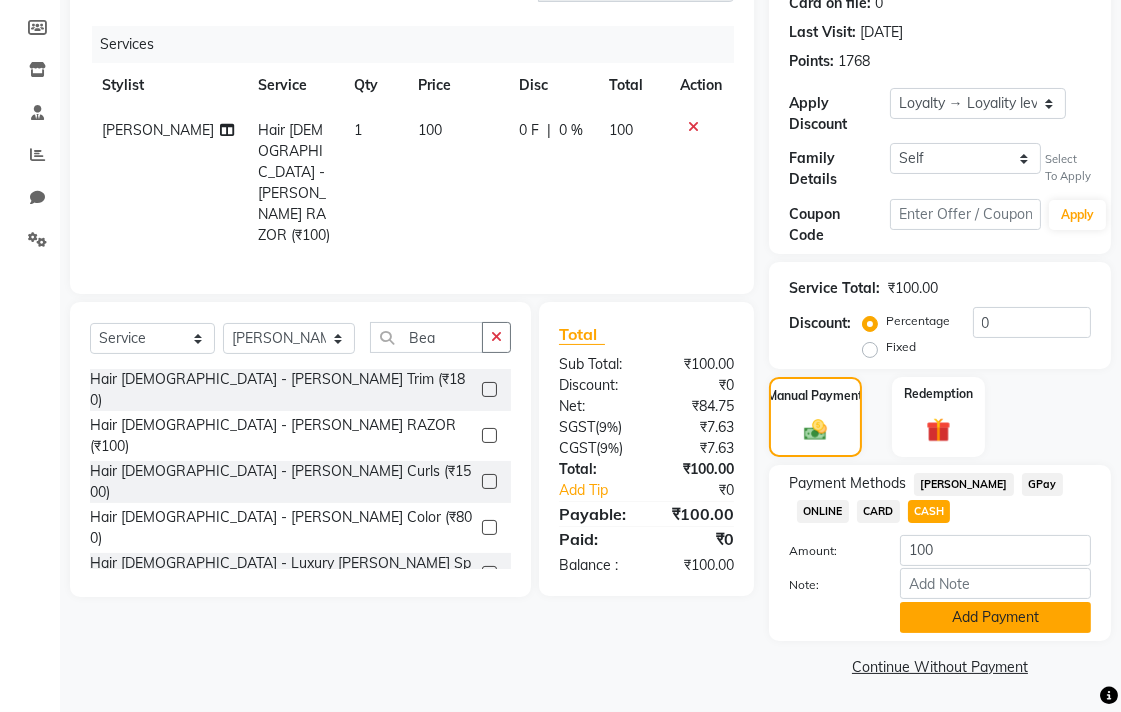 click on "Add Payment" 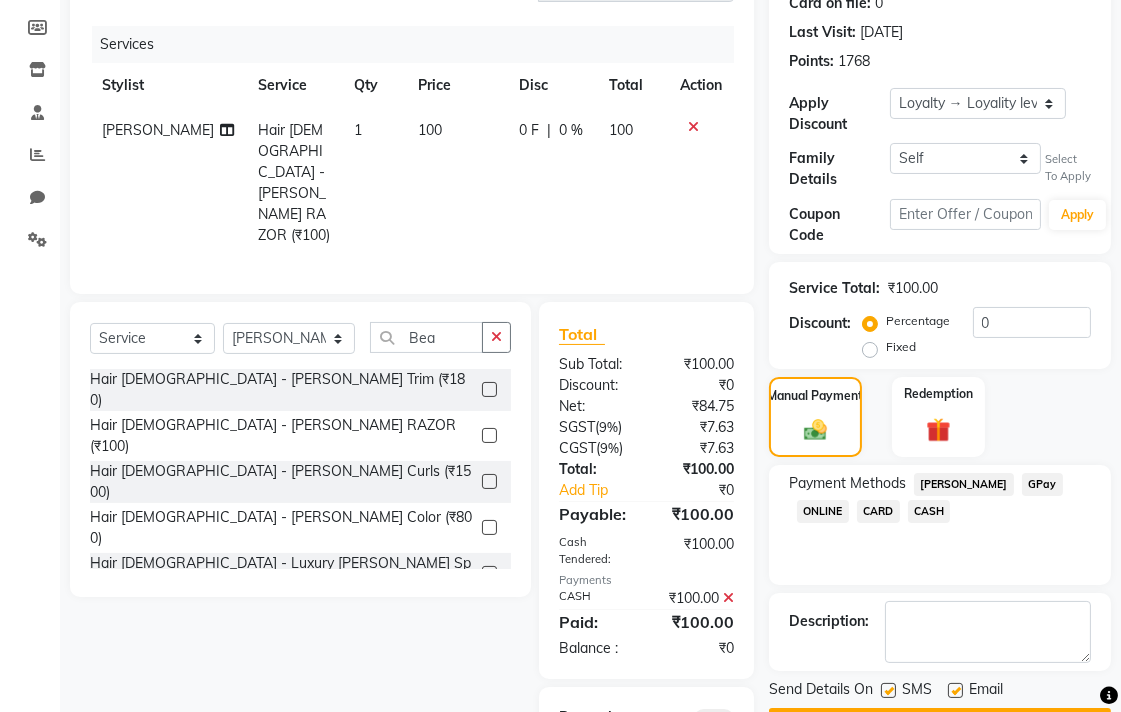 scroll, scrollTop: 345, scrollLeft: 0, axis: vertical 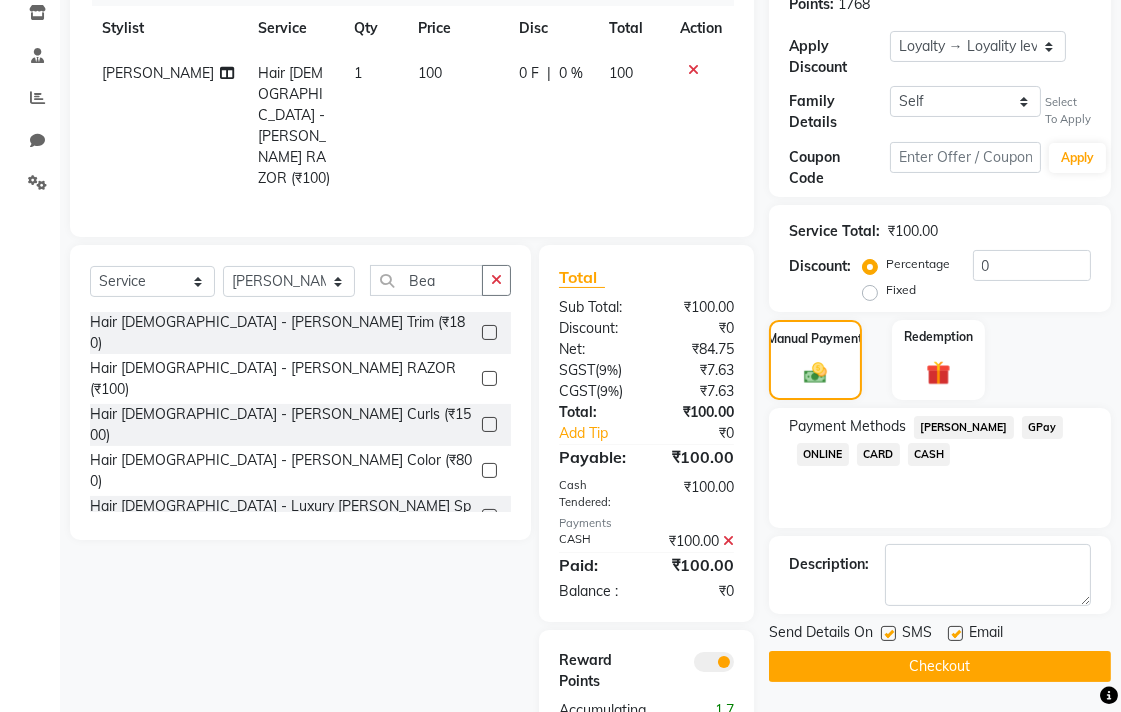 click on "Checkout" 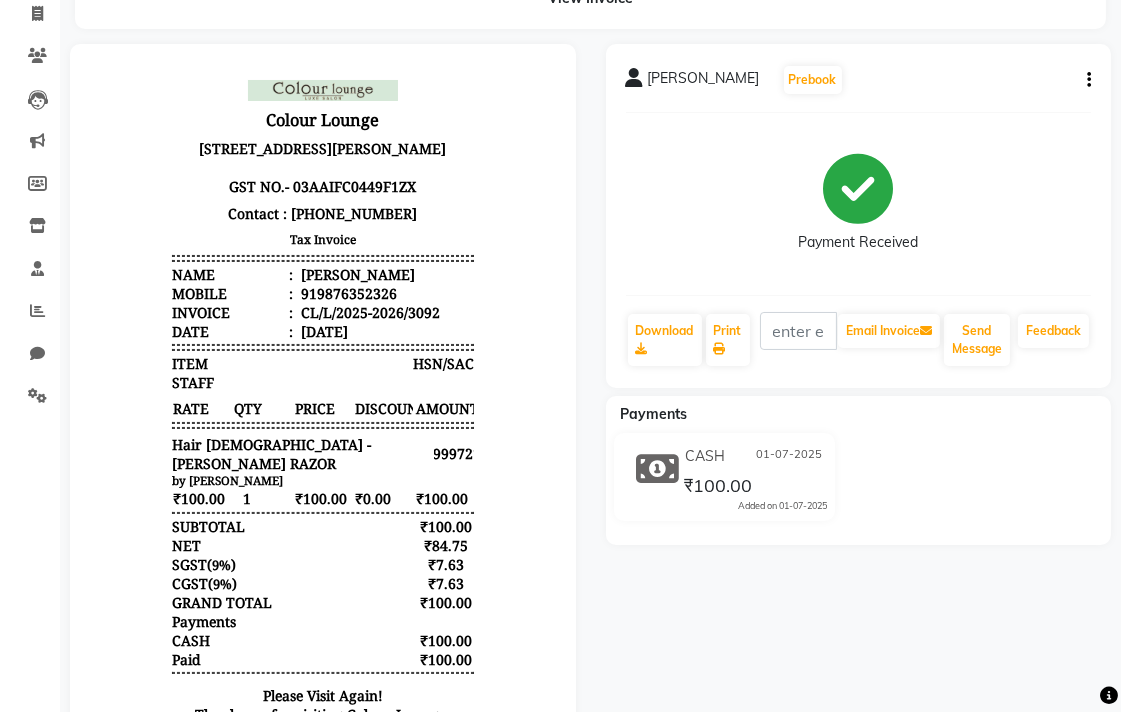 scroll, scrollTop: 134, scrollLeft: 0, axis: vertical 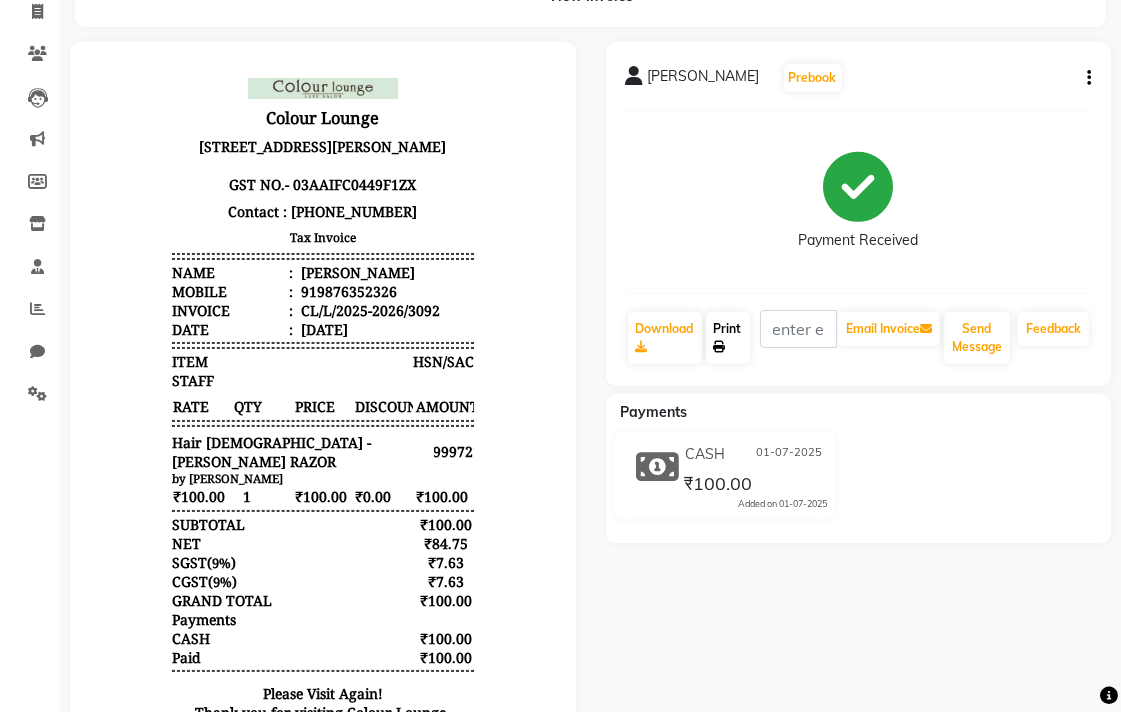 click 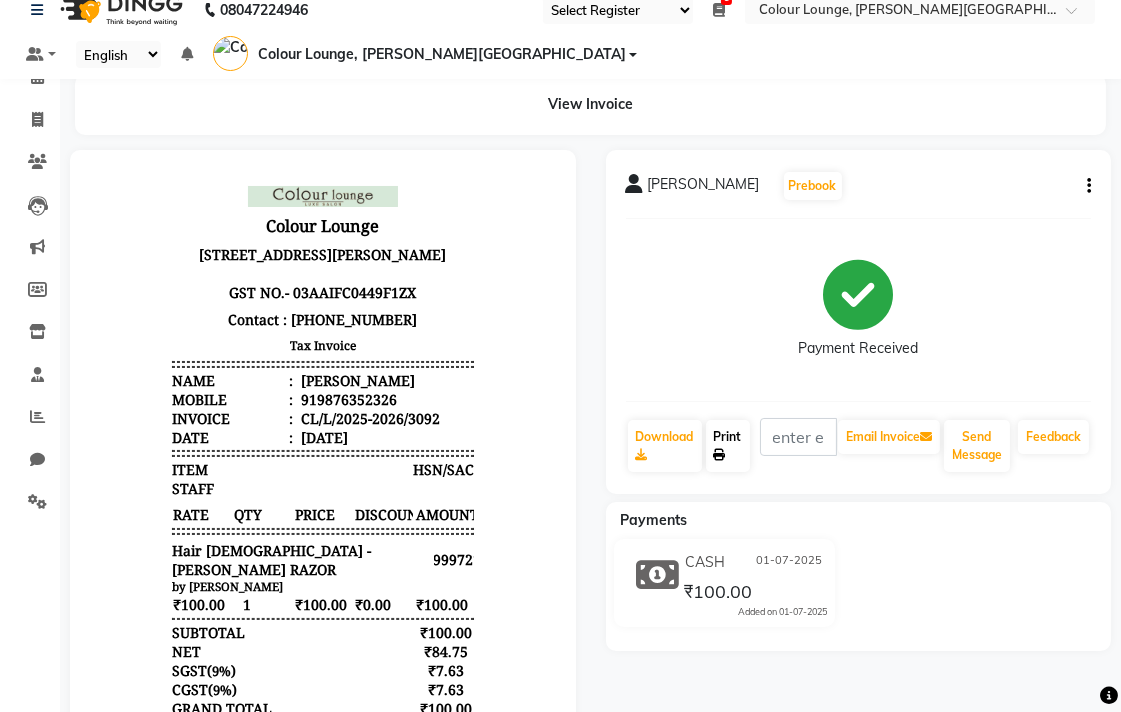 scroll, scrollTop: 0, scrollLeft: 0, axis: both 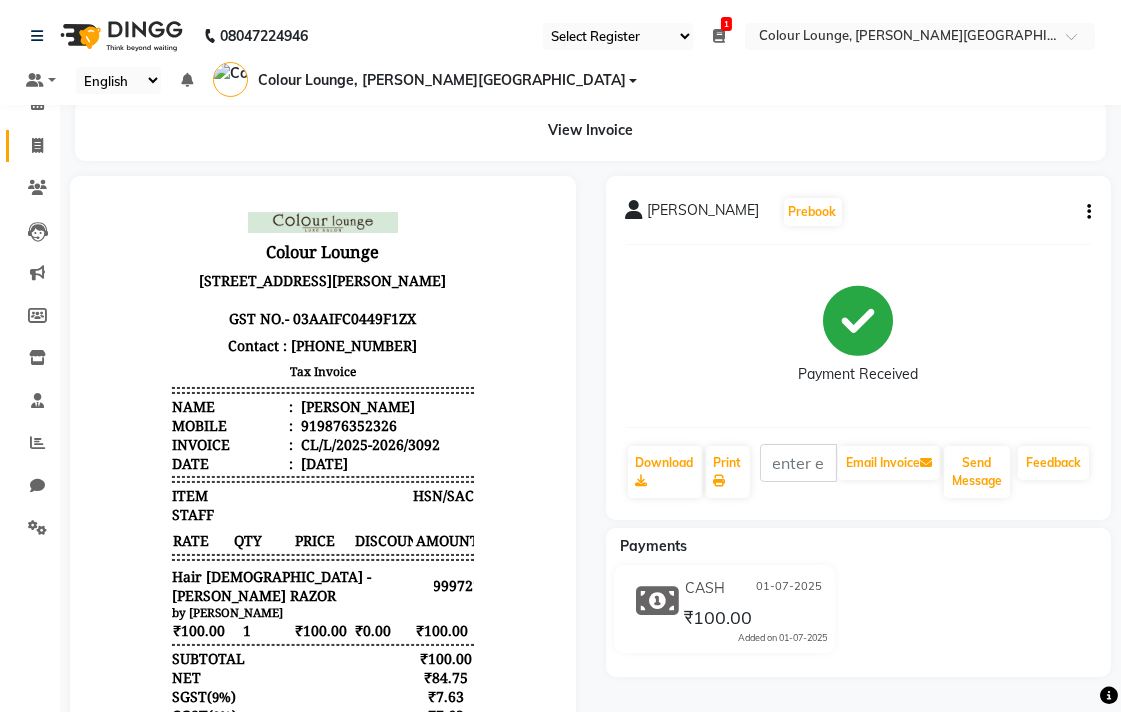 click 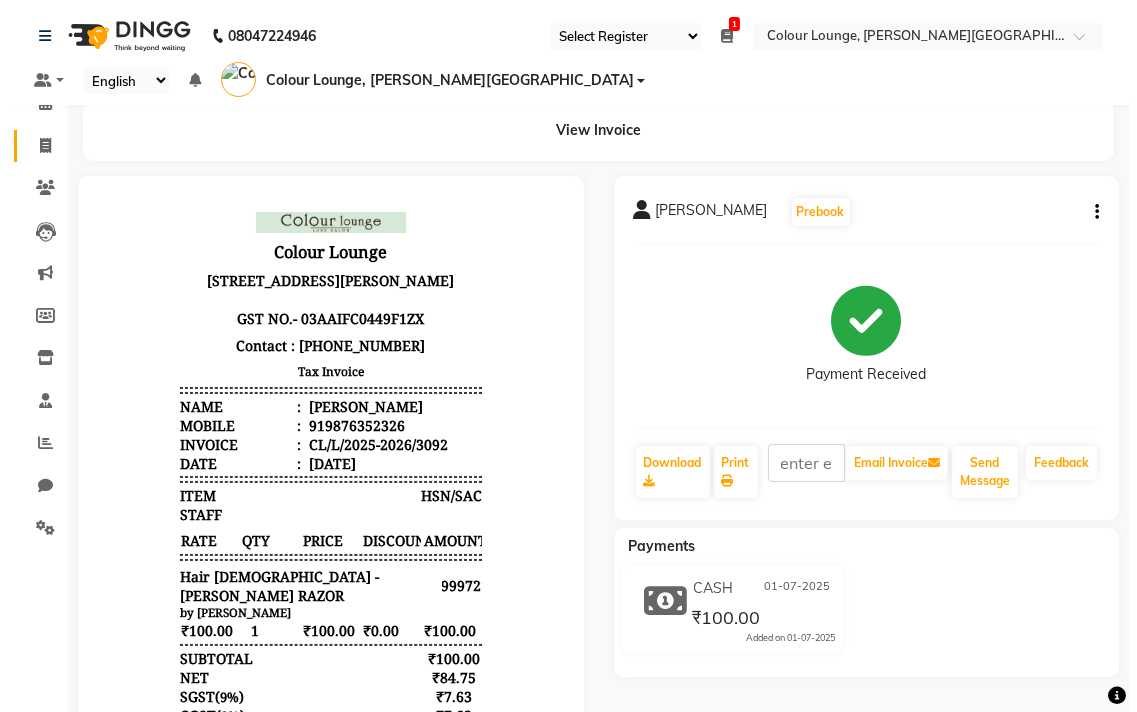 select on "service" 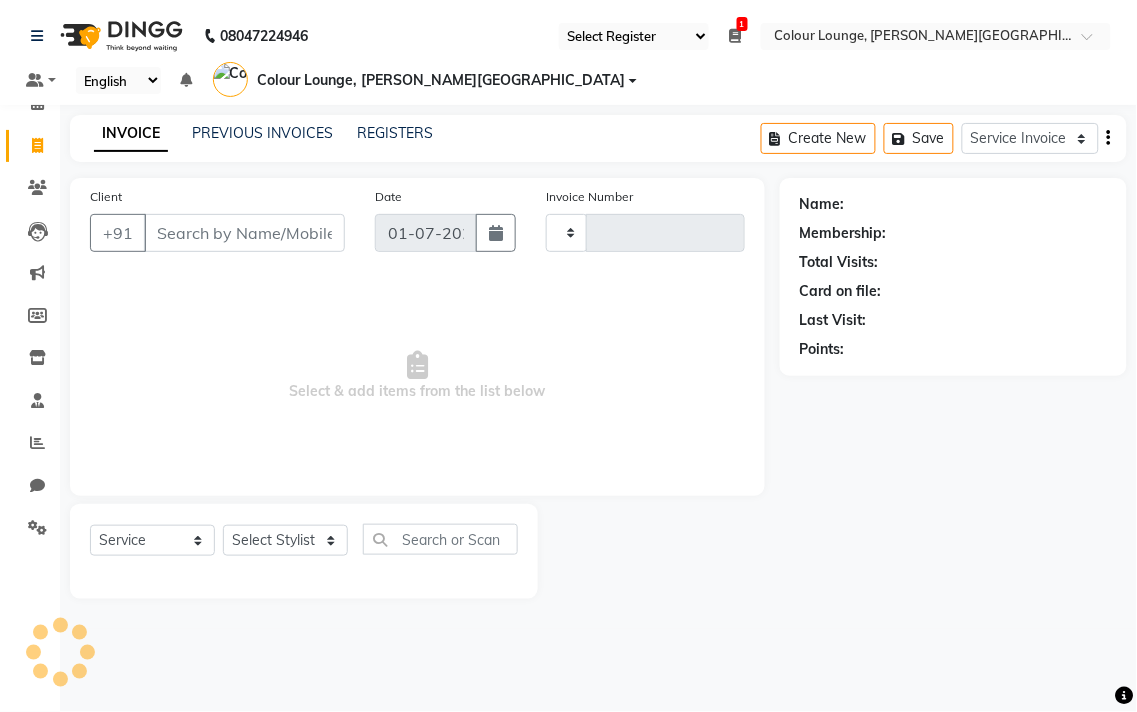 type on "3093" 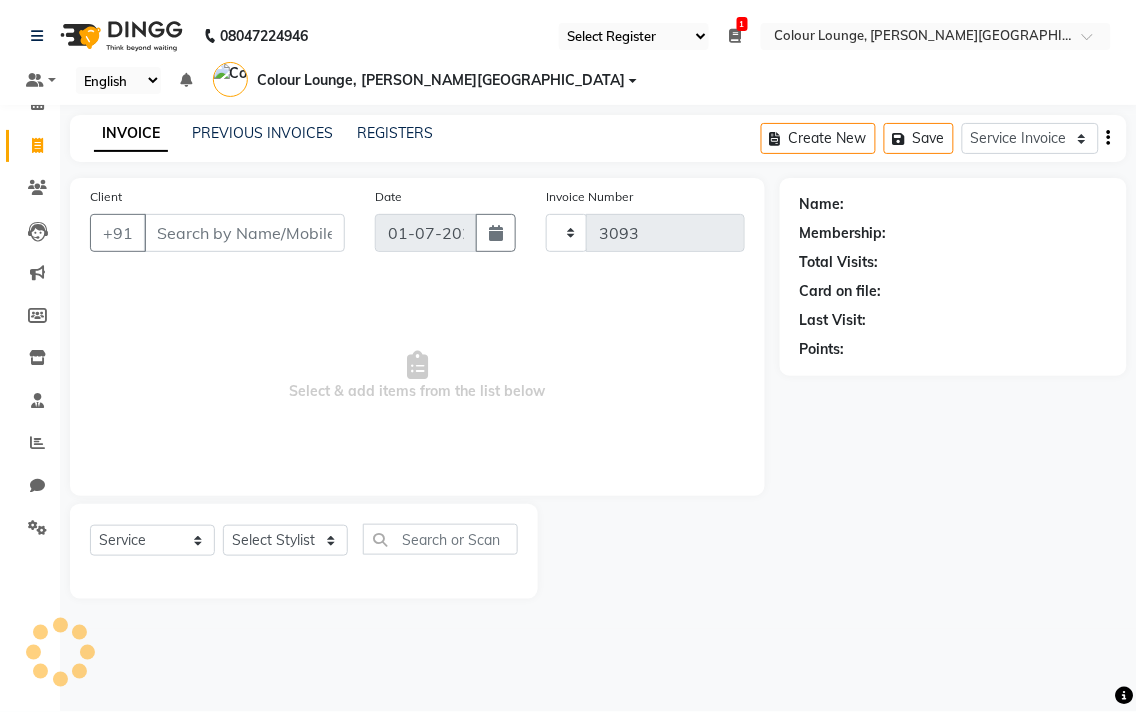select on "8011" 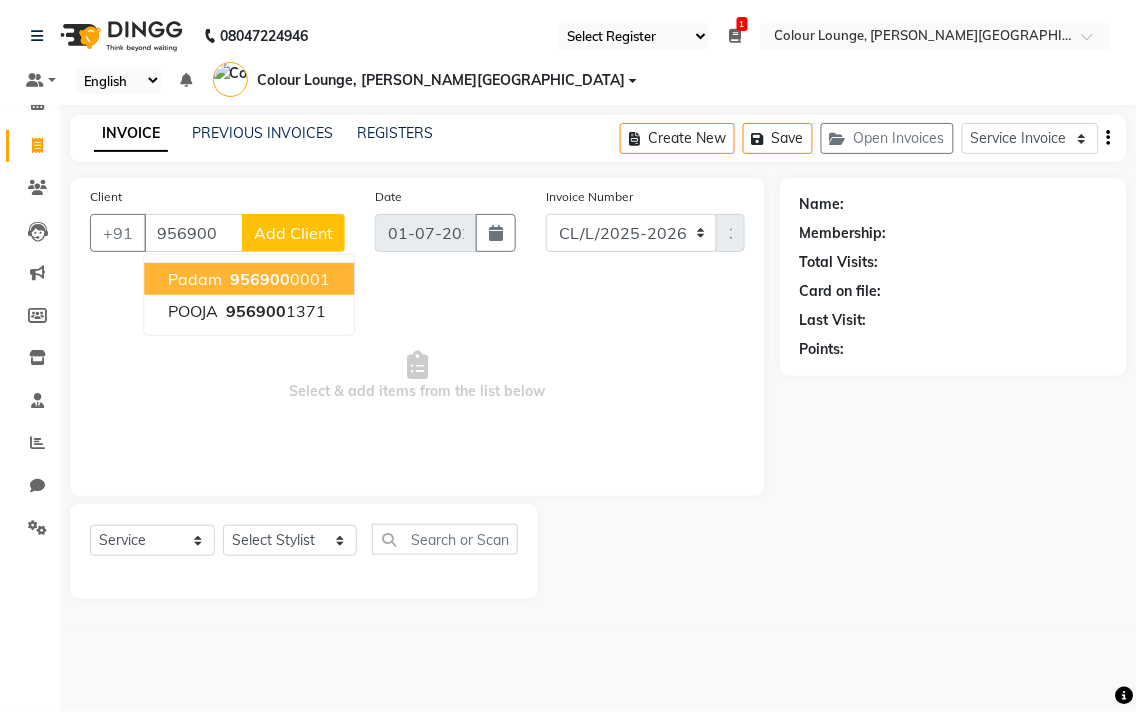 click on "956900 0001" at bounding box center (278, 279) 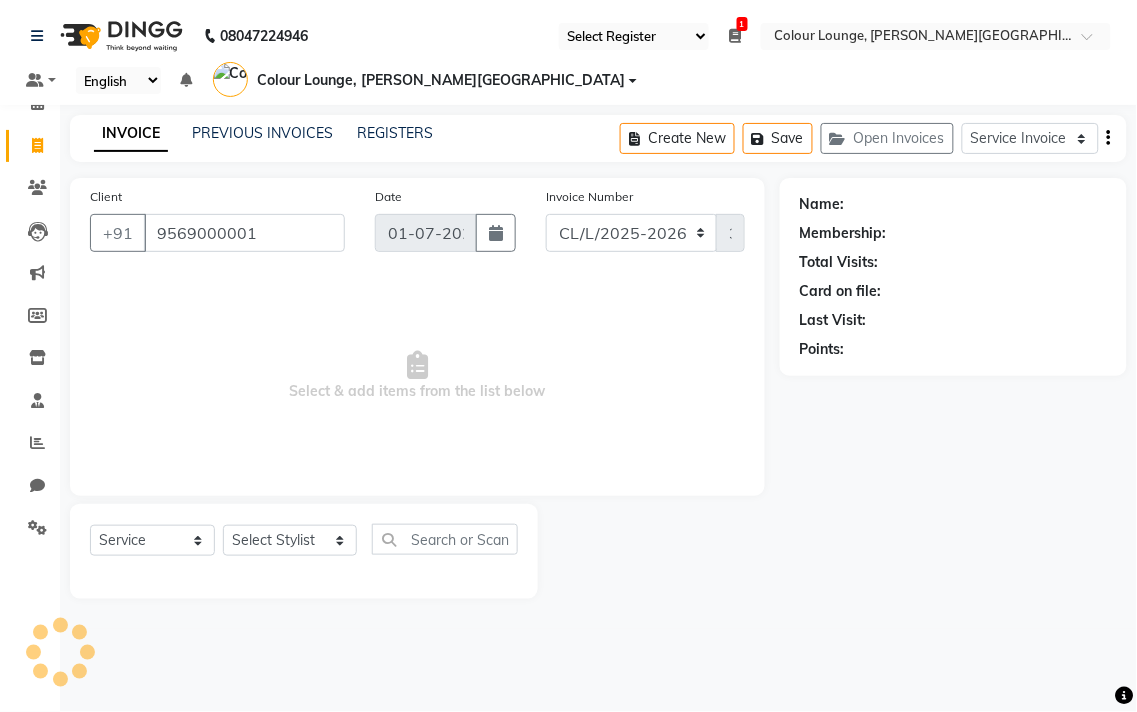 type on "9569000001" 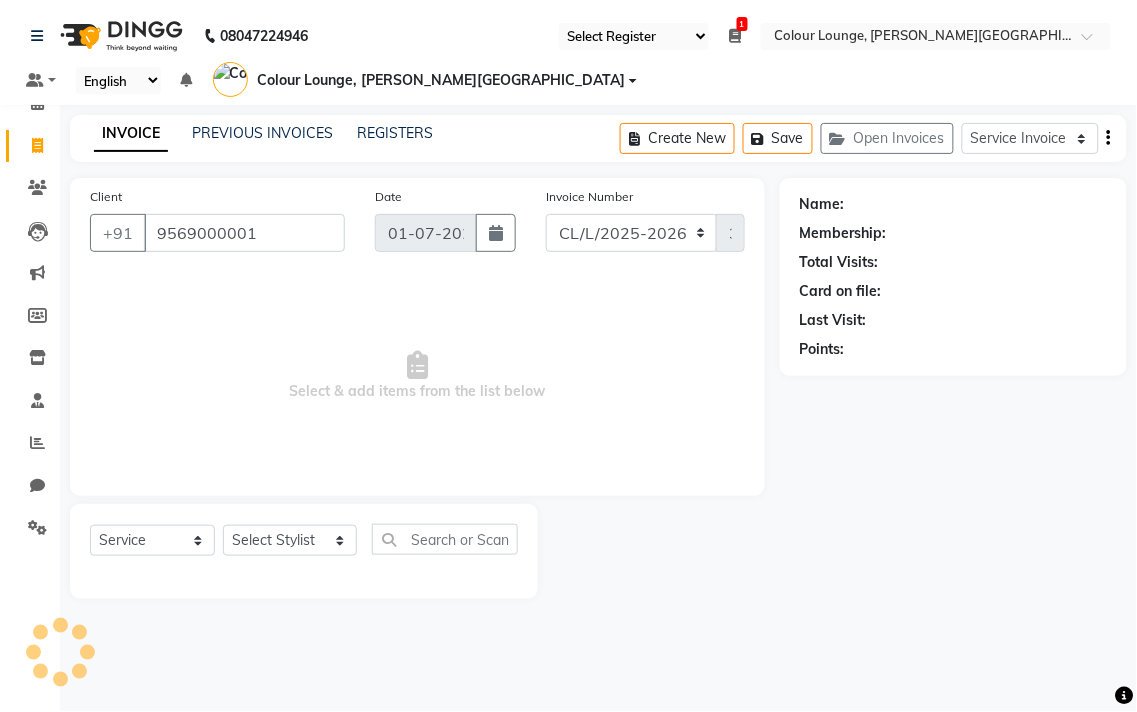 select on "1: Object" 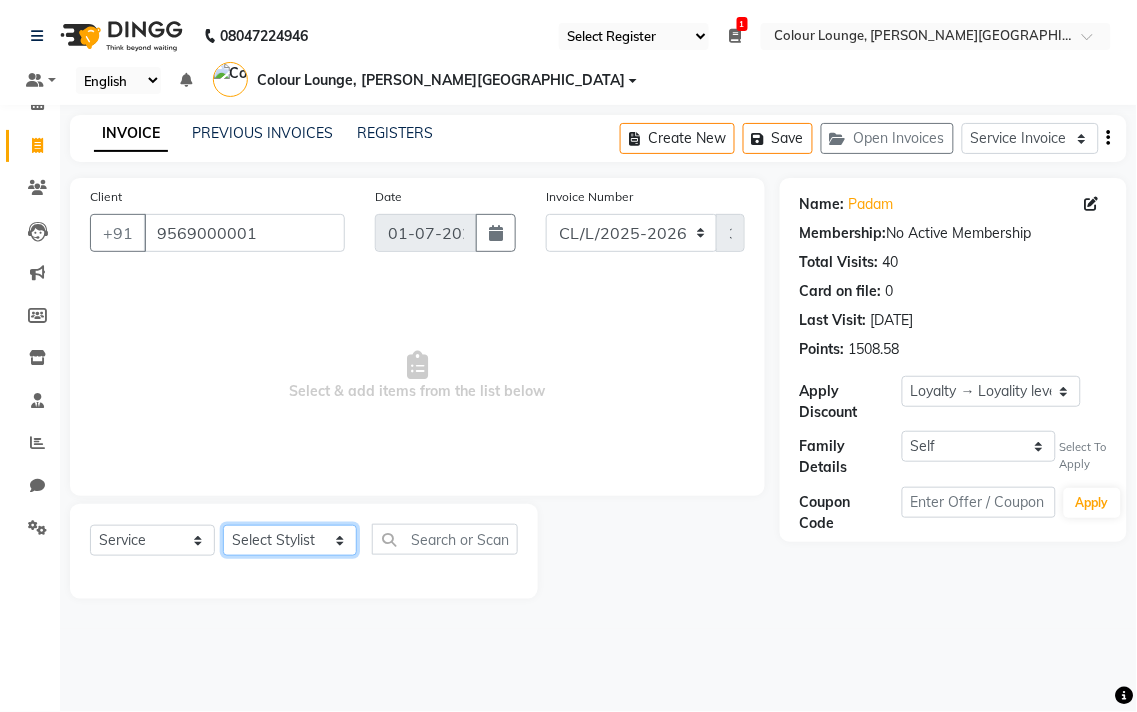 click on "Select Stylist Admin AMIT [PERSON_NAME] [PERSON_NAME] BALBHARTI SHARMA Colour Lounge, [PERSON_NAME][GEOGRAPHIC_DATA], [PERSON_NAME][GEOGRAPHIC_DATA] [PERSON_NAME] [PERSON_NAME] [PERSON_NAME] LOVE [PERSON_NAME] [PERSON_NAME] [PERSON_NAME] [PERSON_NAME] [PERSON_NAME] POOJA Pooja [PERSON_NAME] [PERSON_NAME] PRINCE [PERSON_NAME] [PERSON_NAME] [PERSON_NAME] [PERSON_NAME] [PERSON_NAME] [PERSON_NAME] [PERSON_NAME]  [PERSON_NAME] [PERSON_NAME] [PERSON_NAME] VISHAL" 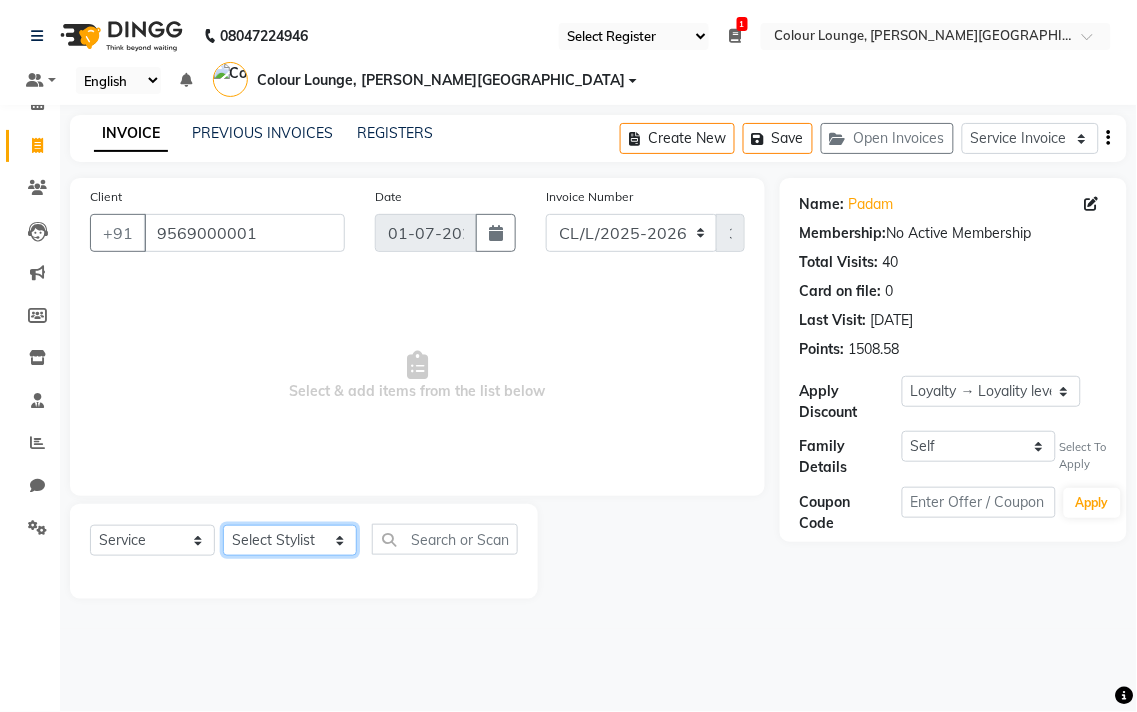 select on "70010" 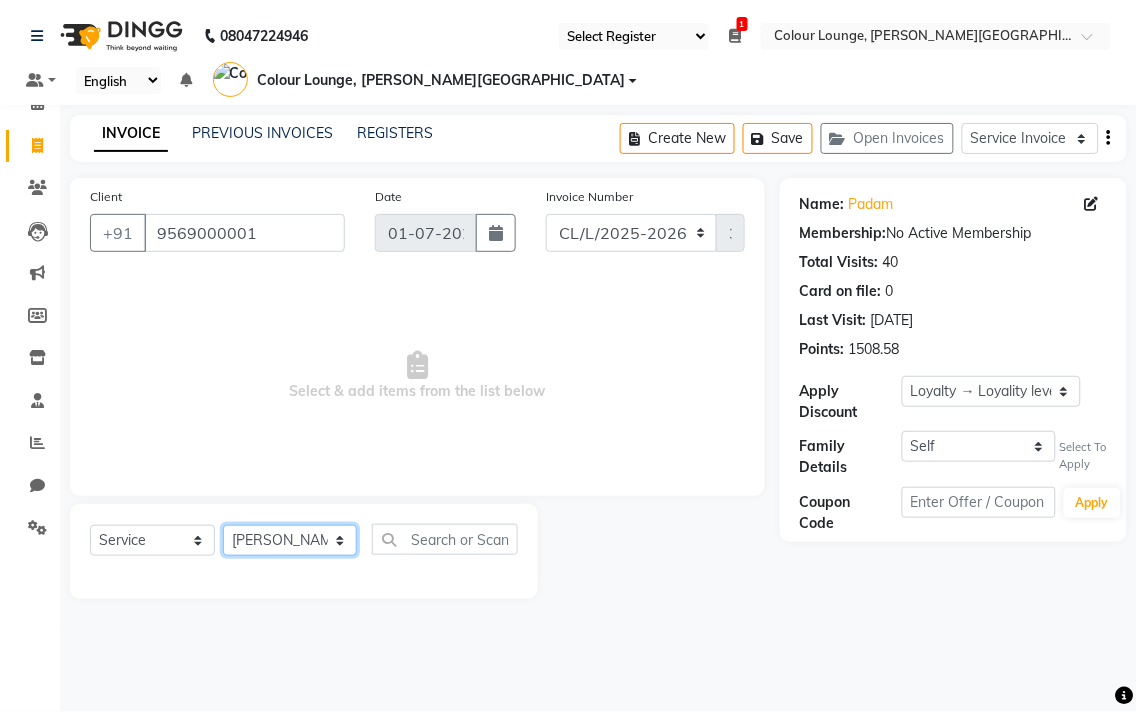 click on "Select Stylist Admin AMIT [PERSON_NAME] [PERSON_NAME] BALBHARTI SHARMA Colour Lounge, [PERSON_NAME][GEOGRAPHIC_DATA], [PERSON_NAME][GEOGRAPHIC_DATA] [PERSON_NAME] [PERSON_NAME] [PERSON_NAME] LOVE [PERSON_NAME] [PERSON_NAME] [PERSON_NAME] [PERSON_NAME] [PERSON_NAME] POOJA Pooja [PERSON_NAME] [PERSON_NAME] PRINCE [PERSON_NAME] [PERSON_NAME] [PERSON_NAME] [PERSON_NAME] [PERSON_NAME] [PERSON_NAME] [PERSON_NAME]  [PERSON_NAME] [PERSON_NAME] [PERSON_NAME] VISHAL" 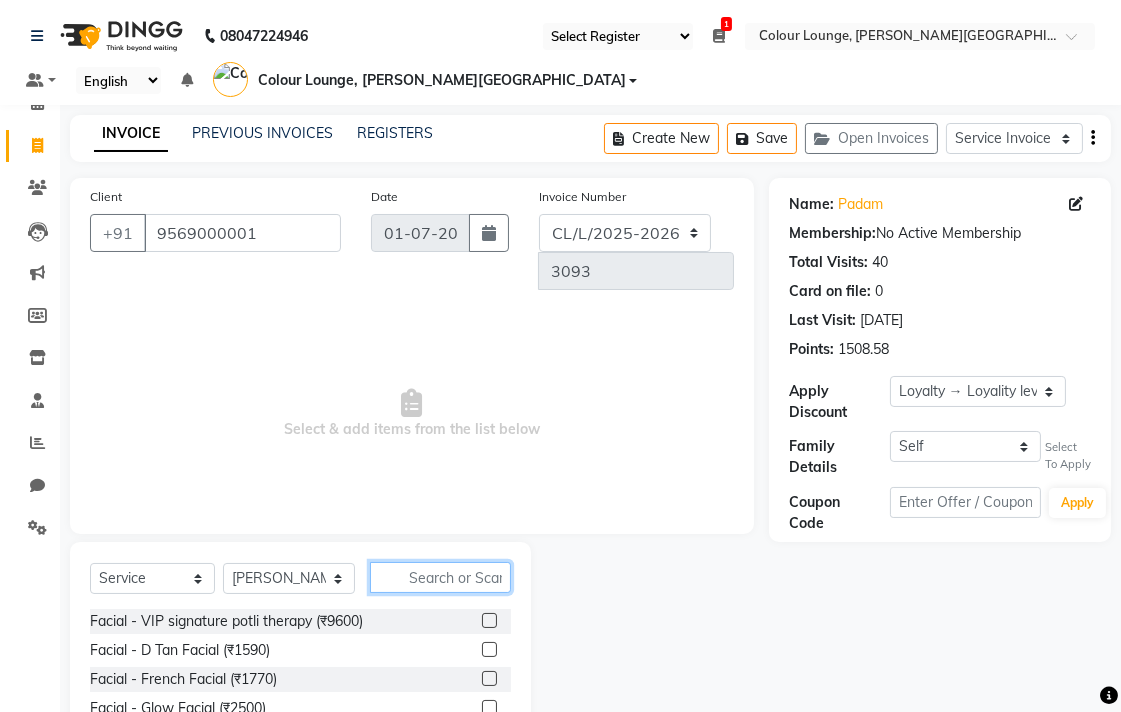 click 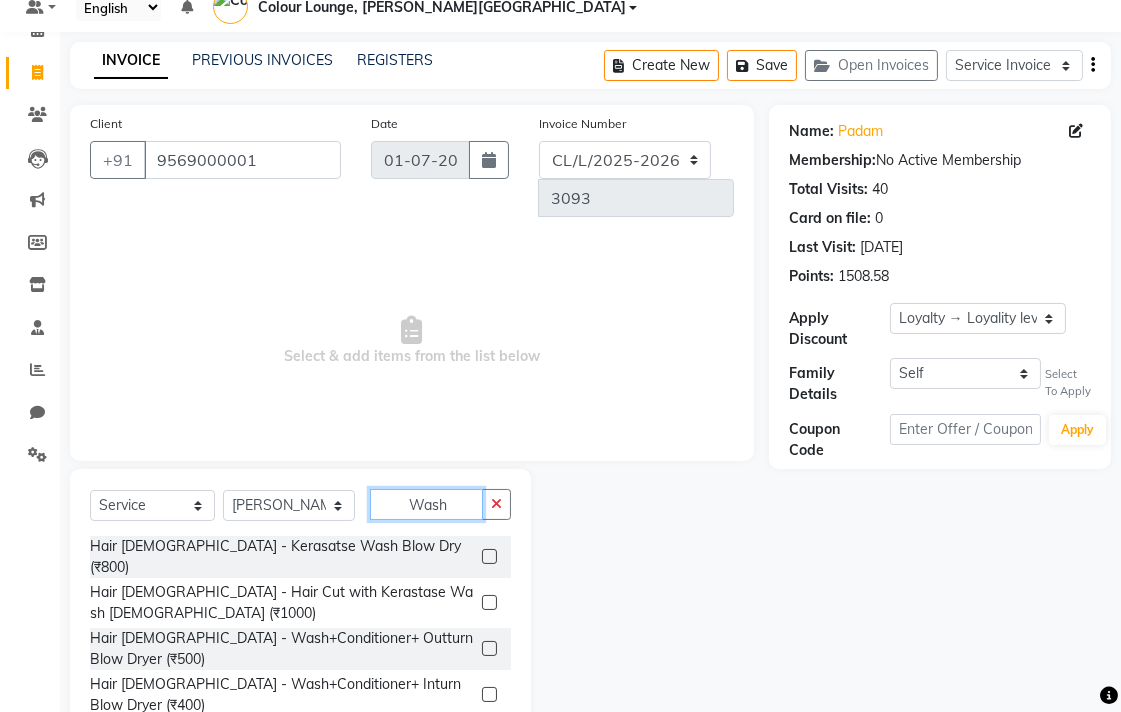 scroll, scrollTop: 81, scrollLeft: 0, axis: vertical 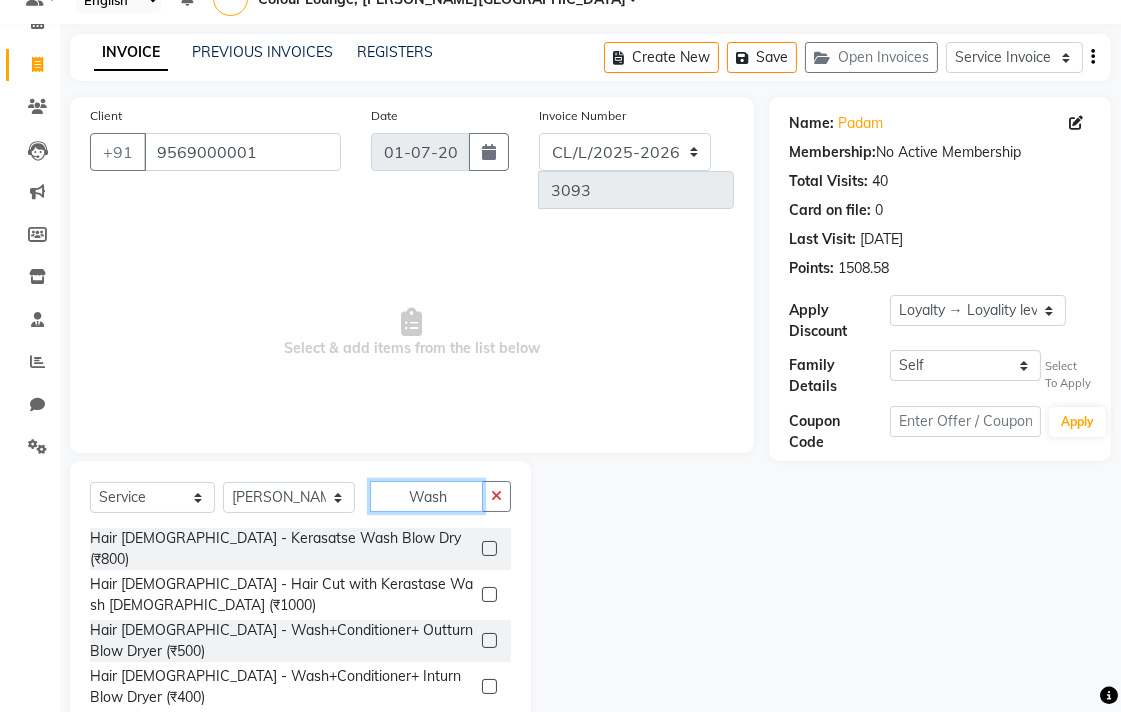 type on "Wash" 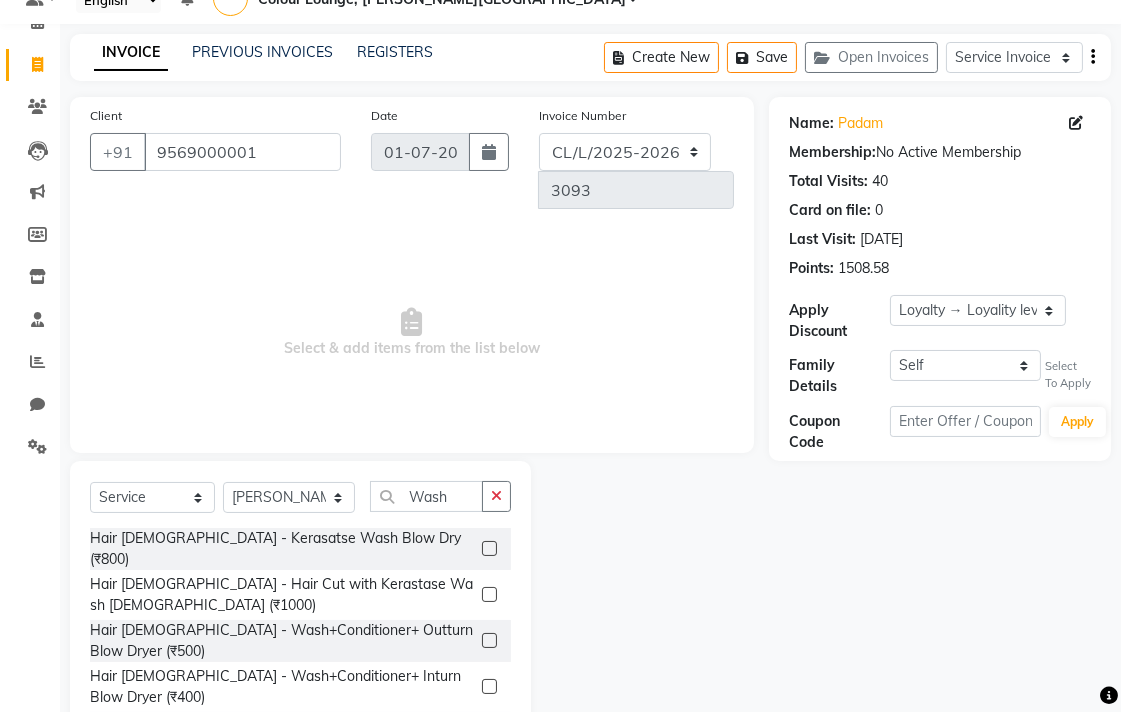 click 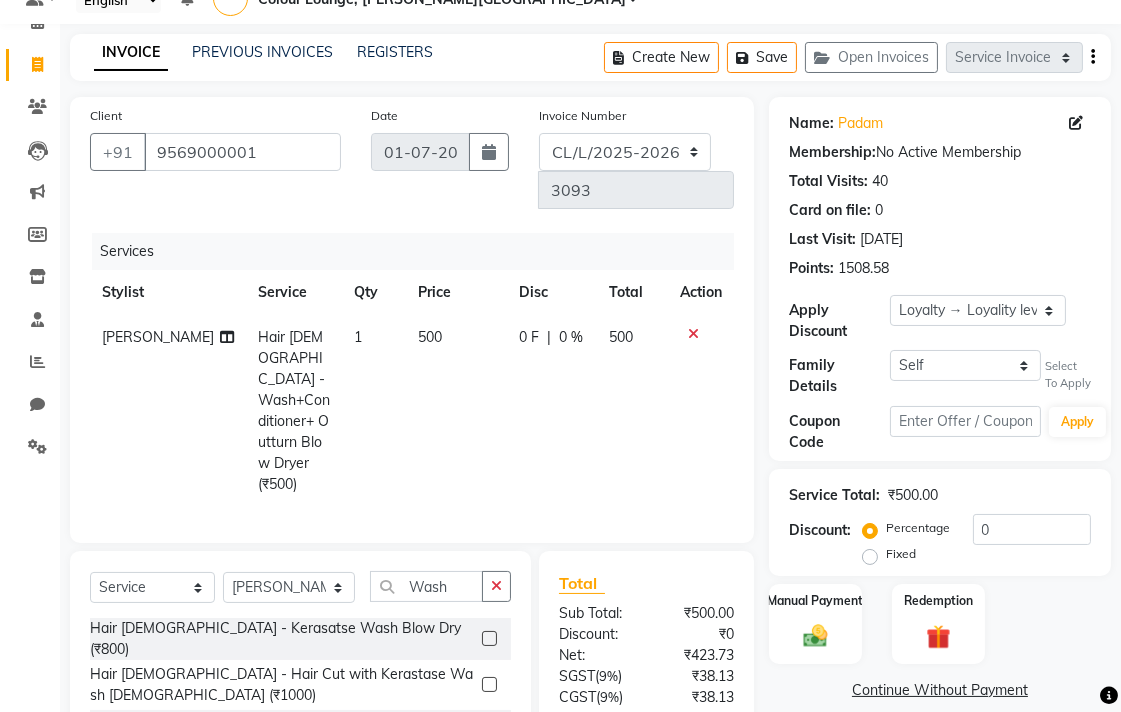 checkbox on "false" 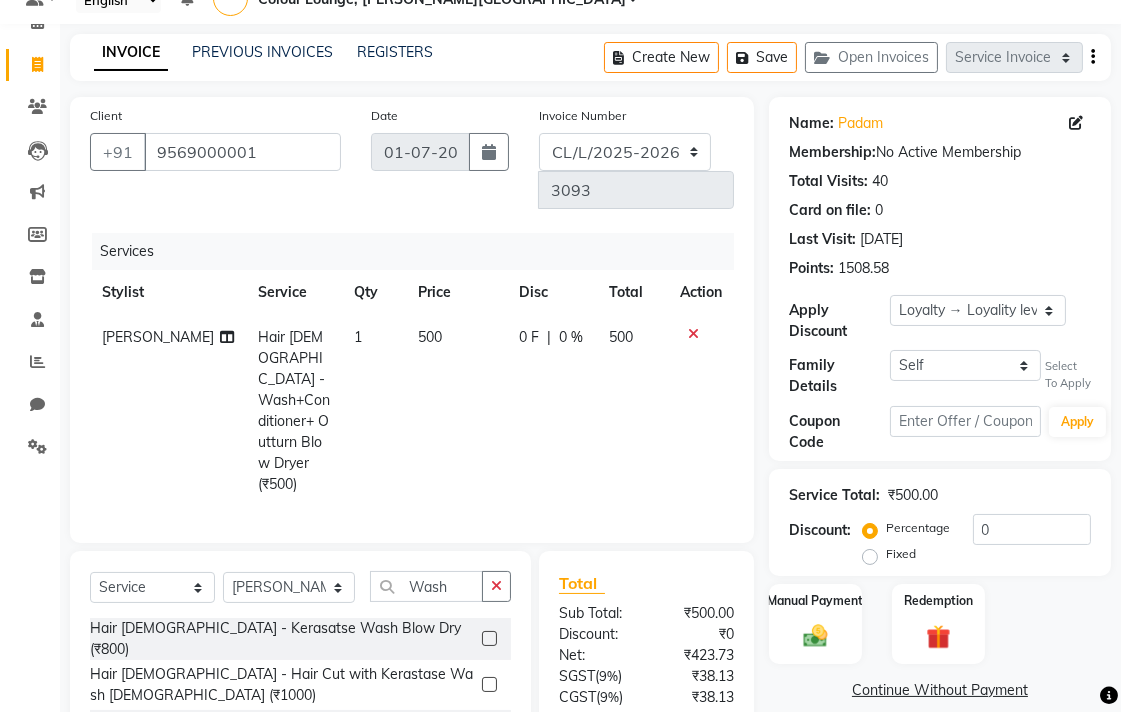 click on "0 F | 0 %" 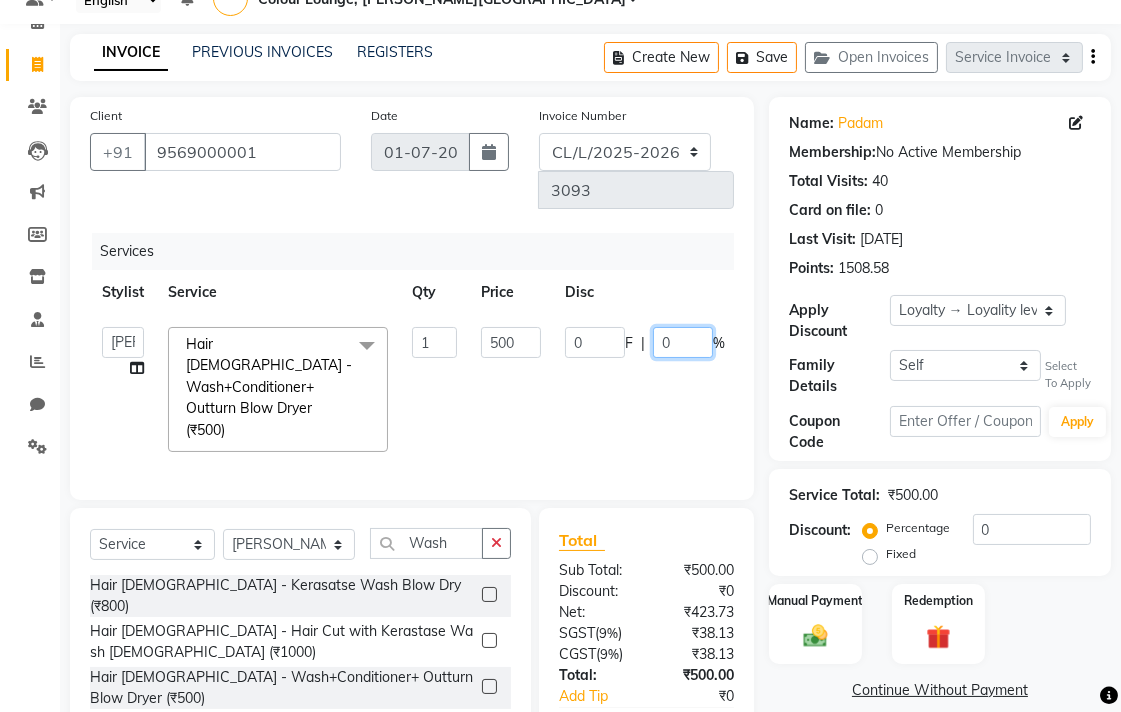 click on "0" 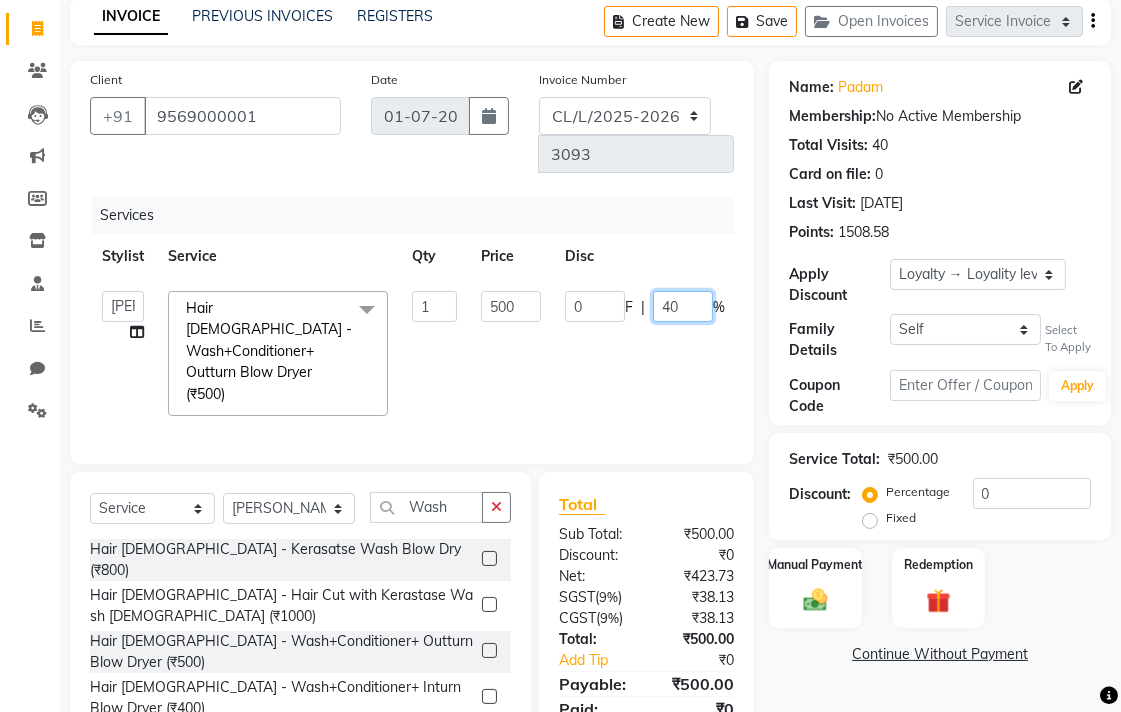 scroll, scrollTop: 158, scrollLeft: 0, axis: vertical 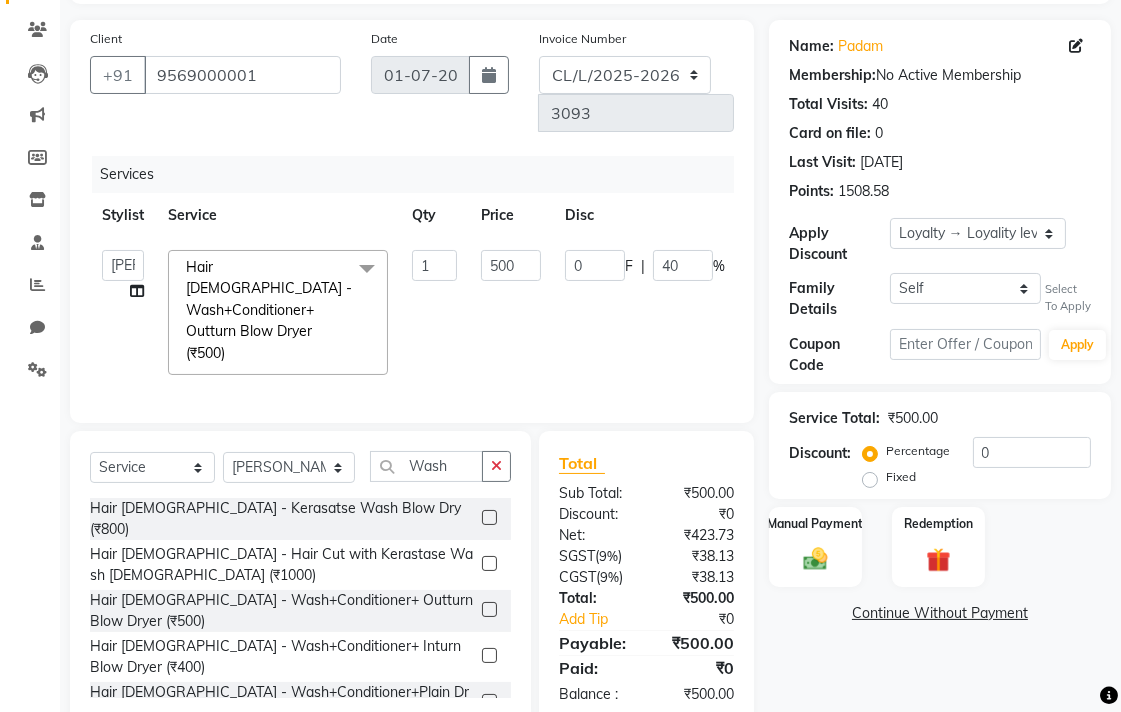 click on "Manual Payment Redemption" 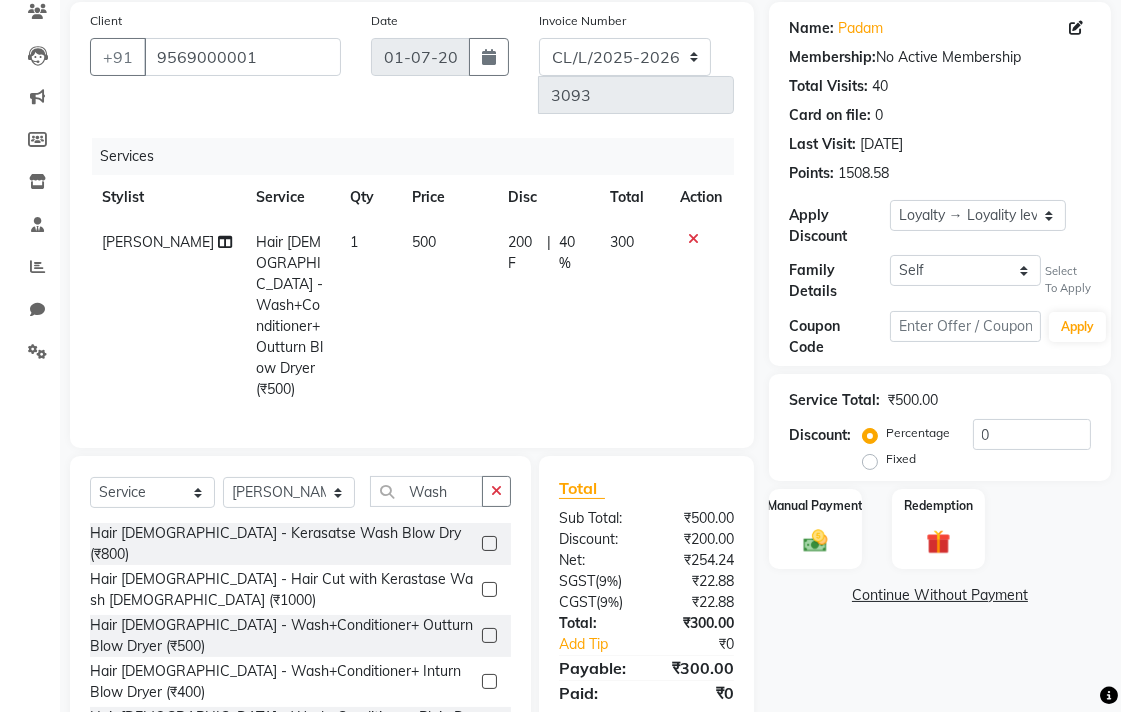 scroll, scrollTop: 181, scrollLeft: 0, axis: vertical 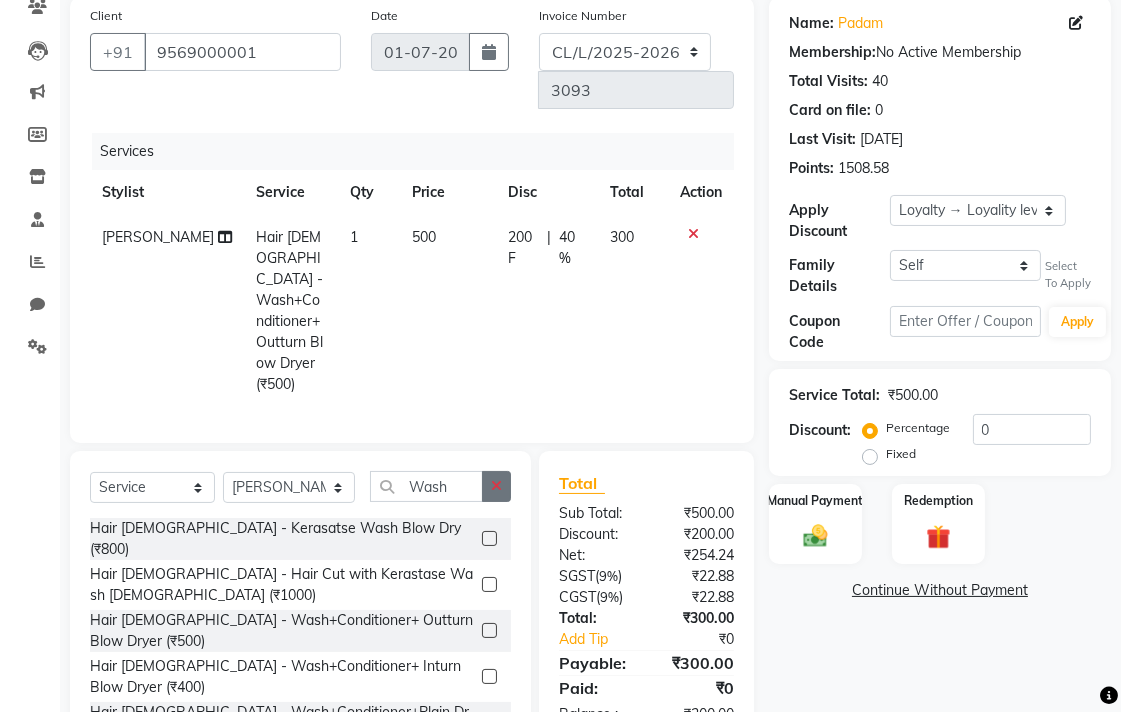 click 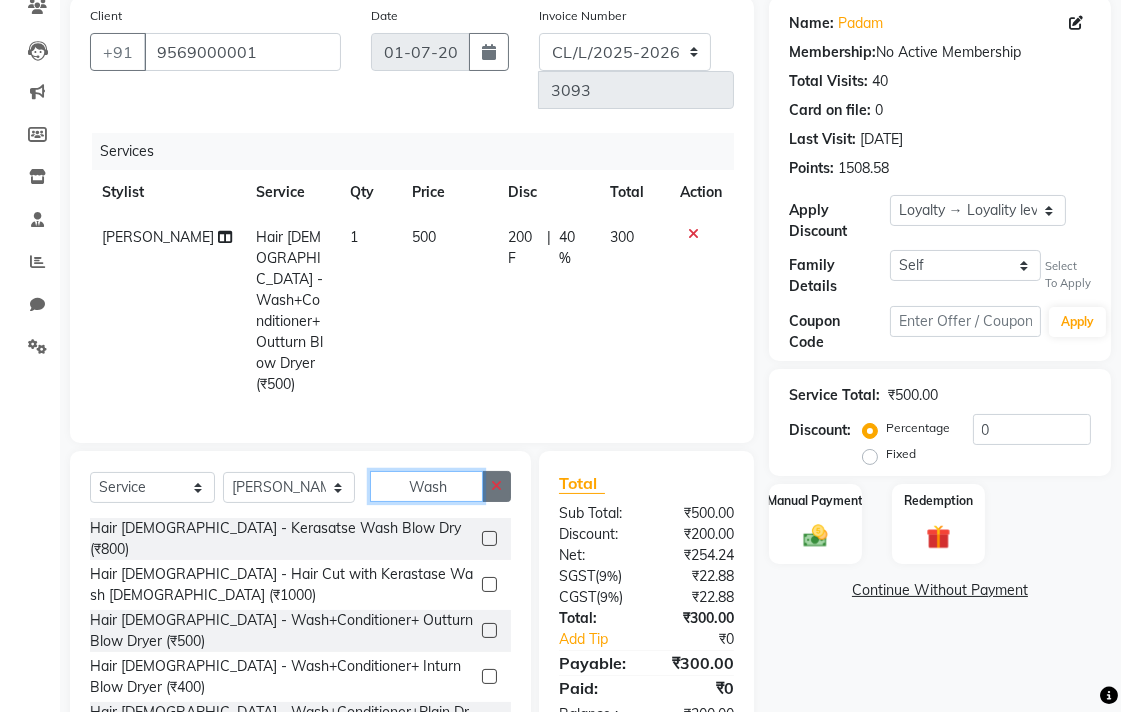 type 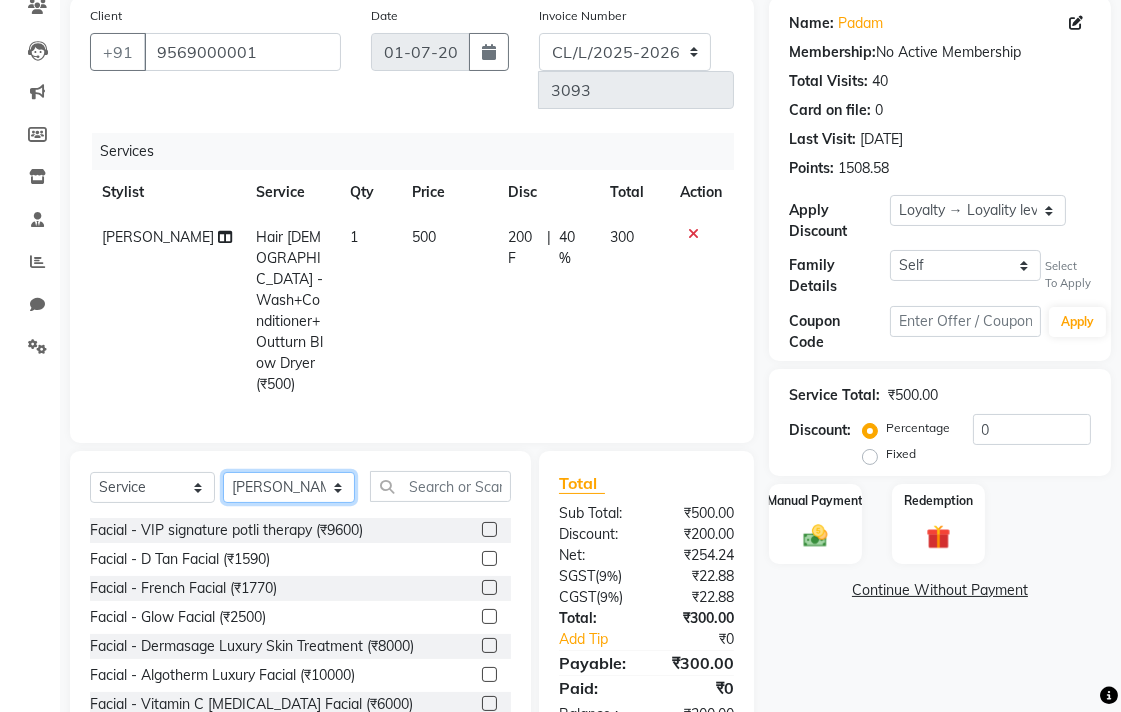 click on "Select Stylist Admin AMIT [PERSON_NAME] [PERSON_NAME] BALBHARTI SHARMA Colour Lounge, [PERSON_NAME][GEOGRAPHIC_DATA], [PERSON_NAME][GEOGRAPHIC_DATA] [PERSON_NAME] [PERSON_NAME] [PERSON_NAME] LOVE [PERSON_NAME] [PERSON_NAME] [PERSON_NAME] [PERSON_NAME] [PERSON_NAME] POOJA Pooja [PERSON_NAME] [PERSON_NAME] PRINCE [PERSON_NAME] [PERSON_NAME] [PERSON_NAME] [PERSON_NAME] [PERSON_NAME] [PERSON_NAME] [PERSON_NAME]  [PERSON_NAME] [PERSON_NAME] [PERSON_NAME] VISHAL" 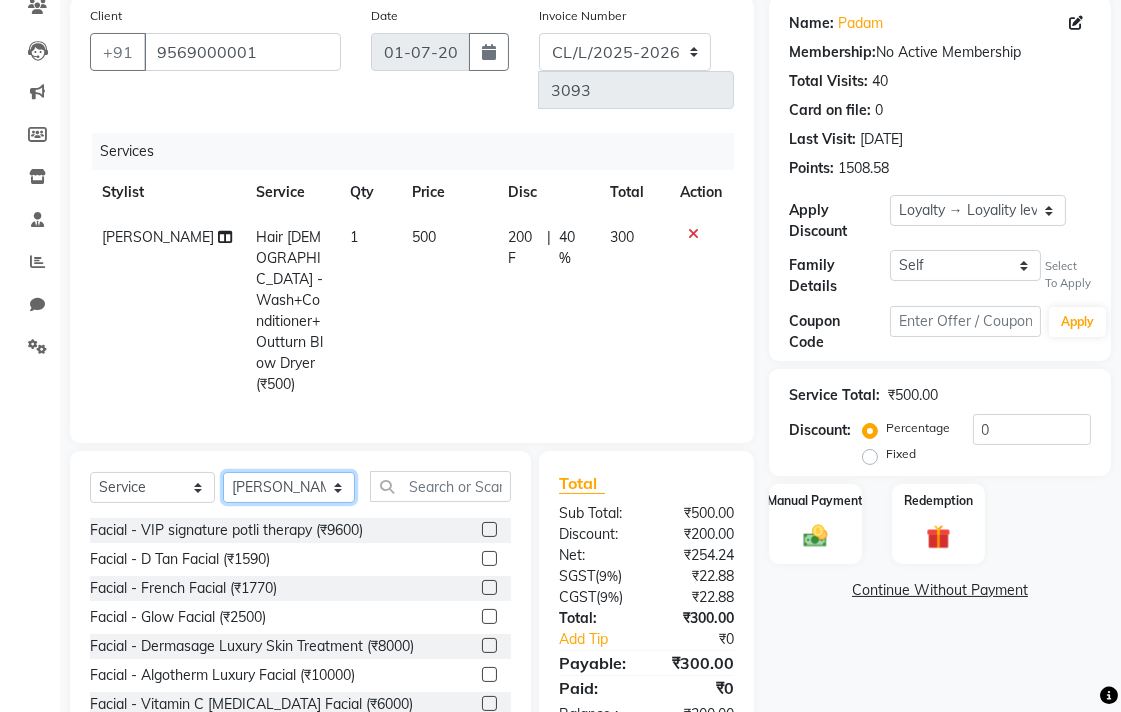 select on "75612" 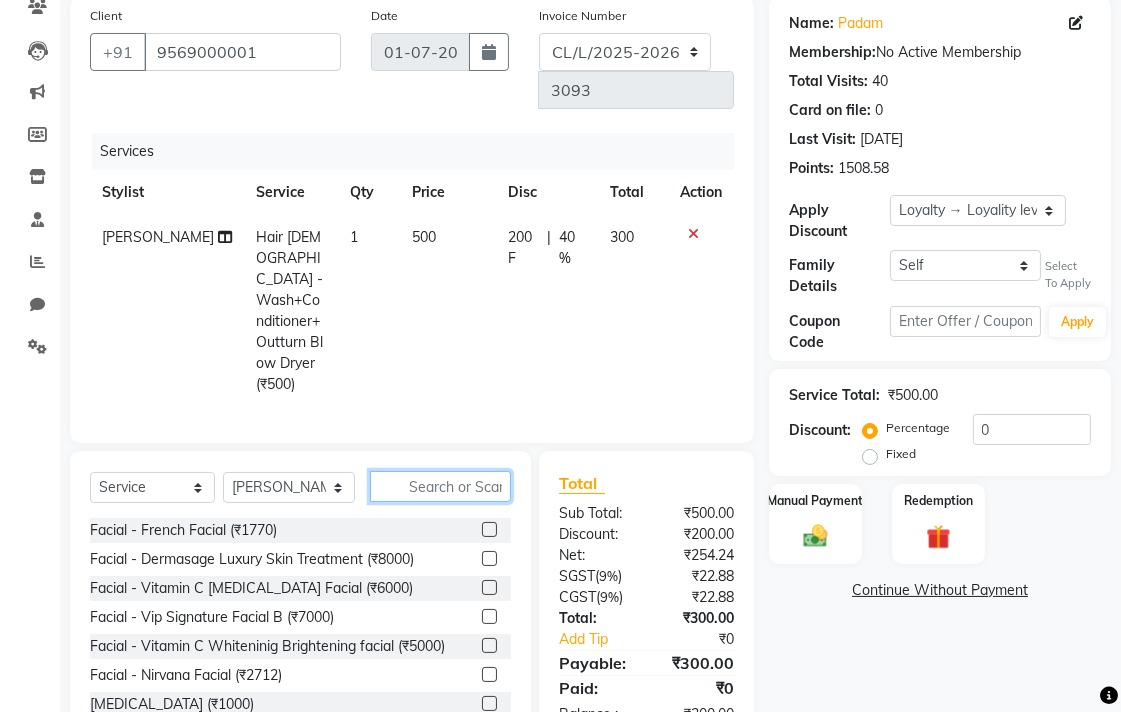 click 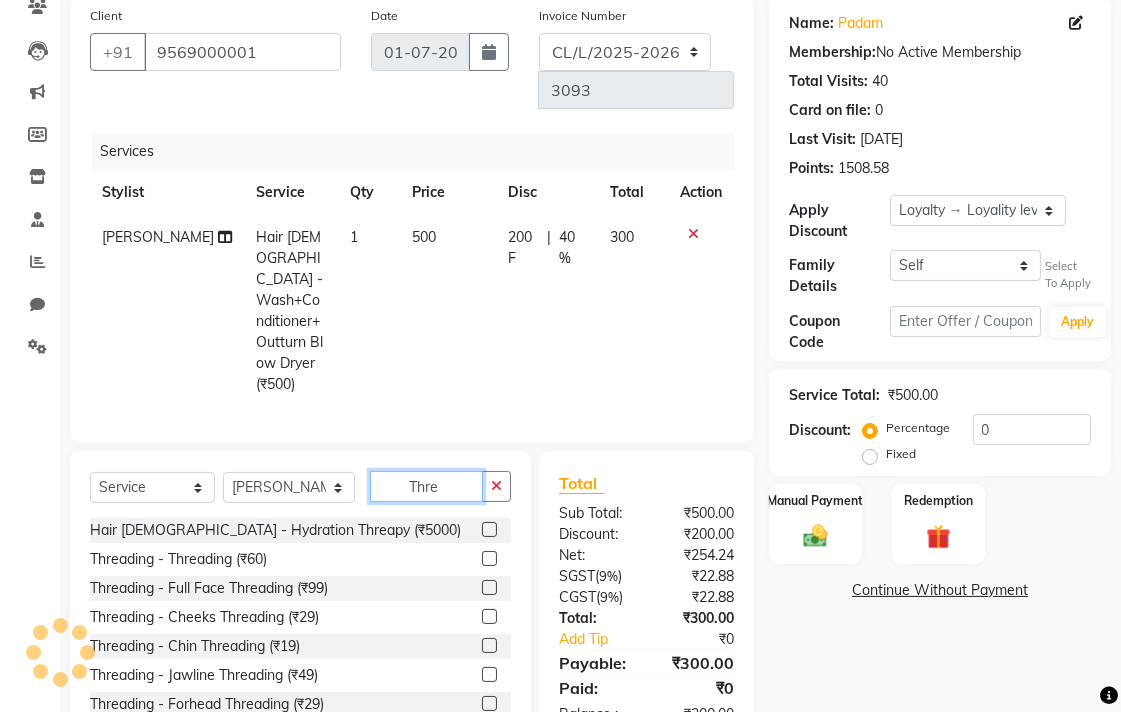 type on "Thre" 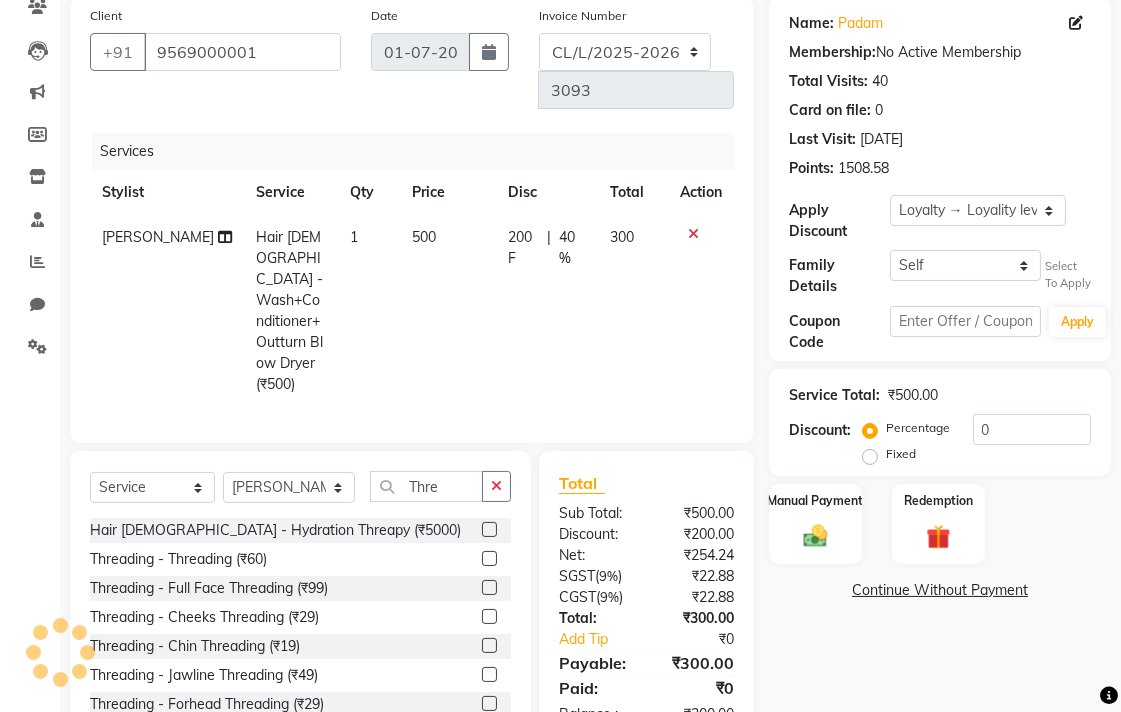 click 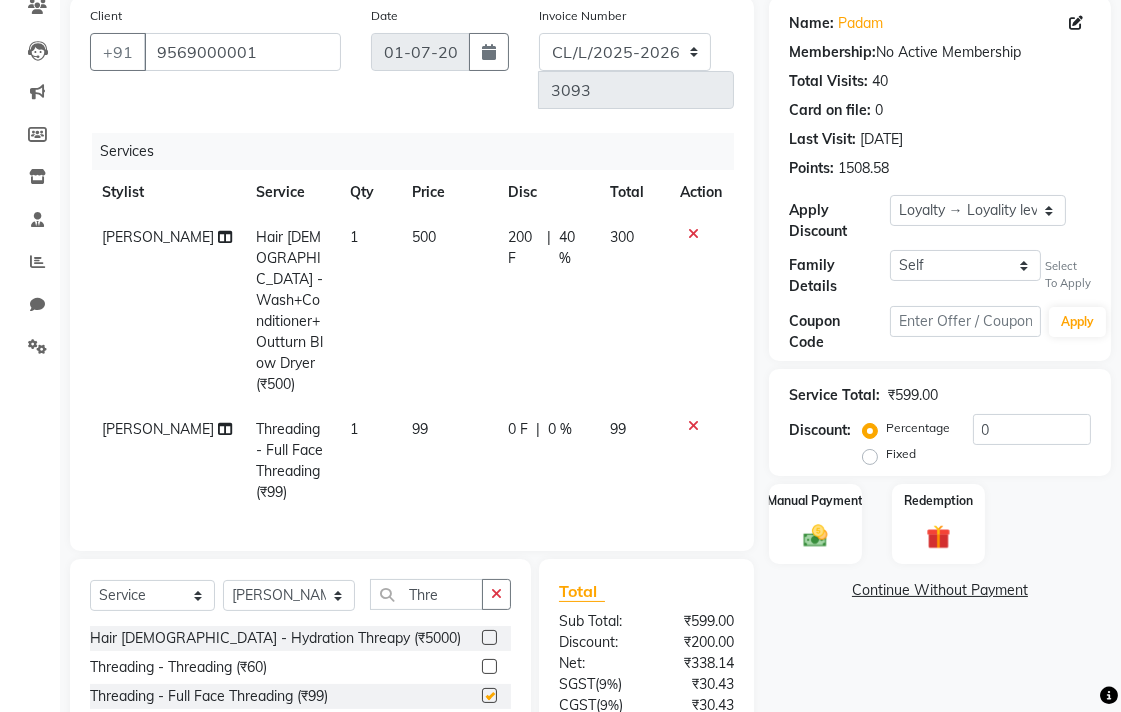 checkbox on "false" 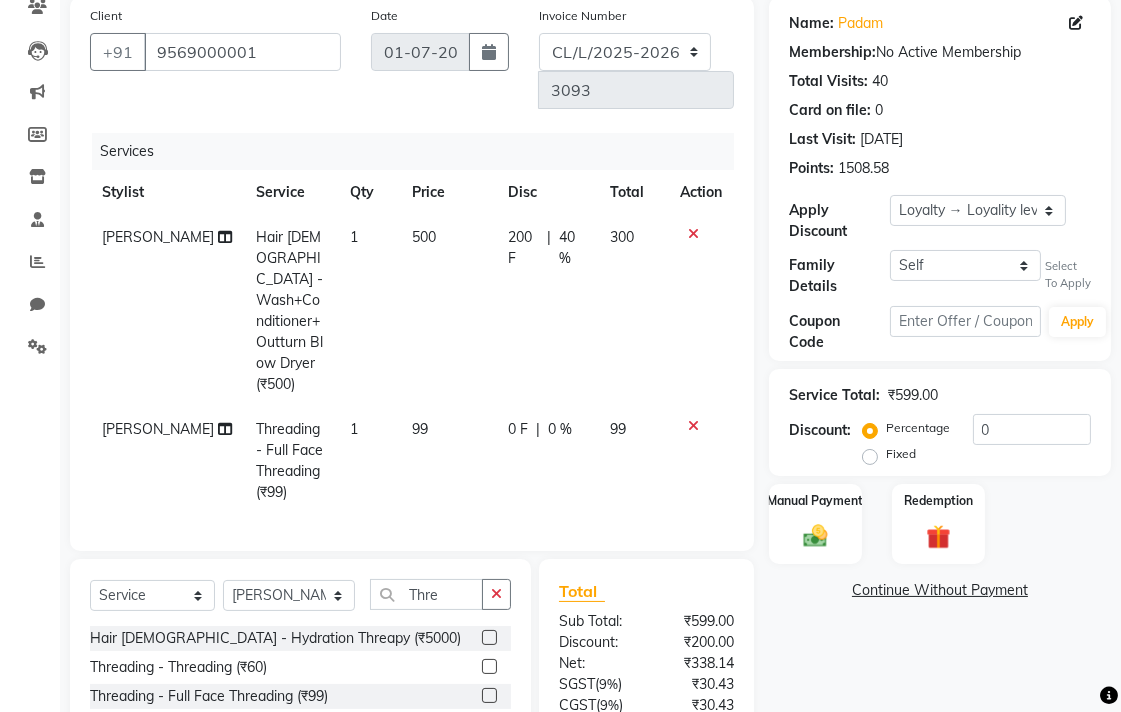 click 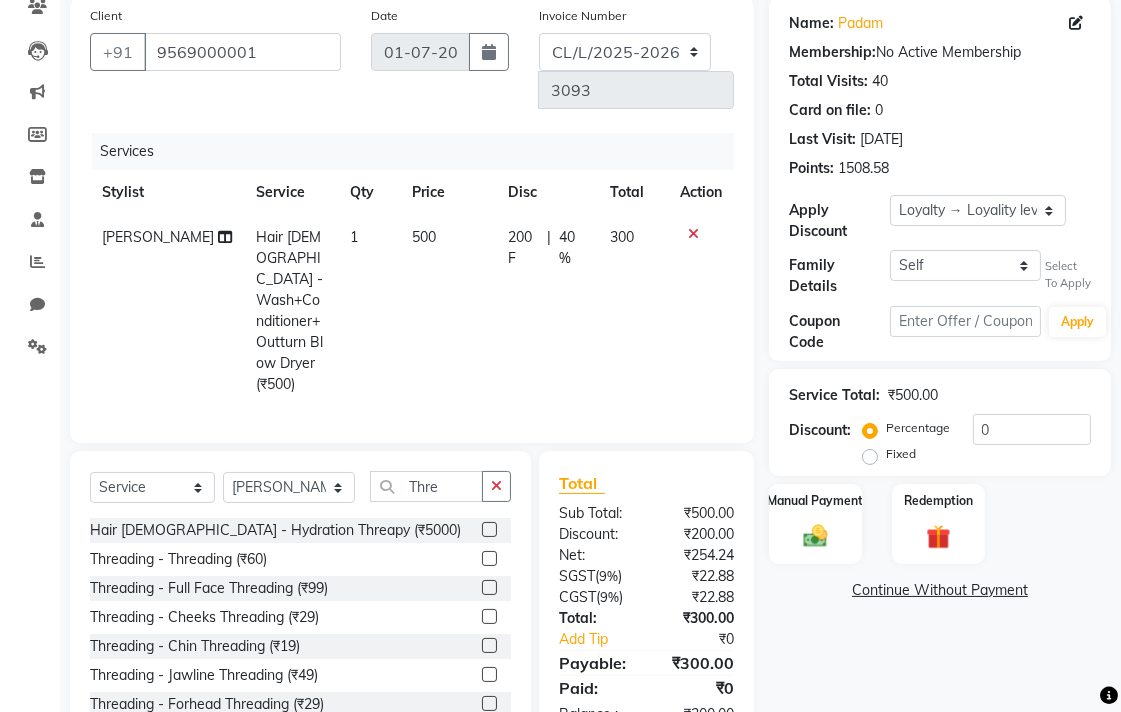 click 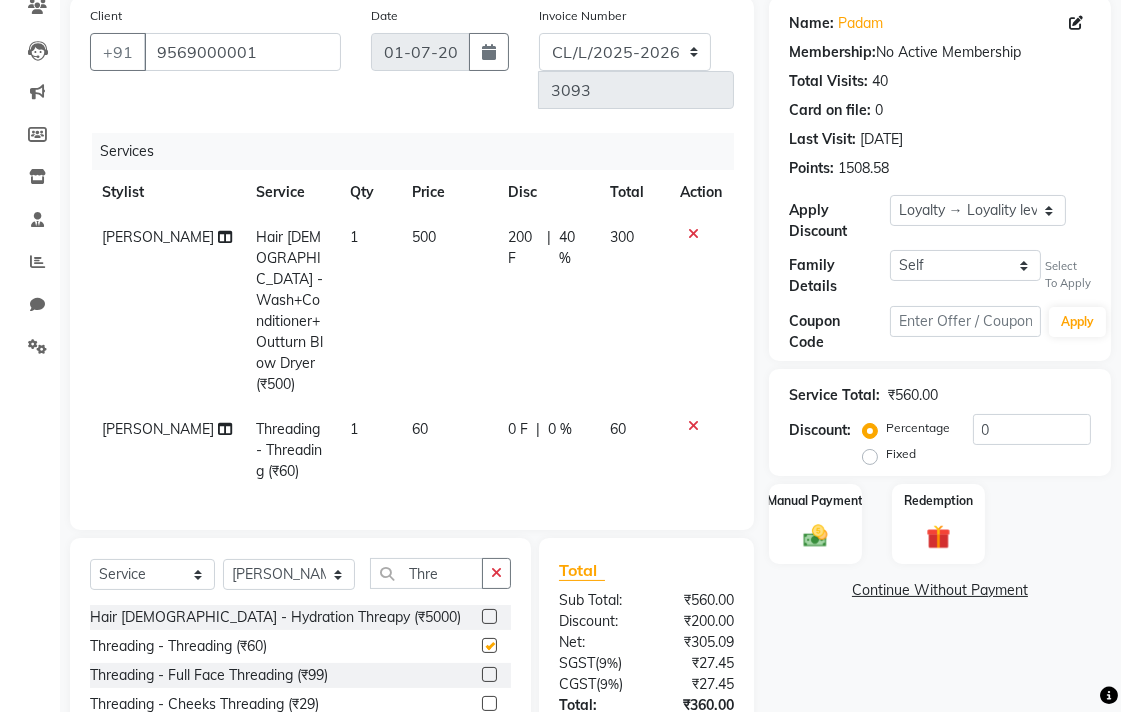 checkbox on "false" 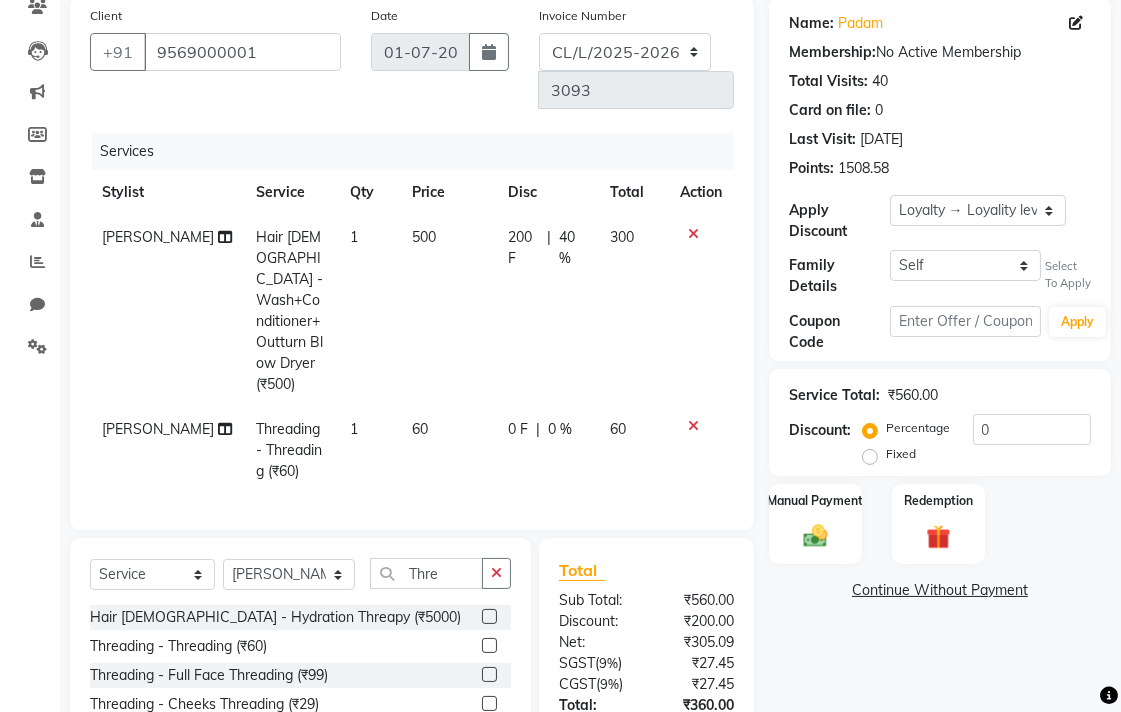 click on "60" 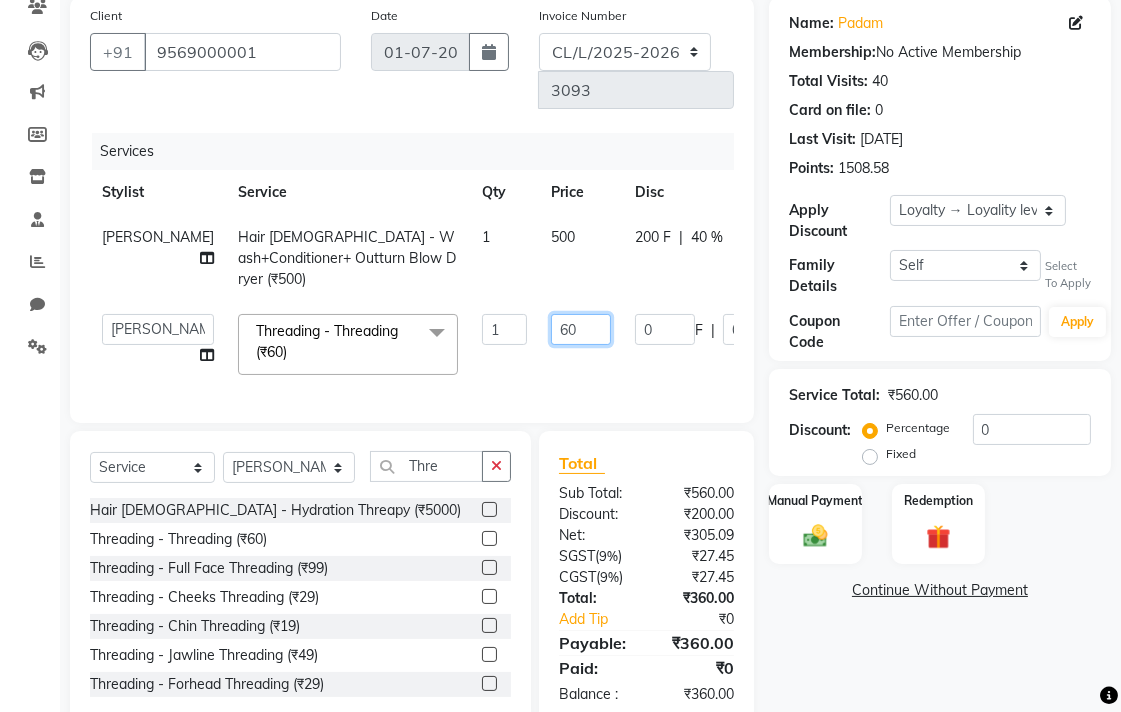 click on "60" 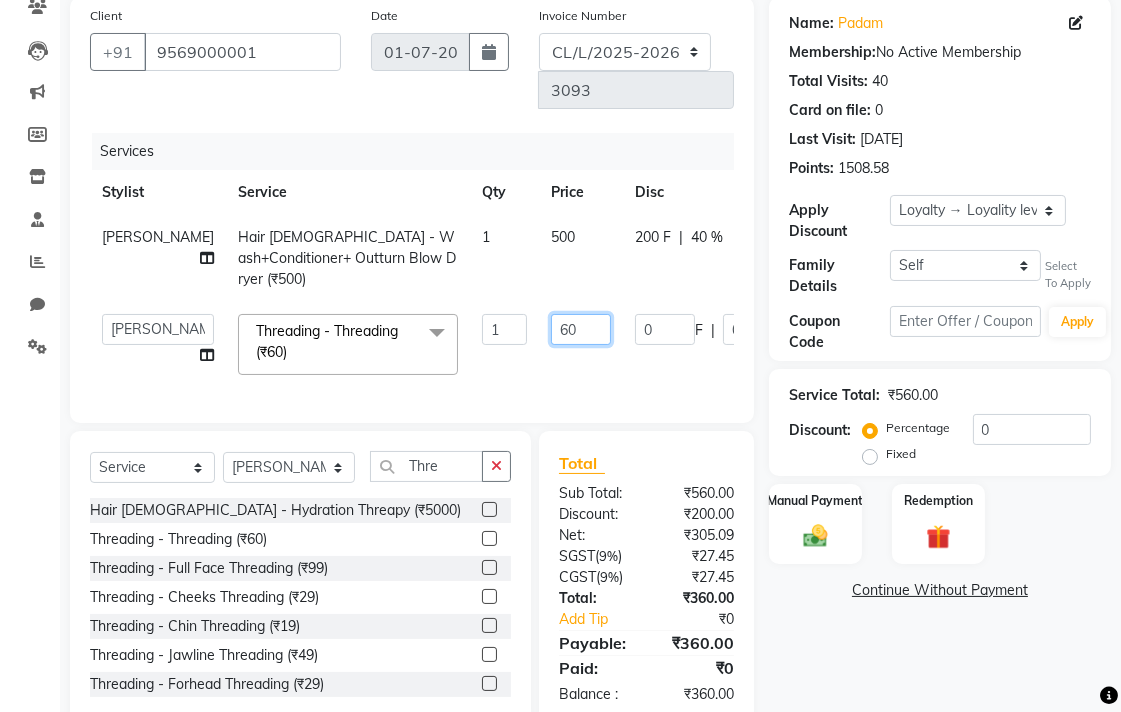type on "6" 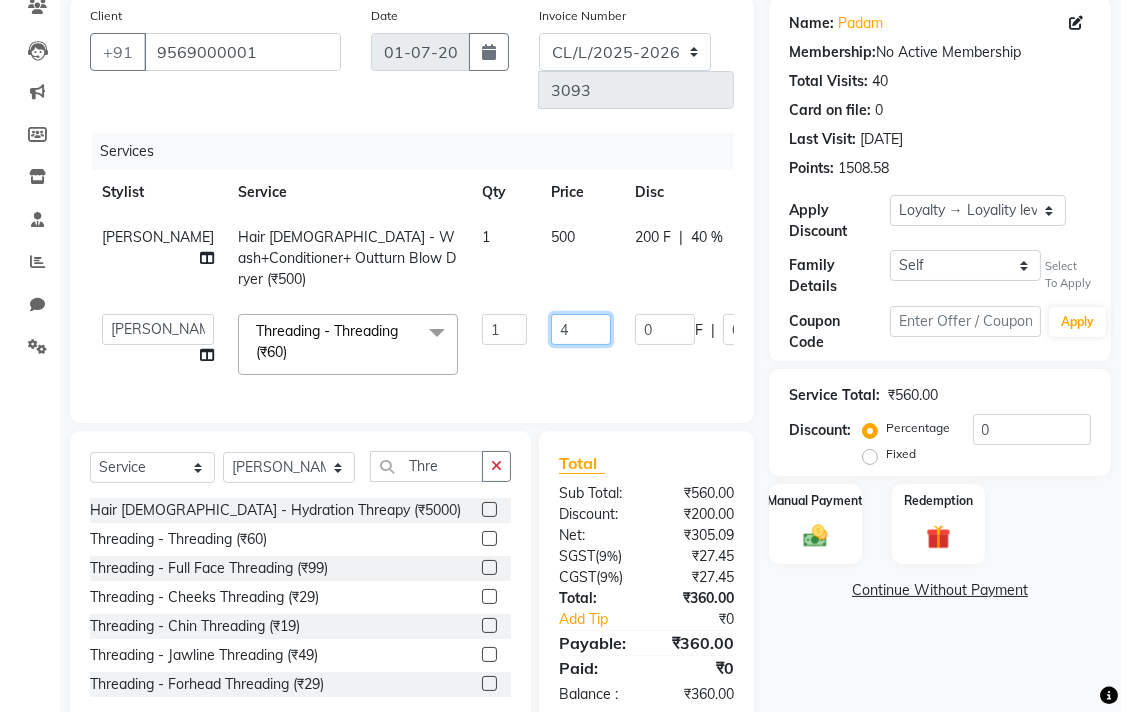 type on "40" 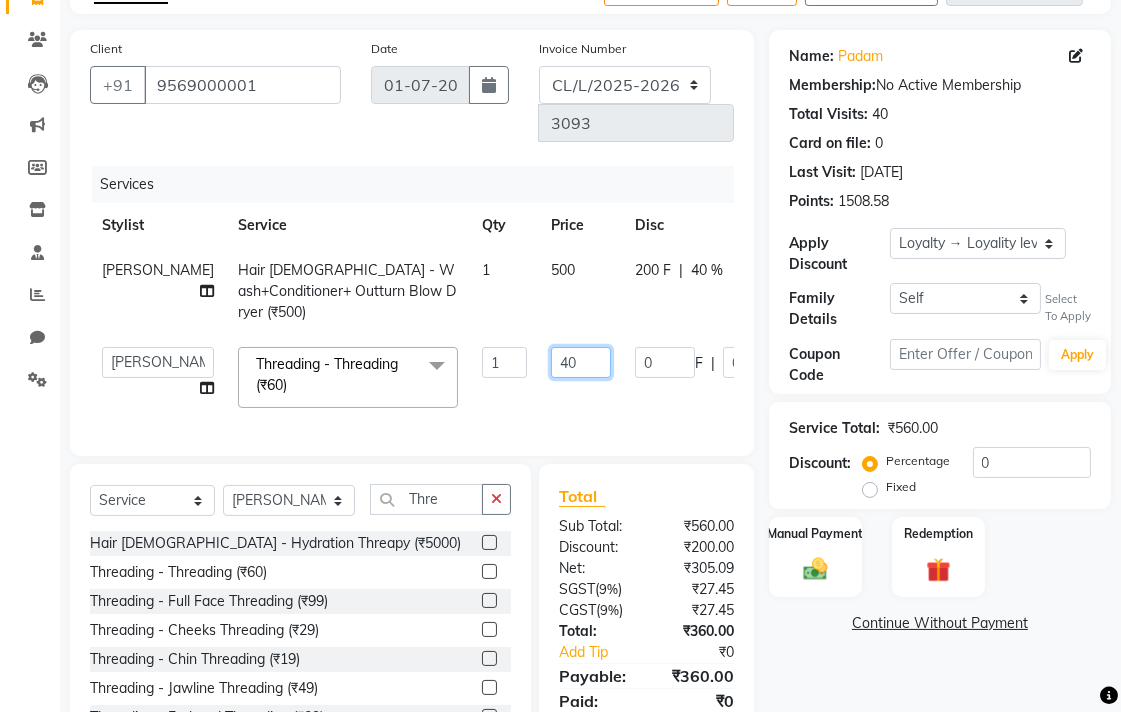scroll, scrollTop: 81, scrollLeft: 0, axis: vertical 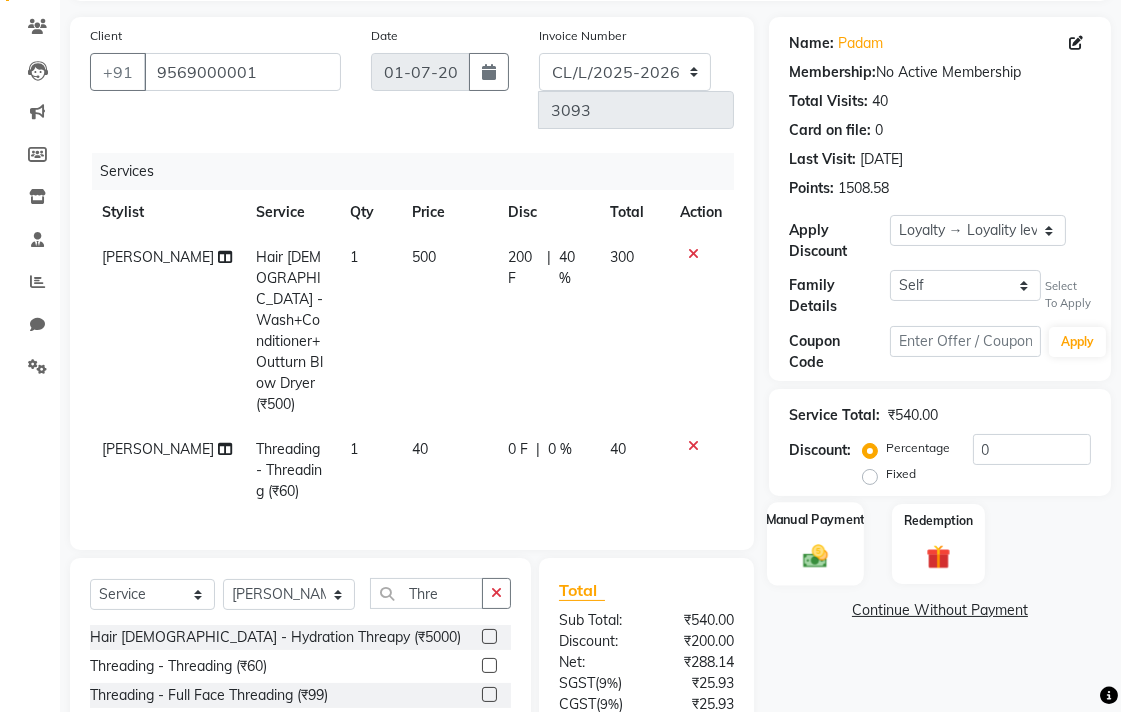click 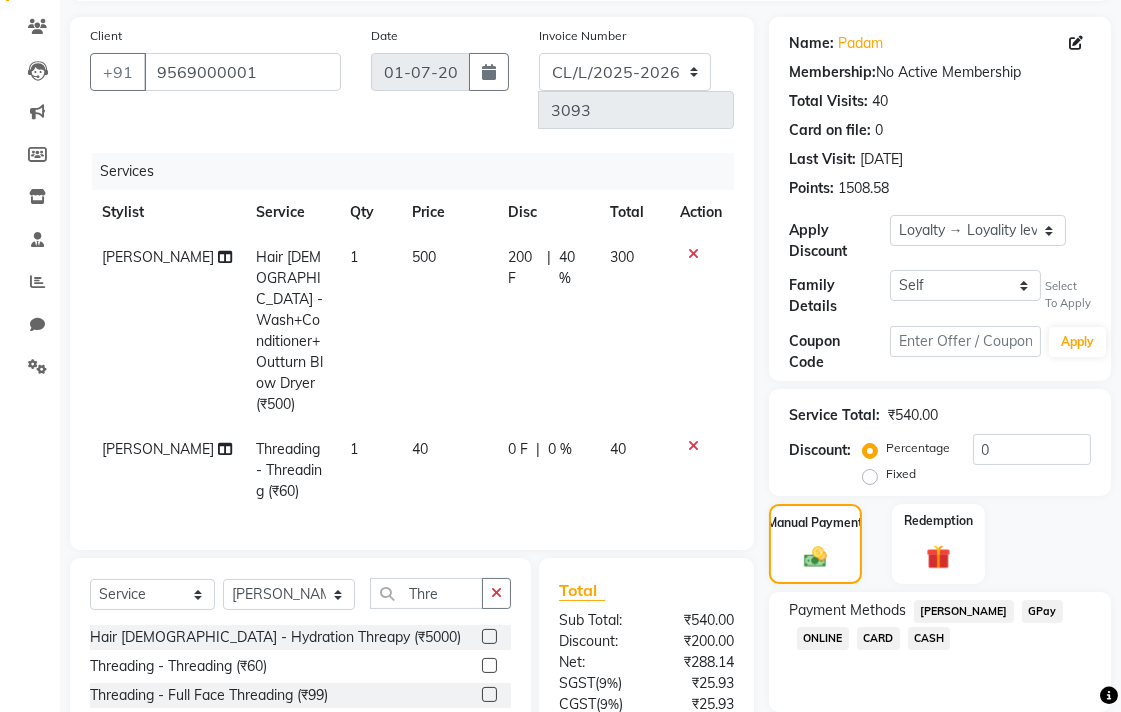 click on "GPay" 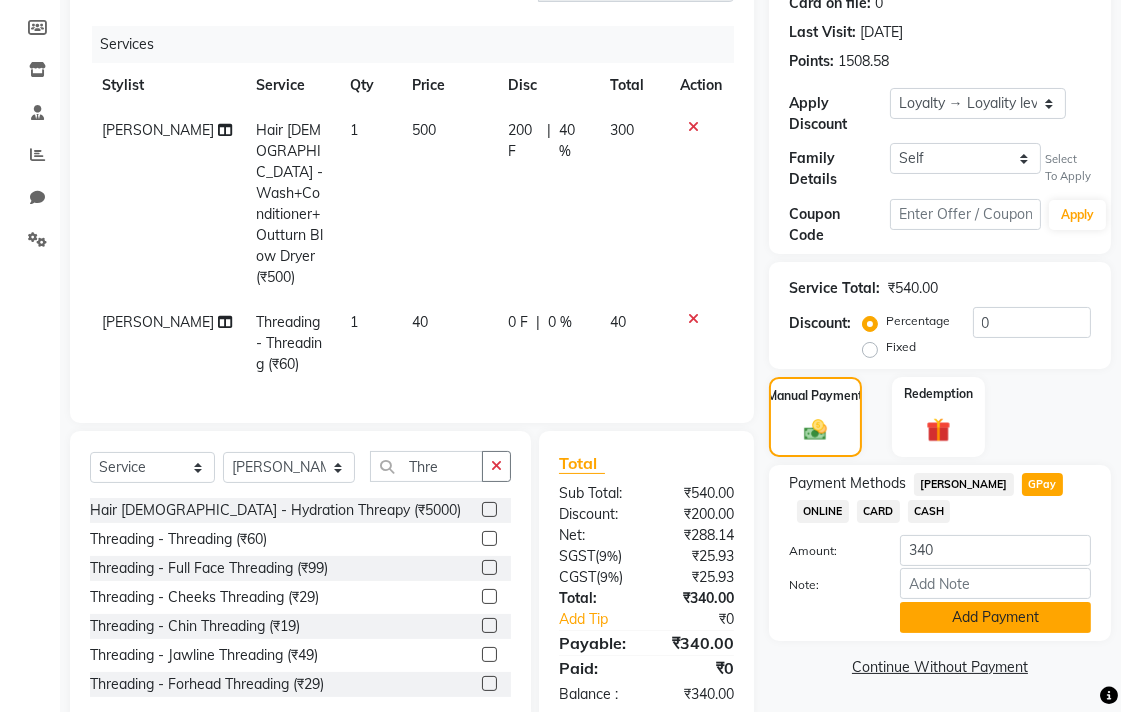 click on "Add Payment" 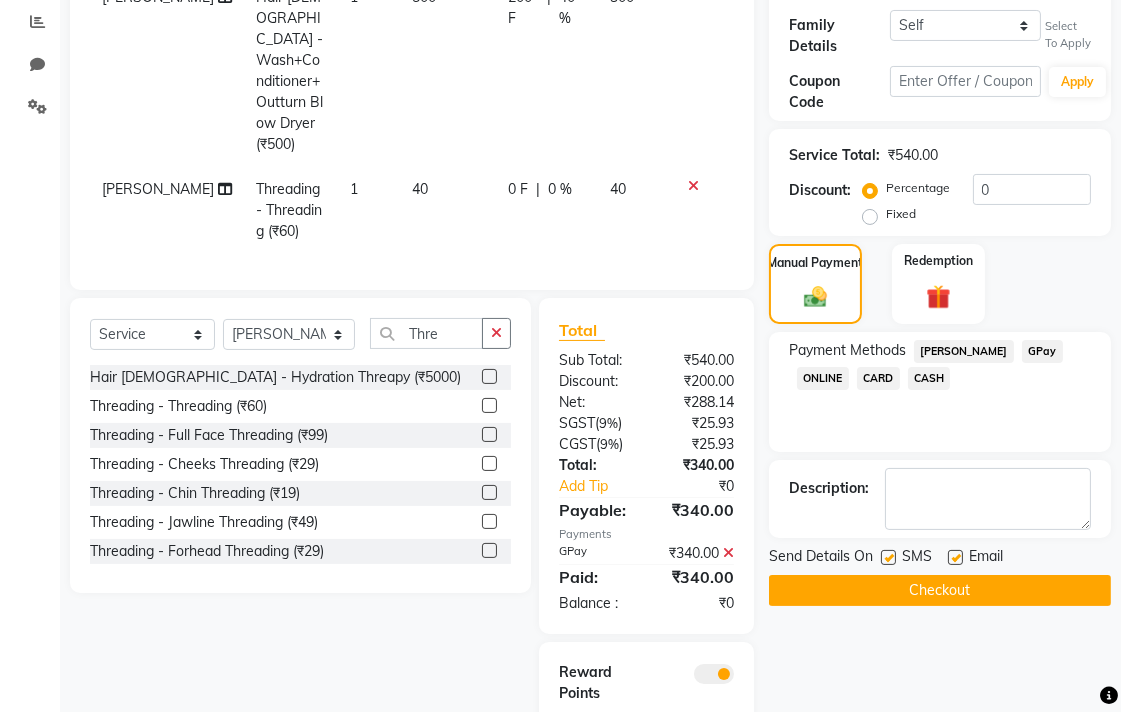 scroll, scrollTop: 470, scrollLeft: 0, axis: vertical 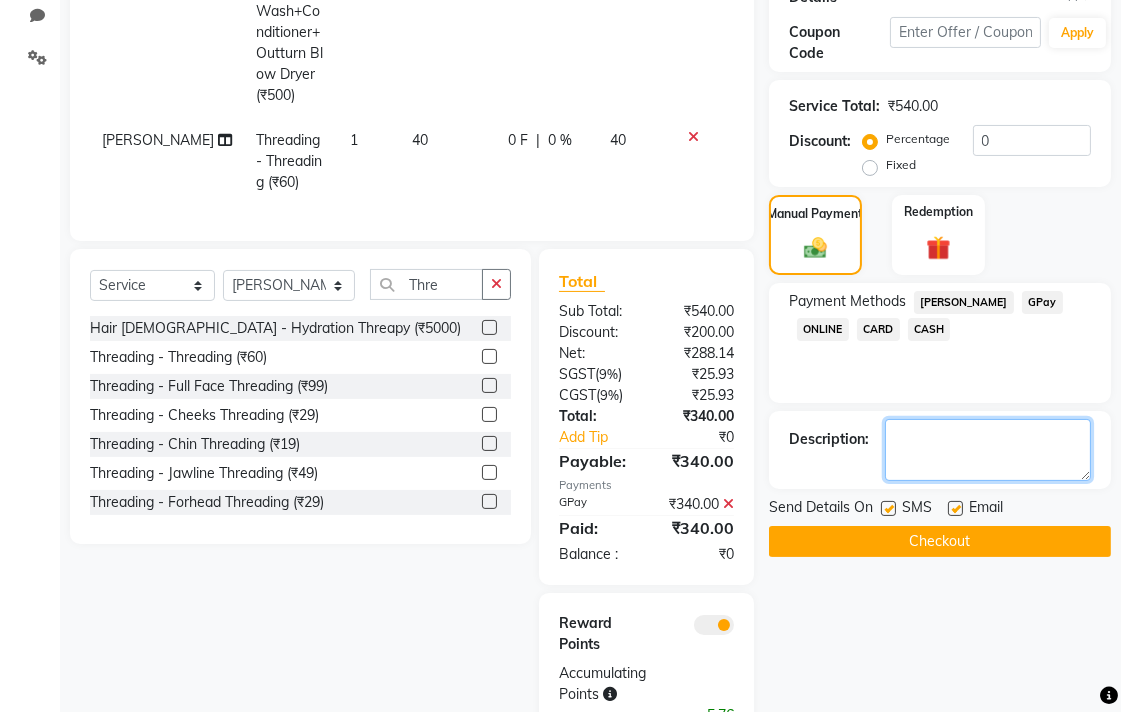 click 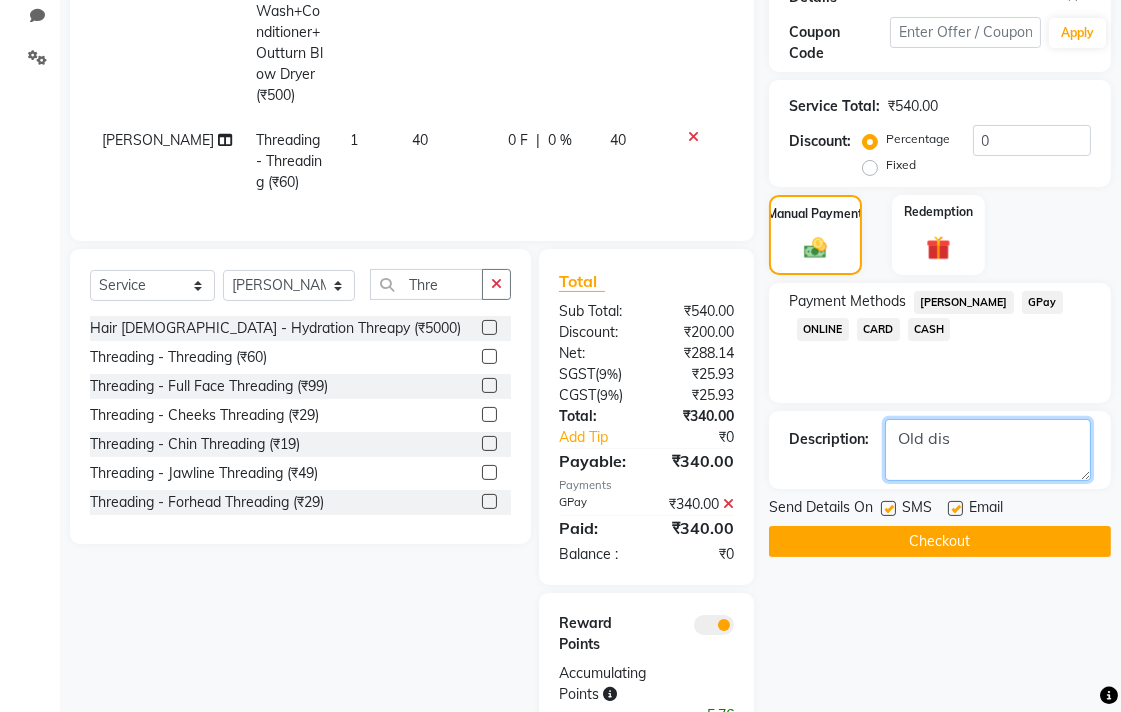 type on "Old dis" 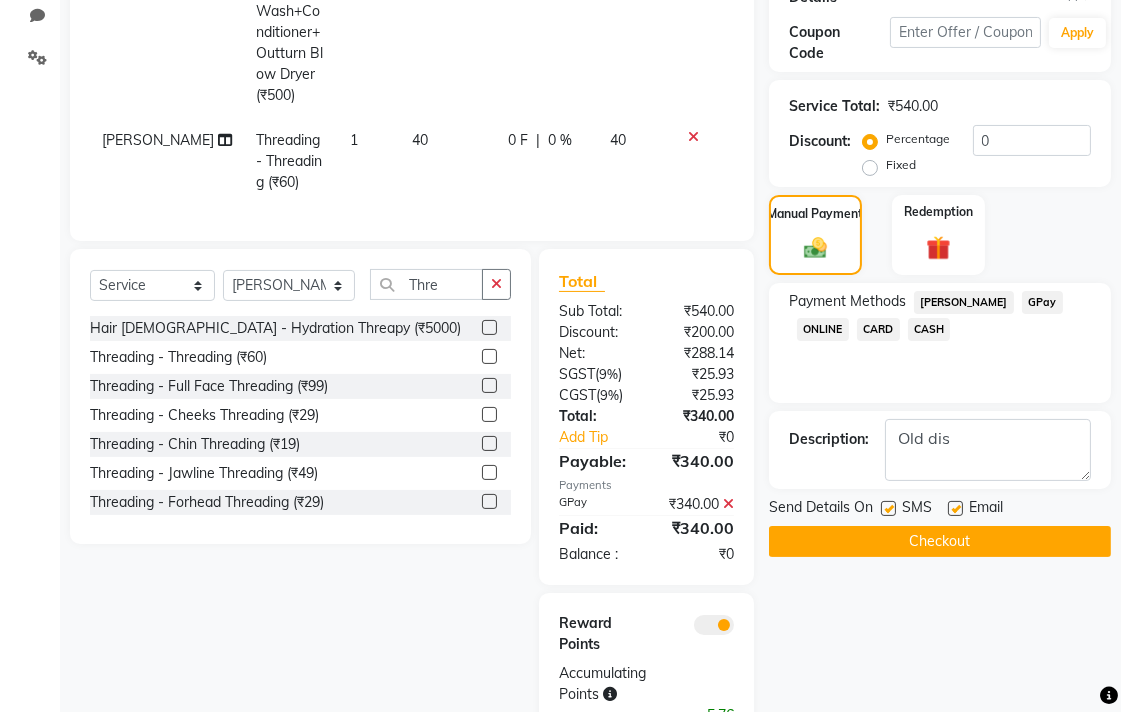 click on "Checkout" 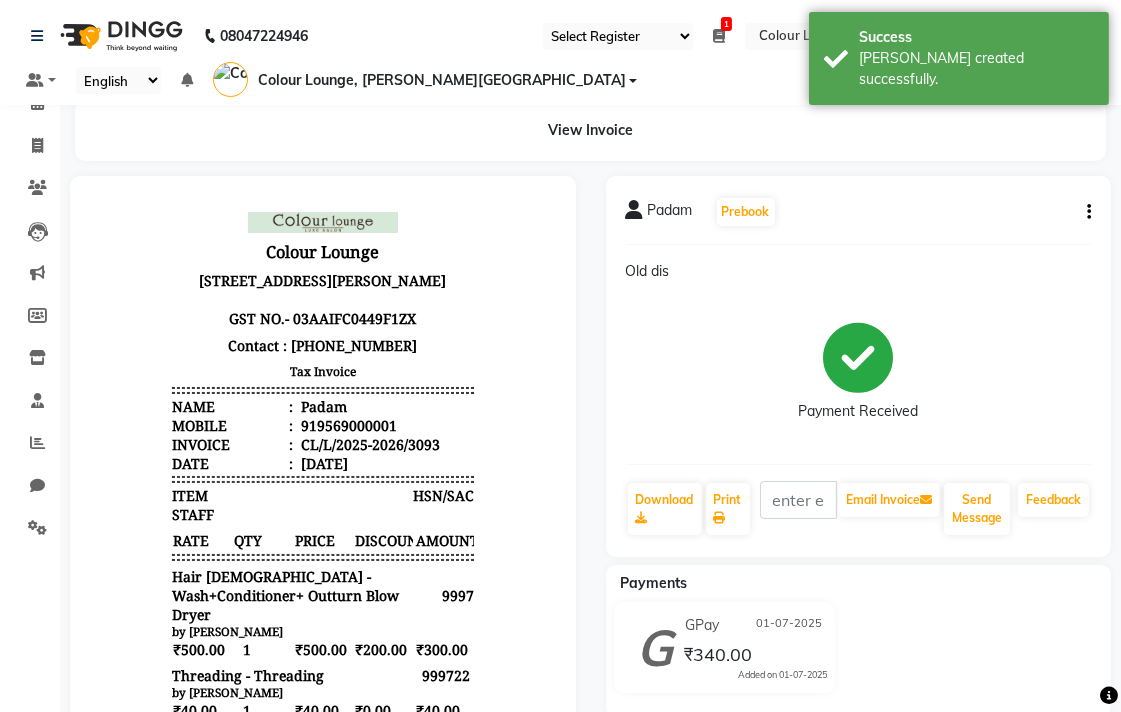 scroll, scrollTop: 0, scrollLeft: 0, axis: both 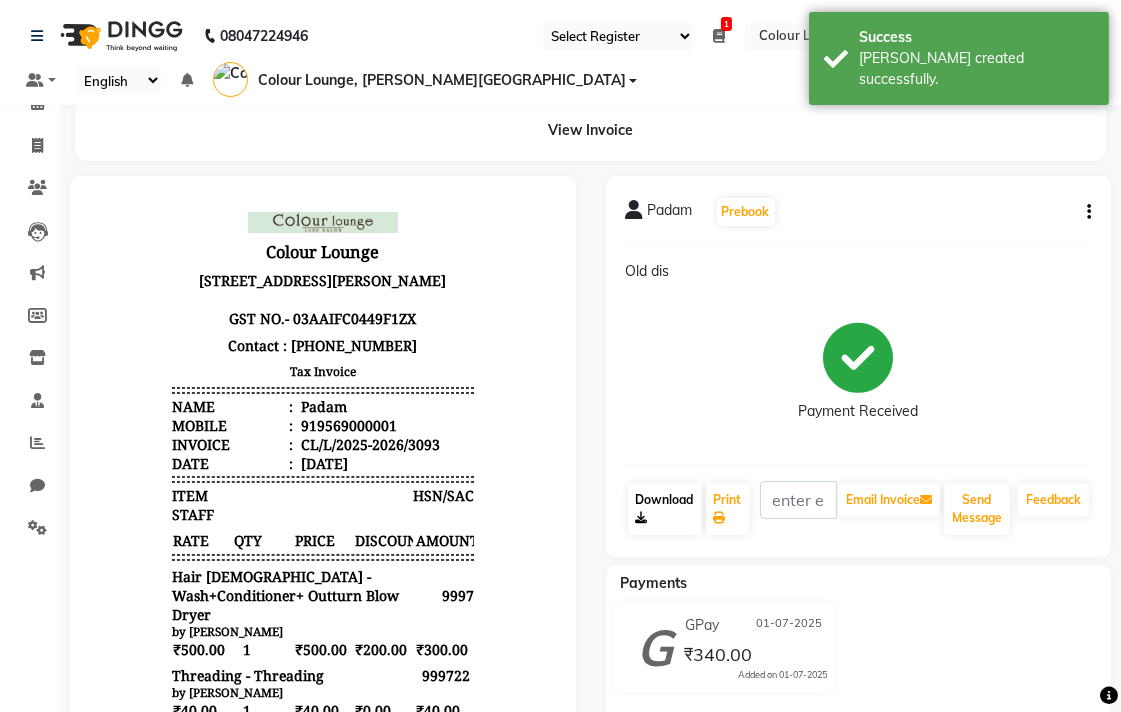 click on "Download" 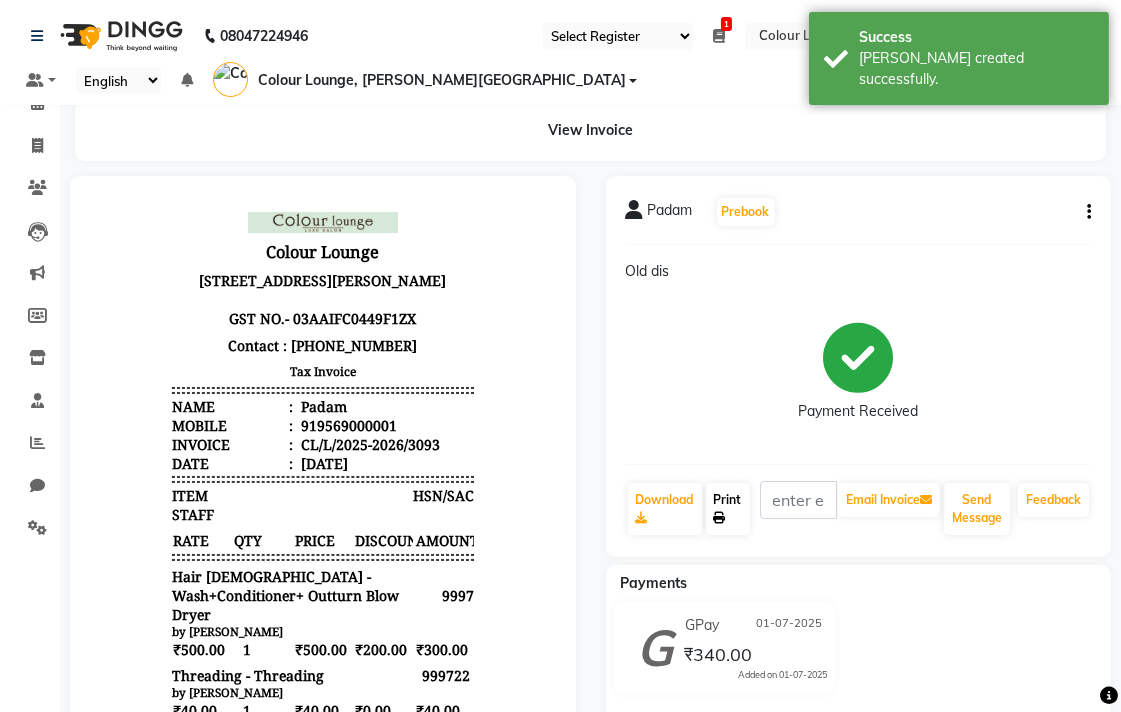 click on "Print" 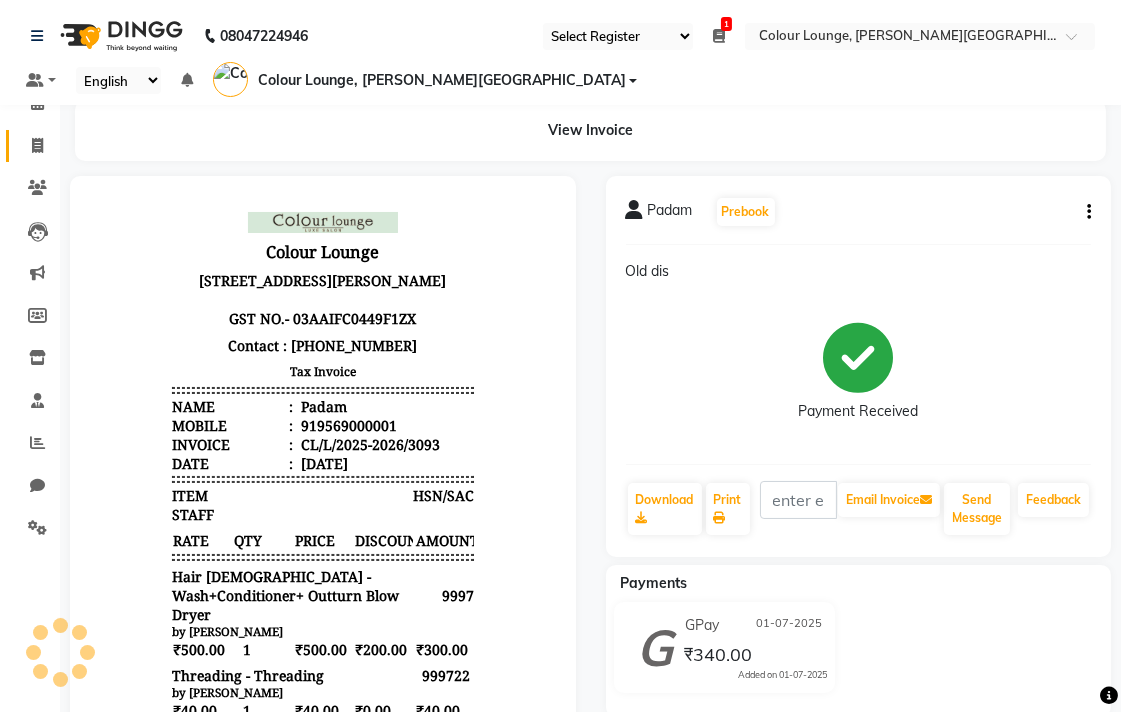 click 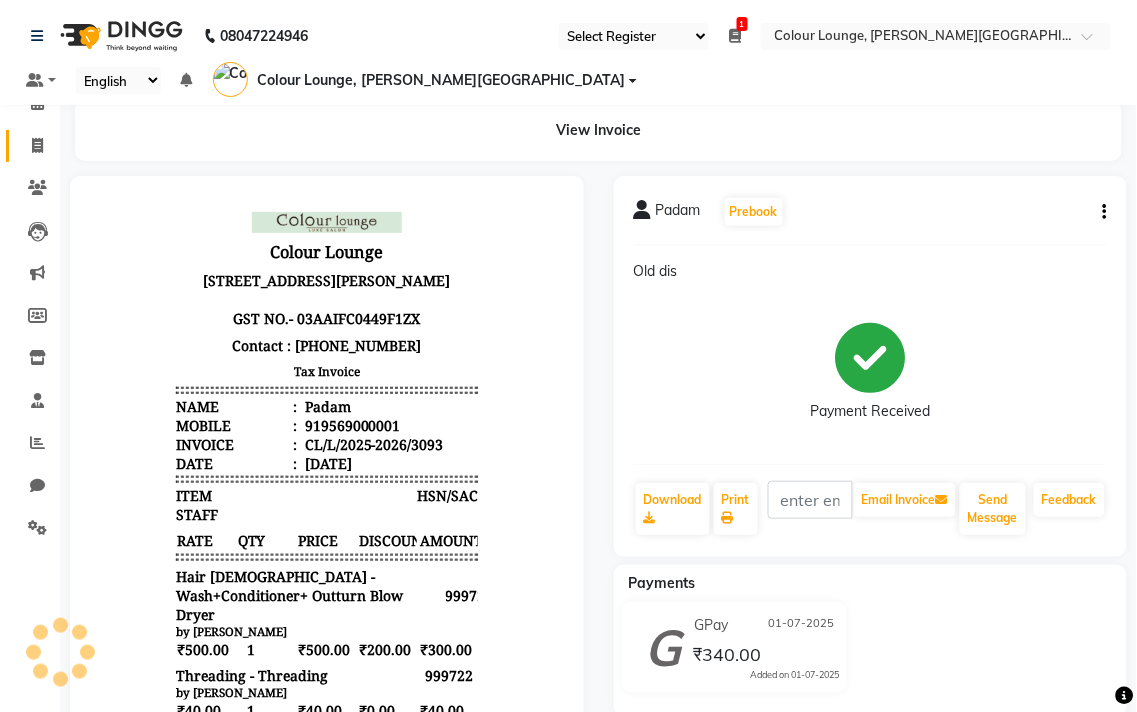 select on "service" 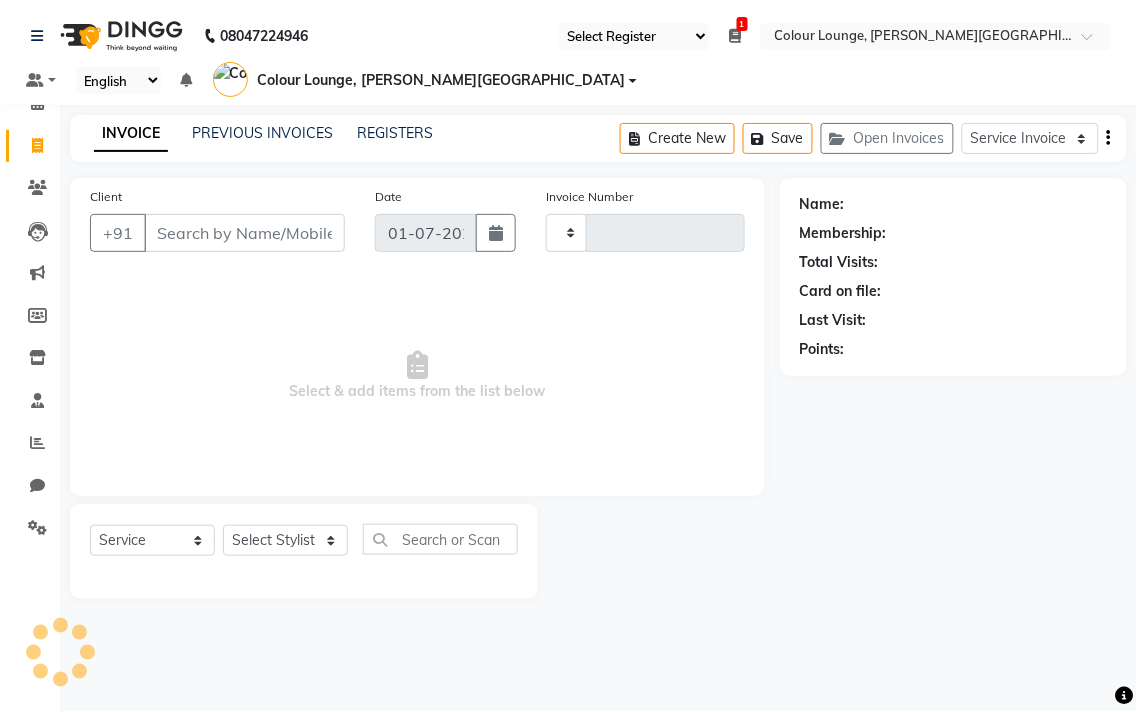 click on "Client" at bounding box center (244, 233) 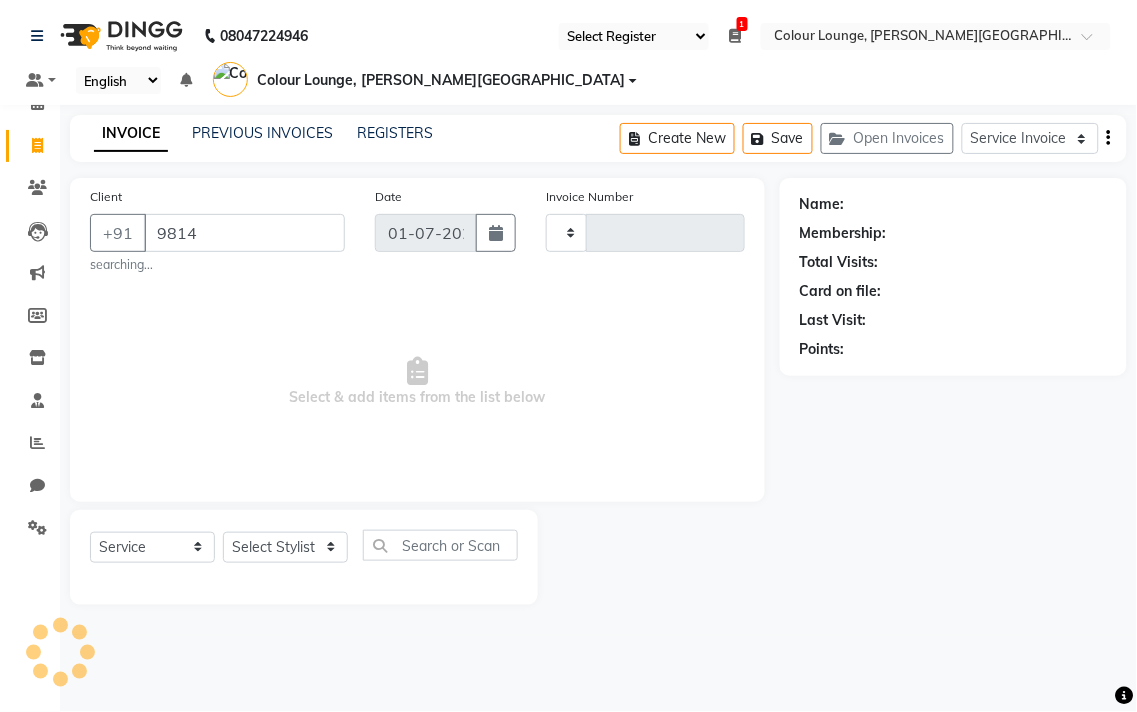 type on "98146" 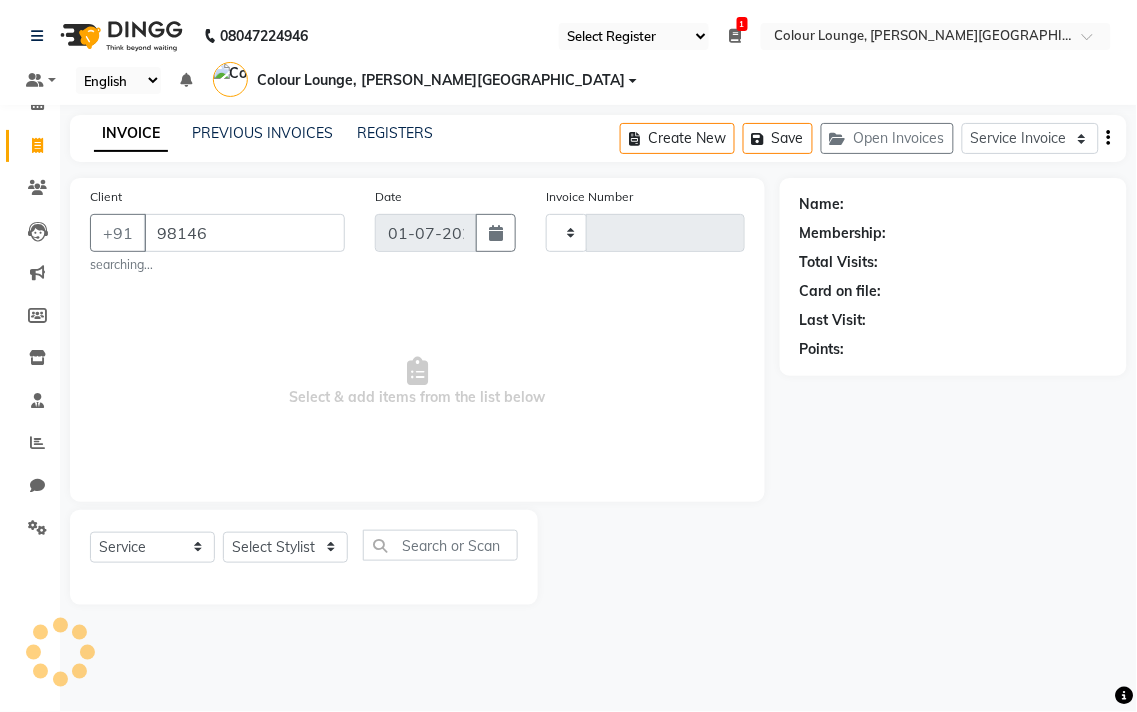type on "3094" 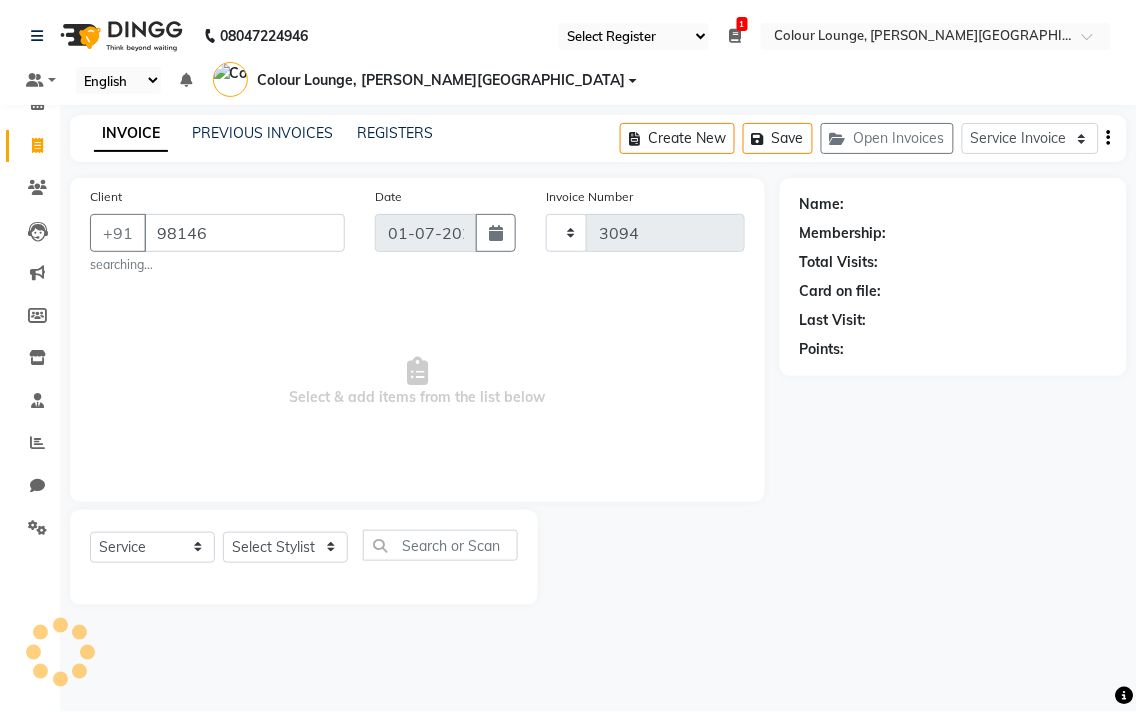 select on "8011" 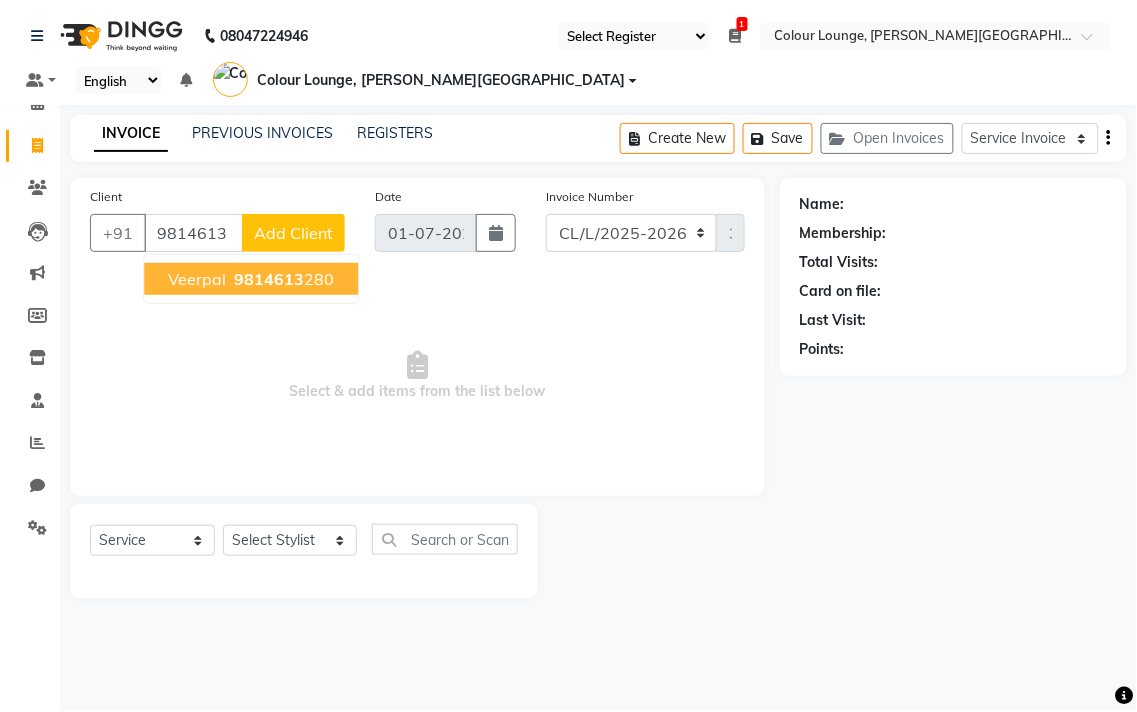 click on "9814613" at bounding box center (269, 279) 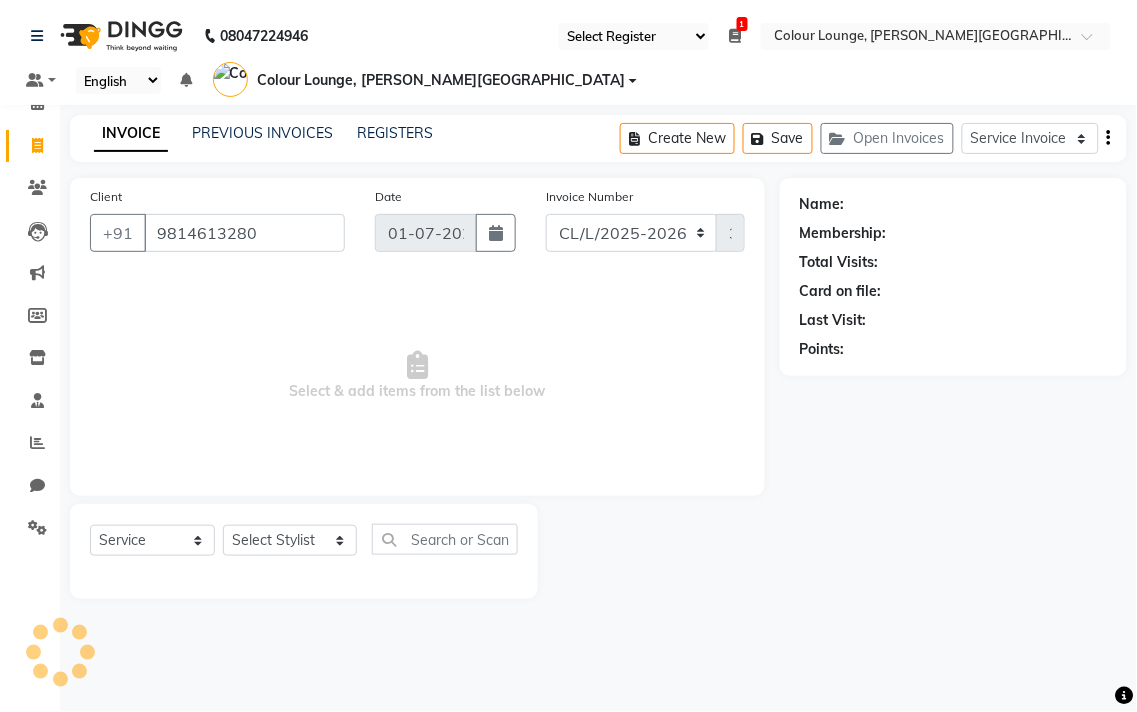 type on "9814613280" 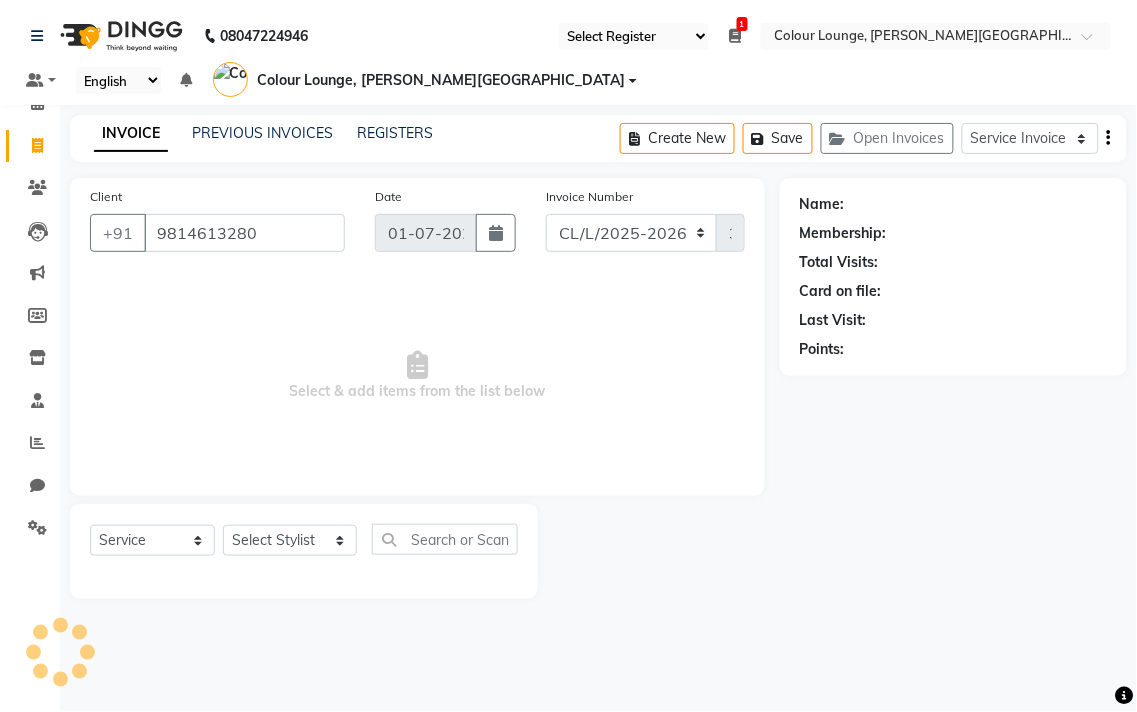 select on "1: Object" 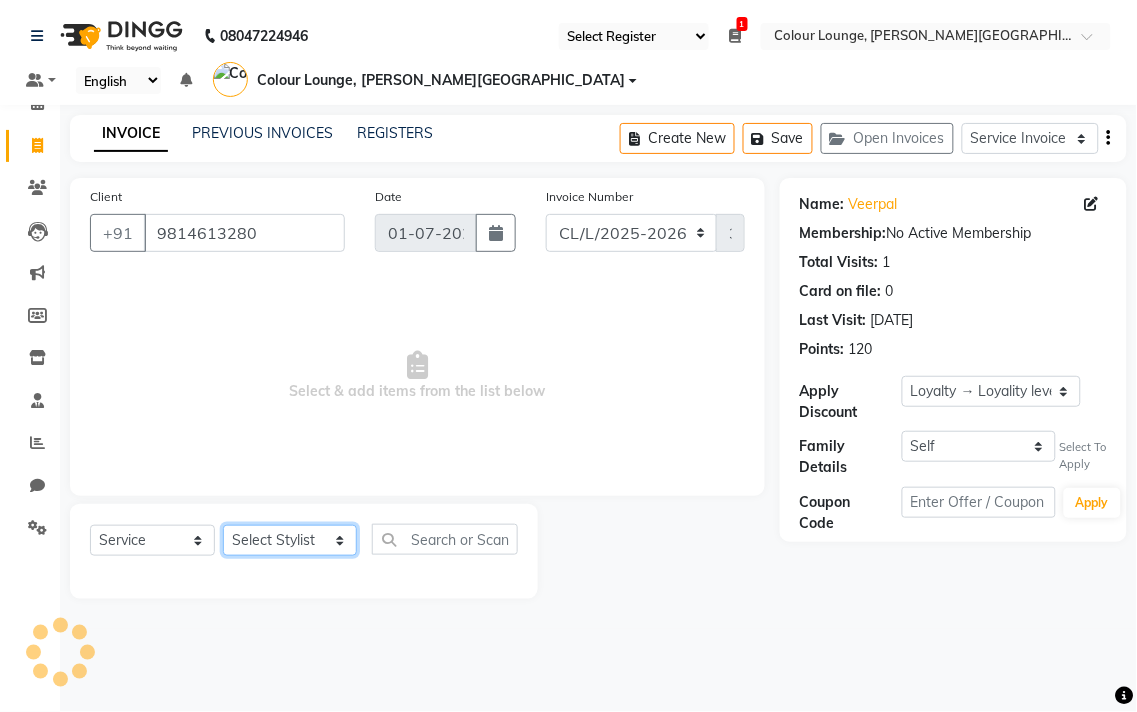 click on "Select Stylist Admin AMIT [PERSON_NAME] [PERSON_NAME] BALBHARTI SHARMA Colour Lounge, [PERSON_NAME][GEOGRAPHIC_DATA], [PERSON_NAME][GEOGRAPHIC_DATA] [PERSON_NAME] [PERSON_NAME] [PERSON_NAME] LOVE [PERSON_NAME] [PERSON_NAME] [PERSON_NAME] [PERSON_NAME] [PERSON_NAME] POOJA Pooja [PERSON_NAME] [PERSON_NAME] PRINCE [PERSON_NAME] [PERSON_NAME] [PERSON_NAME] [PERSON_NAME] [PERSON_NAME] [PERSON_NAME] [PERSON_NAME]  [PERSON_NAME] [PERSON_NAME] [PERSON_NAME] VISHAL" 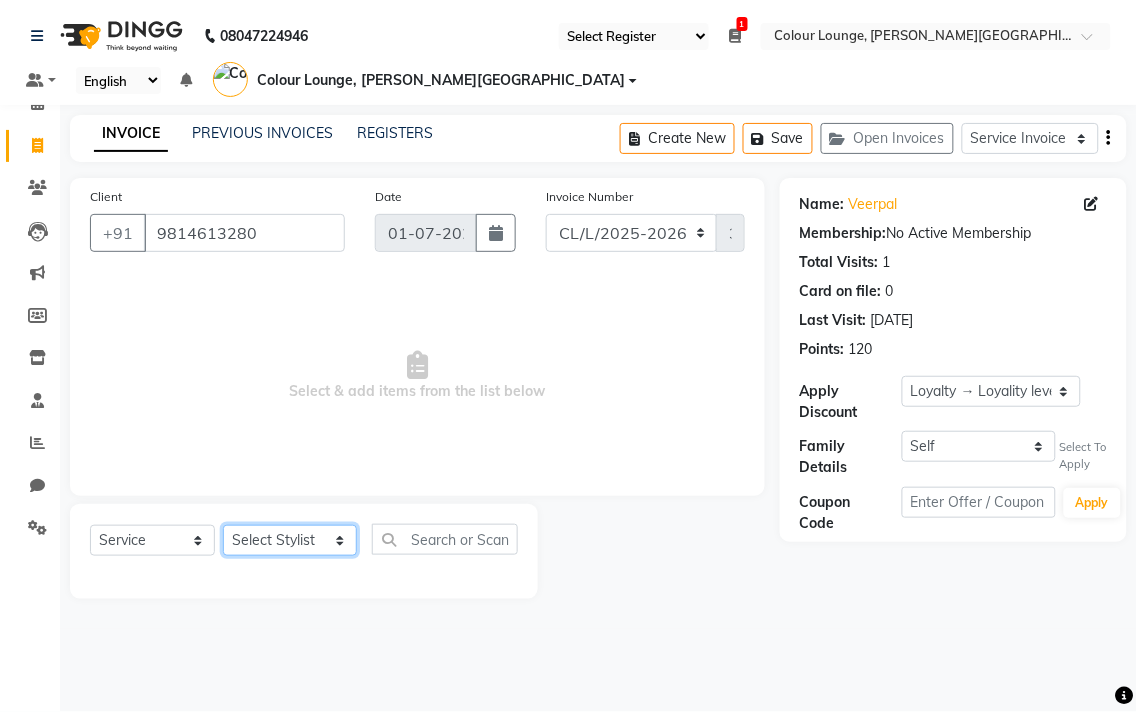 select on "70010" 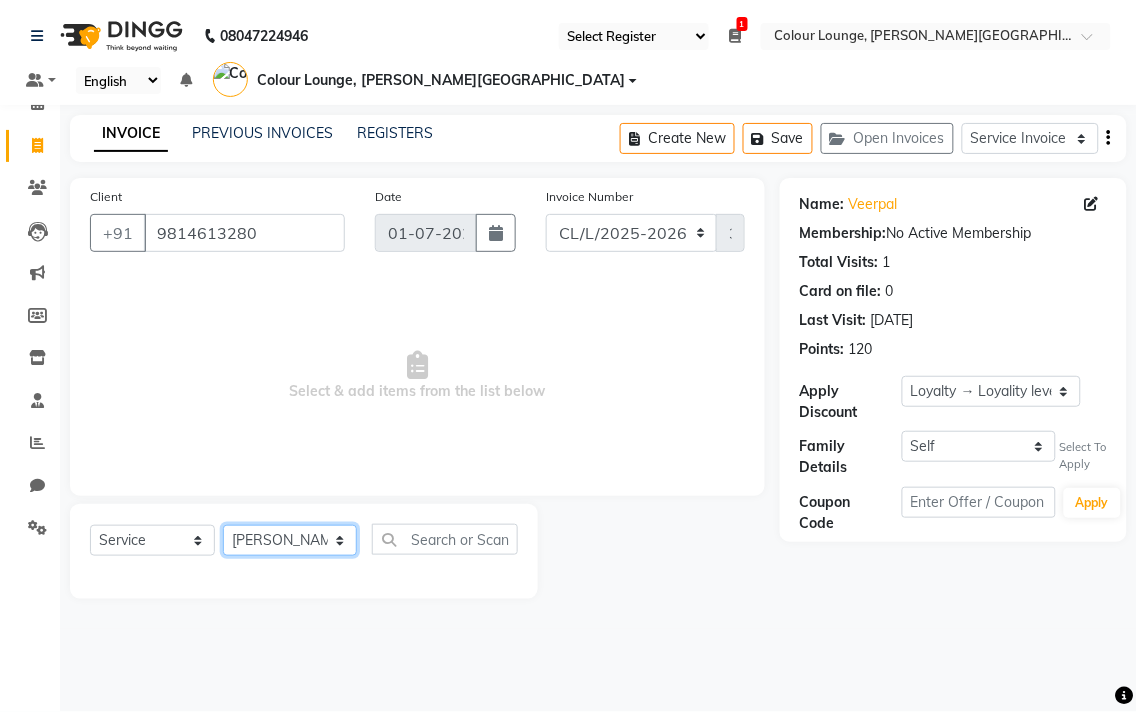 click on "Select Stylist Admin AMIT [PERSON_NAME] [PERSON_NAME] BALBHARTI SHARMA Colour Lounge, [PERSON_NAME][GEOGRAPHIC_DATA], [PERSON_NAME][GEOGRAPHIC_DATA] [PERSON_NAME] [PERSON_NAME] [PERSON_NAME] LOVE [PERSON_NAME] [PERSON_NAME] [PERSON_NAME] [PERSON_NAME] [PERSON_NAME] POOJA Pooja [PERSON_NAME] [PERSON_NAME] PRINCE [PERSON_NAME] [PERSON_NAME] [PERSON_NAME] [PERSON_NAME] [PERSON_NAME] [PERSON_NAME] [PERSON_NAME]  [PERSON_NAME] [PERSON_NAME] [PERSON_NAME] VISHAL" 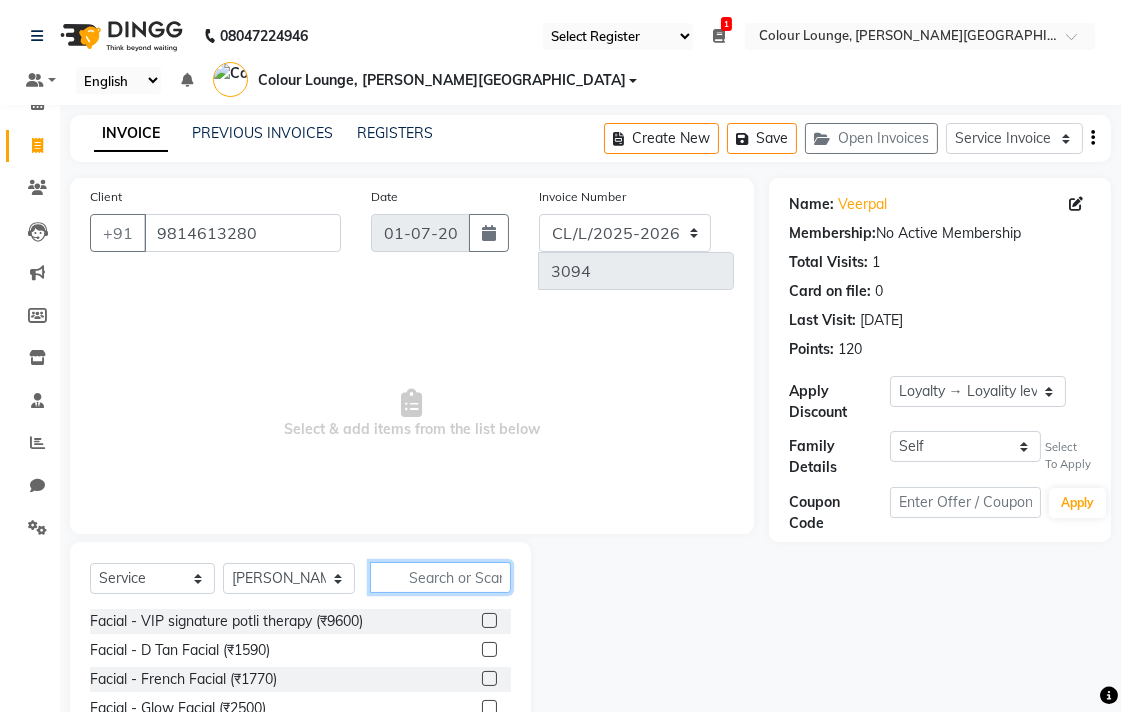 click 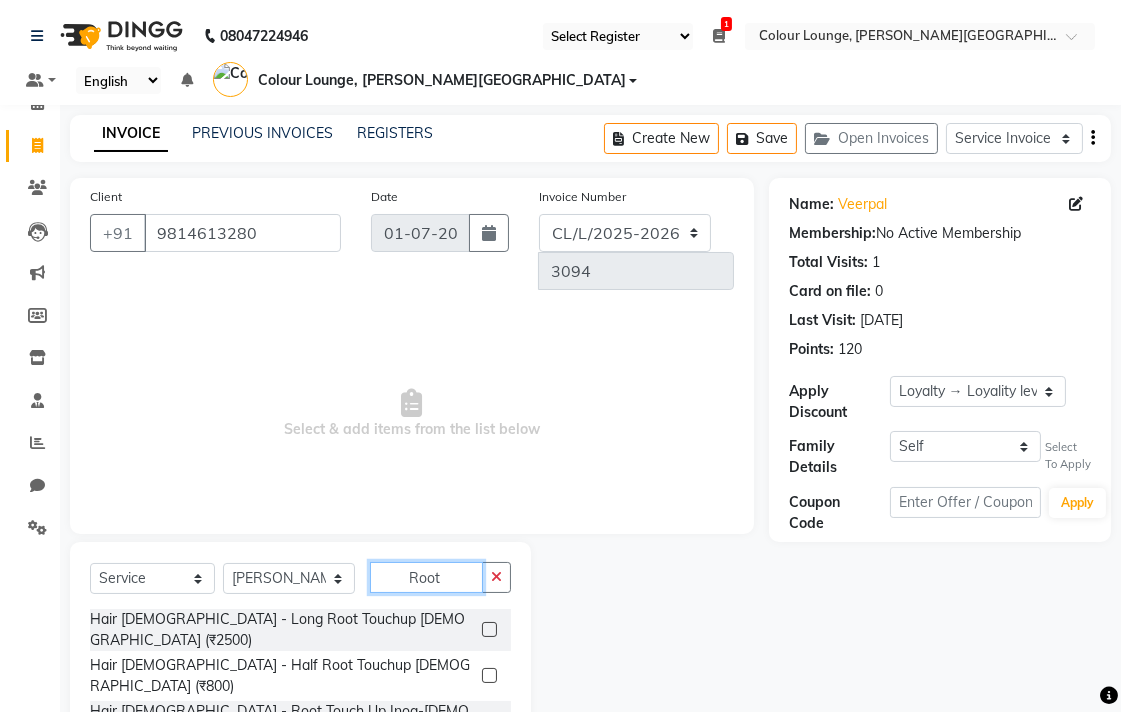 scroll, scrollTop: 62, scrollLeft: 0, axis: vertical 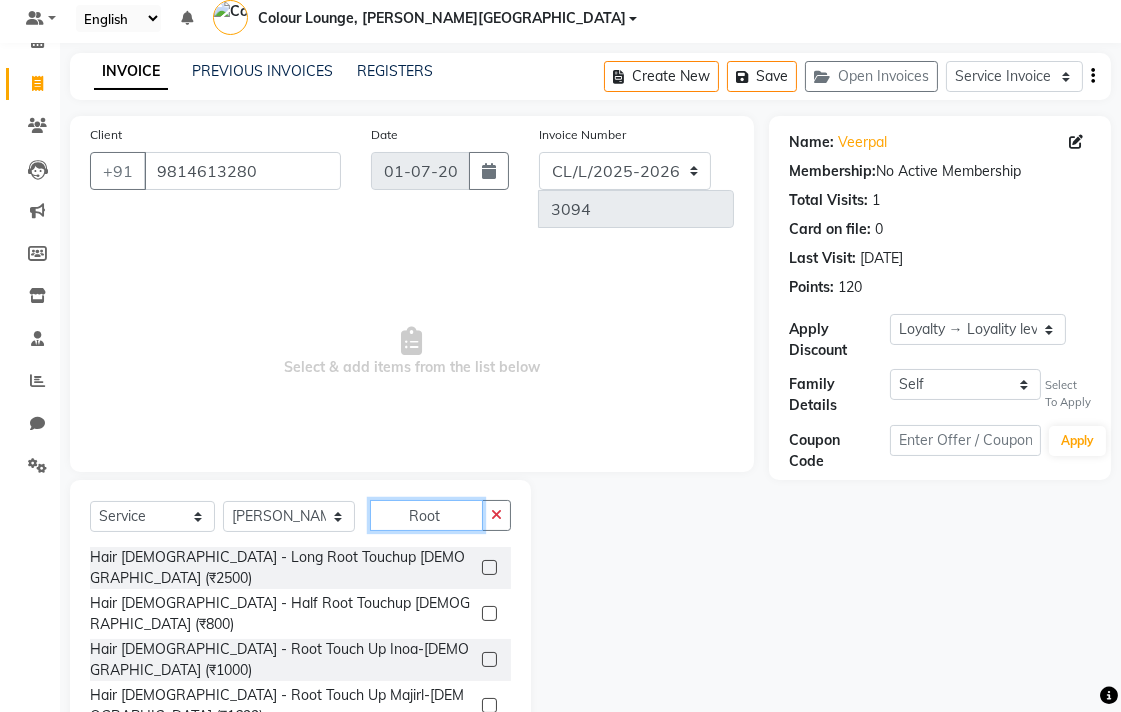 type on "Root" 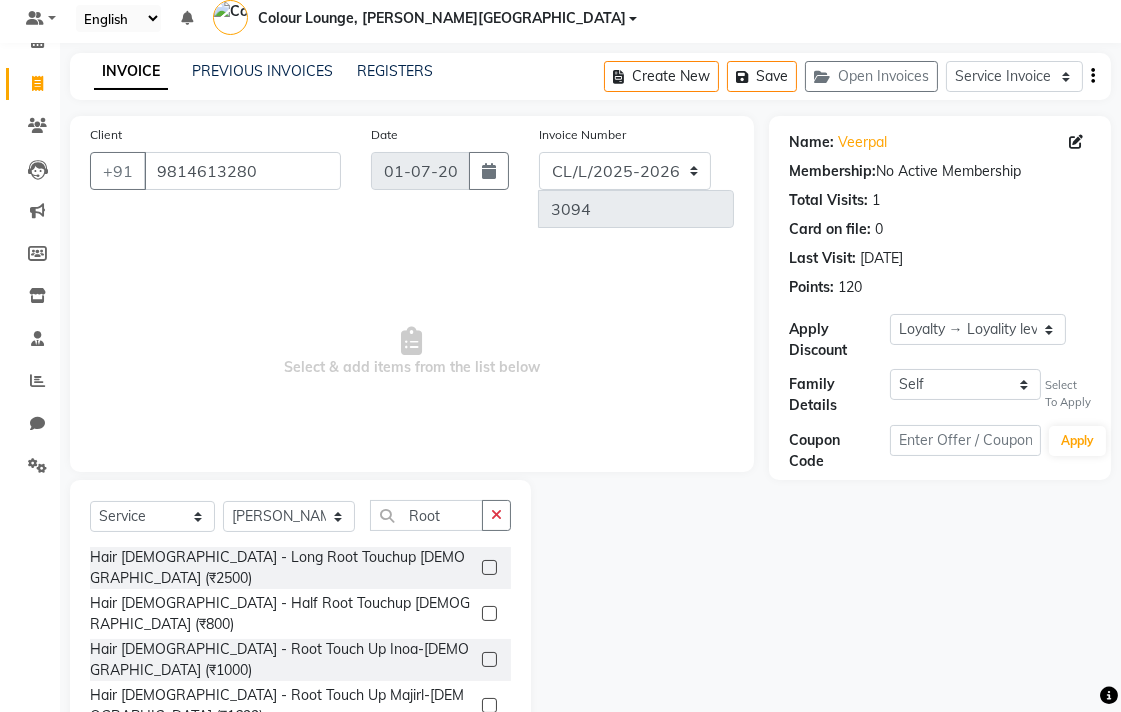 click 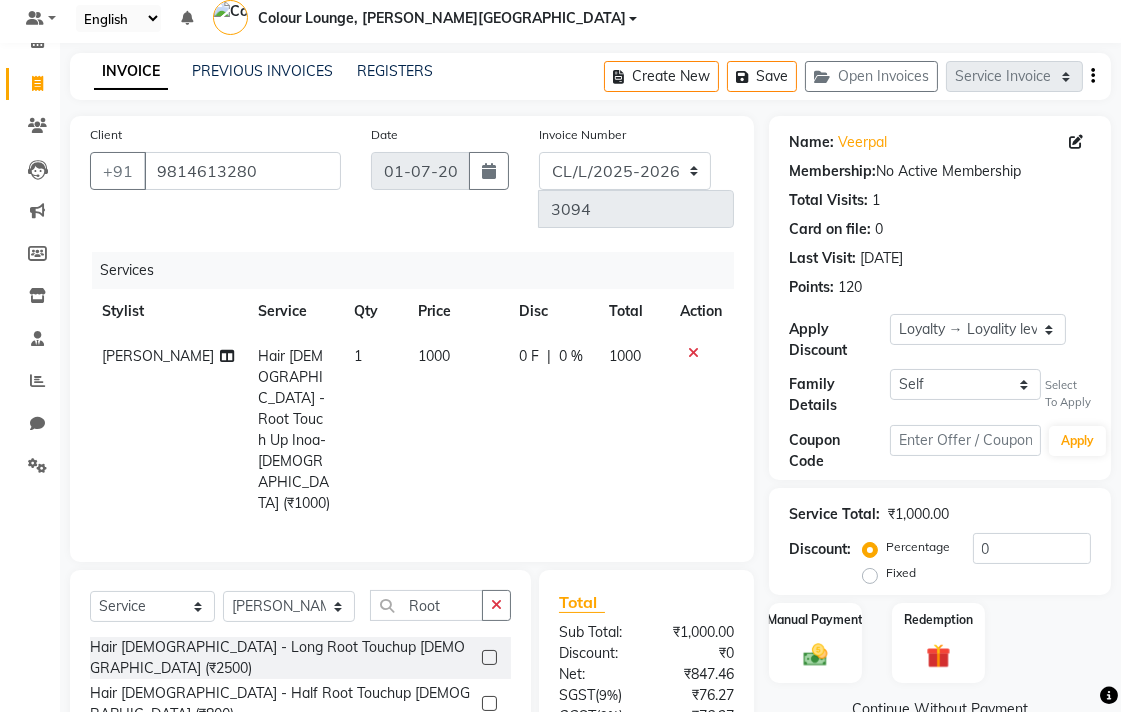 checkbox on "false" 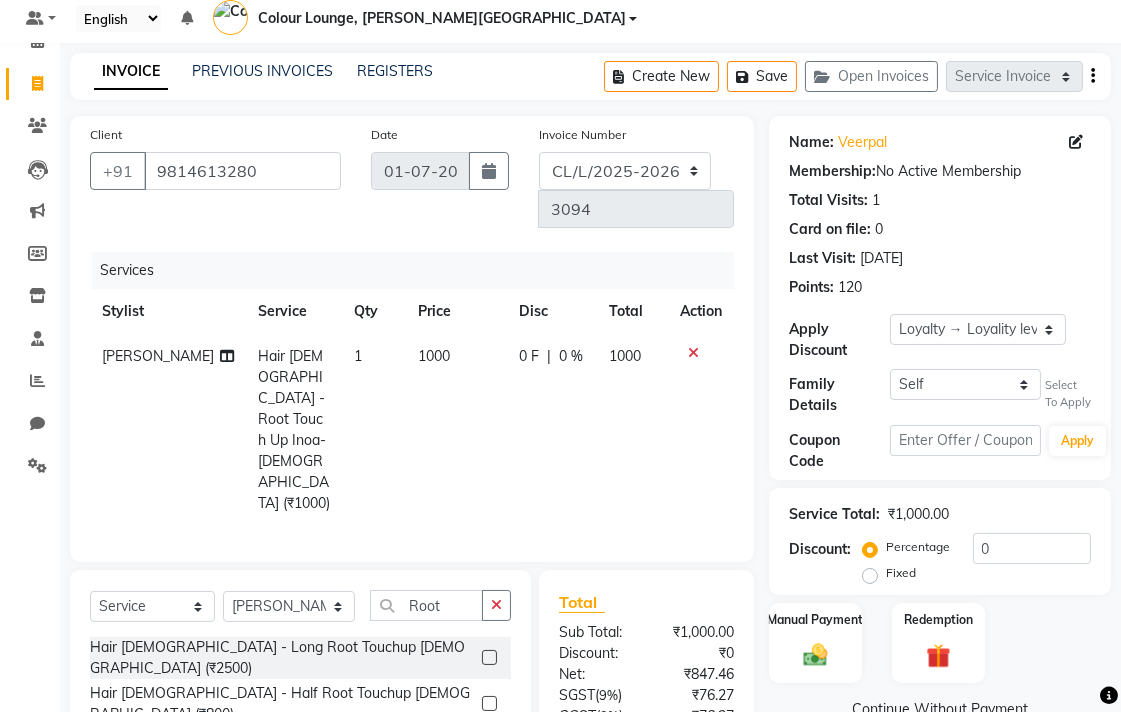 click on "1000" 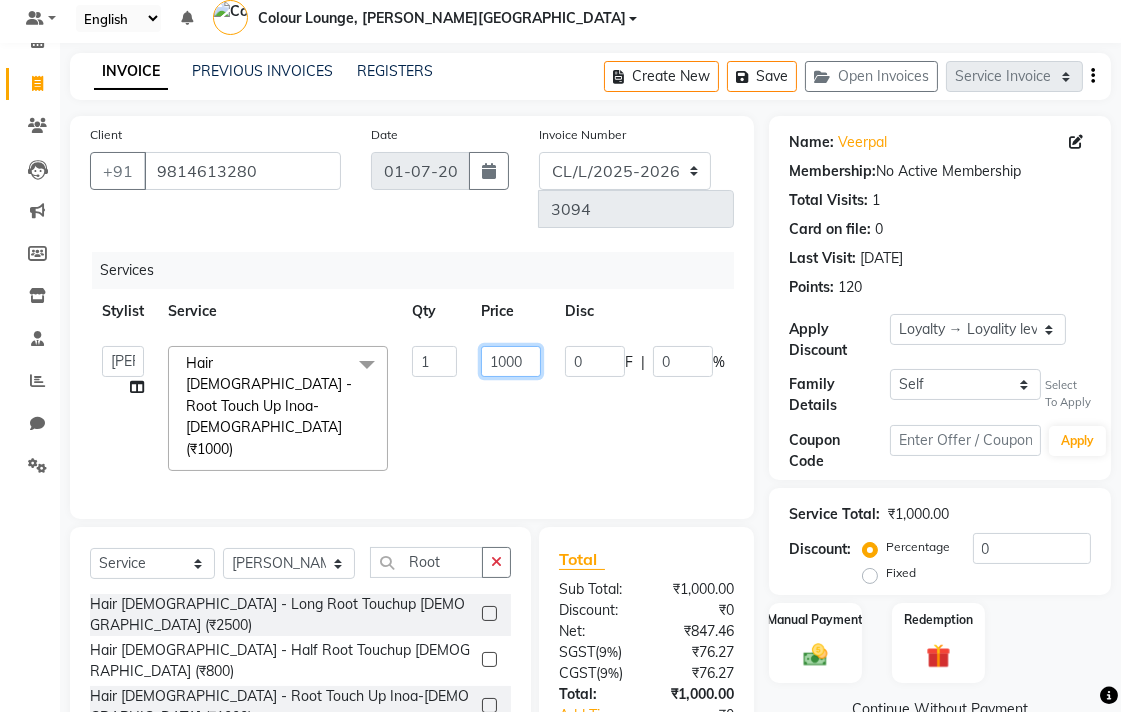 click on "1000" 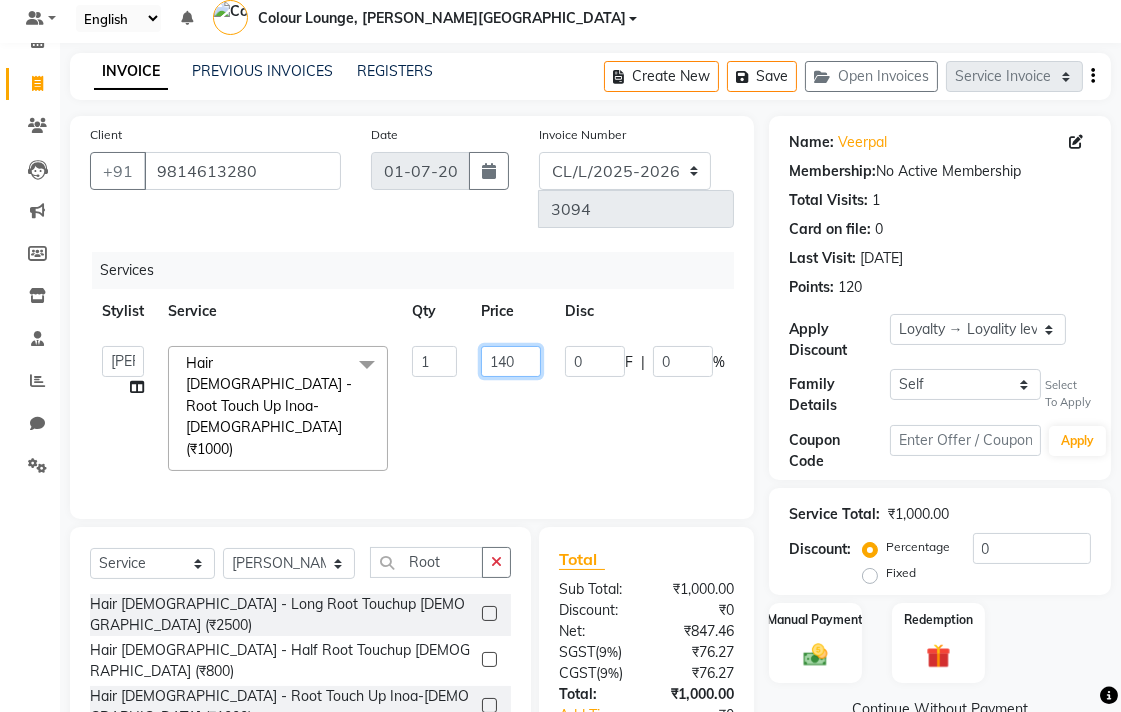 type on "1470" 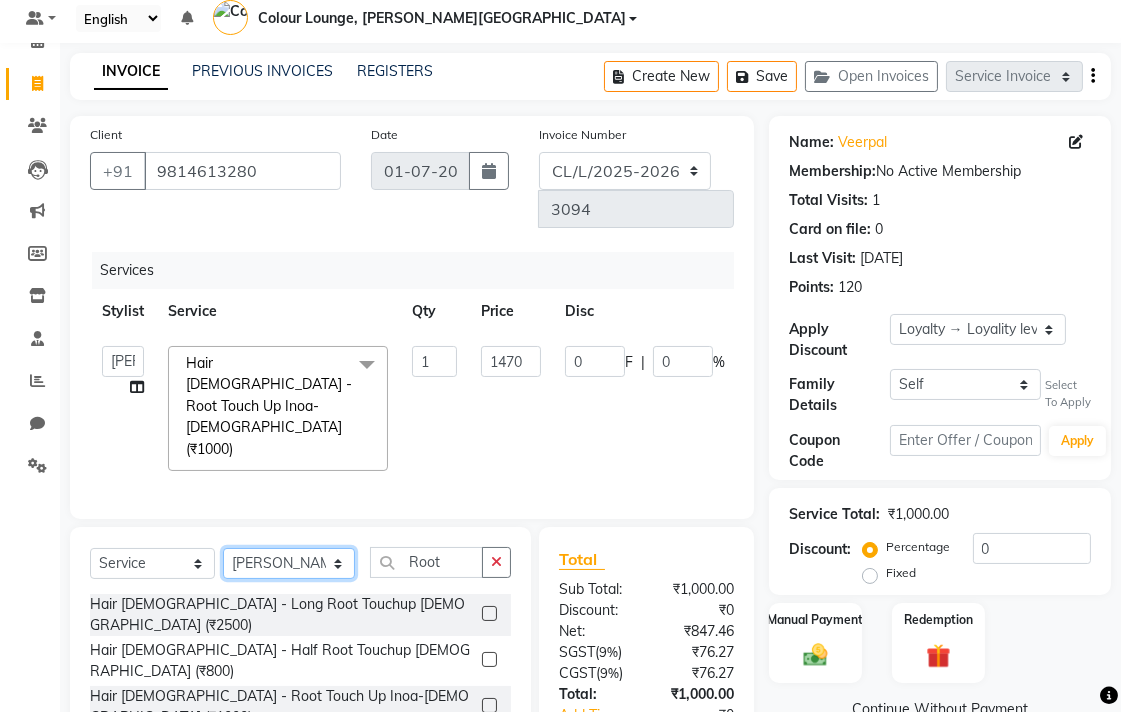 click on "Select  Service  Membership  Package Voucher Prepaid Gift Card  Select Stylist Admin AMIT [PERSON_NAME] [PERSON_NAME] SHARMA Colour Lounge, [PERSON_NAME][GEOGRAPHIC_DATA], [PERSON_NAME][GEOGRAPHIC_DATA] [PERSON_NAME] [PERSON_NAME] [PERSON_NAME] LOVE [PERSON_NAME] [PERSON_NAME] [PERSON_NAME] [PERSON_NAME] [PERSON_NAME] POOJA Pooja [PERSON_NAME] [PERSON_NAME] PRINCE KUMAR [PERSON_NAME] [PERSON_NAME] [PERSON_NAME] [PERSON_NAME] [PERSON_NAME] [PERSON_NAME] [PERSON_NAME]  [PERSON_NAME] [PERSON_NAME] [PERSON_NAME] [PERSON_NAME] Hair [DEMOGRAPHIC_DATA] - Long Root Touchup [DEMOGRAPHIC_DATA] (₹2500)  Hair [DEMOGRAPHIC_DATA] - Half Root Touchup [DEMOGRAPHIC_DATA] (₹800)  Hair [DEMOGRAPHIC_DATA] - Root Touch Up Inoa-[DEMOGRAPHIC_DATA] (₹1000)  Hair [DEMOGRAPHIC_DATA] - Root Touch Up Majirl-[DEMOGRAPHIC_DATA] (₹1699)  Hair [DEMOGRAPHIC_DATA] - Root Touch Up Inoa-[DEMOGRAPHIC_DATA] (₹800)" 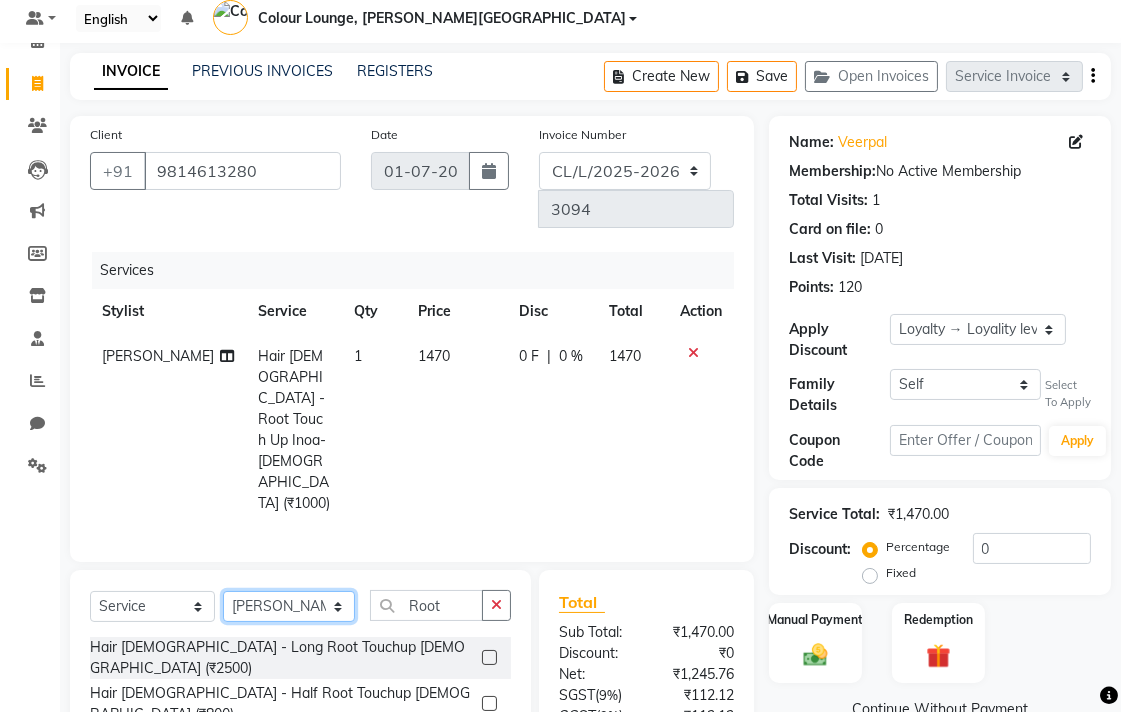 select on "70027" 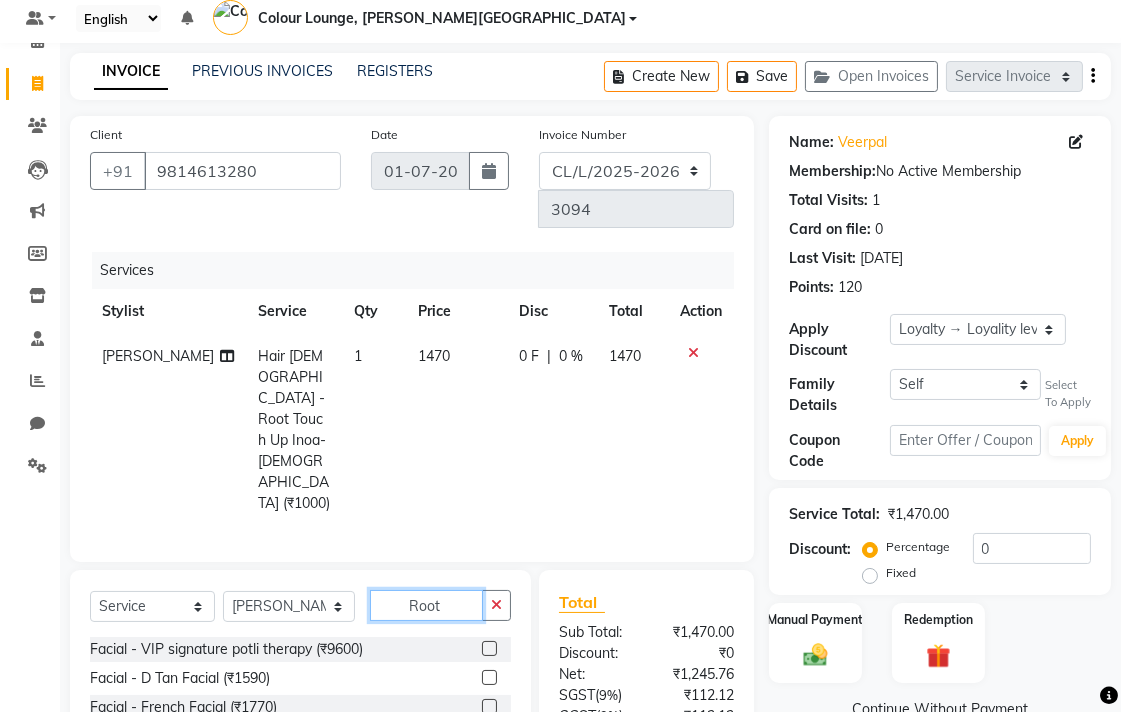 click on "Root" 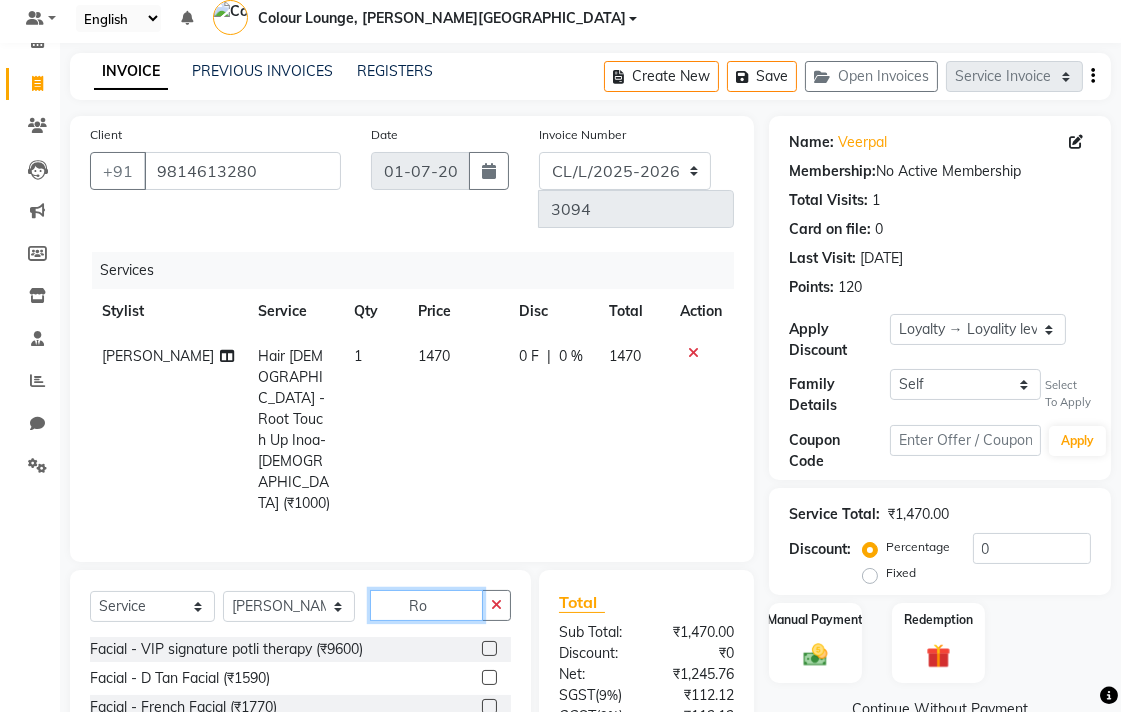 type on "R" 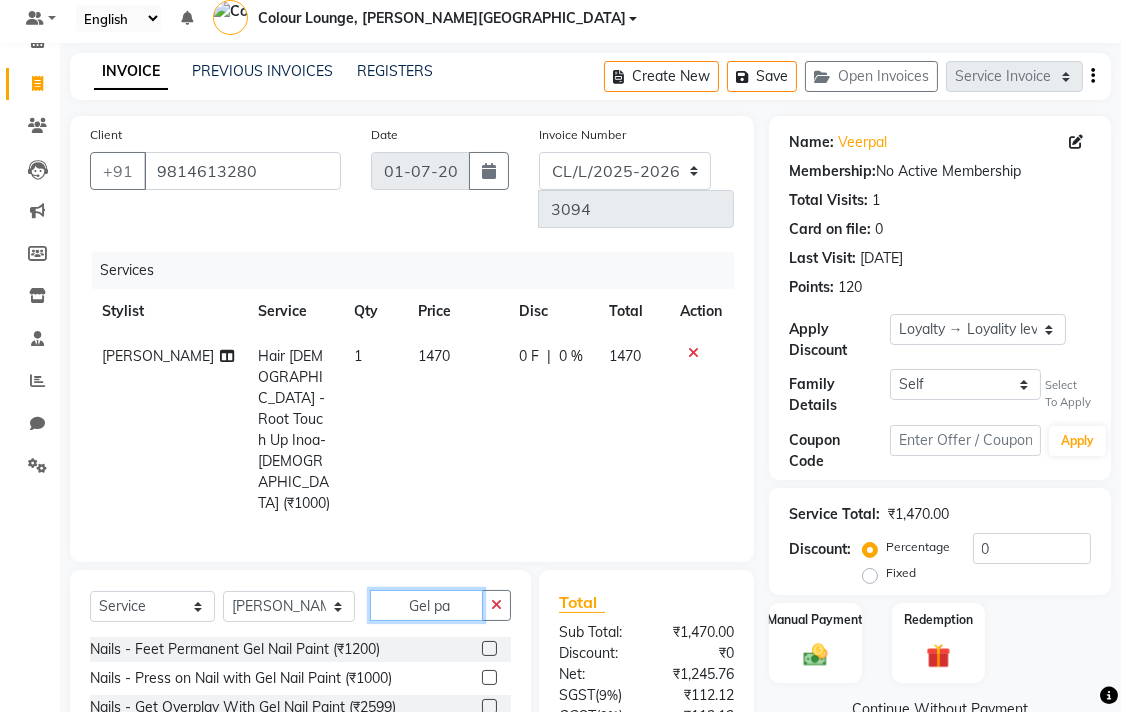 type on "Gel pa" 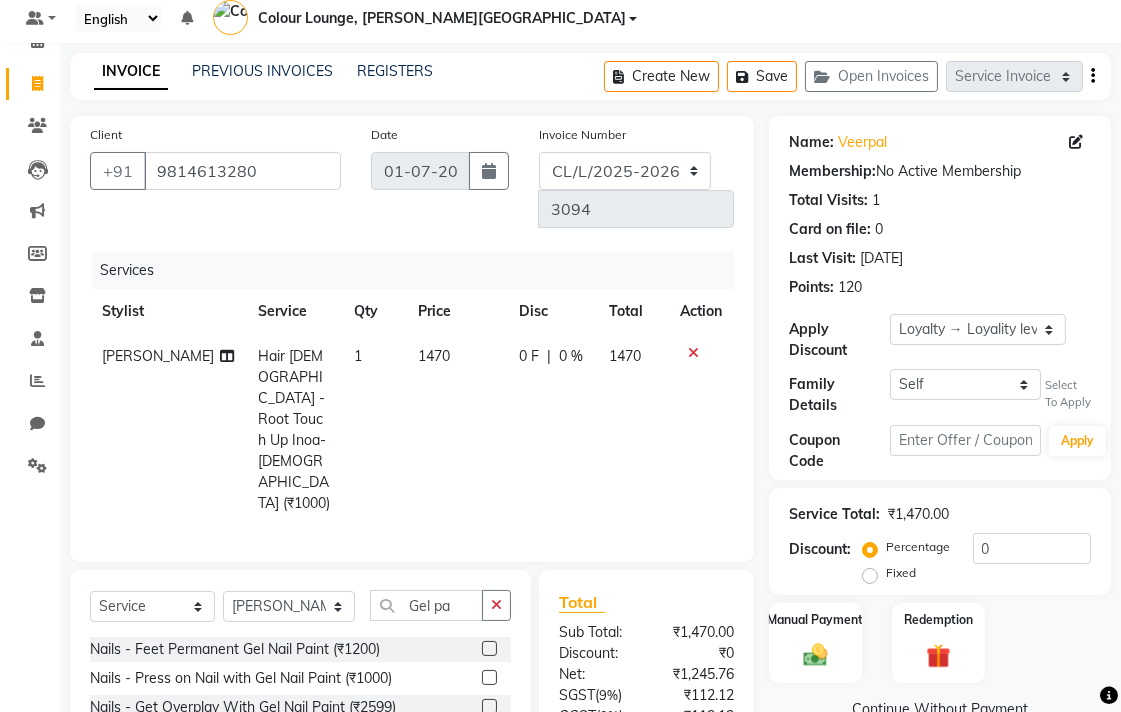 click 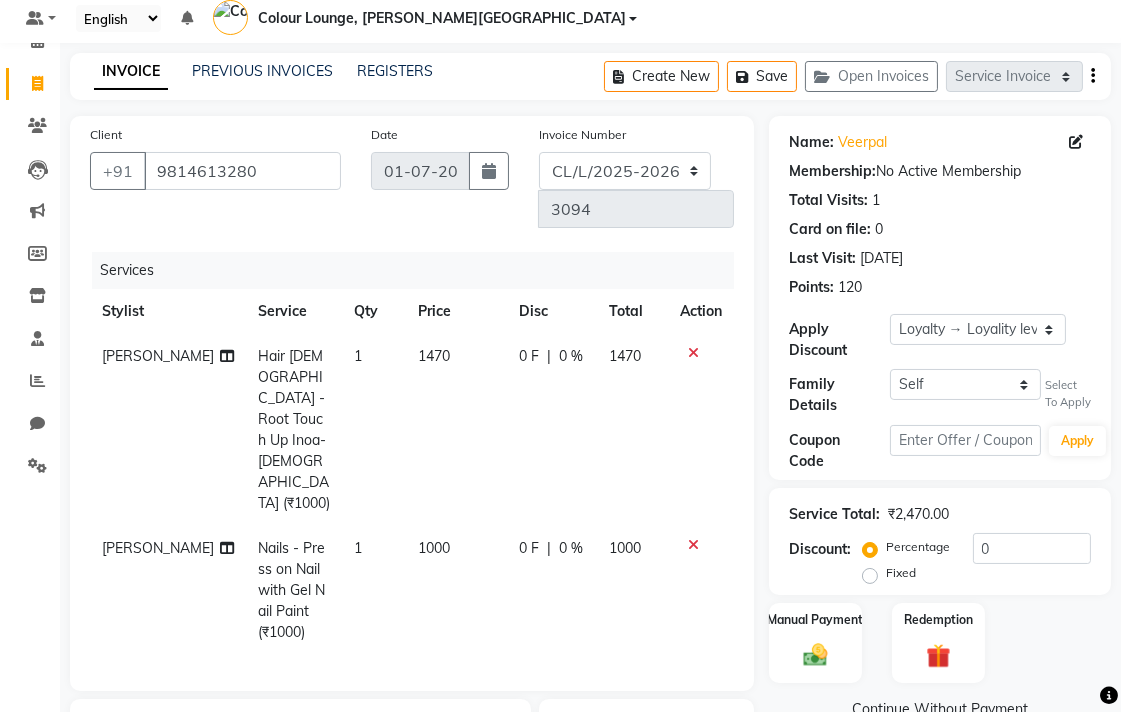 checkbox on "false" 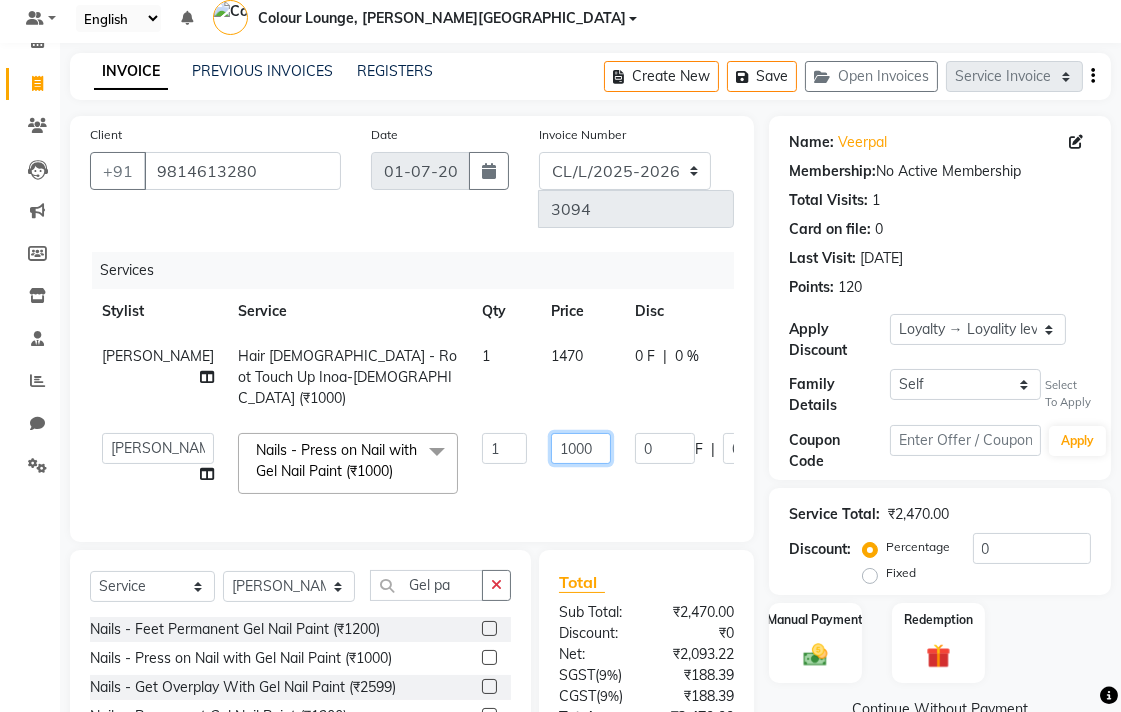 click on "1000" 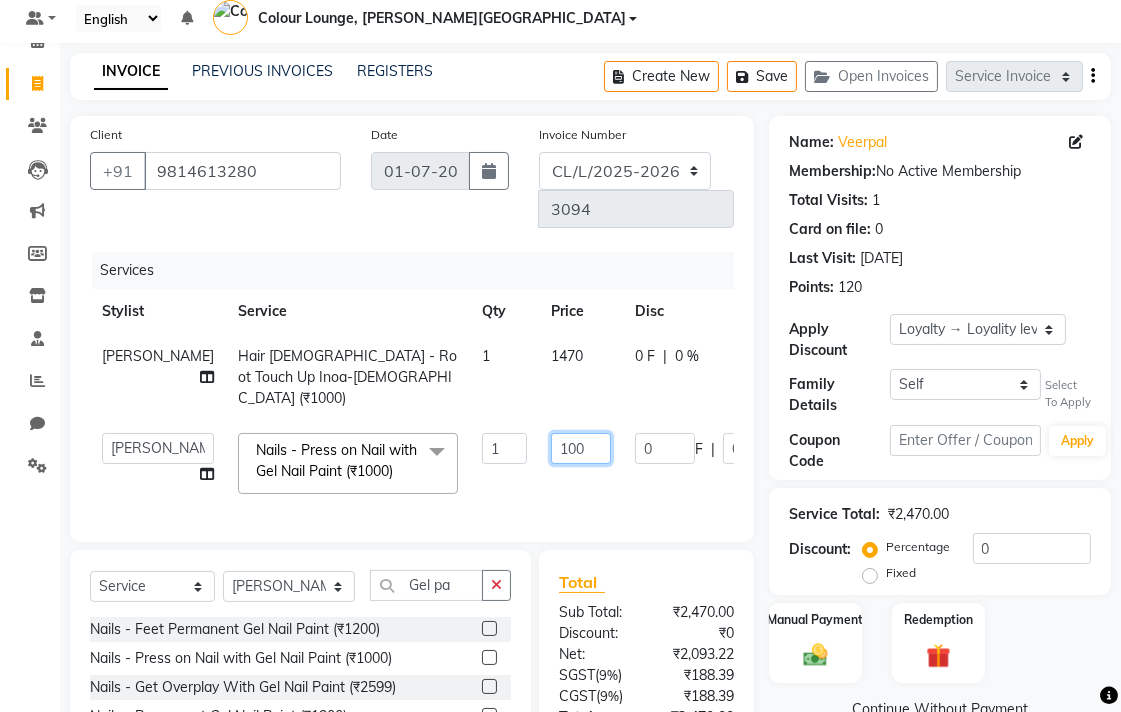 type on "1050" 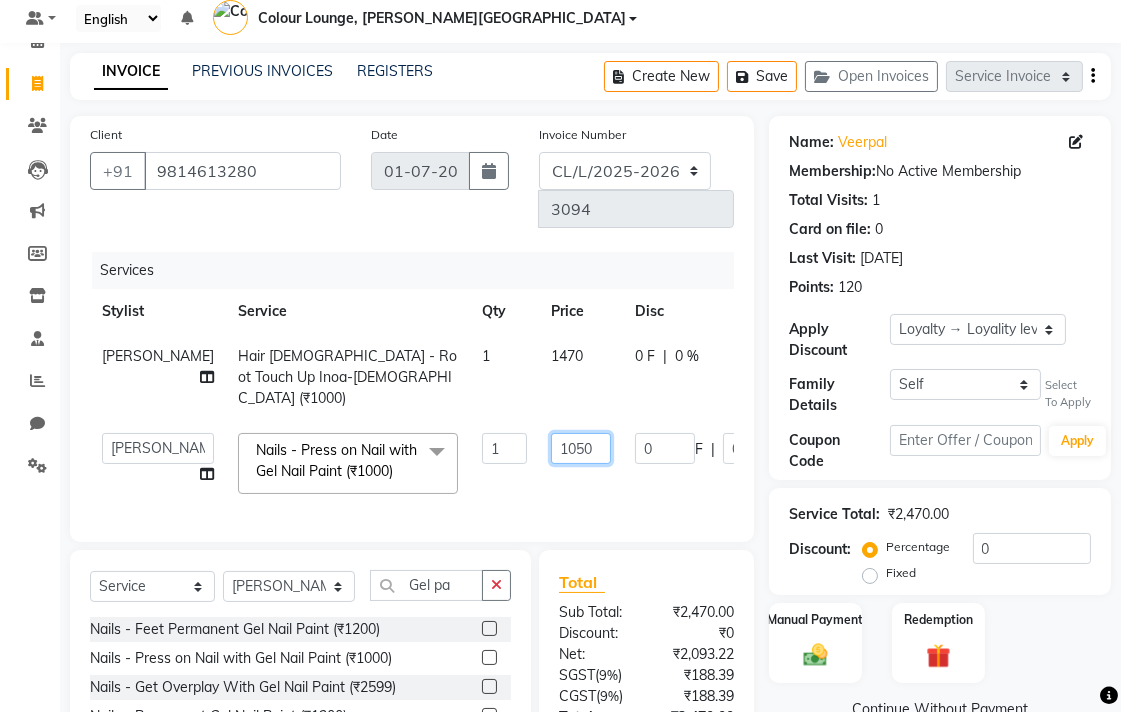 scroll, scrollTop: 182, scrollLeft: 0, axis: vertical 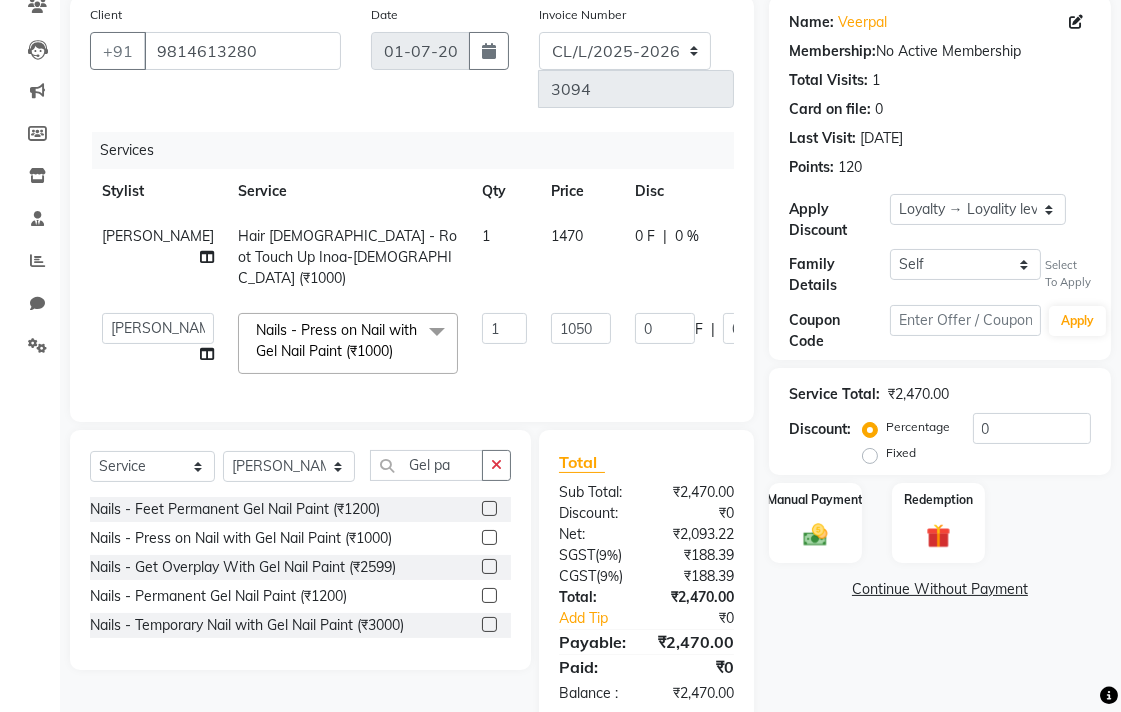 click on "Name: Veerpal  Membership:  No Active Membership  Total Visits:  1 Card on file:  0 Last Visit:   [DATE] Points:   120  Apply Discount Select  Loyalty → Loyality level 1  Family Details Self Veerpal  Select To Apply Coupon Code Apply Service Total:  ₹2,470.00  Discount:  Percentage   Fixed  0 Manual Payment Redemption  Continue Without Payment" 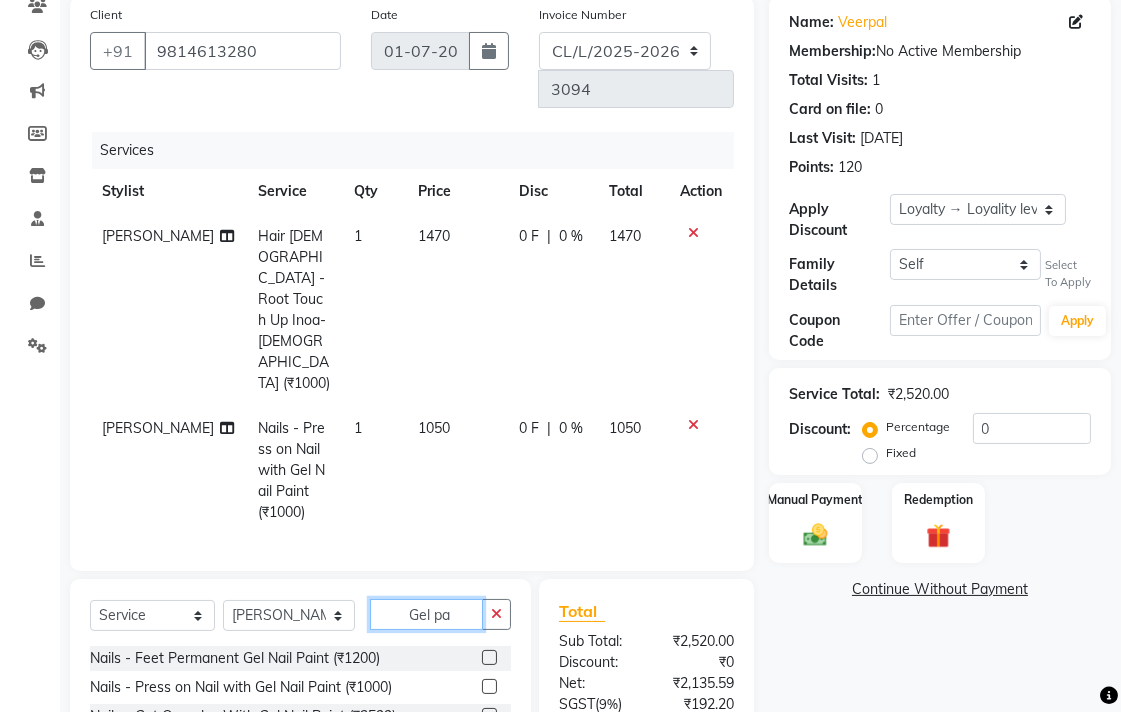 click on "Gel pa" 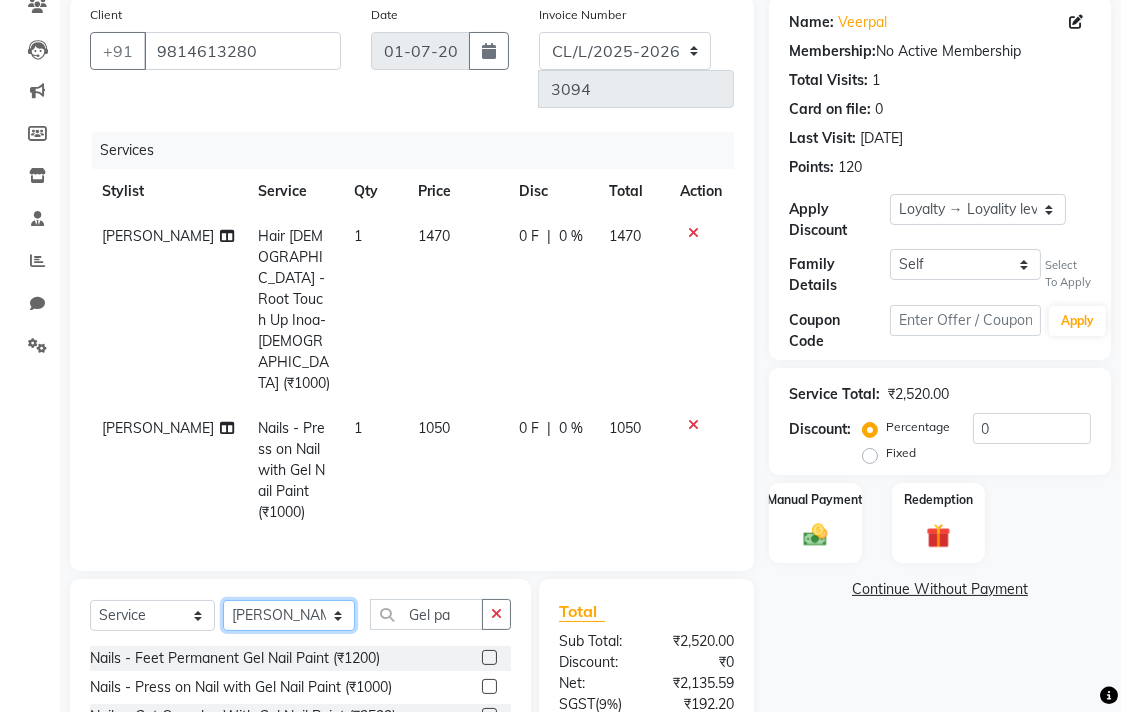 click on "Select Stylist Admin AMIT [PERSON_NAME] [PERSON_NAME] BALBHARTI SHARMA Colour Lounge, [PERSON_NAME][GEOGRAPHIC_DATA], [PERSON_NAME][GEOGRAPHIC_DATA] [PERSON_NAME] [PERSON_NAME] [PERSON_NAME] LOVE [PERSON_NAME] [PERSON_NAME] [PERSON_NAME] [PERSON_NAME] [PERSON_NAME] POOJA Pooja [PERSON_NAME] [PERSON_NAME] PRINCE [PERSON_NAME] [PERSON_NAME] [PERSON_NAME] [PERSON_NAME] [PERSON_NAME] [PERSON_NAME] [PERSON_NAME]  [PERSON_NAME] [PERSON_NAME] [PERSON_NAME] VISHAL" 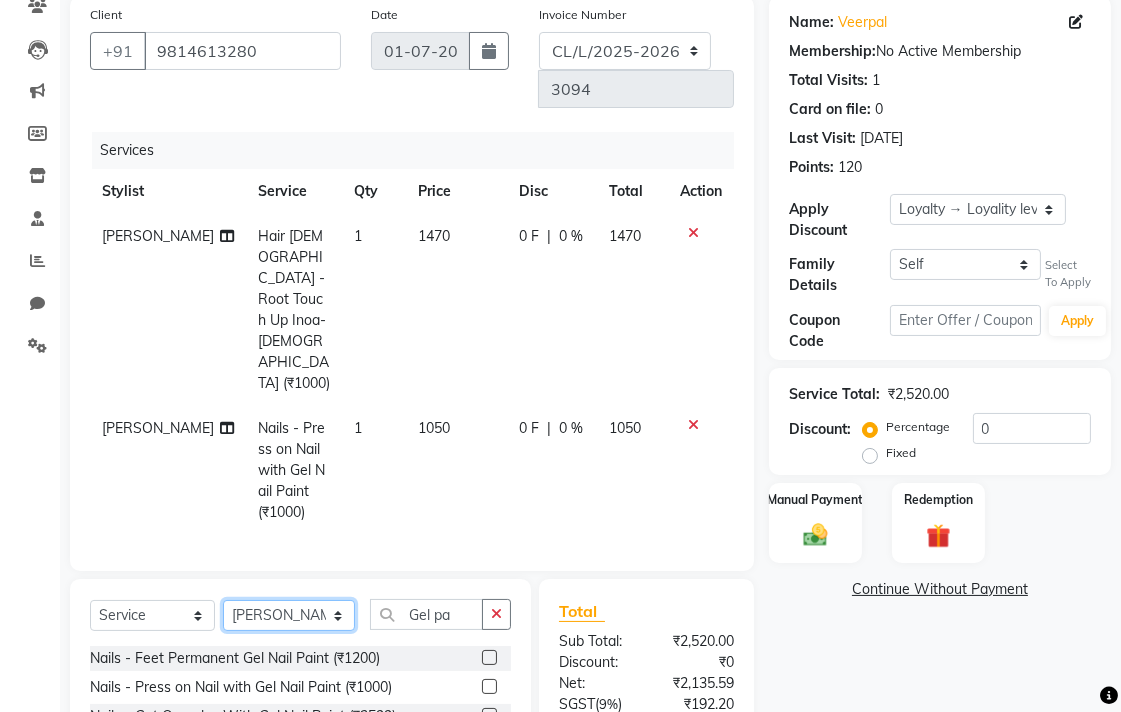 select on "75612" 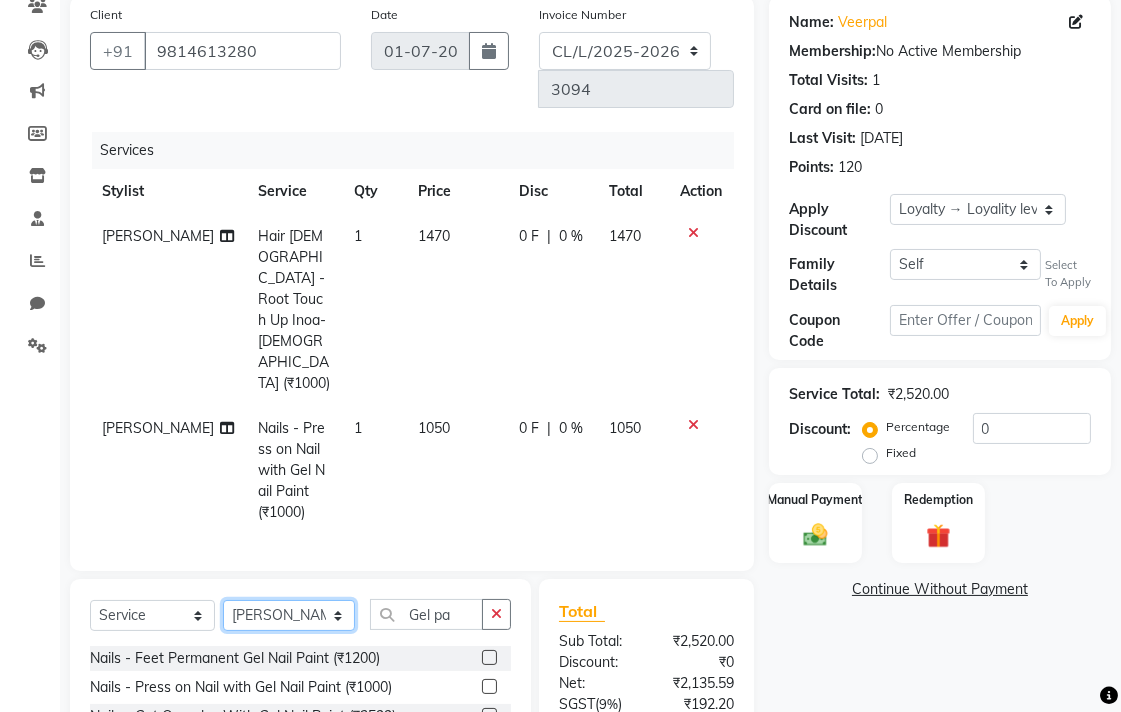 click on "Select Stylist Admin AMIT [PERSON_NAME] [PERSON_NAME] BALBHARTI SHARMA Colour Lounge, [PERSON_NAME][GEOGRAPHIC_DATA], [PERSON_NAME][GEOGRAPHIC_DATA] [PERSON_NAME] [PERSON_NAME] [PERSON_NAME] LOVE [PERSON_NAME] [PERSON_NAME] [PERSON_NAME] [PERSON_NAME] [PERSON_NAME] POOJA Pooja [PERSON_NAME] [PERSON_NAME] PRINCE [PERSON_NAME] [PERSON_NAME] [PERSON_NAME] [PERSON_NAME] [PERSON_NAME] [PERSON_NAME] [PERSON_NAME]  [PERSON_NAME] [PERSON_NAME] [PERSON_NAME] VISHAL" 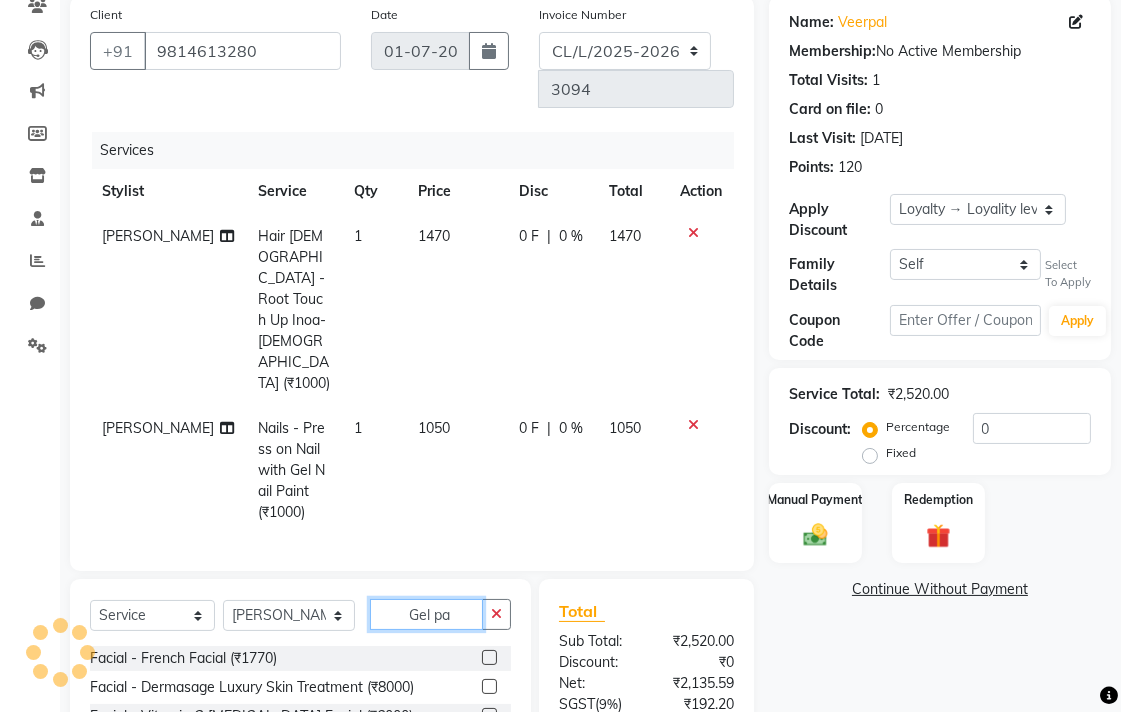 click on "Gel pa" 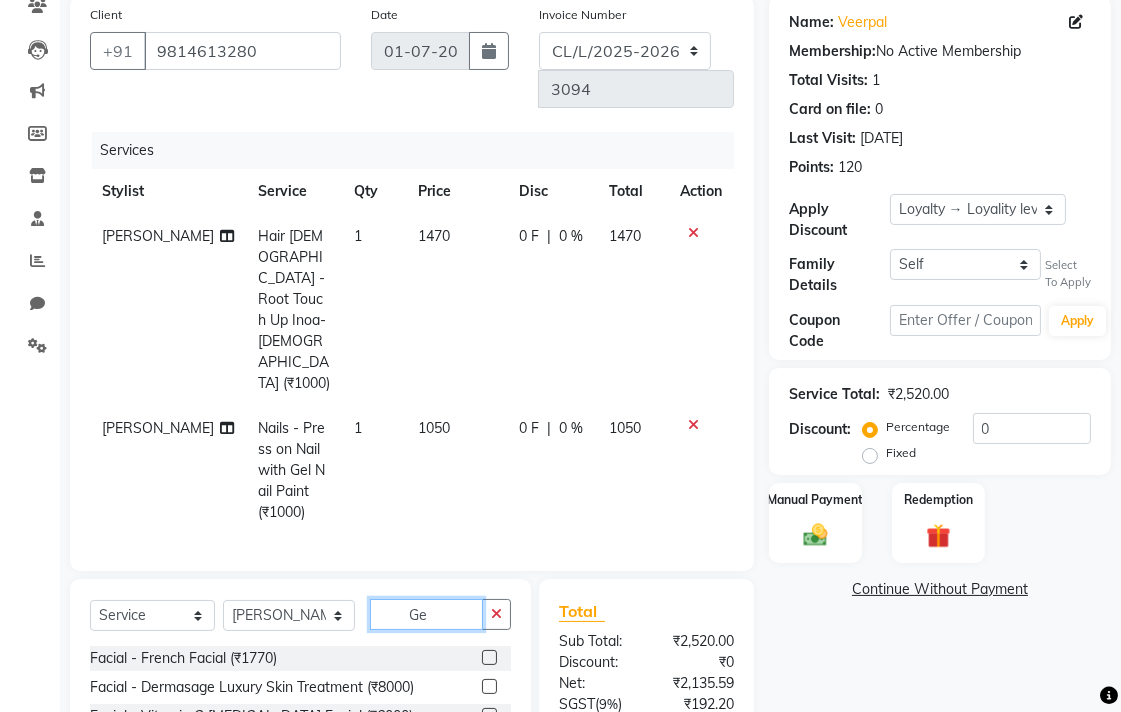 type on "G" 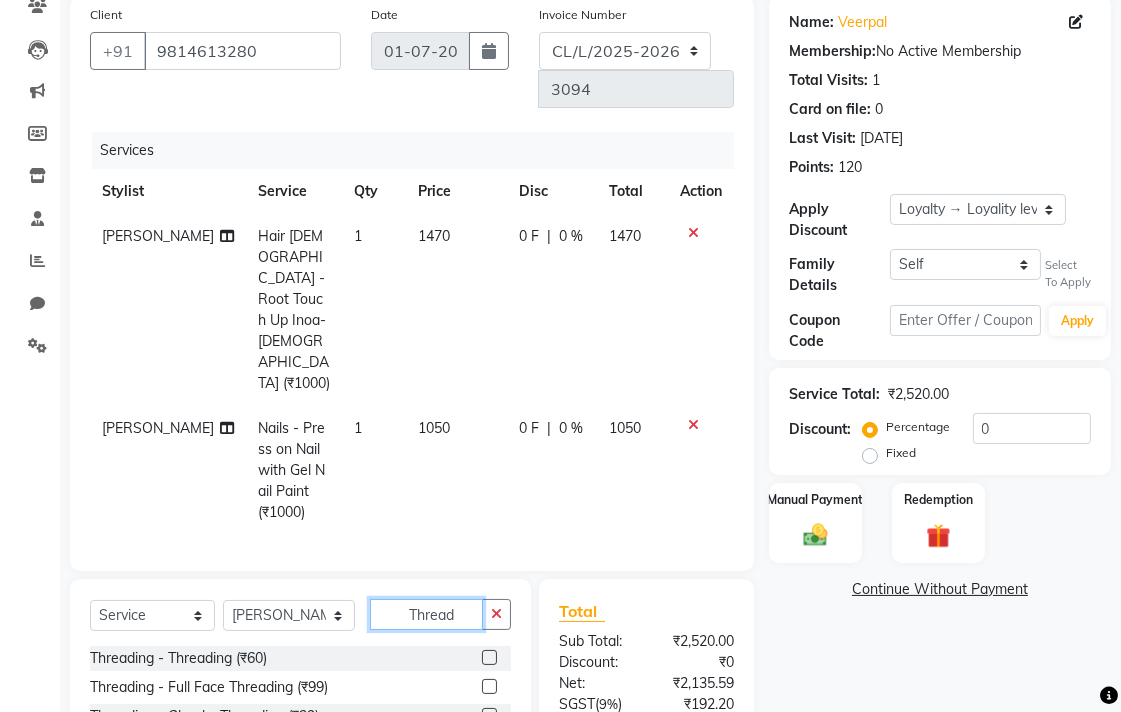 type on "Thread" 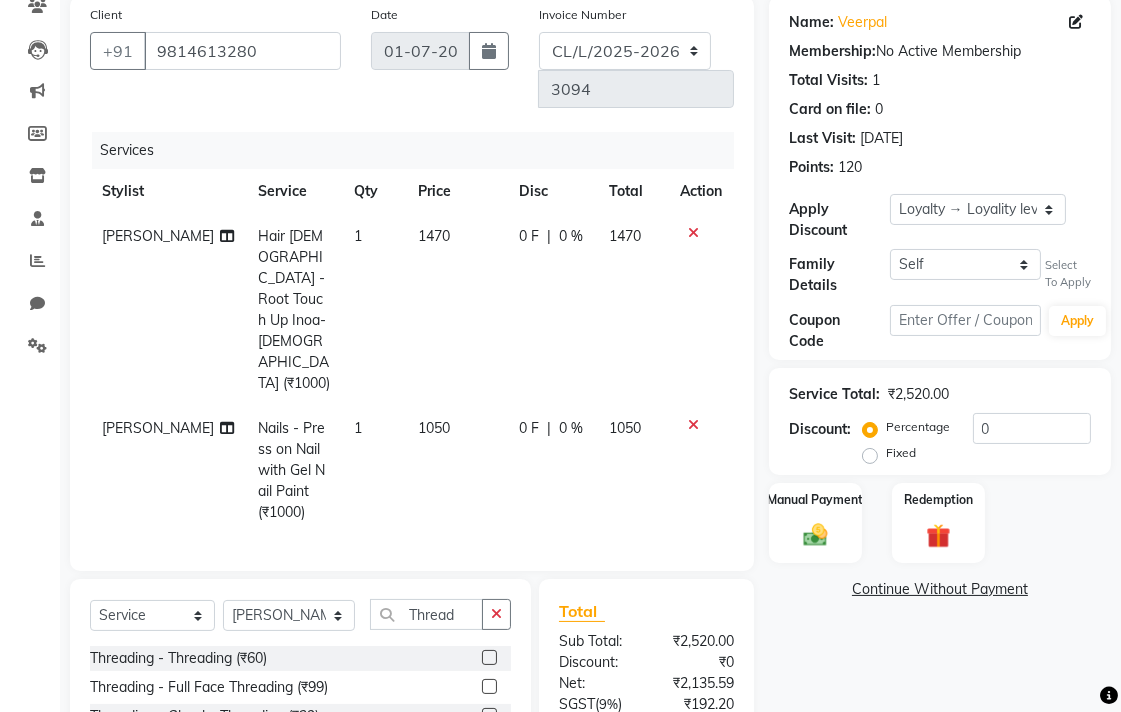 click 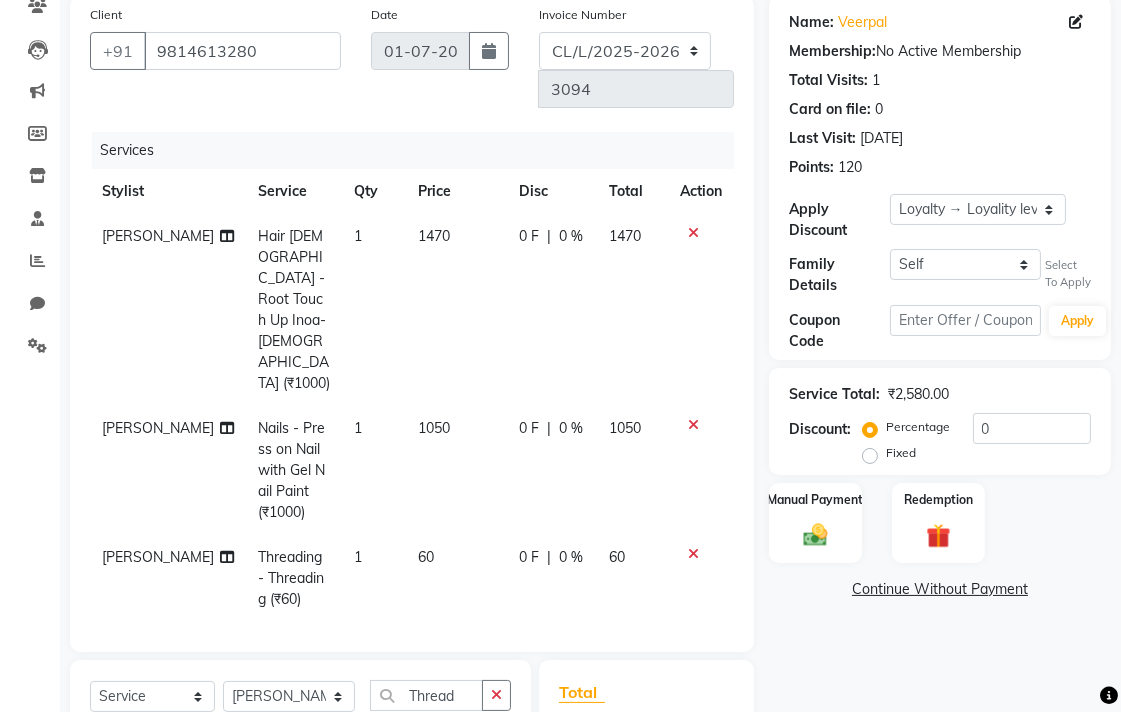 checkbox on "false" 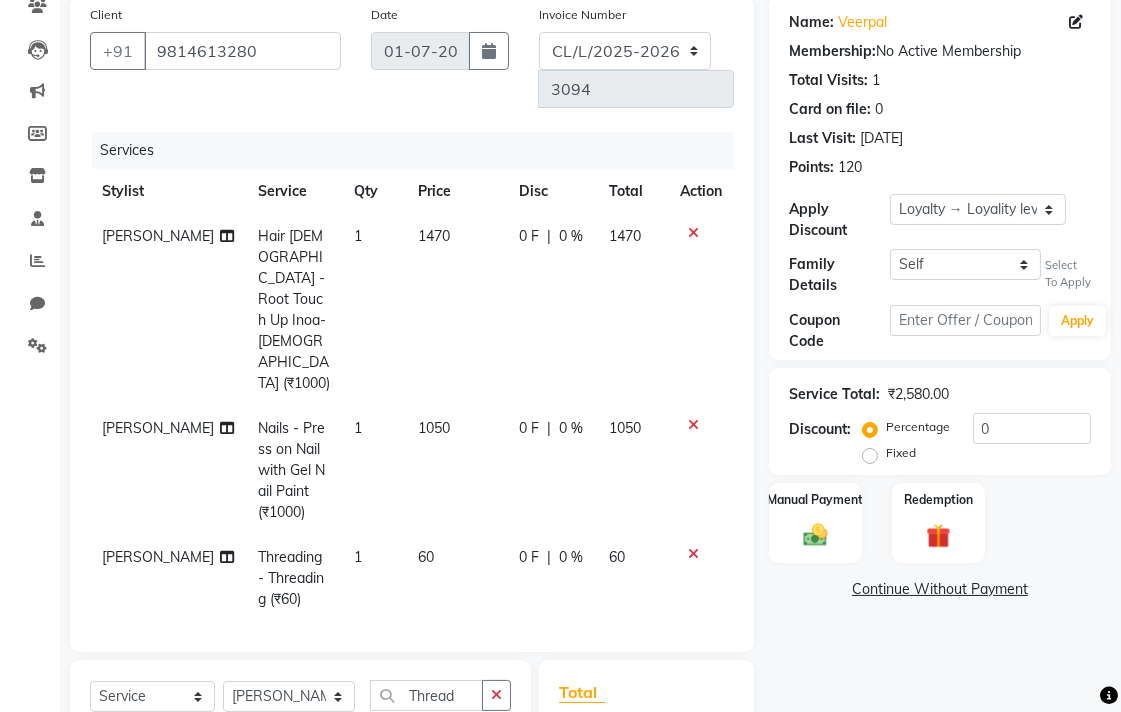 click on "0 F | 0 %" 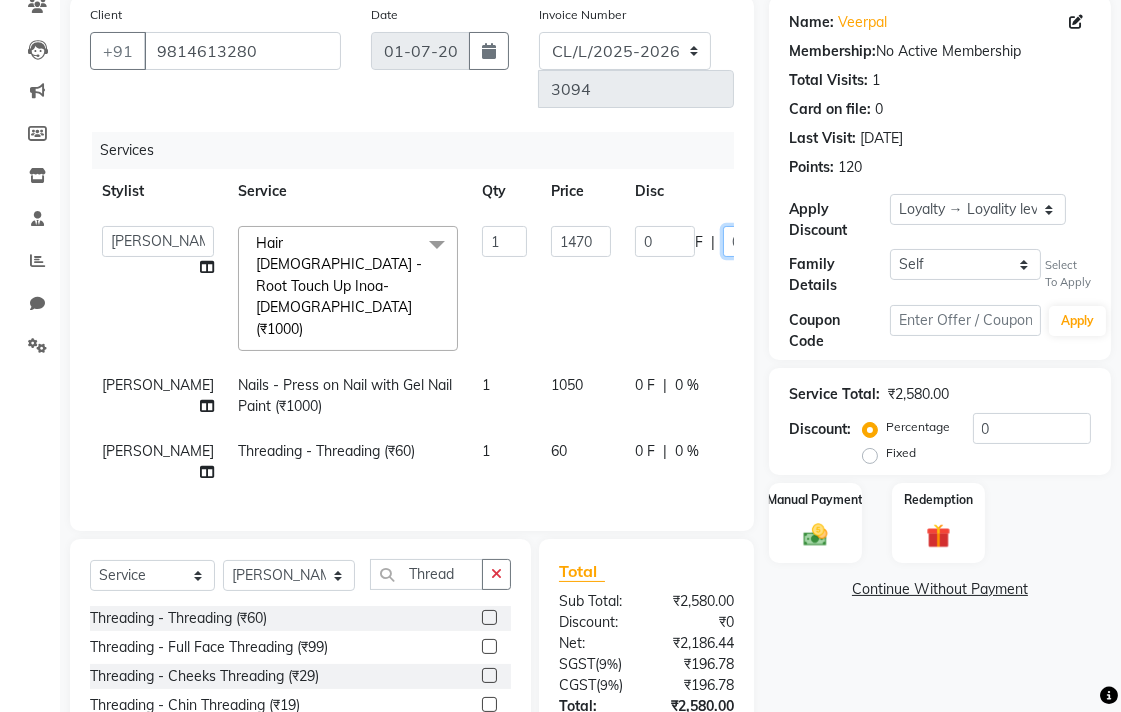 click on "0" 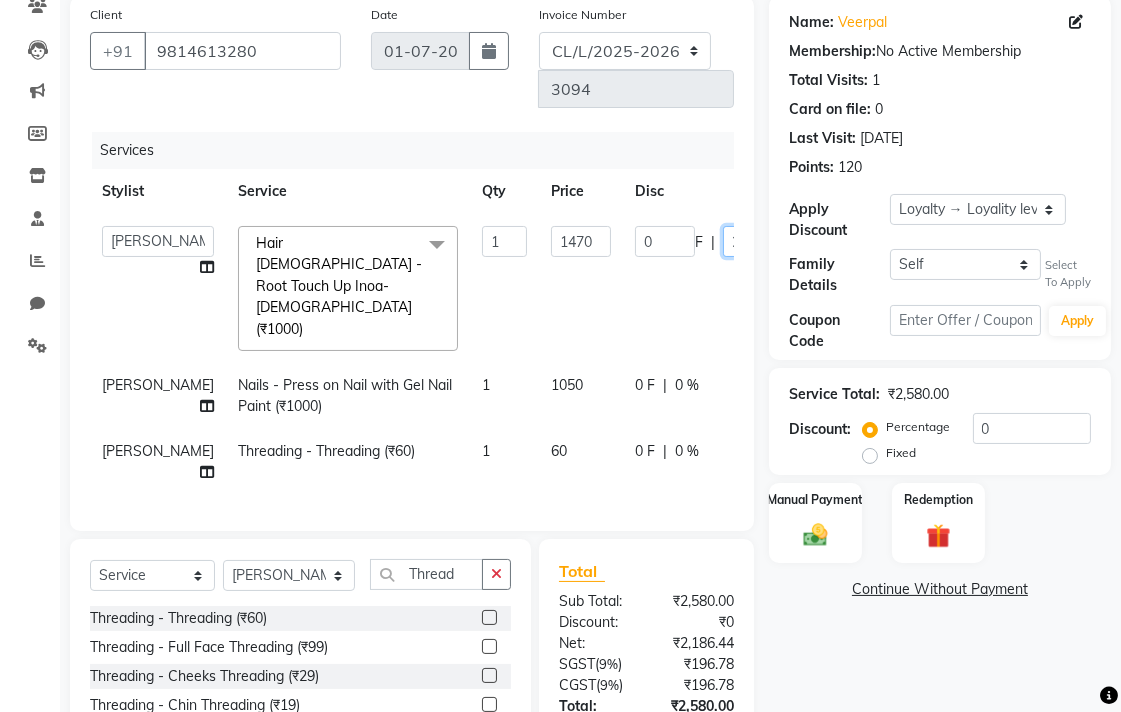 scroll, scrollTop: 270, scrollLeft: 0, axis: vertical 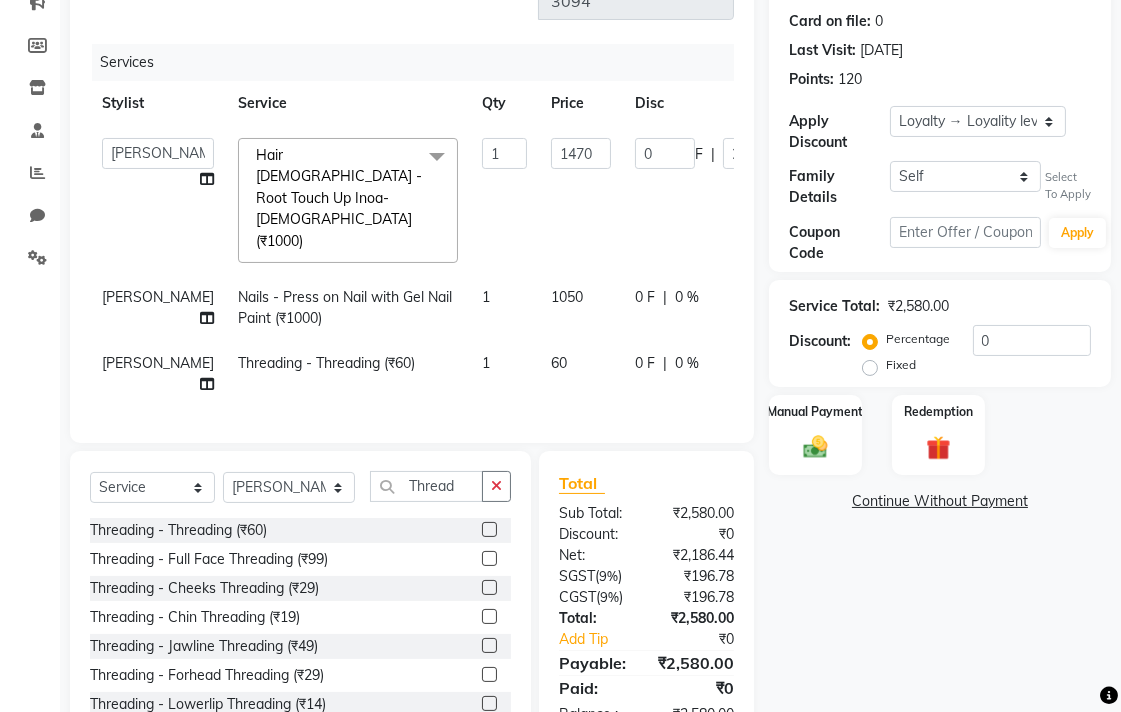 click on "Admin   AMIT   [PERSON_NAME]   [PERSON_NAME]   BALBHARTI SHARMA   Colour Lounge, [PERSON_NAME][GEOGRAPHIC_DATA]   Colour Lounge, [PERSON_NAME][GEOGRAPHIC_DATA]   DINGG   [PERSON_NAME]   [PERSON_NAME]   [PERSON_NAME]   LOVE   Manish   [PERSON_NAME]   [PERSON_NAME]   [PERSON_NAME]   [PERSON_NAME]   POOJA   Pooja [PERSON_NAME] [PERSON_NAME]   PRINCE [PERSON_NAME]   [PERSON_NAME]   [PERSON_NAME] [PERSON_NAME]   [PERSON_NAME]   [PERSON_NAME]   [PERSON_NAME]    [PERSON_NAME] [PERSON_NAME]   [PERSON_NAME]   VISHAL  Hair [DEMOGRAPHIC_DATA] - Root Touch Up Inoa-[DEMOGRAPHIC_DATA] (₹1000)  x Facial - VIP signature potli therapy (₹9600) Facial - D Tan Facial (₹1590) Facial - French Facial (₹1770) Facial - Glow Facial (₹2500) Facial - Dermasage Luxury Skin Treatment (₹8000) Facial - Algotherm Luxury Facial (₹10000) Facial - Vitamin C [MEDICAL_DATA] Facial (₹6000) Facial - Vip Signature Facial B (₹7000) Facial - Organic Facial (₹2359) Facial - Vitamin C Whiteninig Brightening facial (₹5000) Facial - Nirvana Facial (₹2712) Facial - Bio [MEDICAL_DATA] Facial (₹2595) 1 1470 0 F | 20" 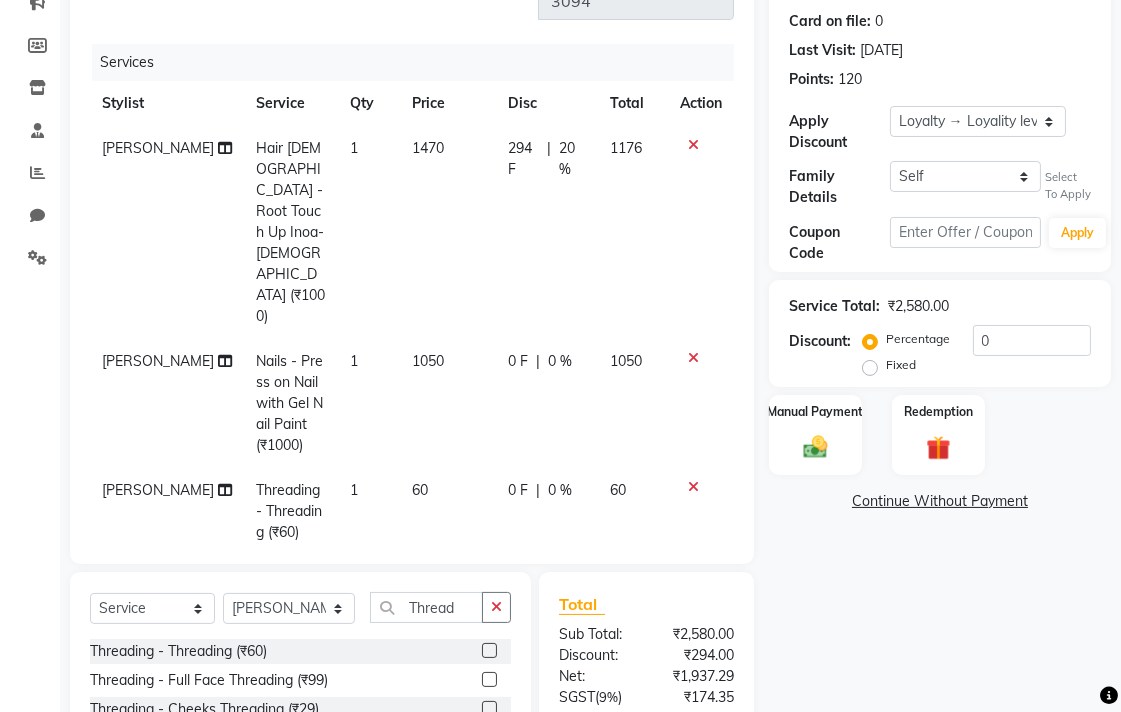 click on "0 F" 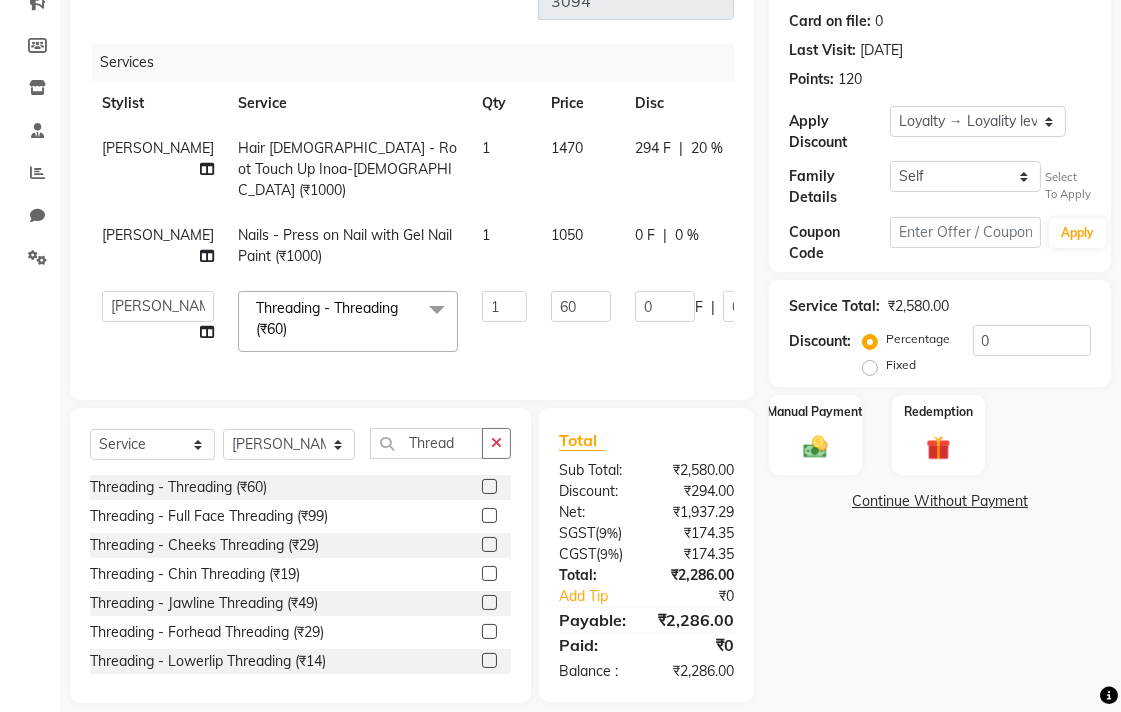 scroll, scrollTop: 248, scrollLeft: 0, axis: vertical 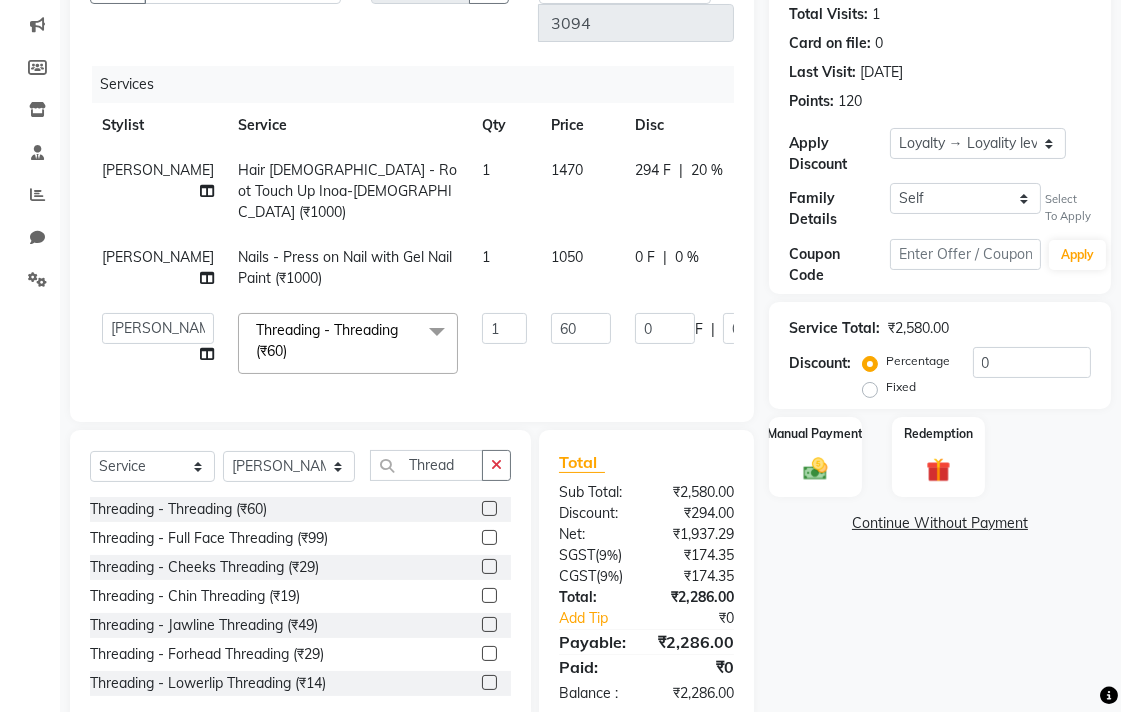 click on "60" 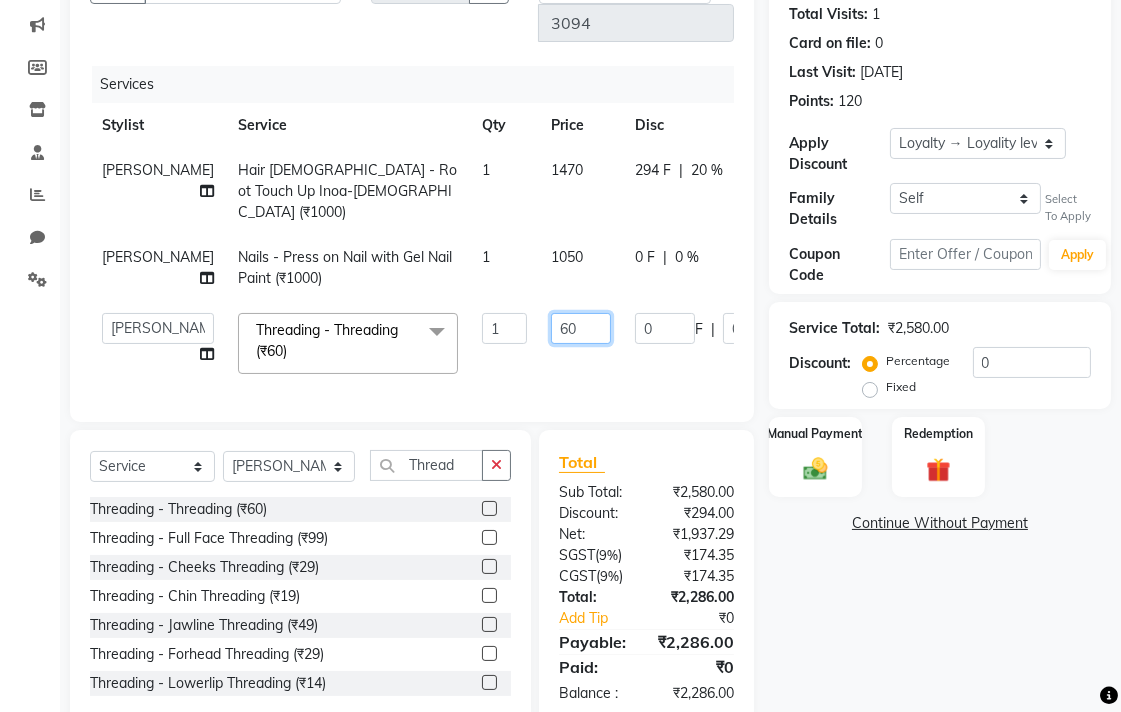 click on "60" 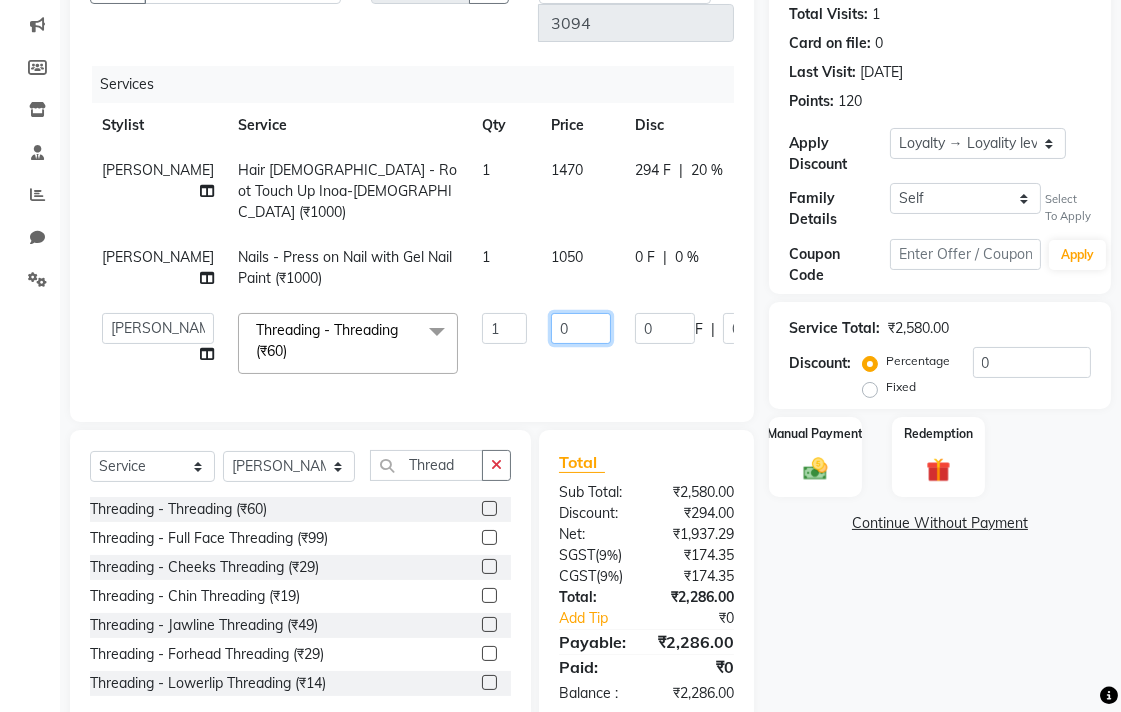 type on "40" 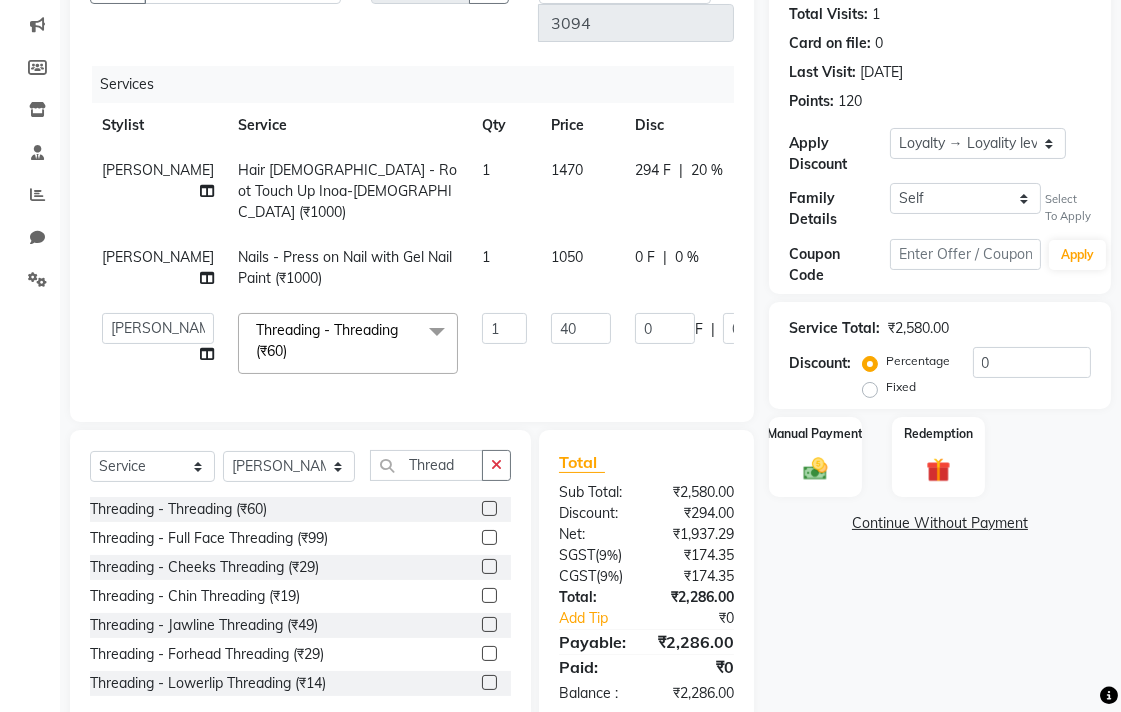 click on "Name: Veerpal  Membership:  No Active Membership  Total Visits:  1 Card on file:  0 Last Visit:   [DATE] Points:   120  Apply Discount Select  Loyalty → Loyality level 1  Family Details Self Veerpal  Select To Apply Coupon Code Apply Service Total:  ₹2,580.00  Discount:  Percentage   Fixed  0 Manual Payment Redemption  Continue Without Payment" 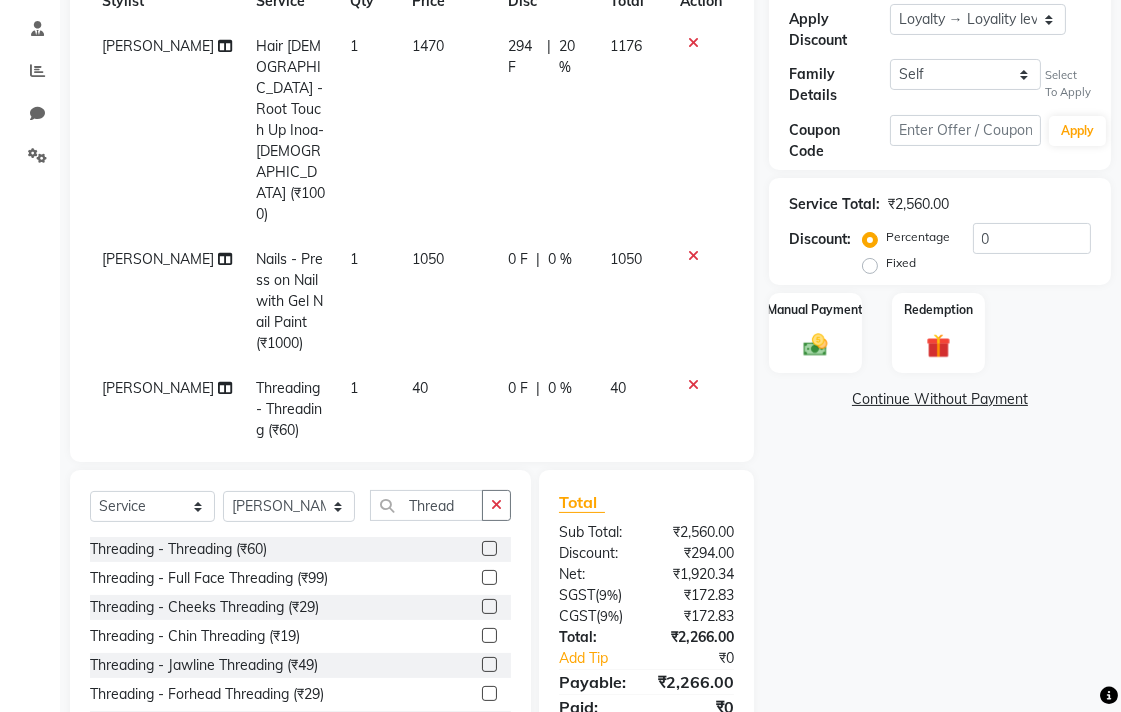 scroll, scrollTop: 373, scrollLeft: 0, axis: vertical 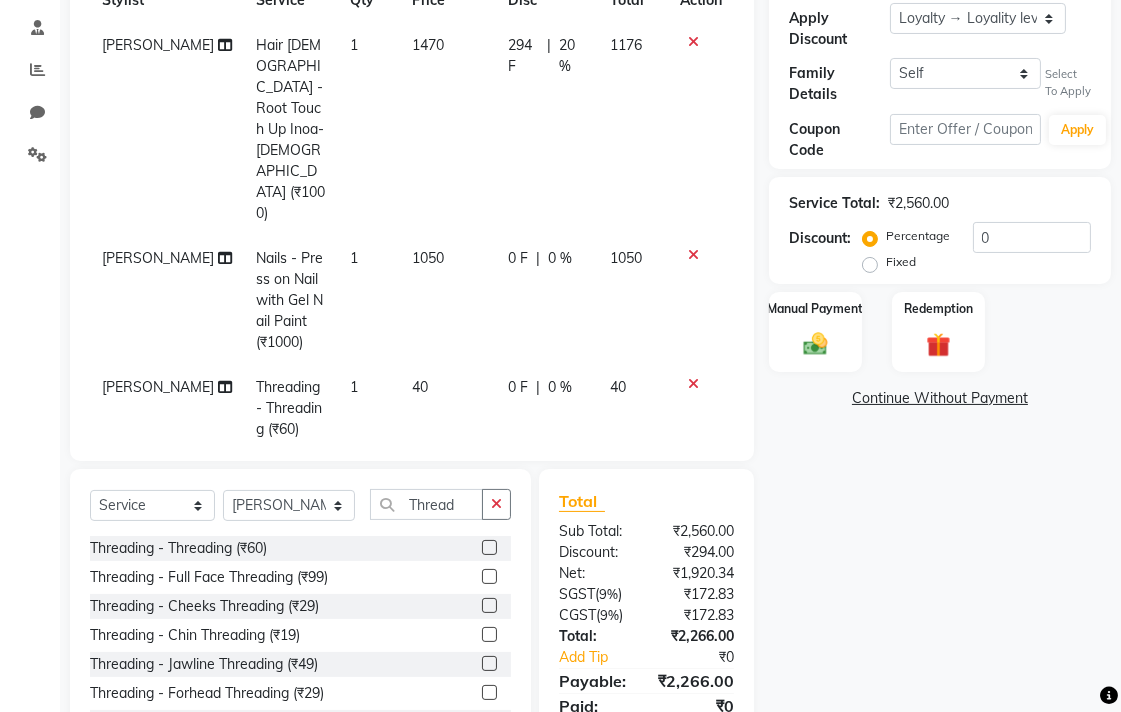 click 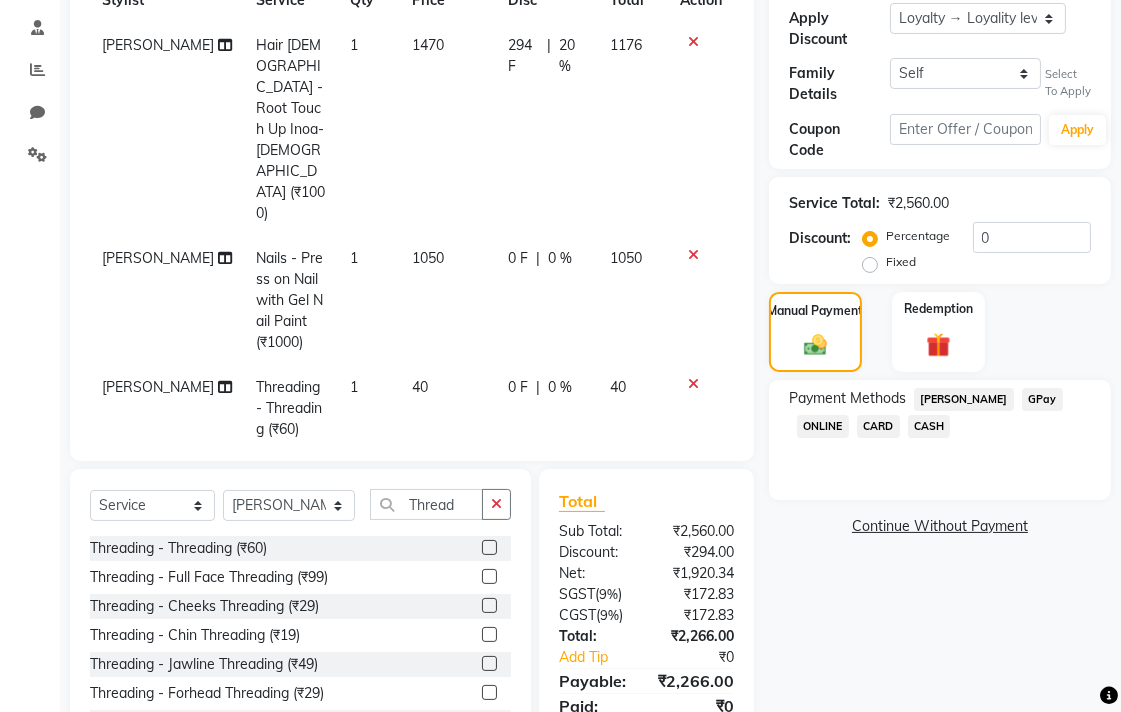 click on "CARD" 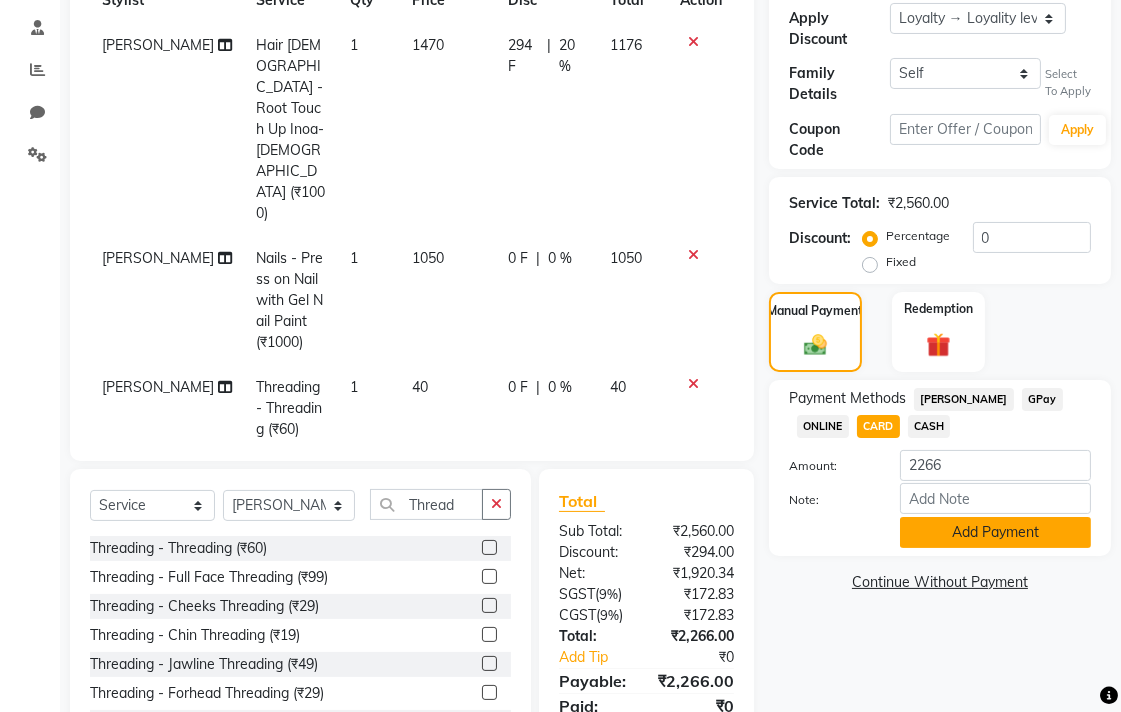 click on "Add Payment" 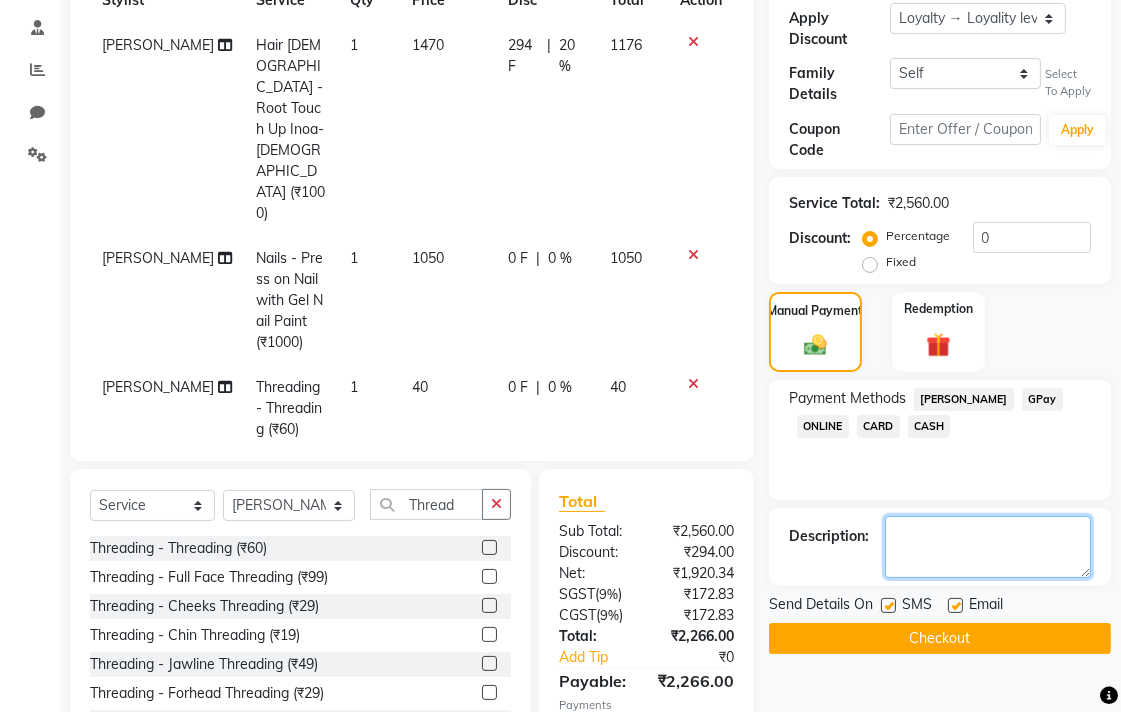 click 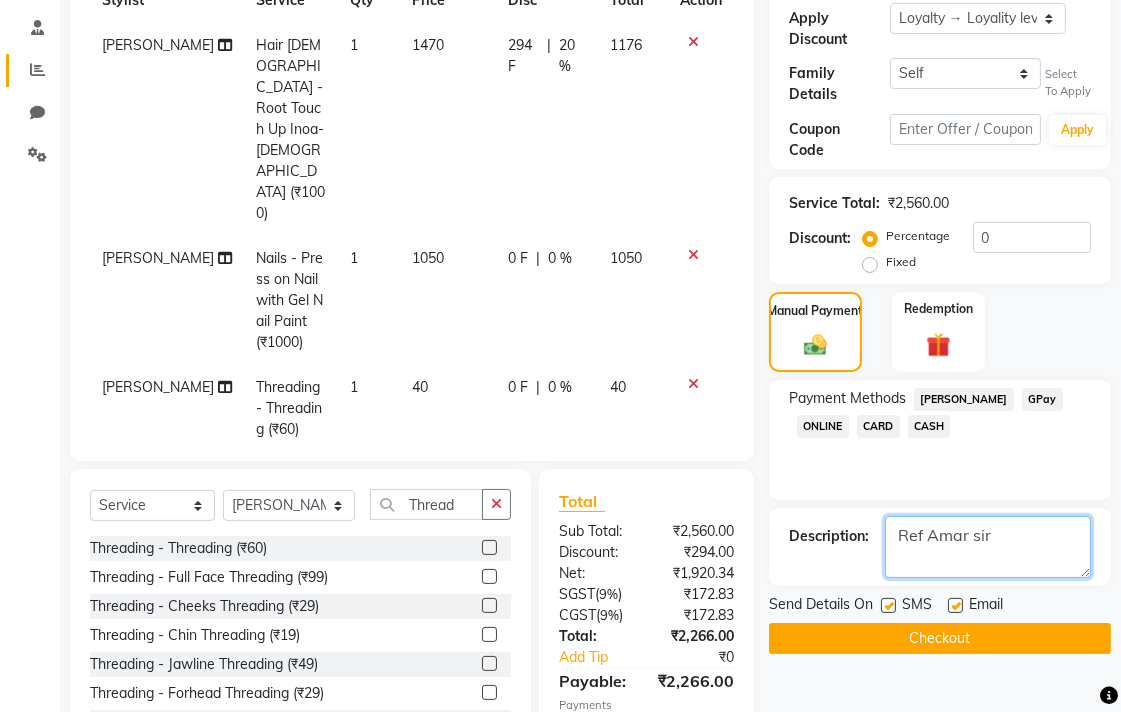 type on "Ref Amar sir" 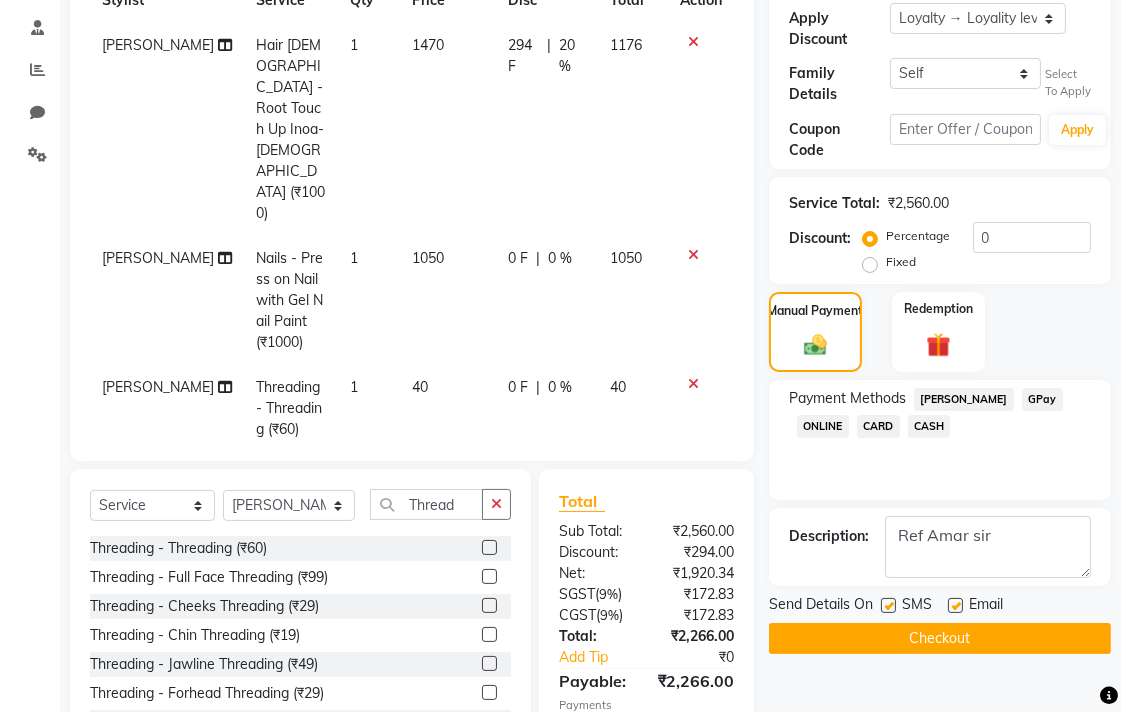 click on "Checkout" 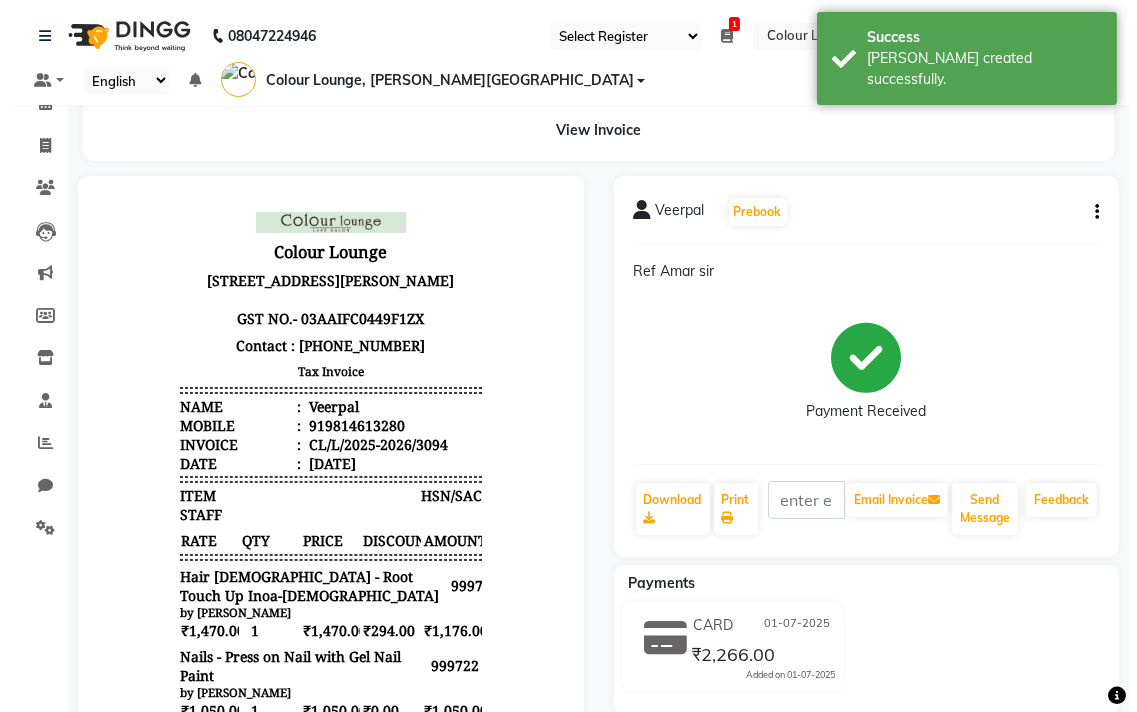 scroll, scrollTop: 0, scrollLeft: 0, axis: both 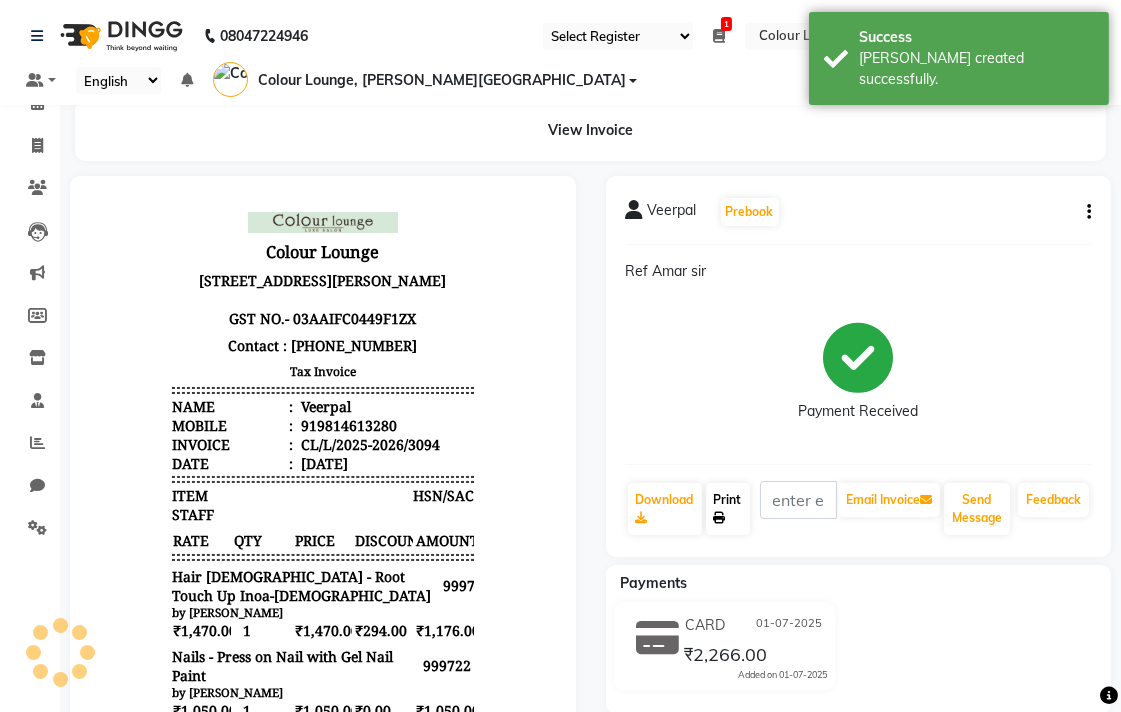click on "Print" 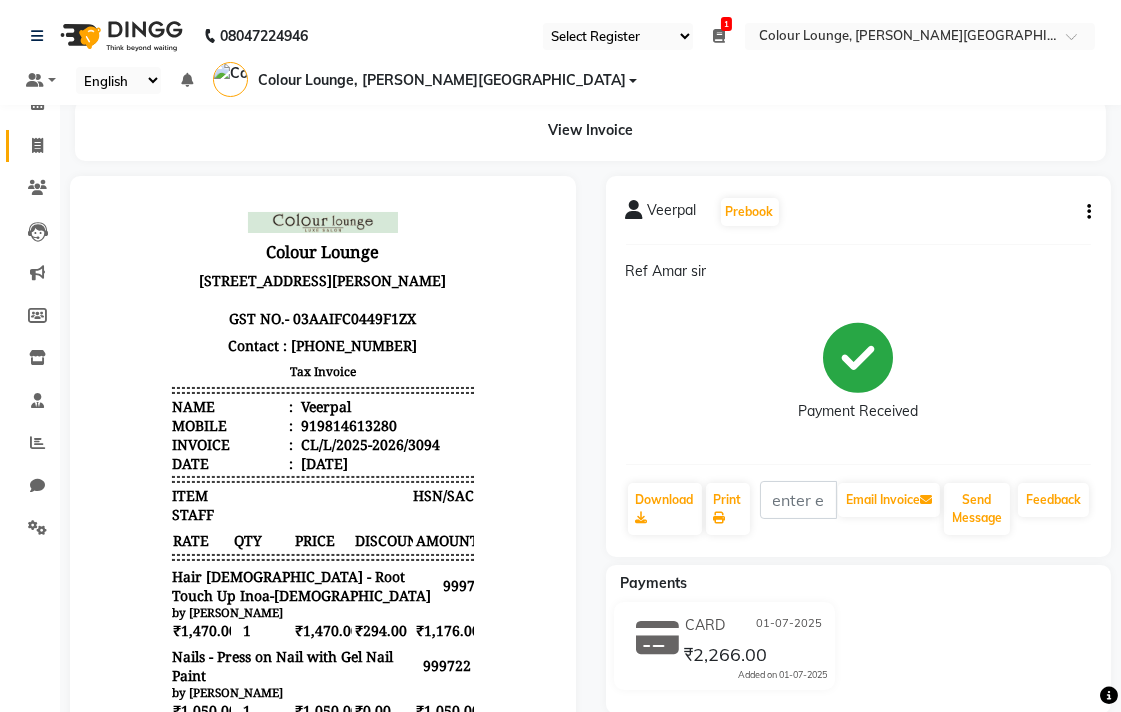 click 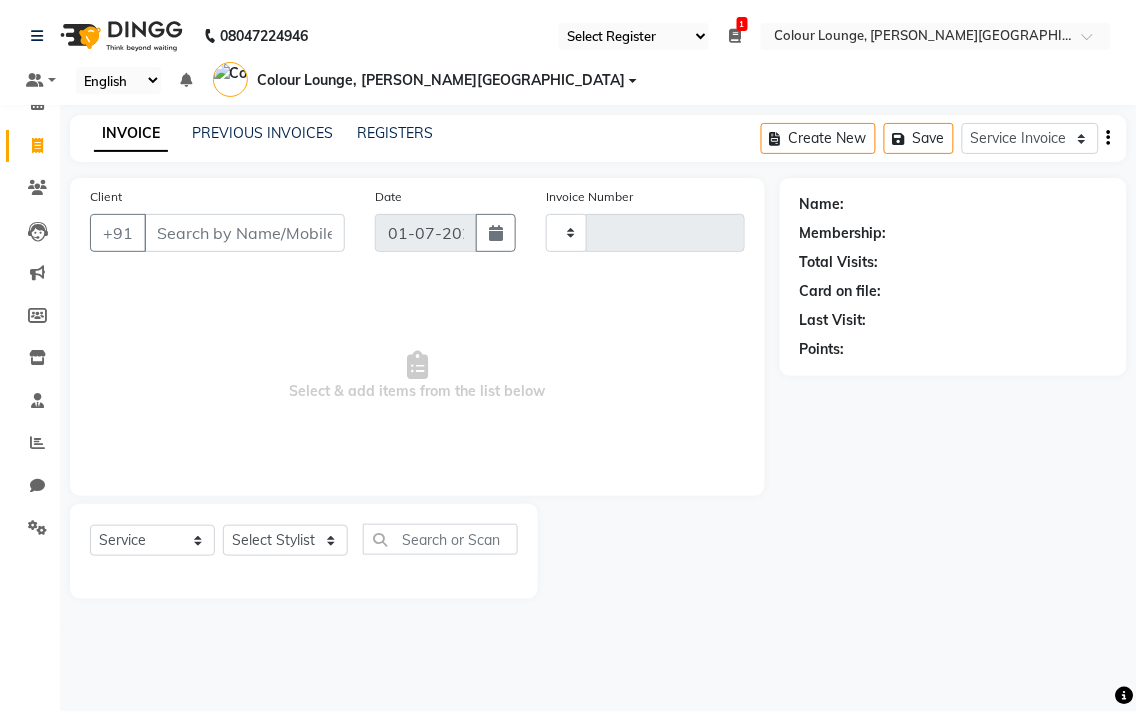 type on "3095" 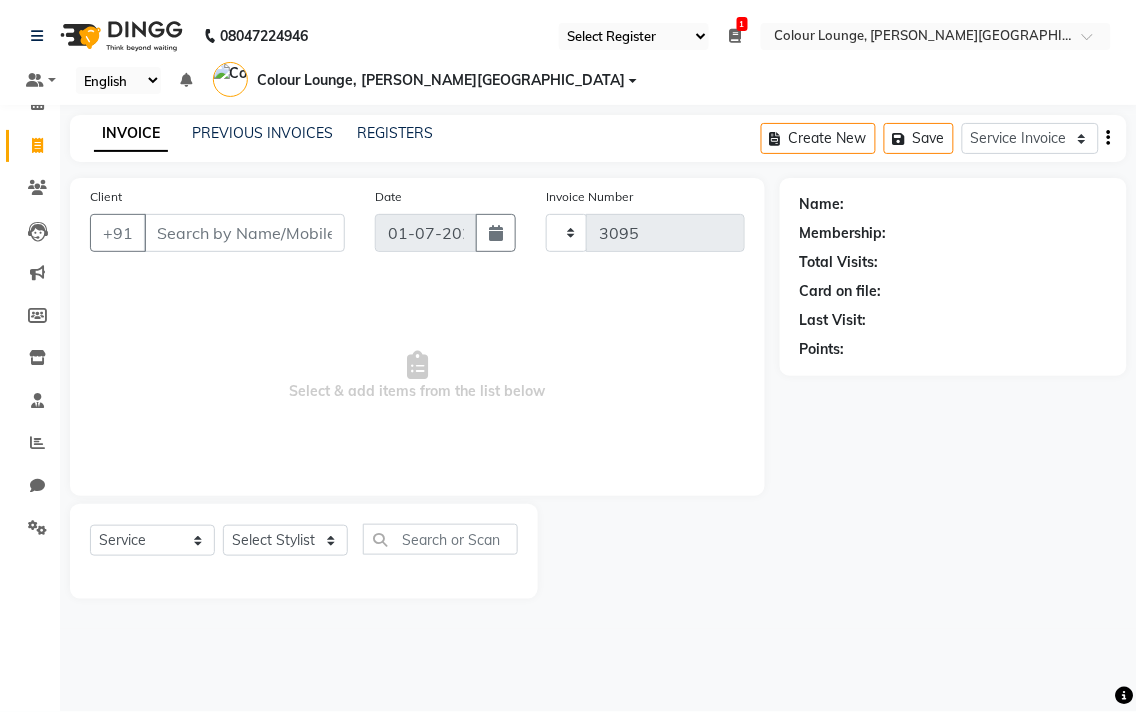 select on "8011" 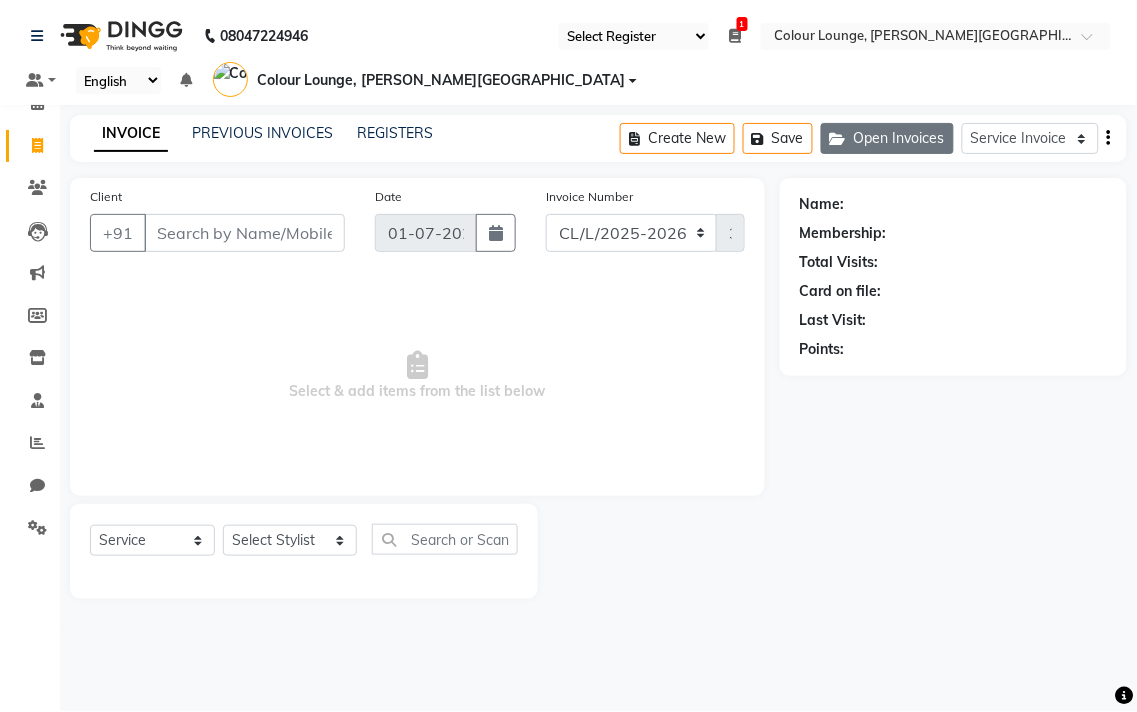 click on "Open Invoices" 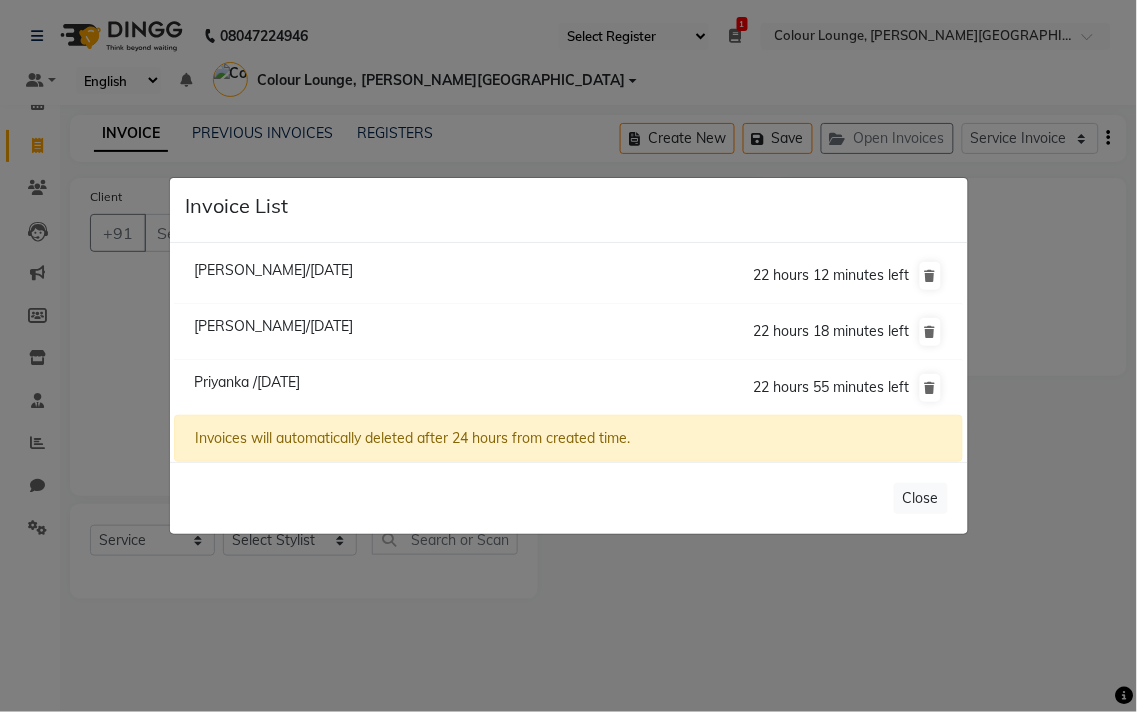 click on "Invoice List  [PERSON_NAME]/[DATE]  22 hours 12 minutes left  [PERSON_NAME]/[DATE]  22 hours 18 minutes left  [GEOGRAPHIC_DATA] /[DATE]  22 hours 55 minutes left  Invoices will automatically deleted after 24 hours from created time.   Close" 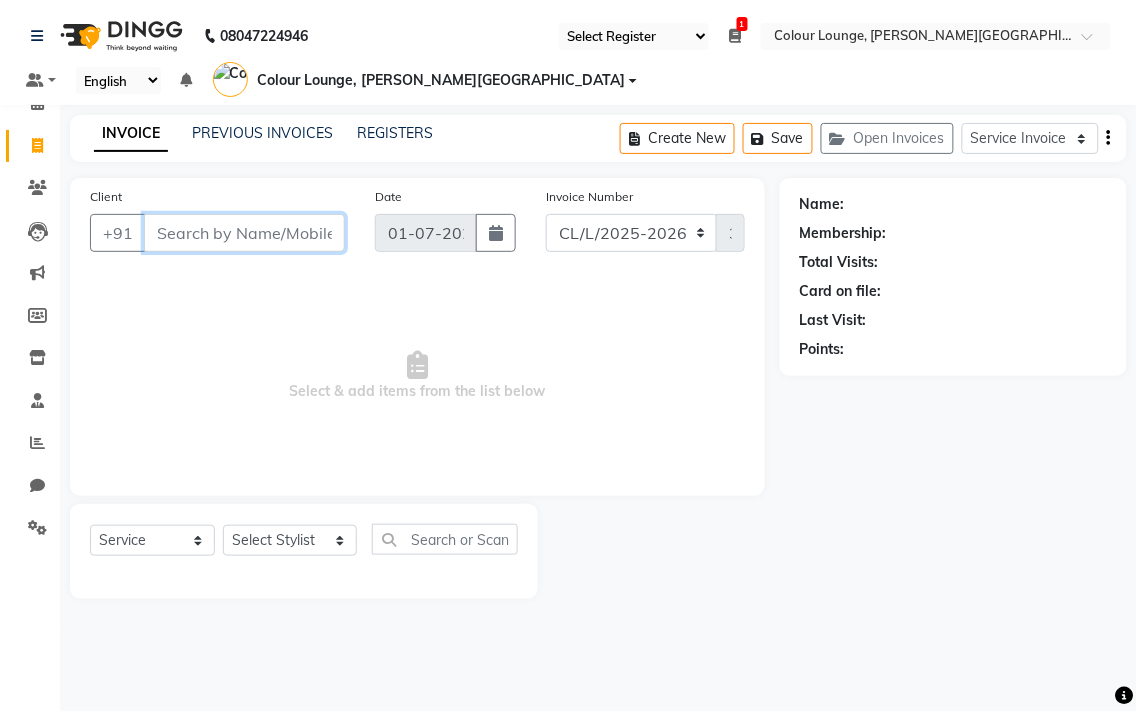 paste on "9569000001" 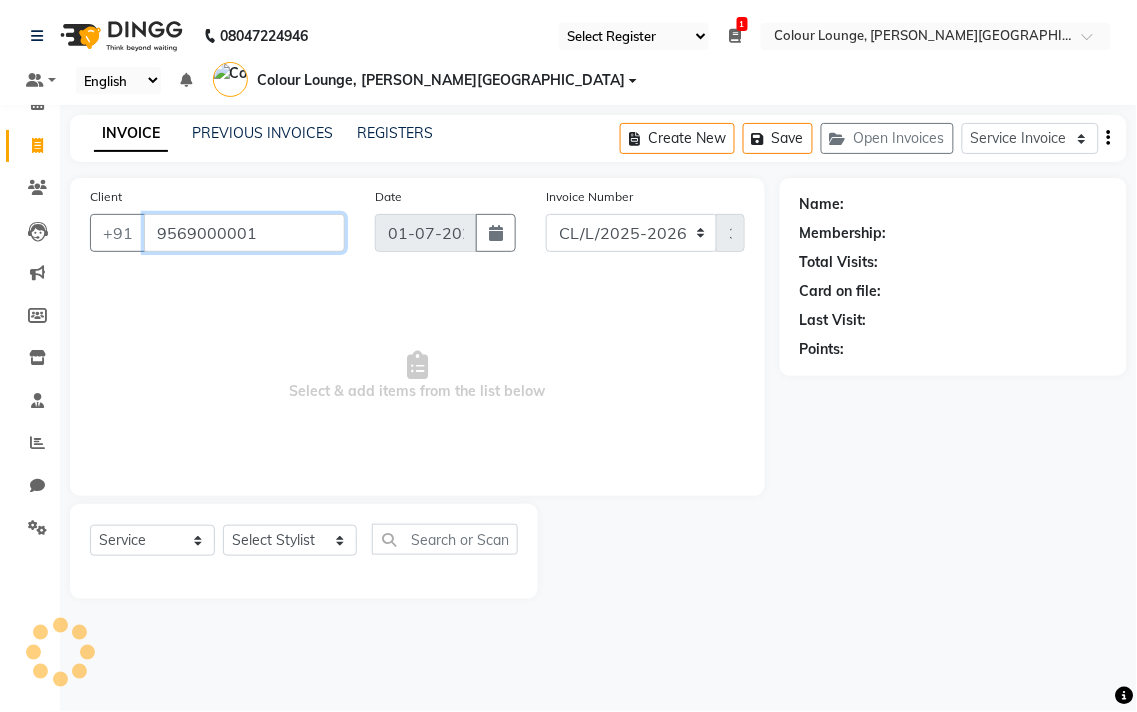 type on "9569000001" 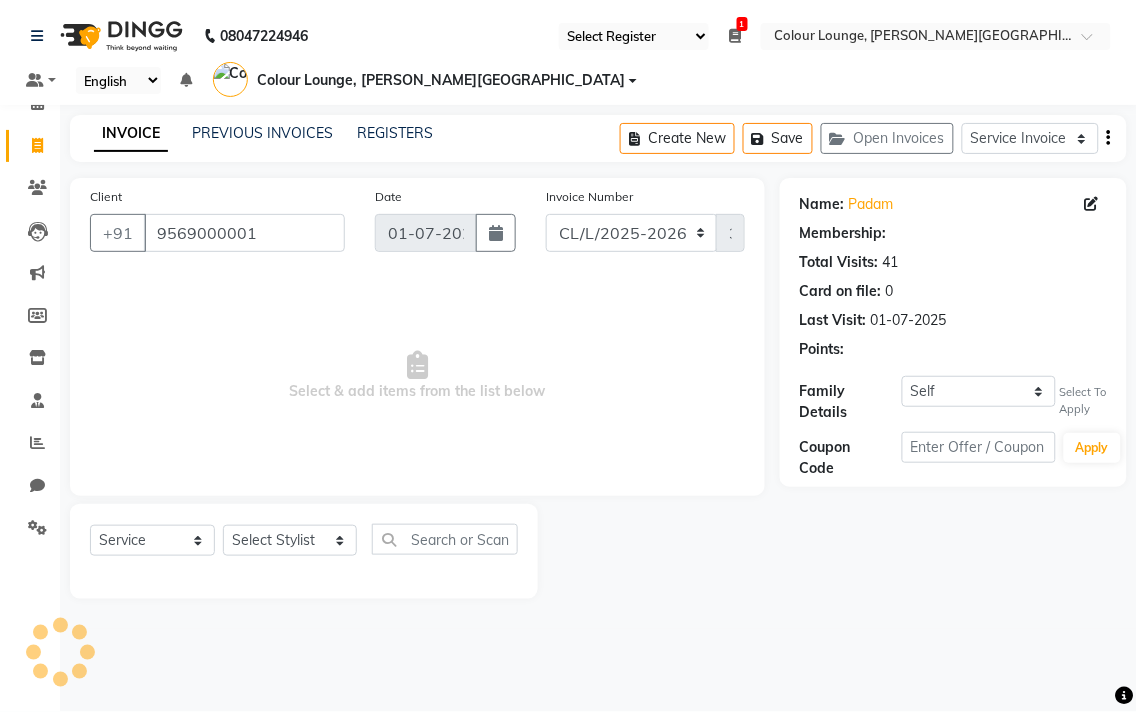 select on "1: Object" 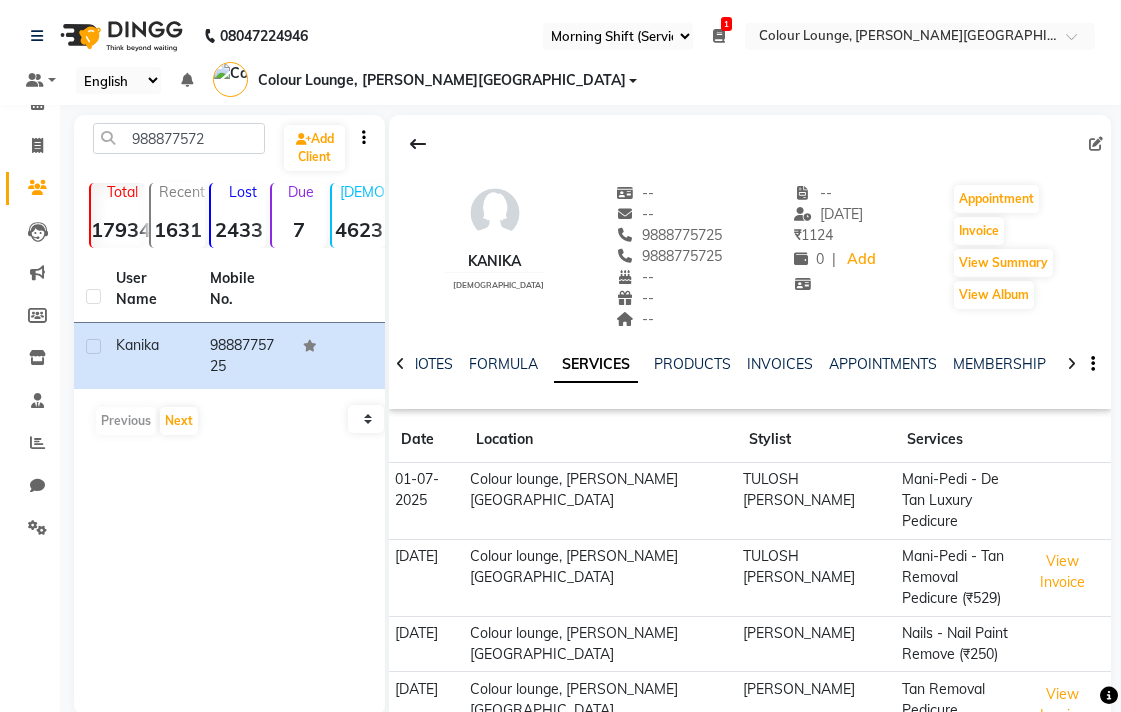 select on "67" 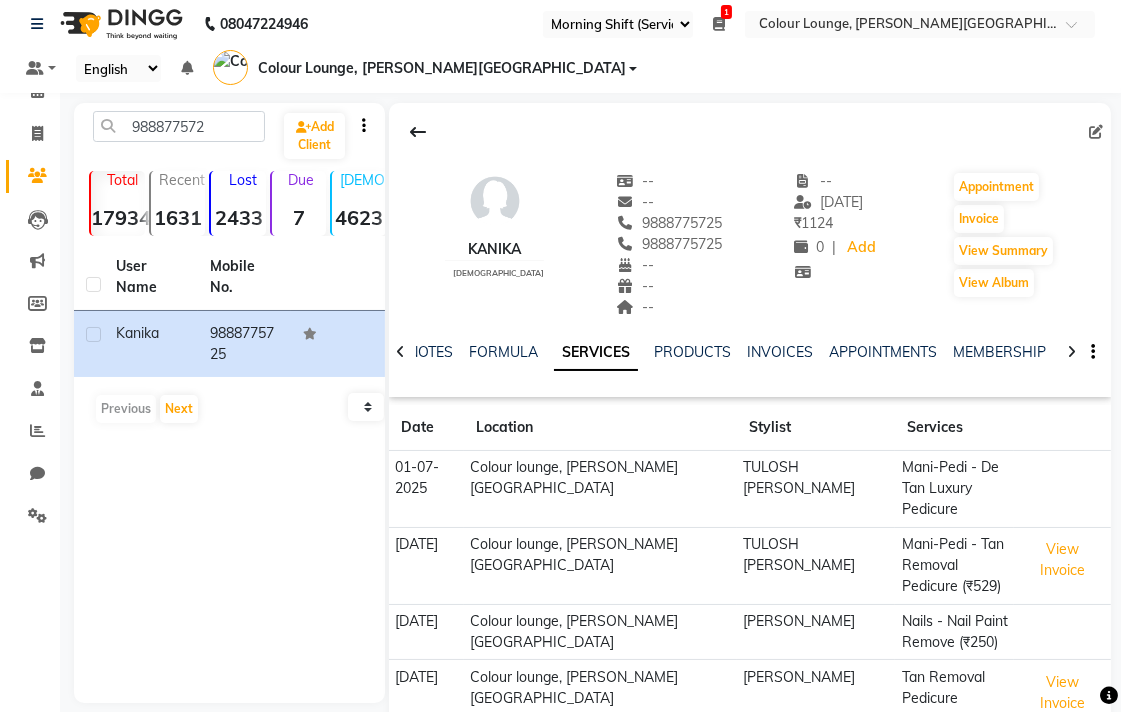 scroll, scrollTop: 0, scrollLeft: 0, axis: both 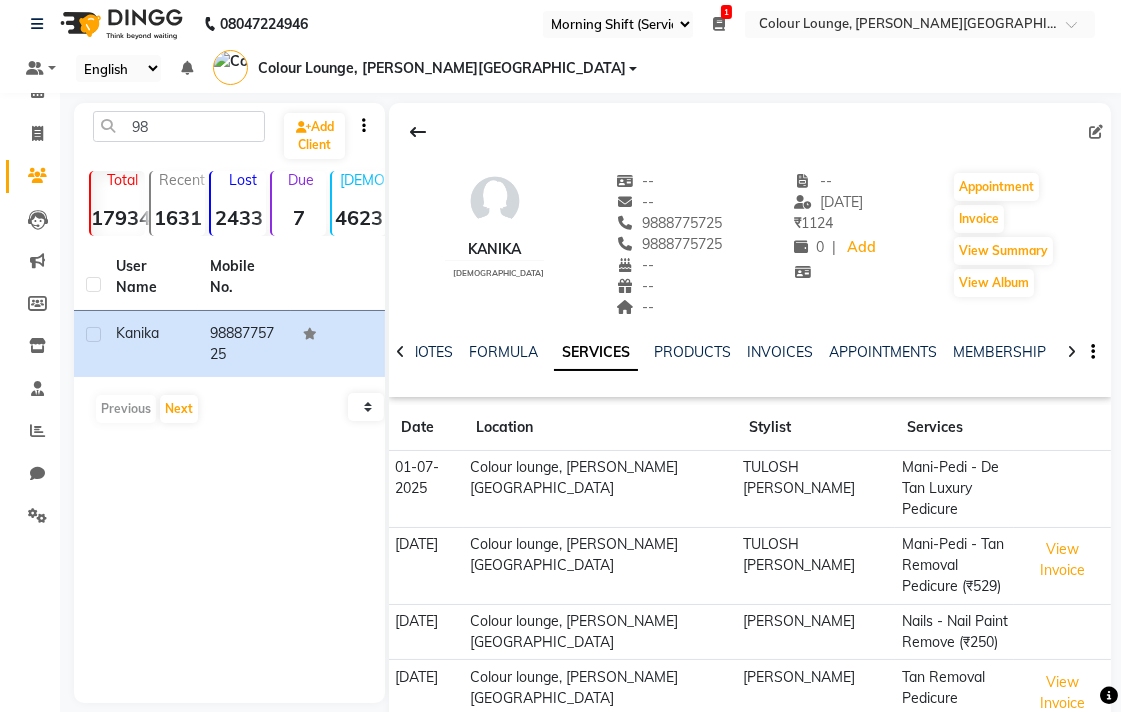 type on "9" 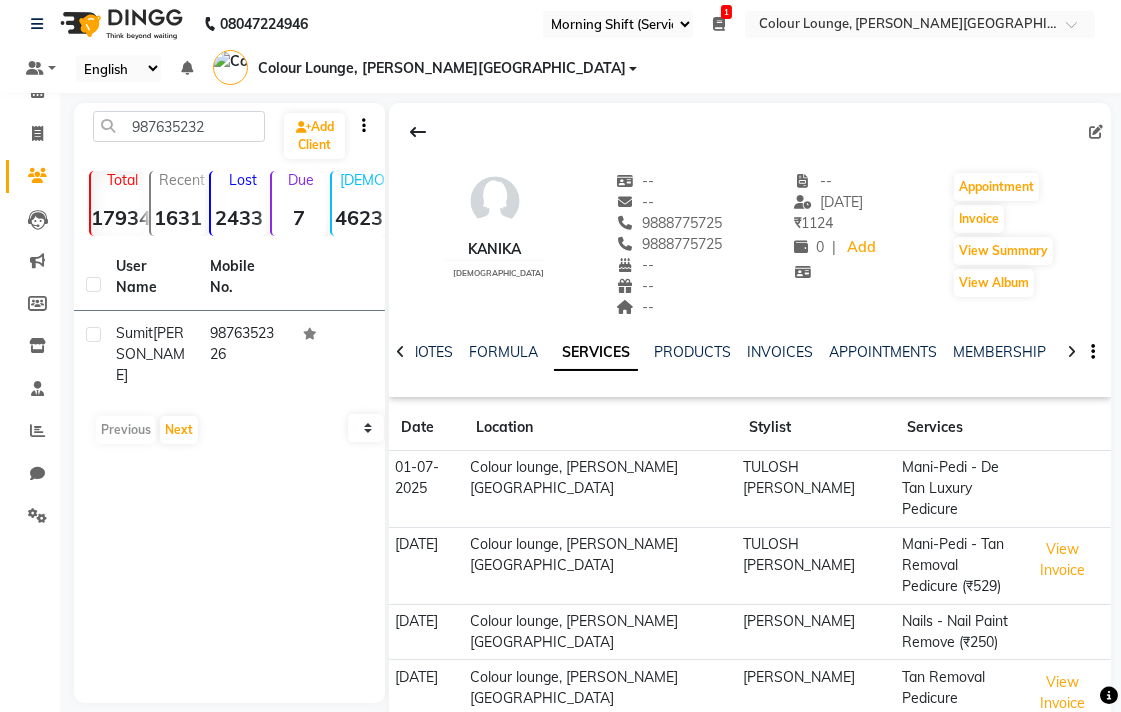 type on "987635232" 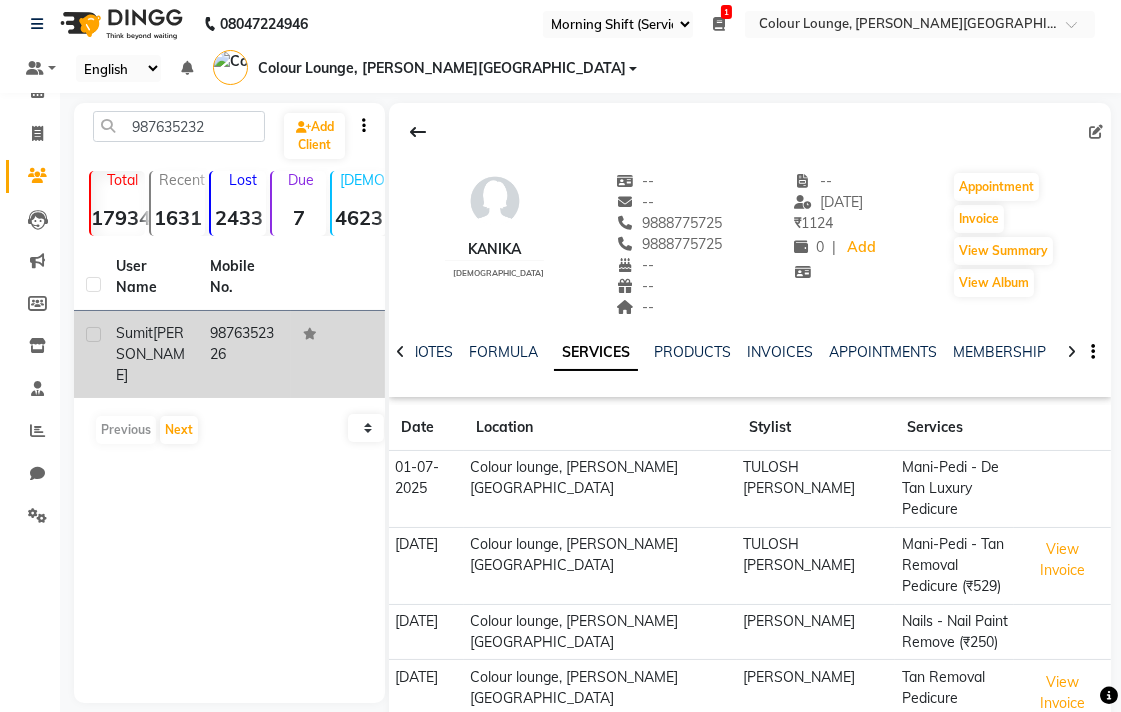 click on "9876352326" 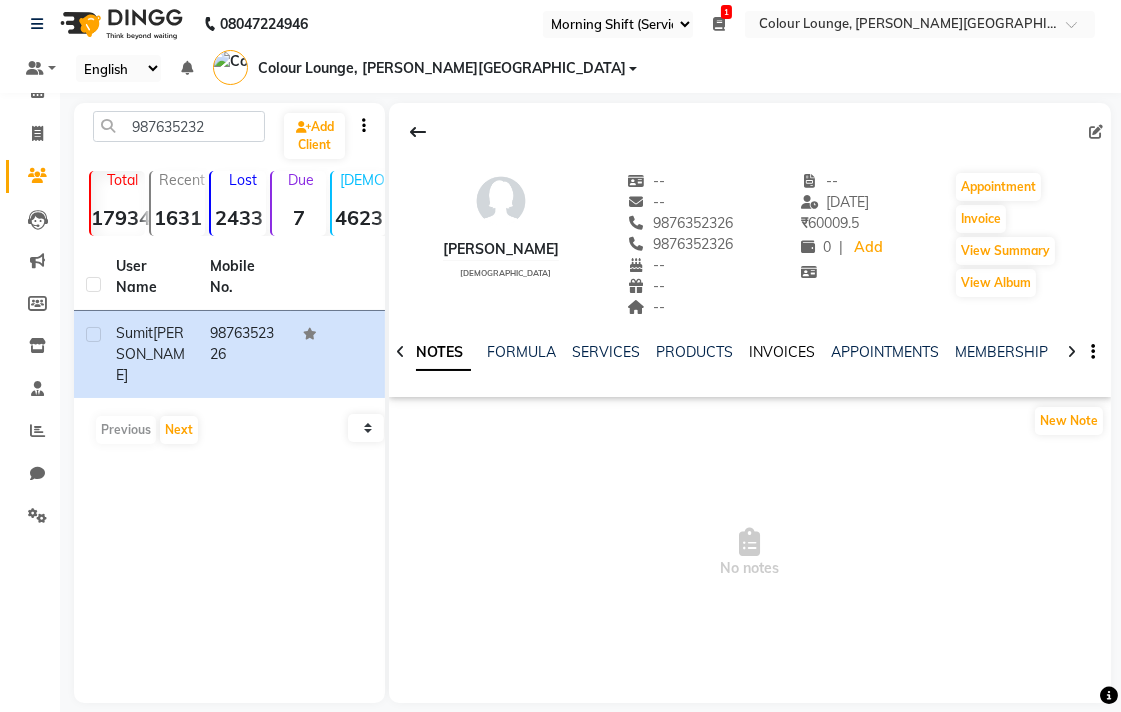 click on "INVOICES" 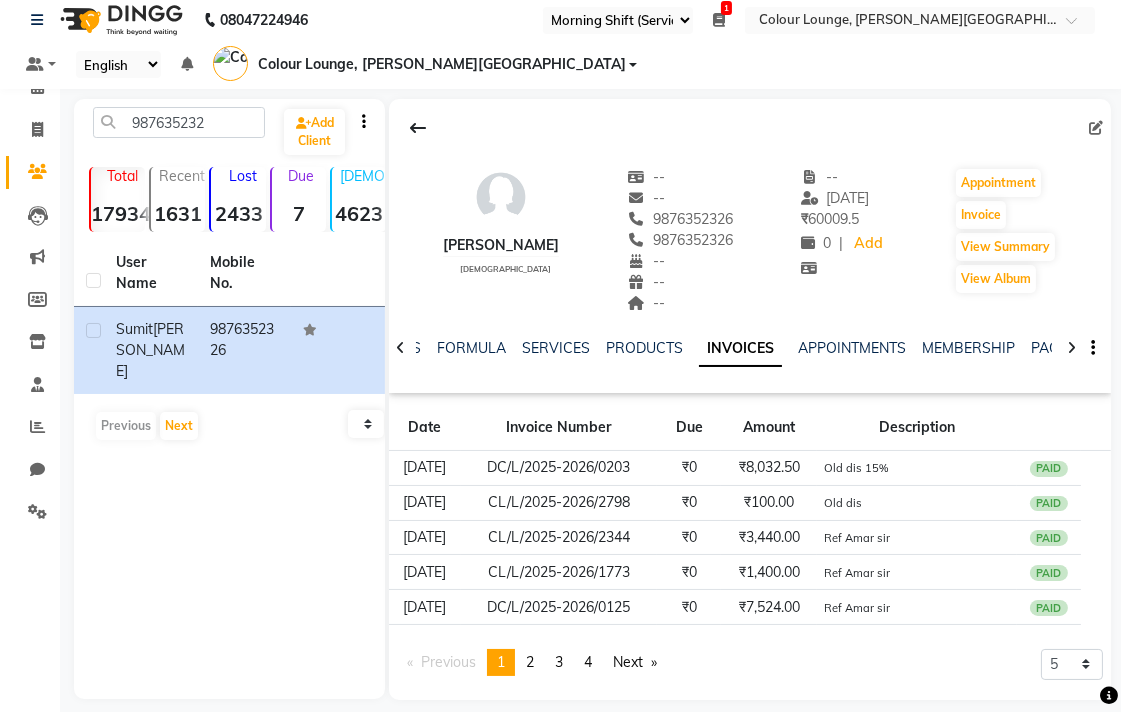 scroll, scrollTop: 0, scrollLeft: 0, axis: both 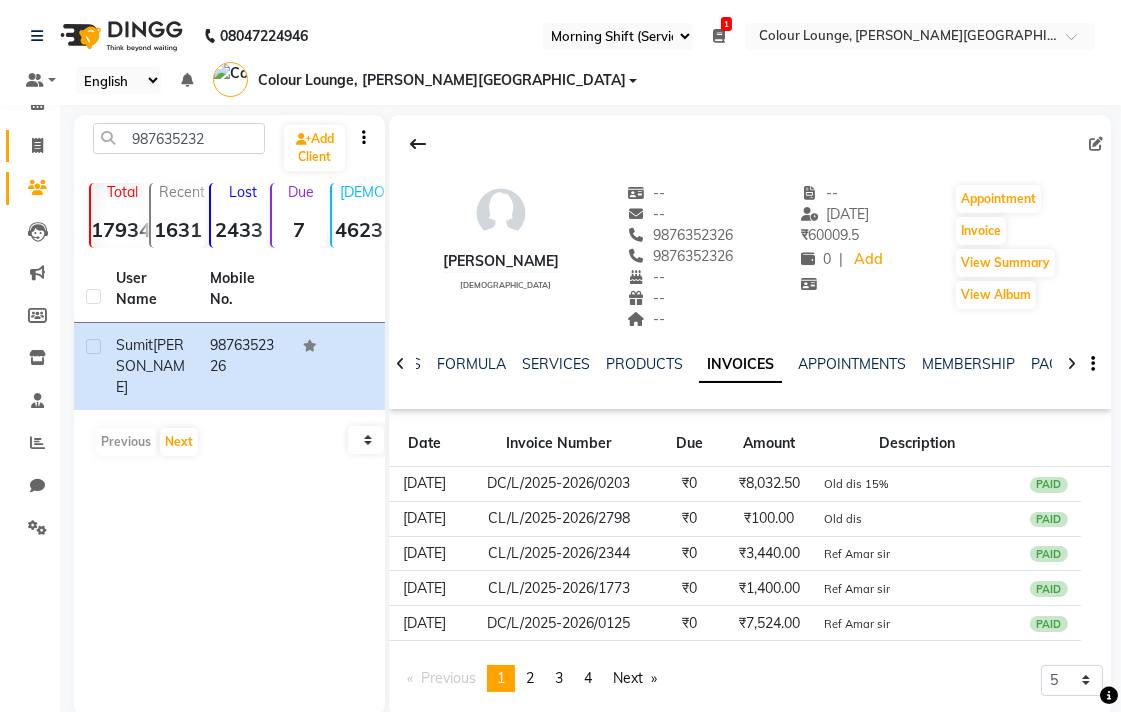 click 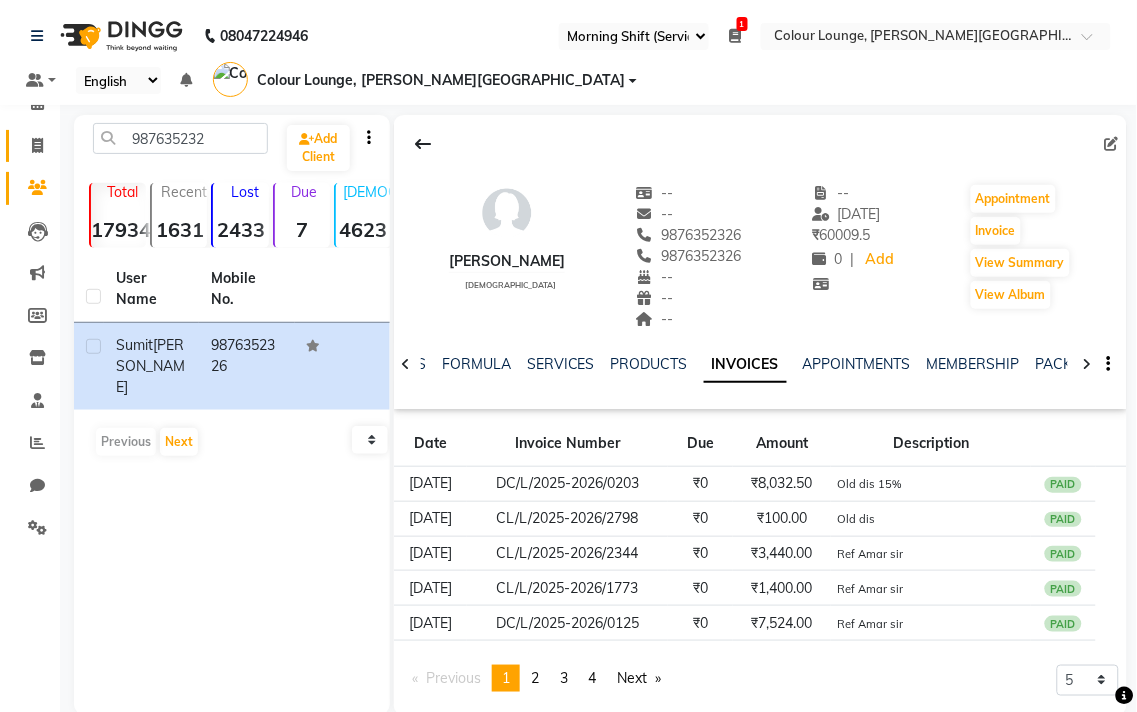 select on "service" 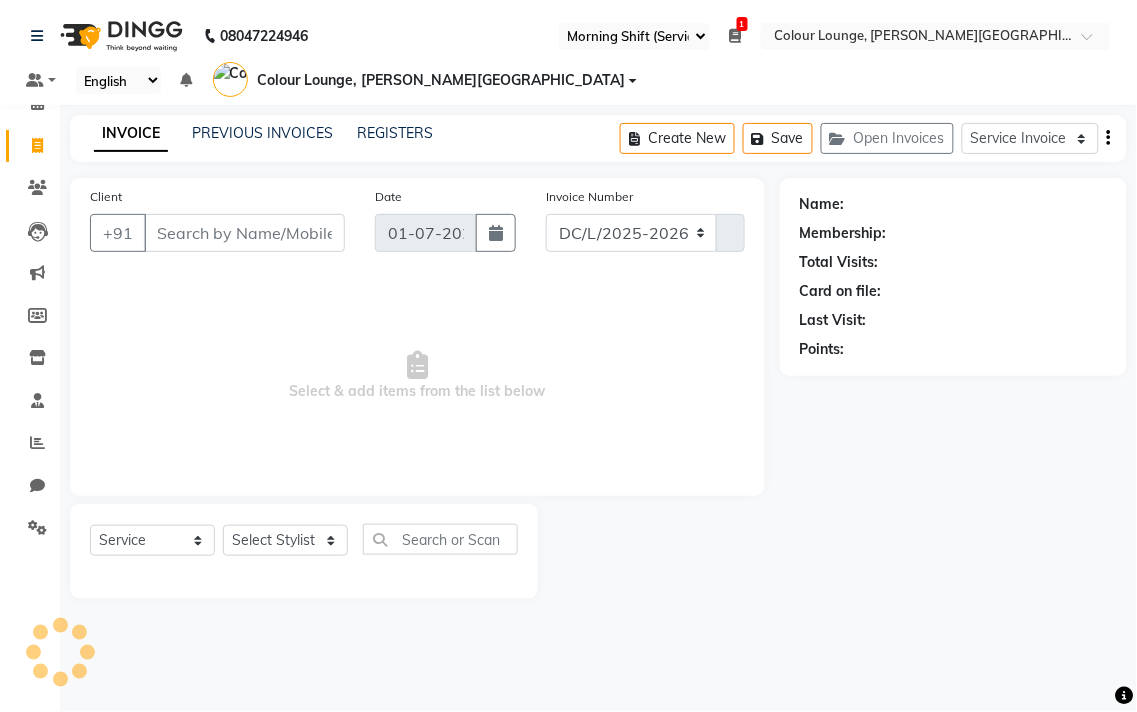 select on "8011" 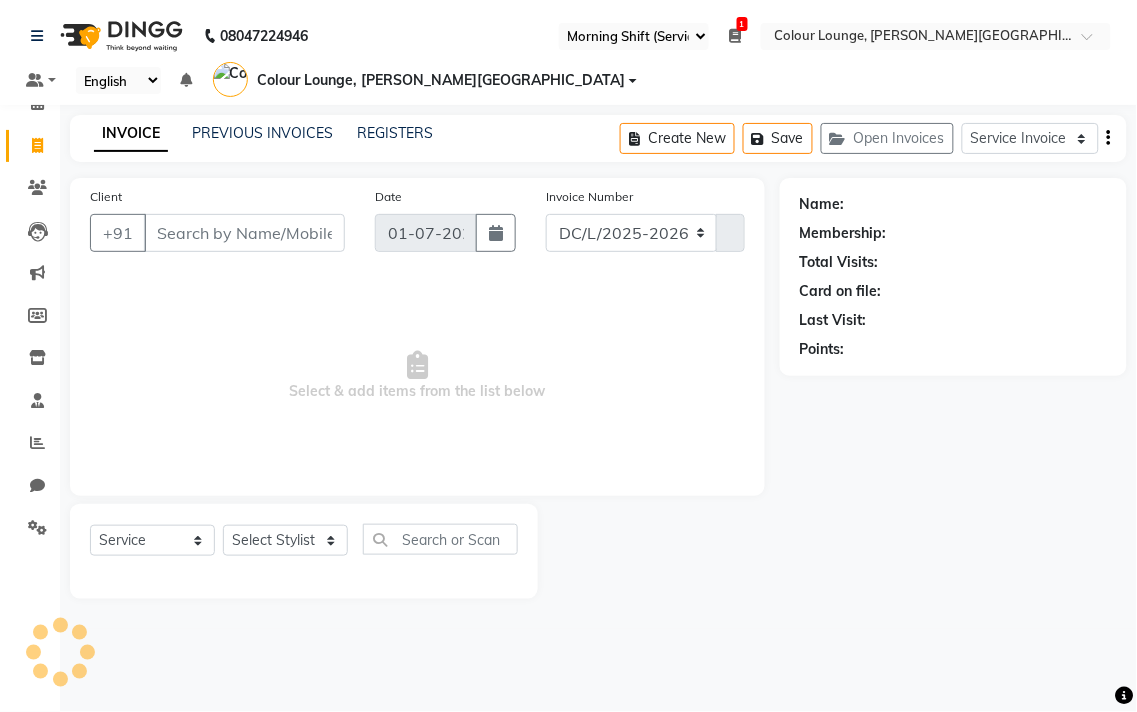 type on "3092" 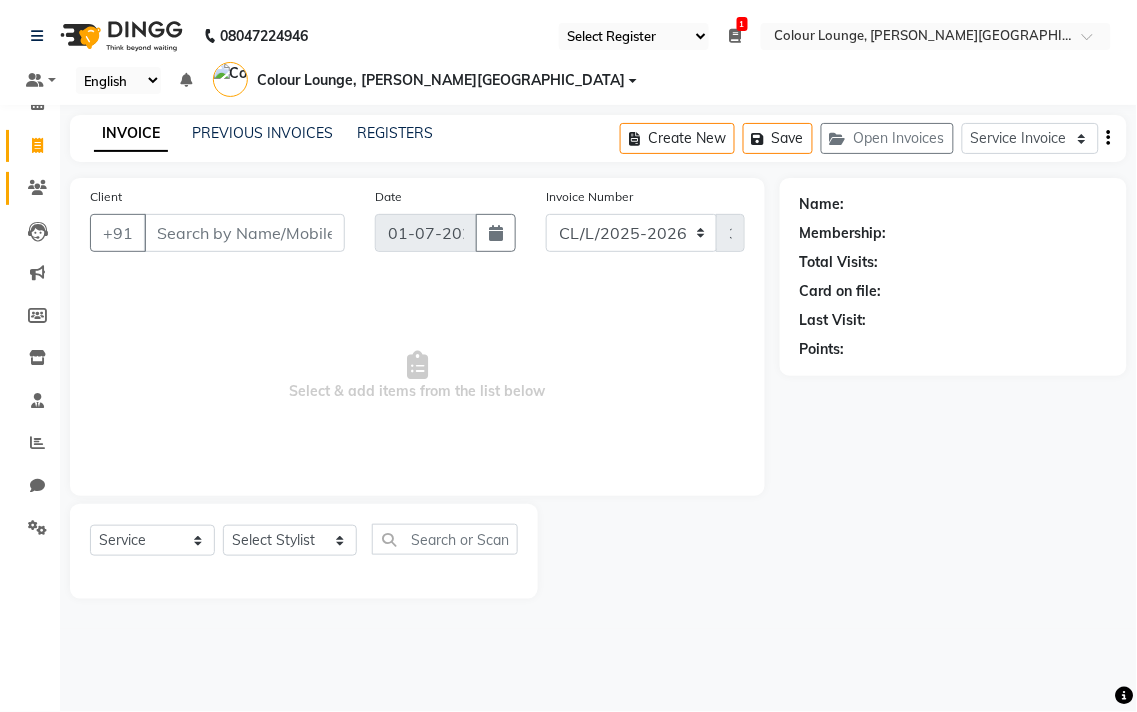 click 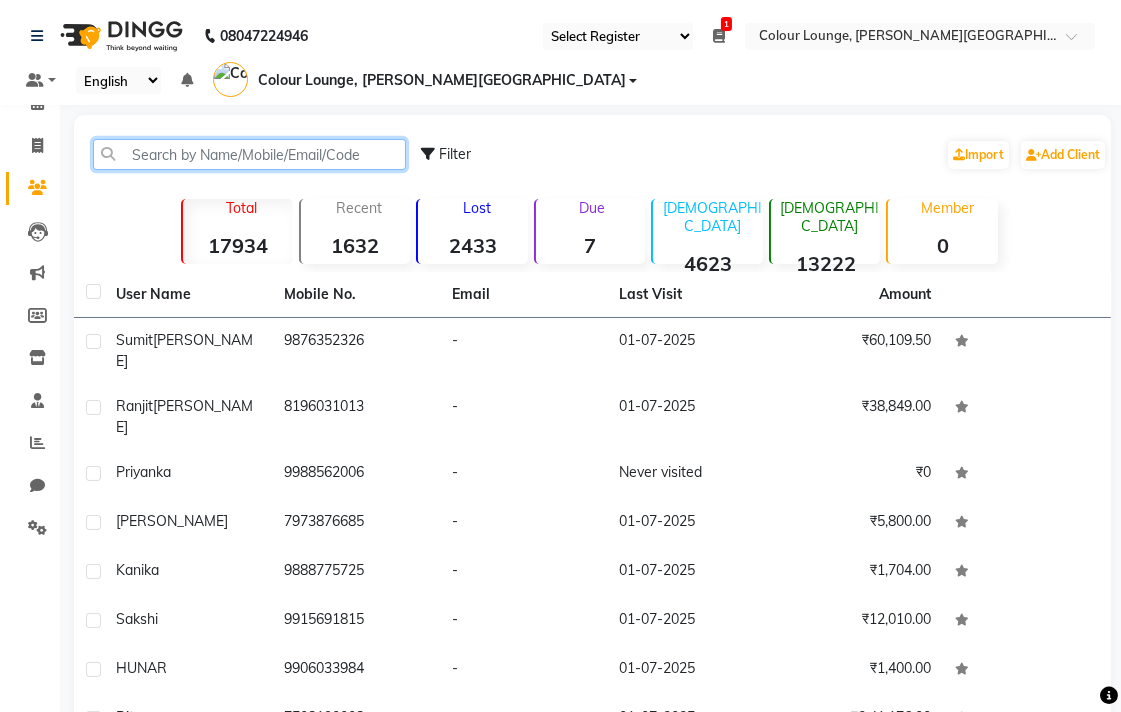 paste on "9569000001" 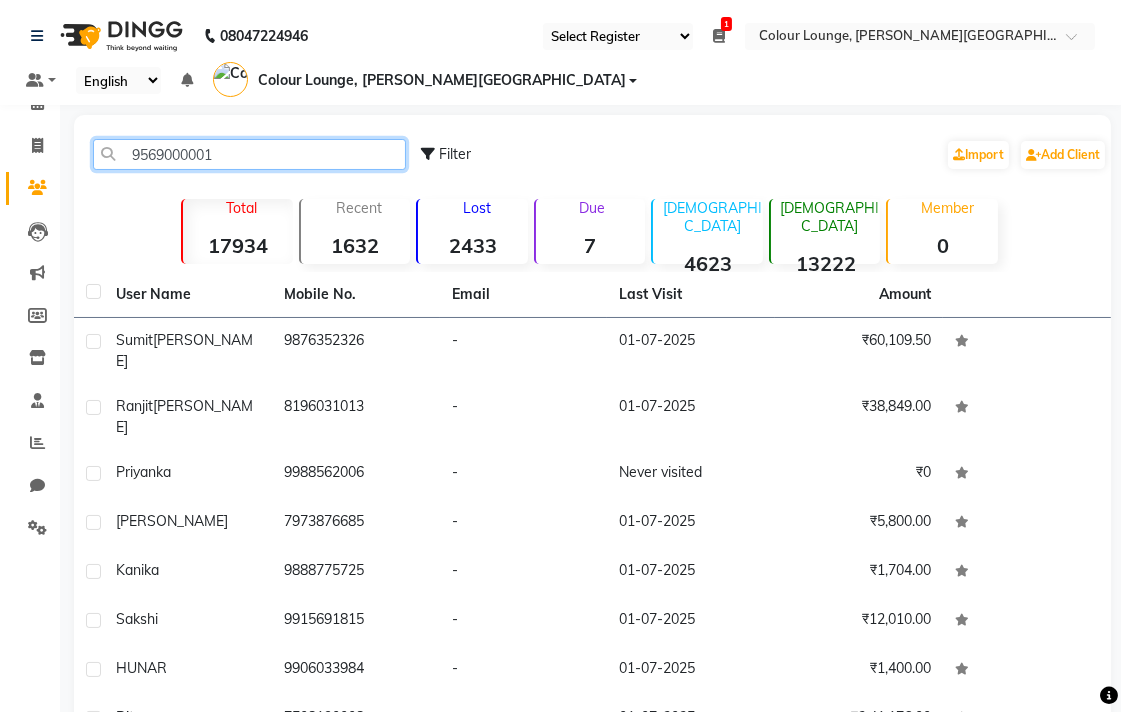 click on "9569000001" 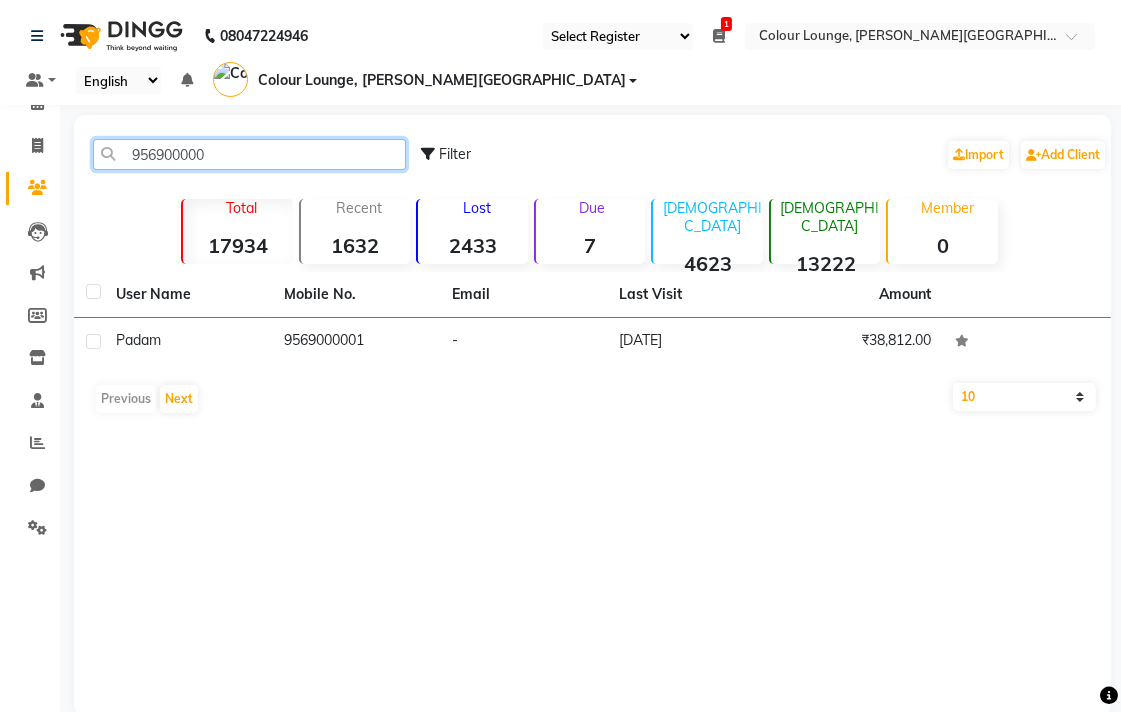 type on "956900000" 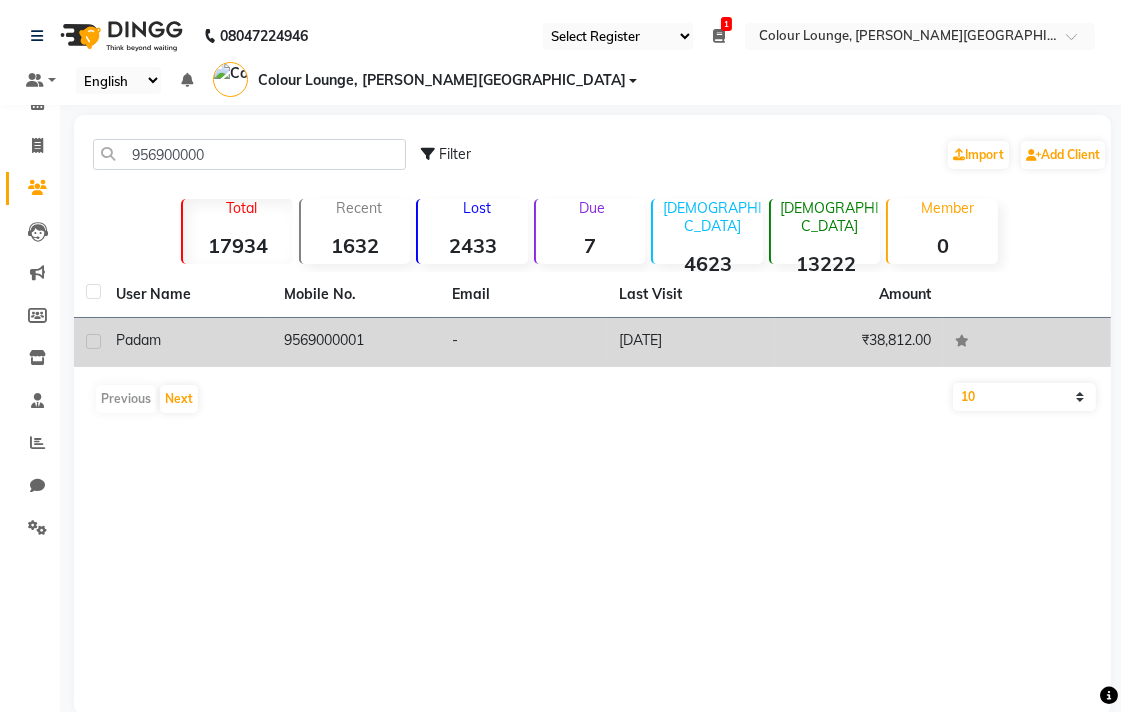 click on "Padam" 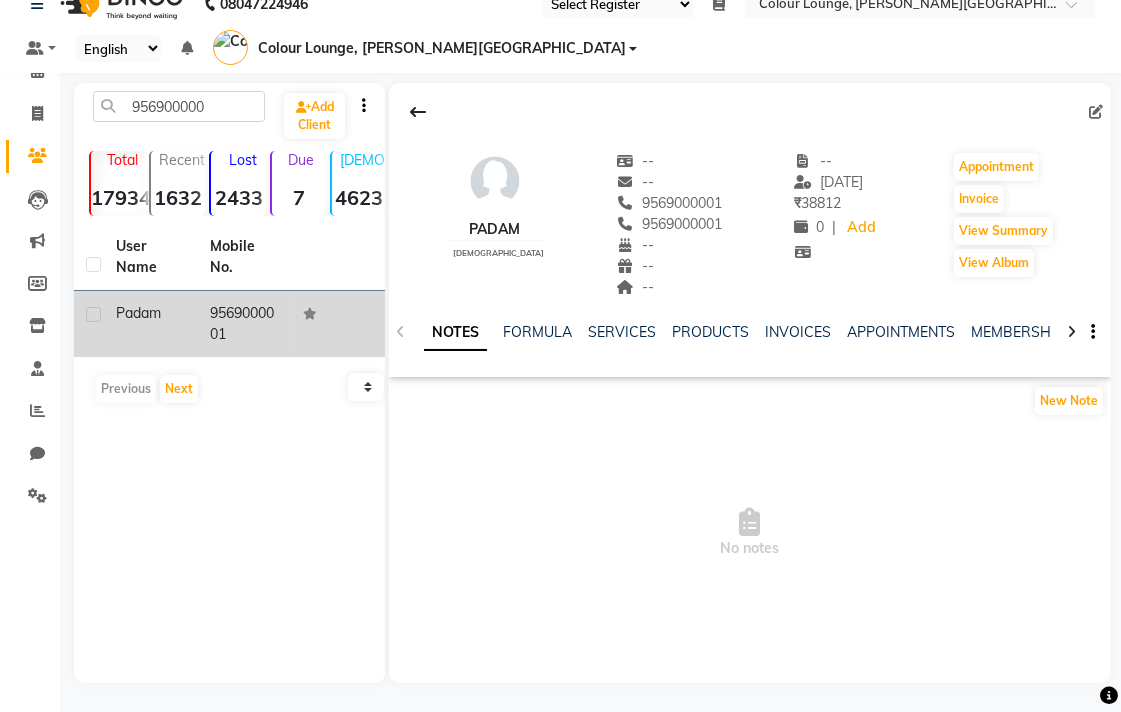 scroll, scrollTop: 33, scrollLeft: 0, axis: vertical 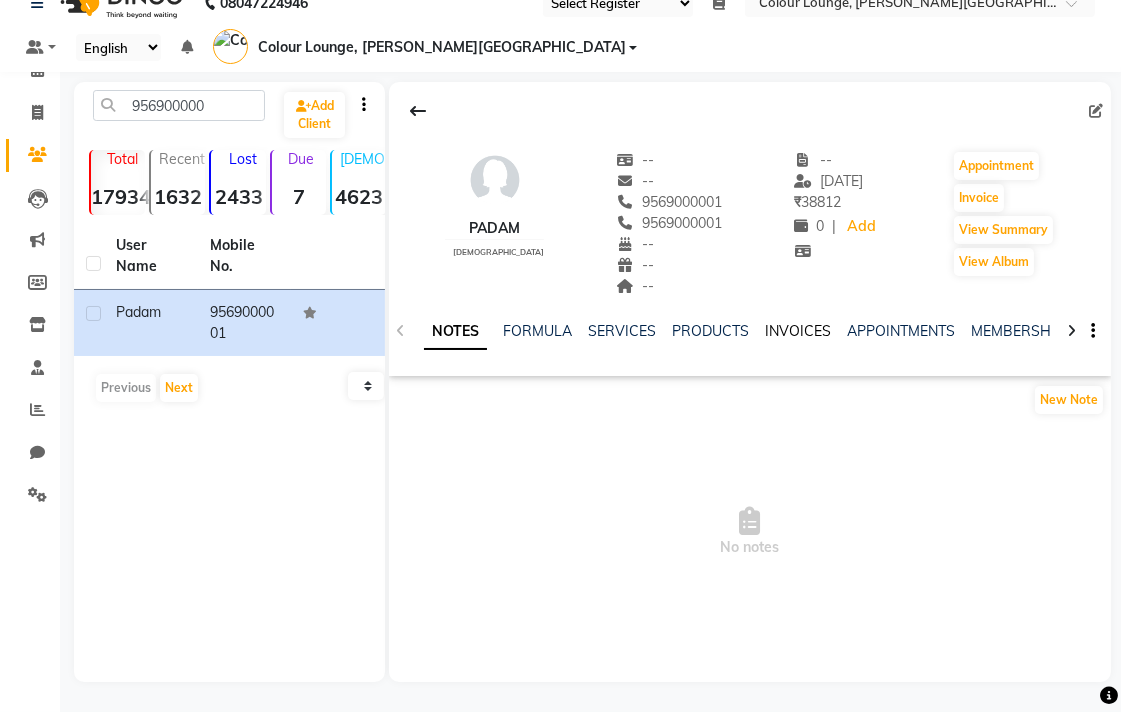 click on "INVOICES" 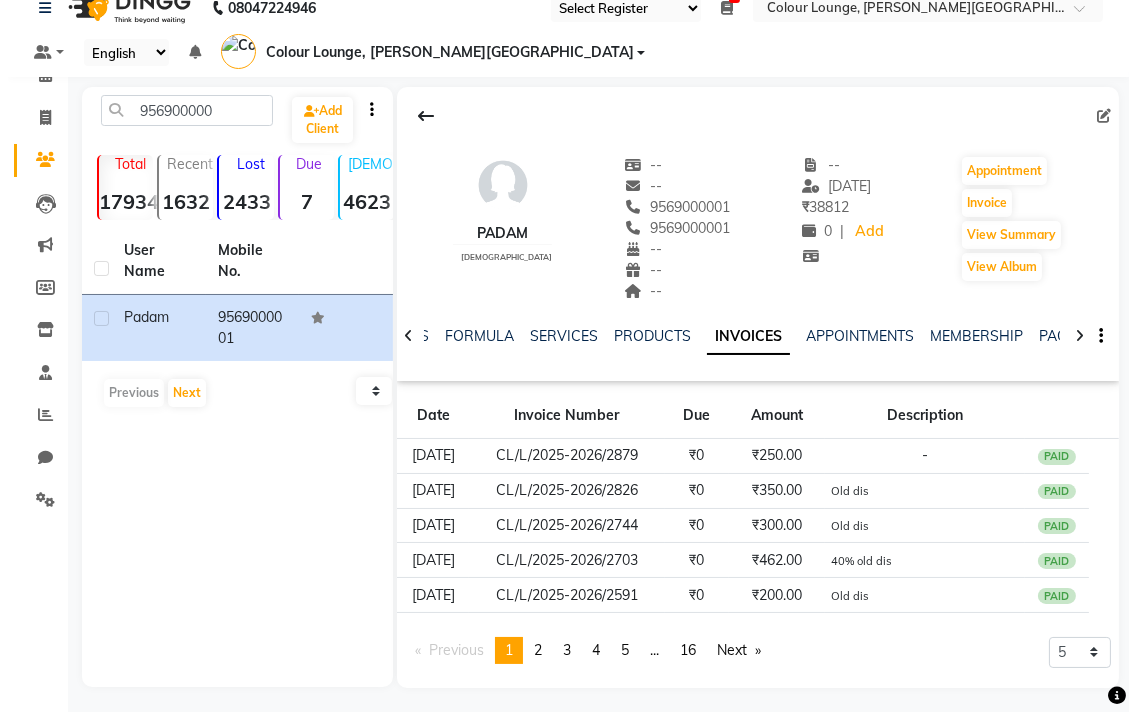 scroll, scrollTop: 33, scrollLeft: 0, axis: vertical 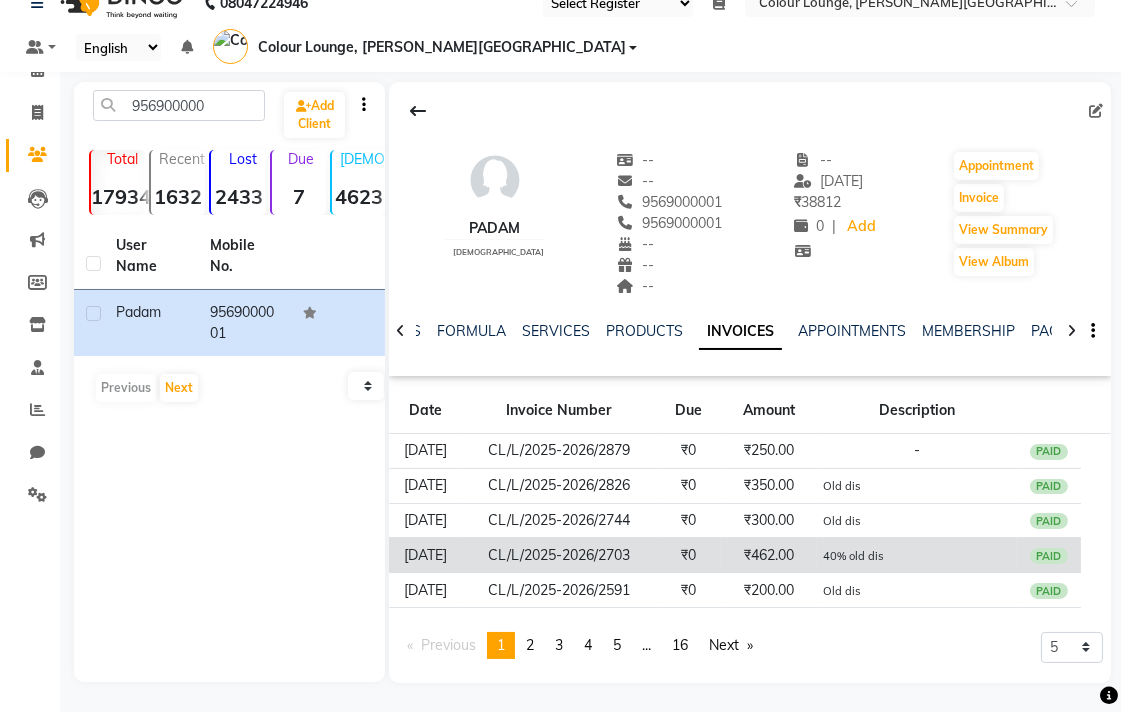 click on "₹462.00" 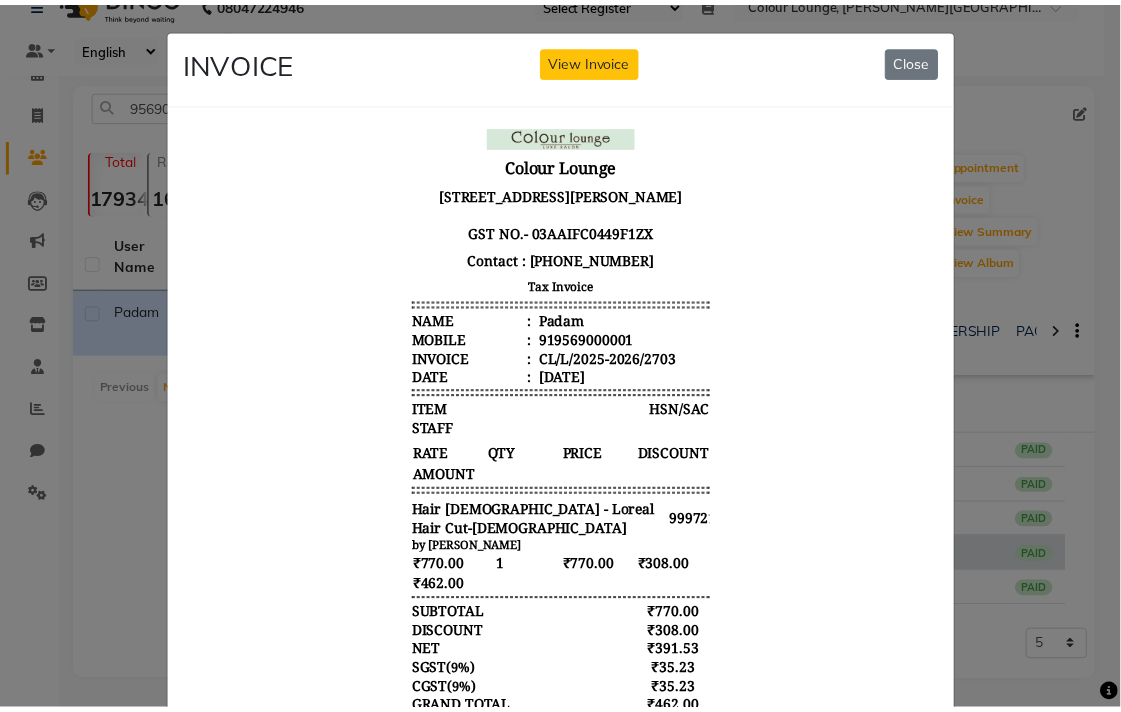 scroll, scrollTop: 0, scrollLeft: 0, axis: both 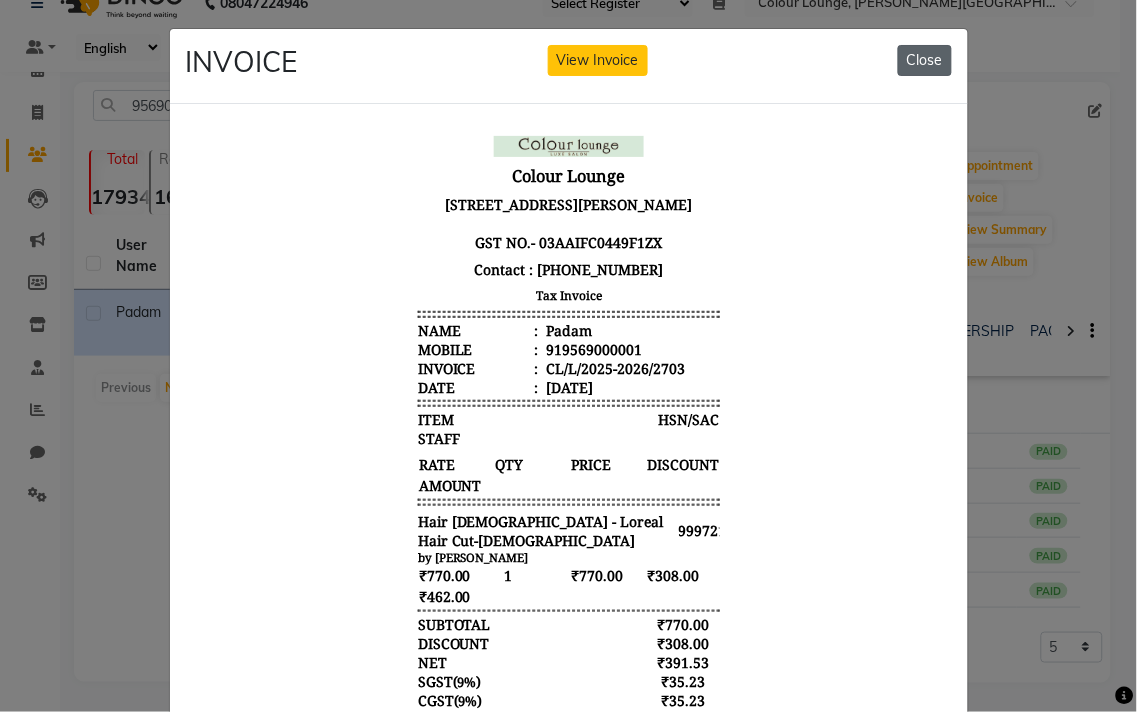 click on "Close" 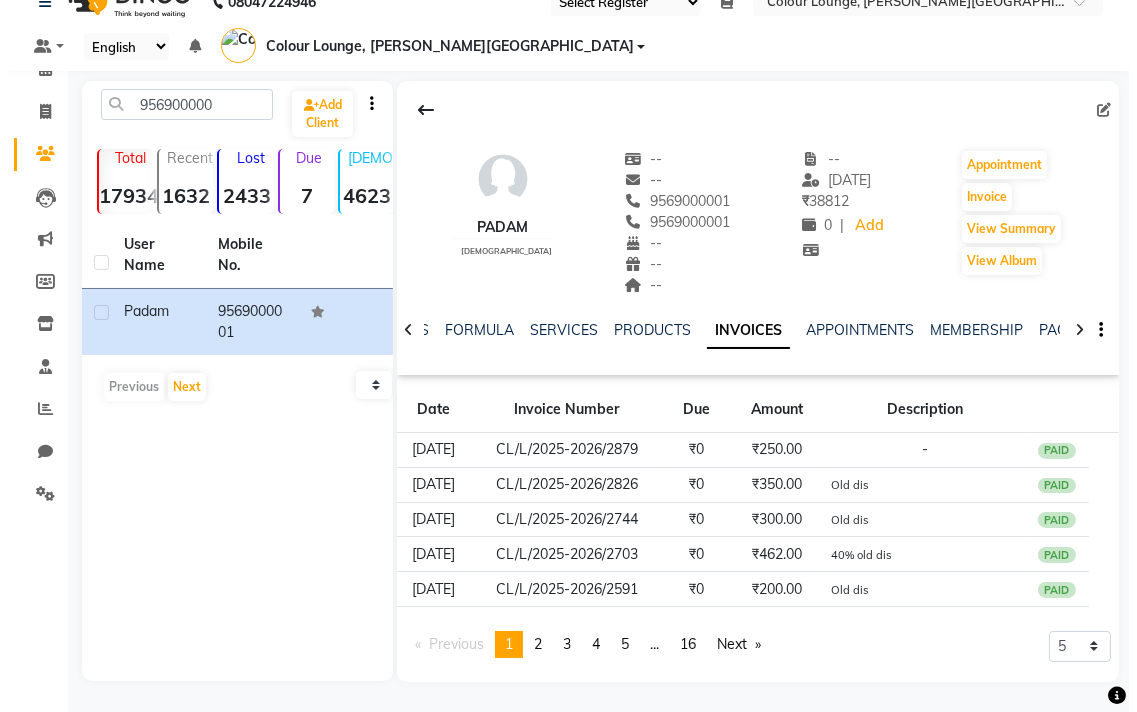 scroll, scrollTop: 31, scrollLeft: 0, axis: vertical 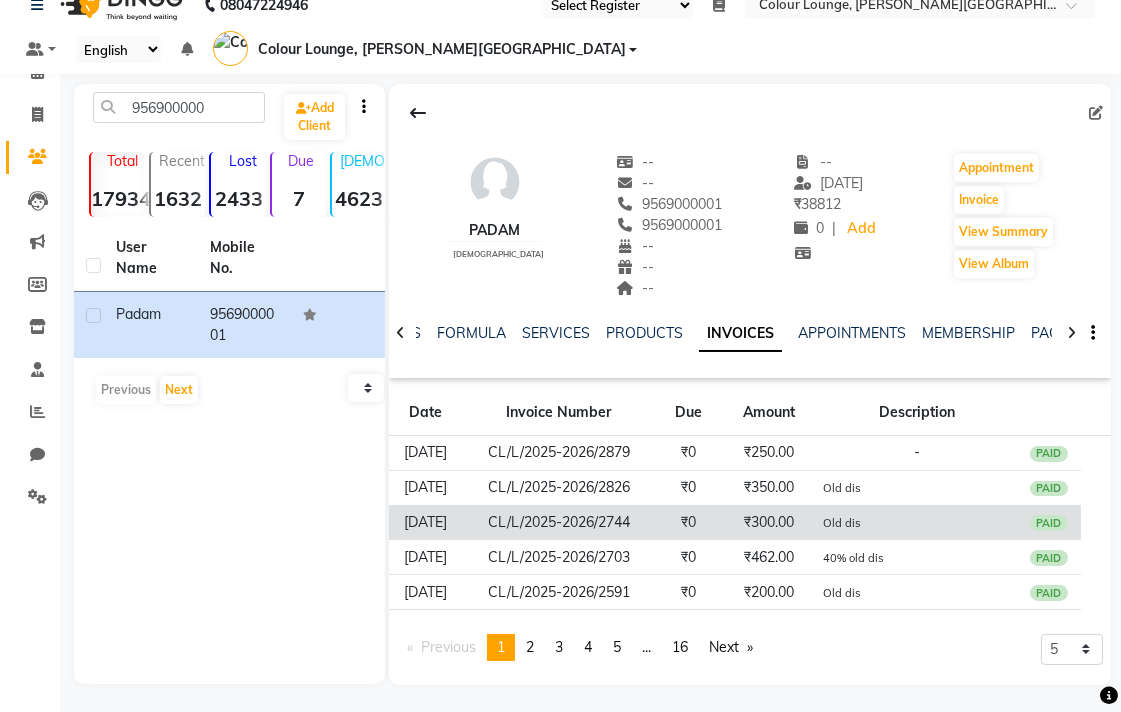 click on "Old dis" 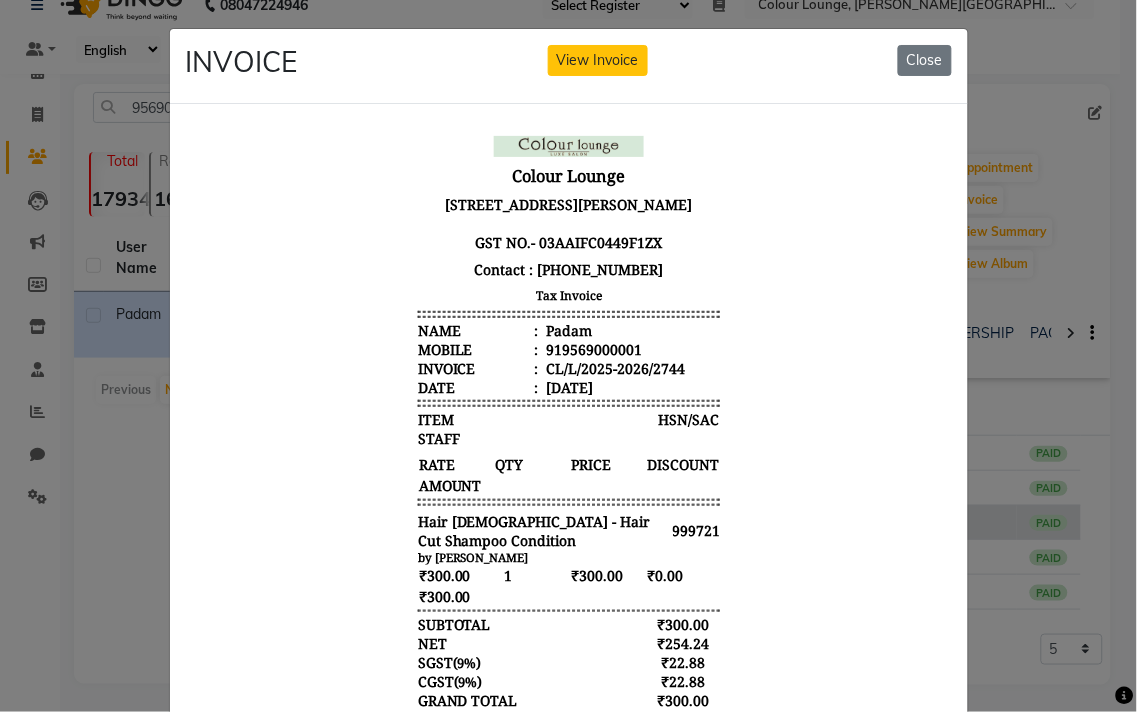 scroll, scrollTop: 15, scrollLeft: 0, axis: vertical 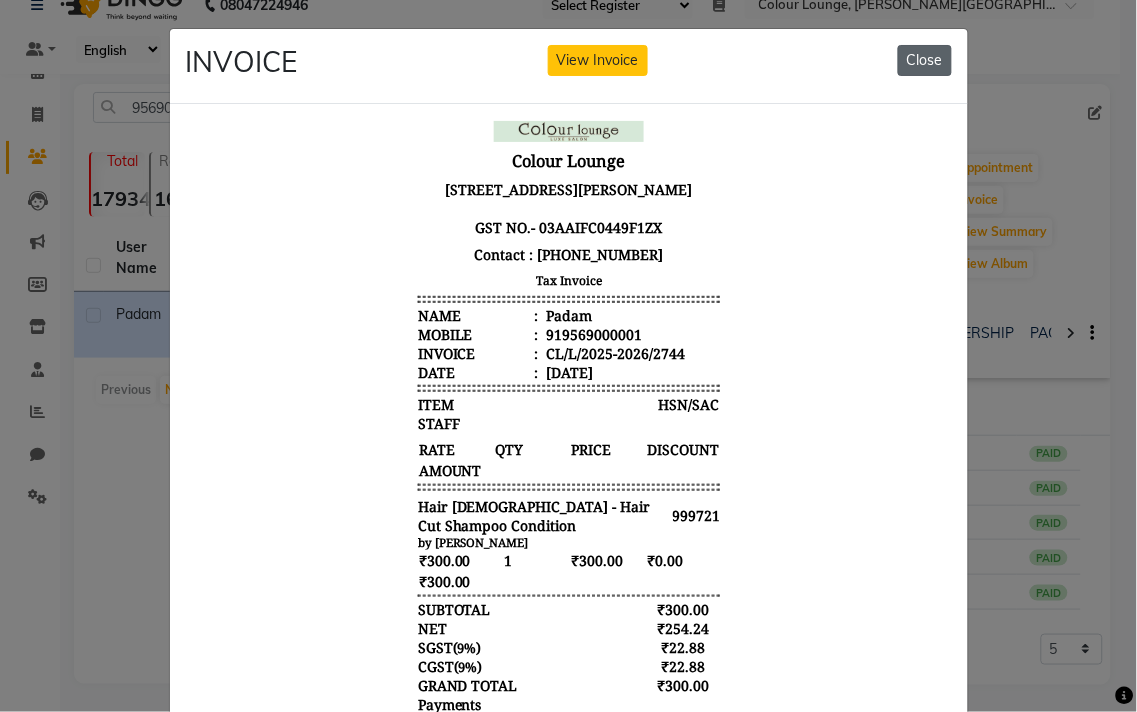 click on "Close" 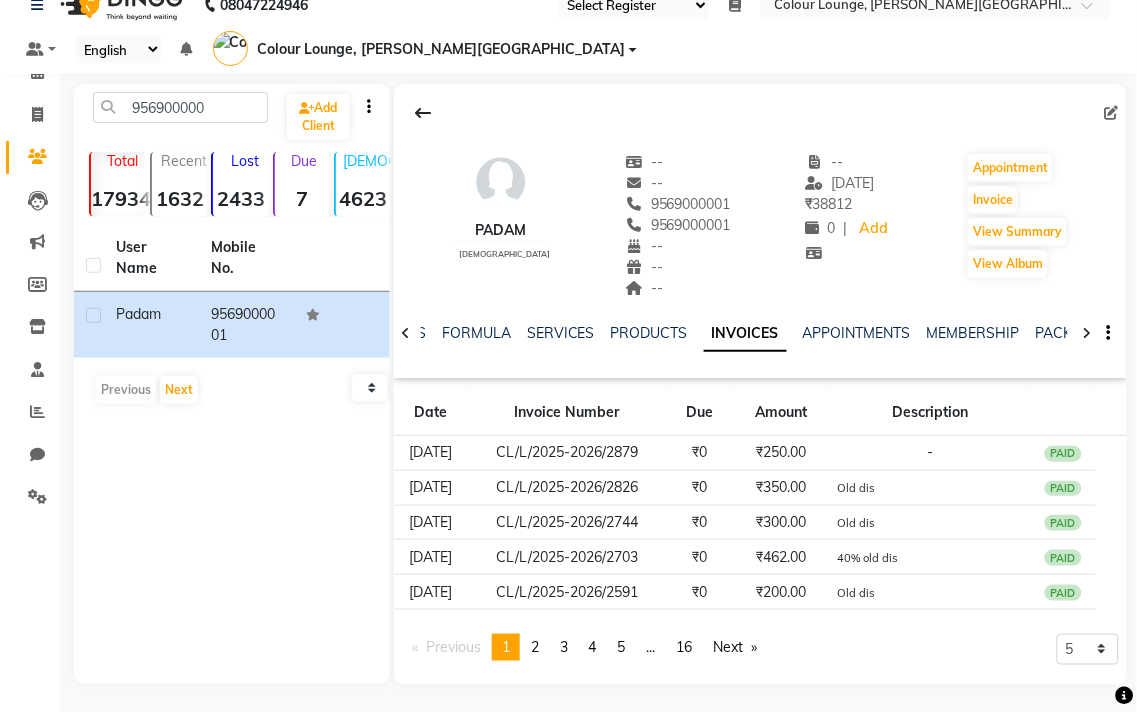 scroll, scrollTop: 34, scrollLeft: 0, axis: vertical 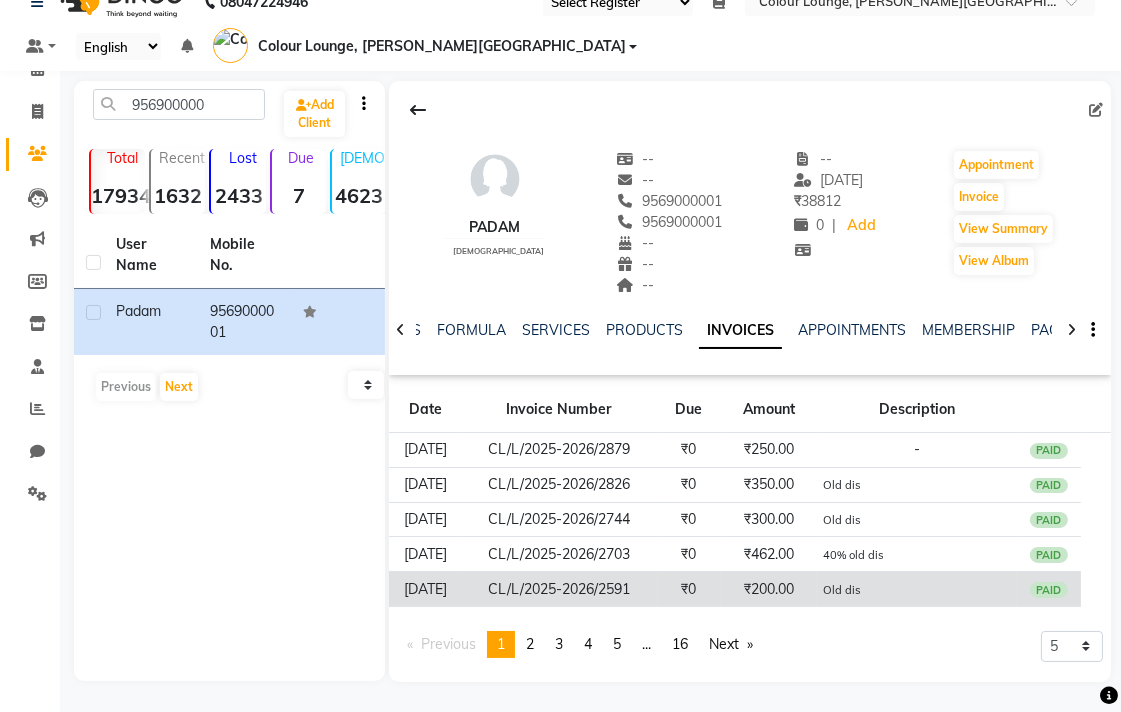 click on "₹200.00" 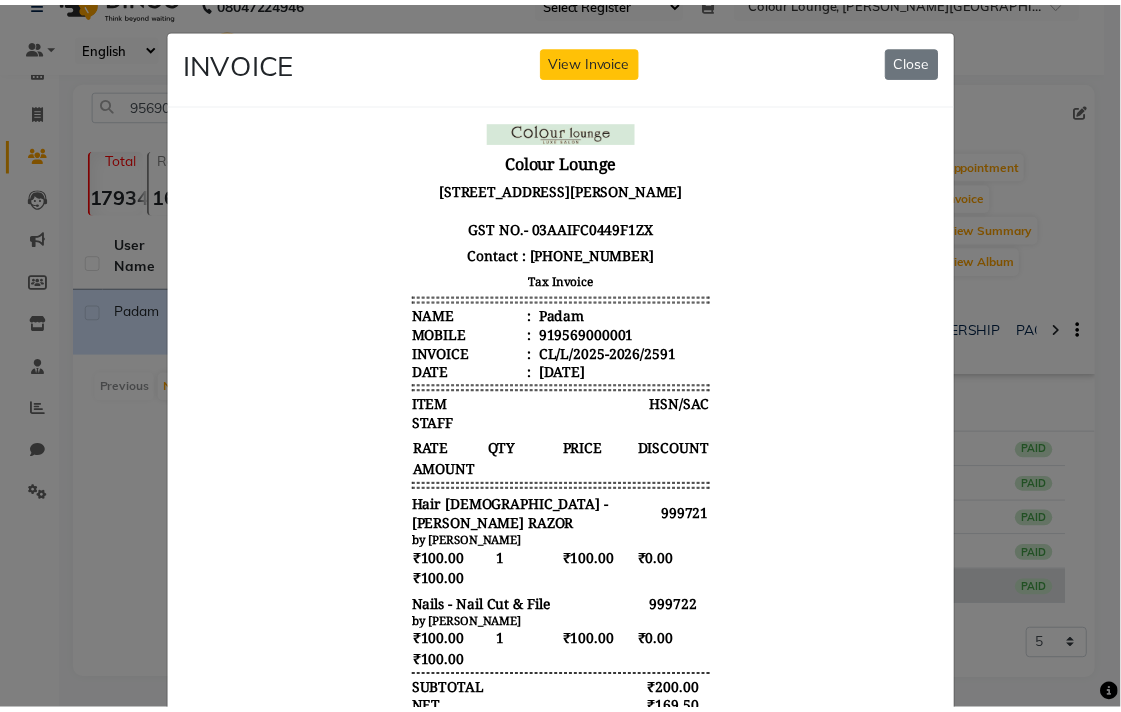 scroll, scrollTop: 0, scrollLeft: 0, axis: both 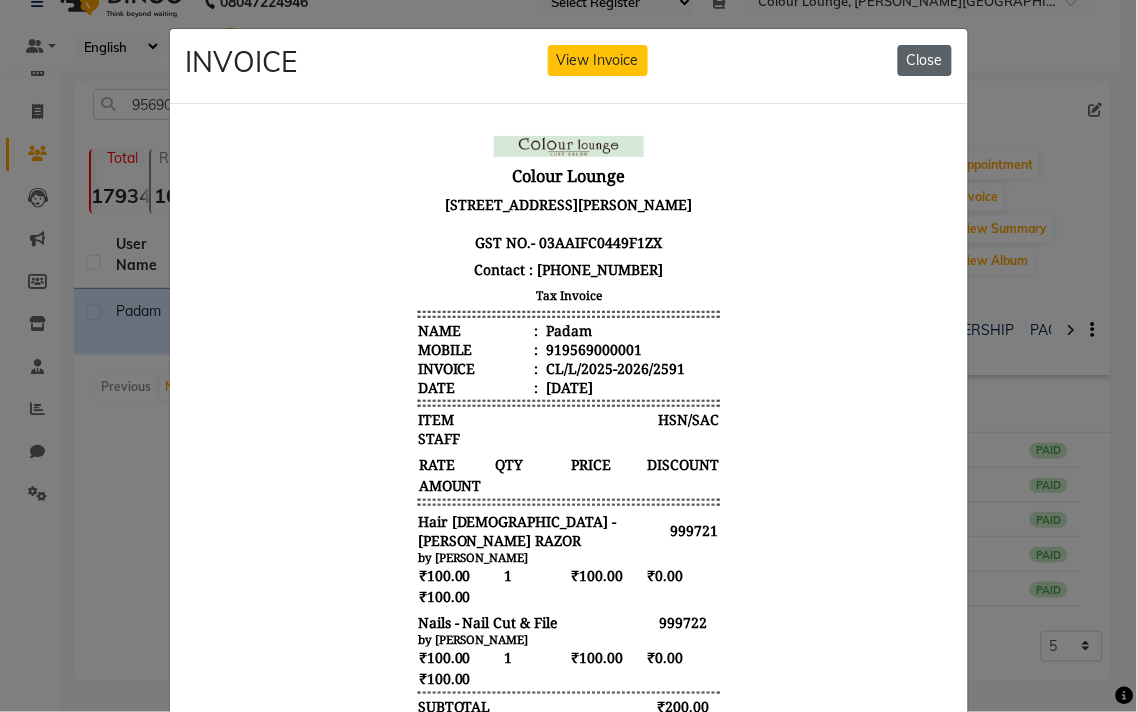 click on "Close" 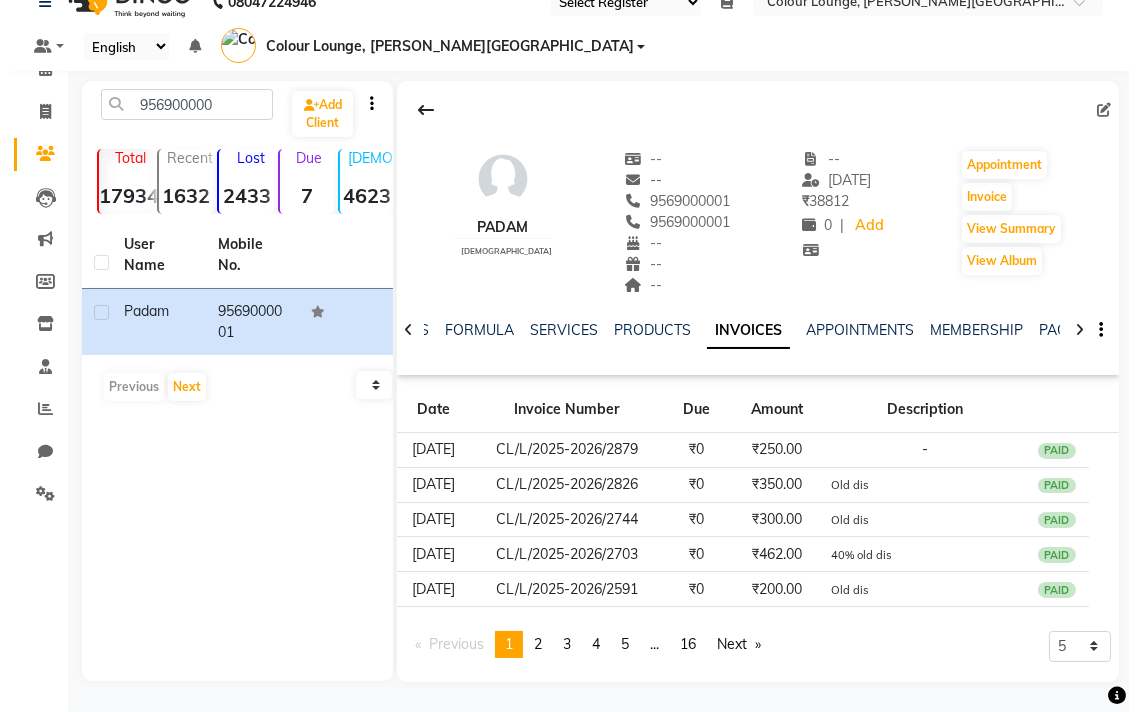 scroll, scrollTop: 0, scrollLeft: 0, axis: both 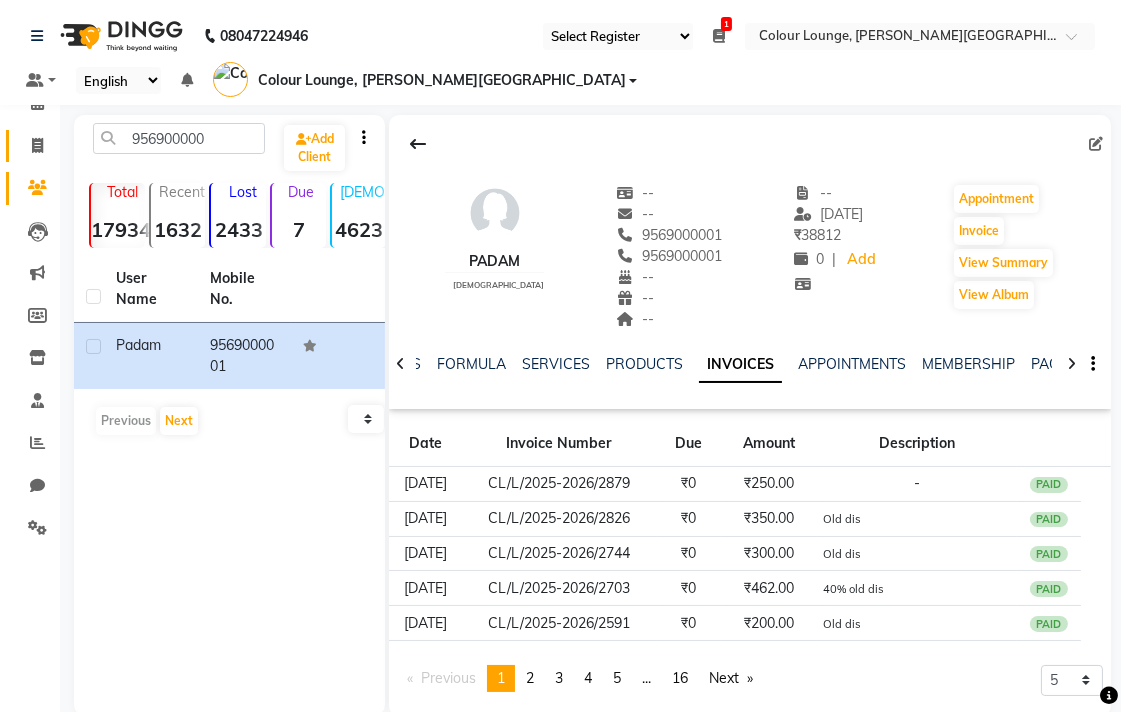 click 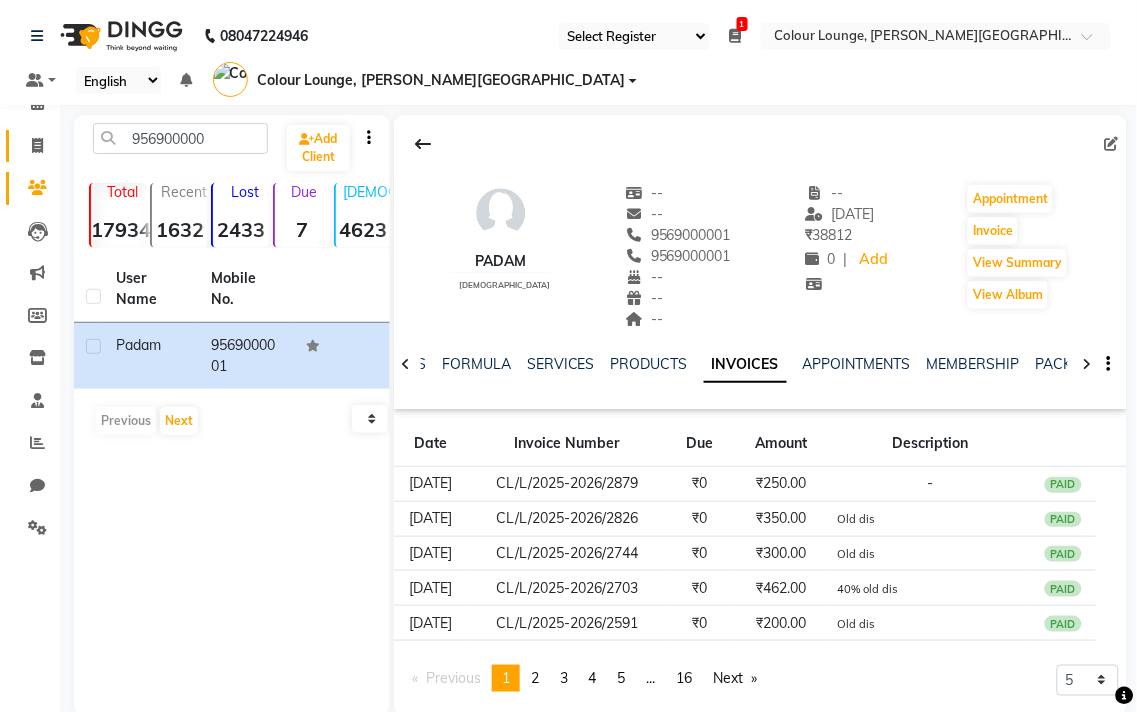 select on "service" 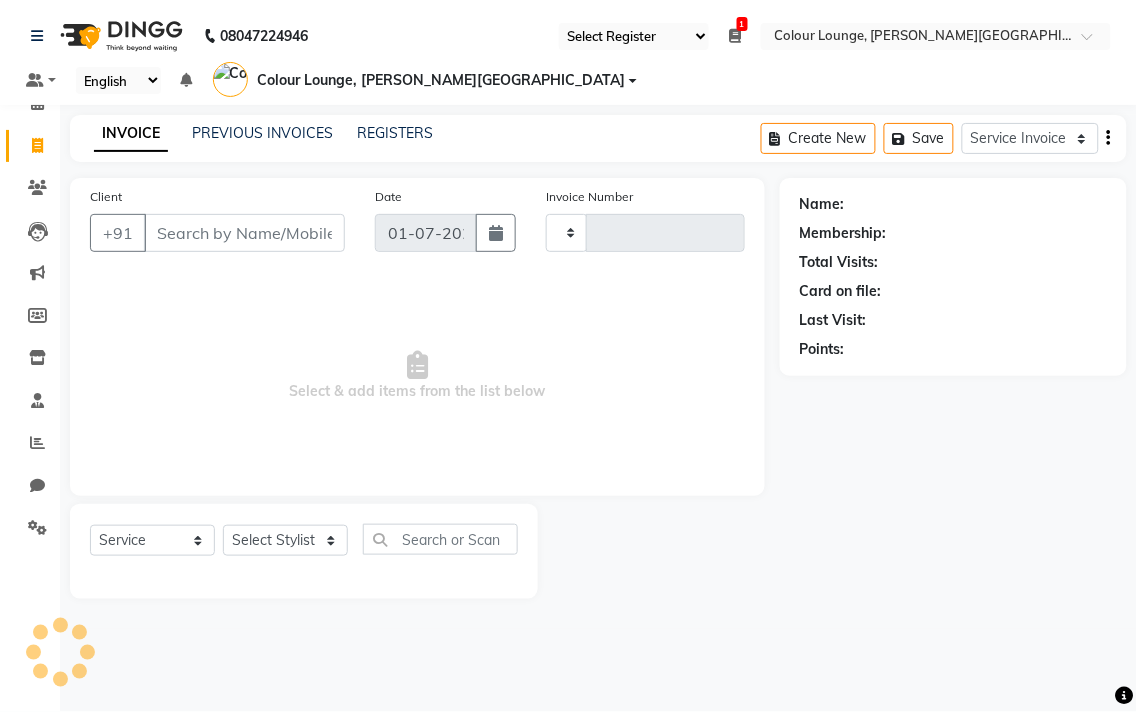 type on "3093" 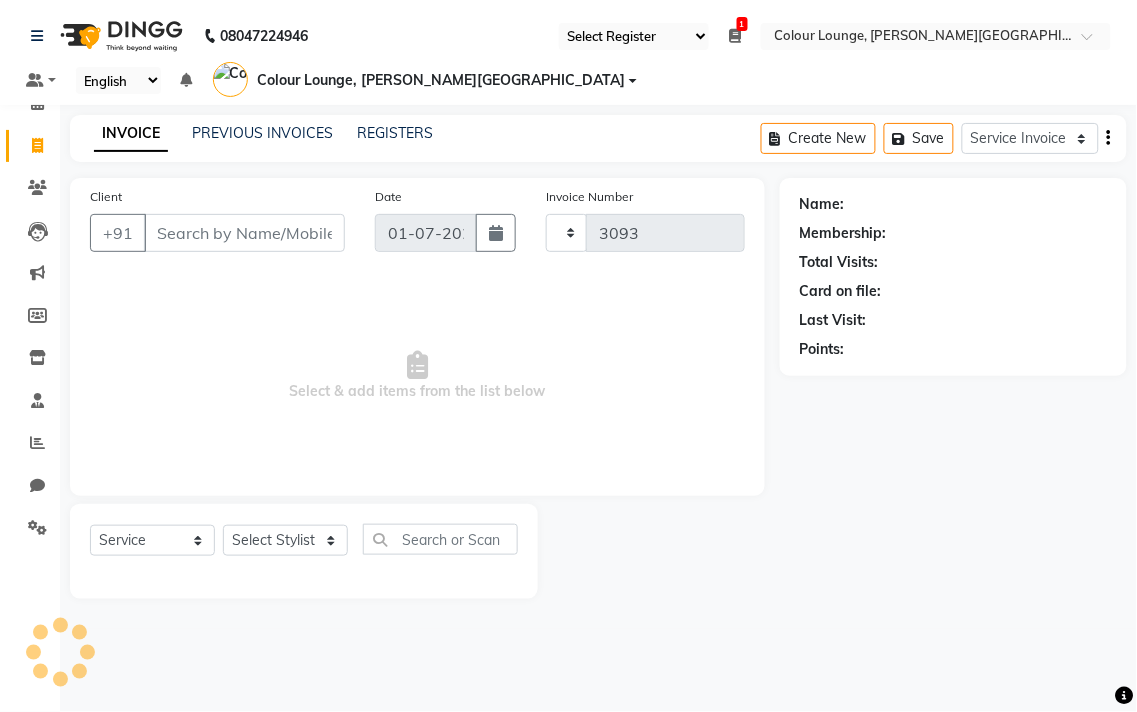 select on "8011" 